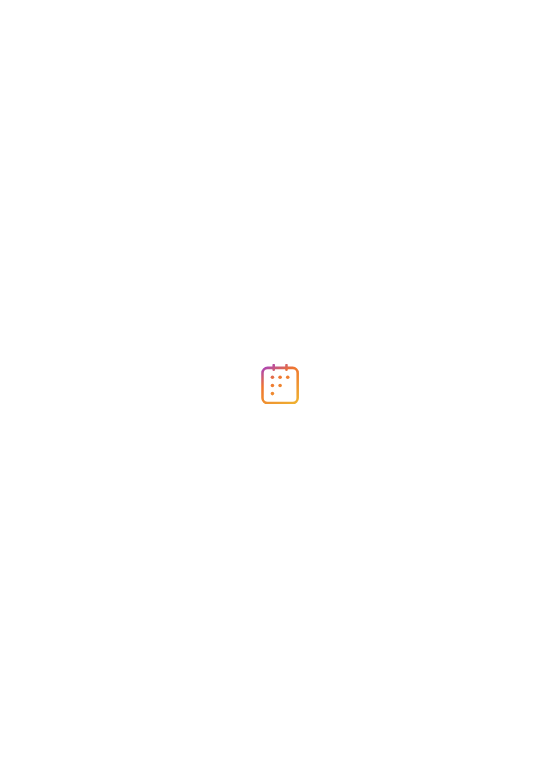 scroll, scrollTop: 0, scrollLeft: 0, axis: both 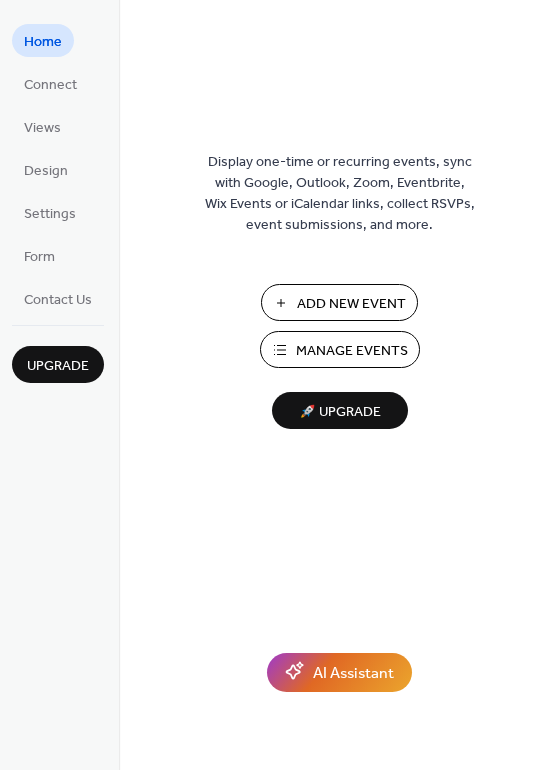 click on "Add New Event" at bounding box center (351, 304) 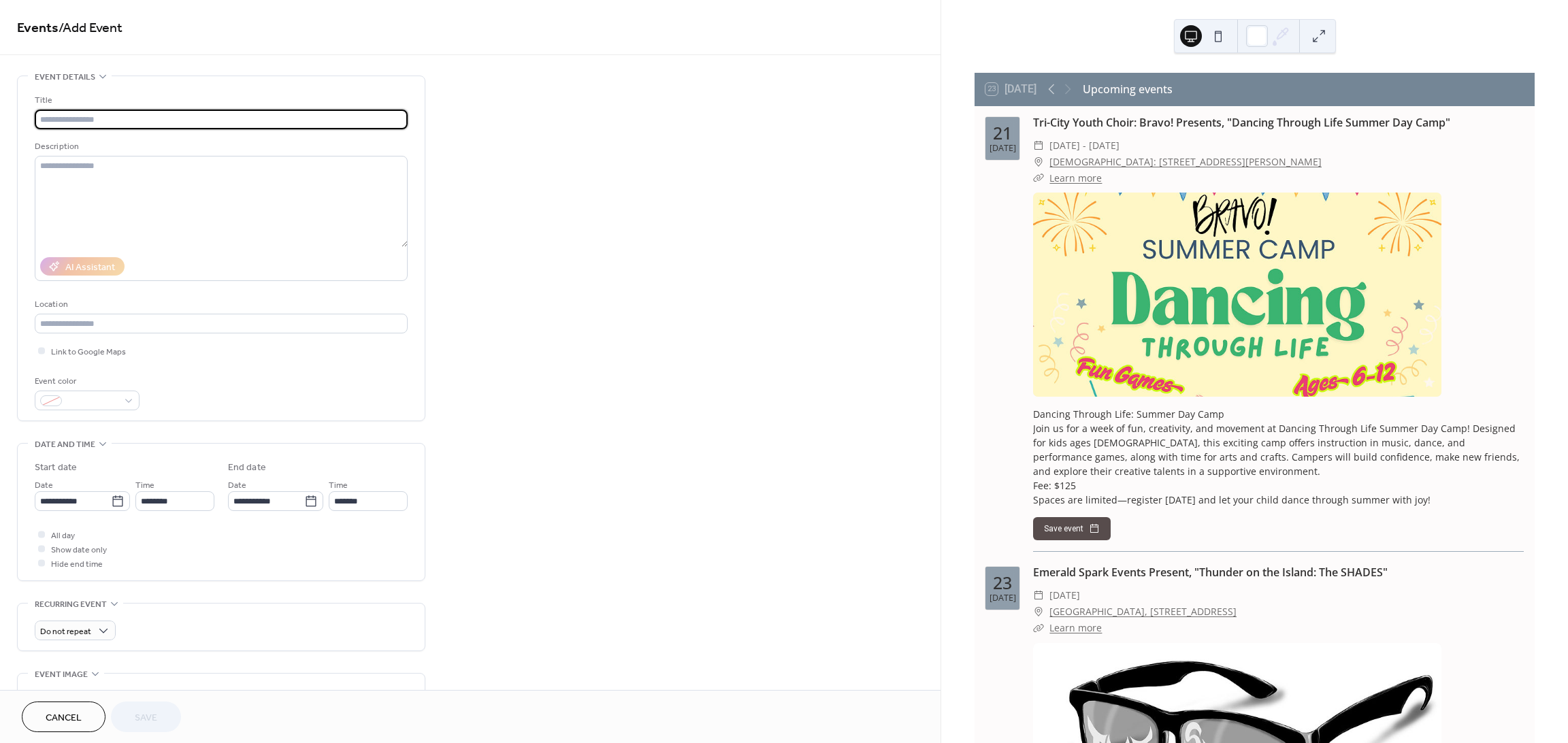 scroll, scrollTop: 0, scrollLeft: 0, axis: both 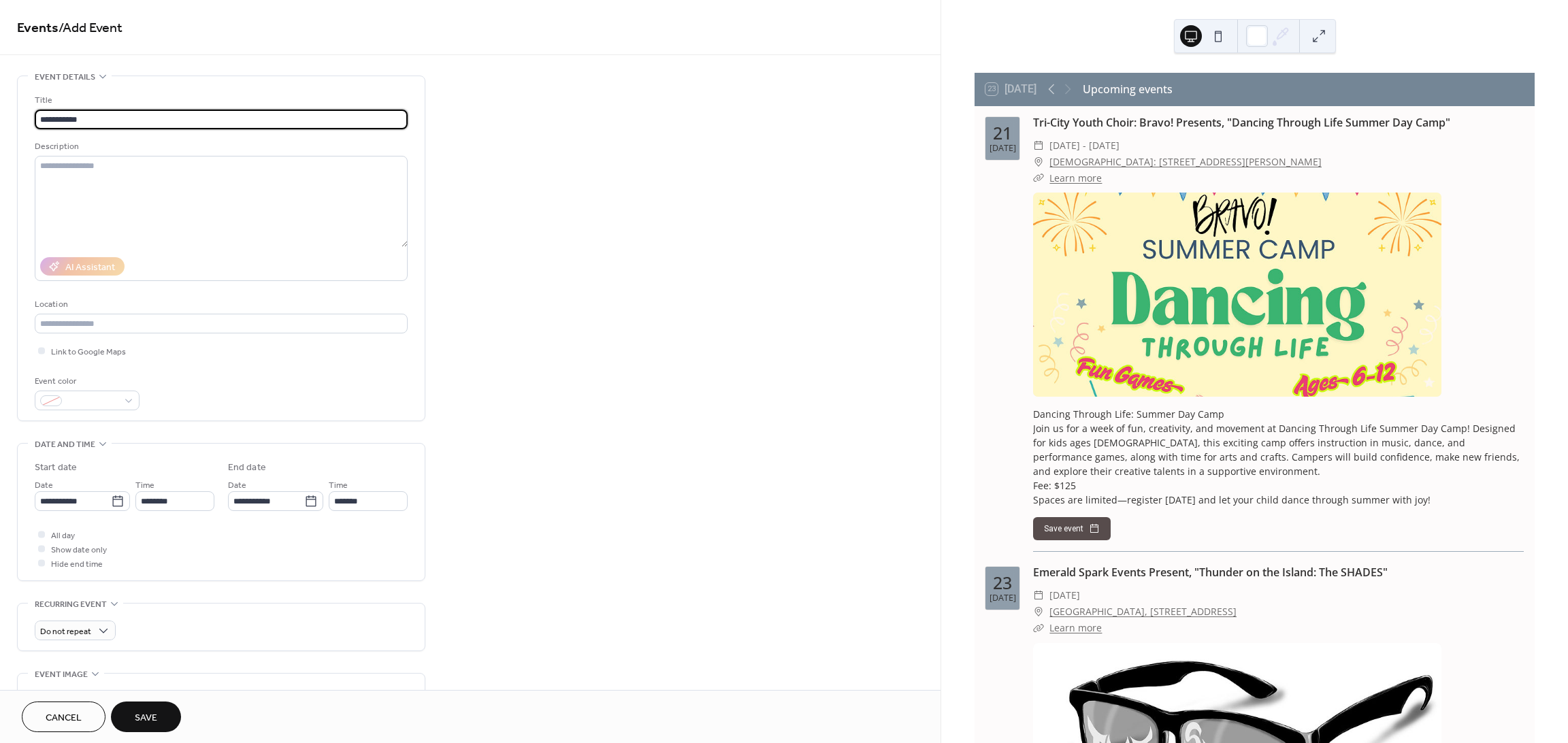 type on "**********" 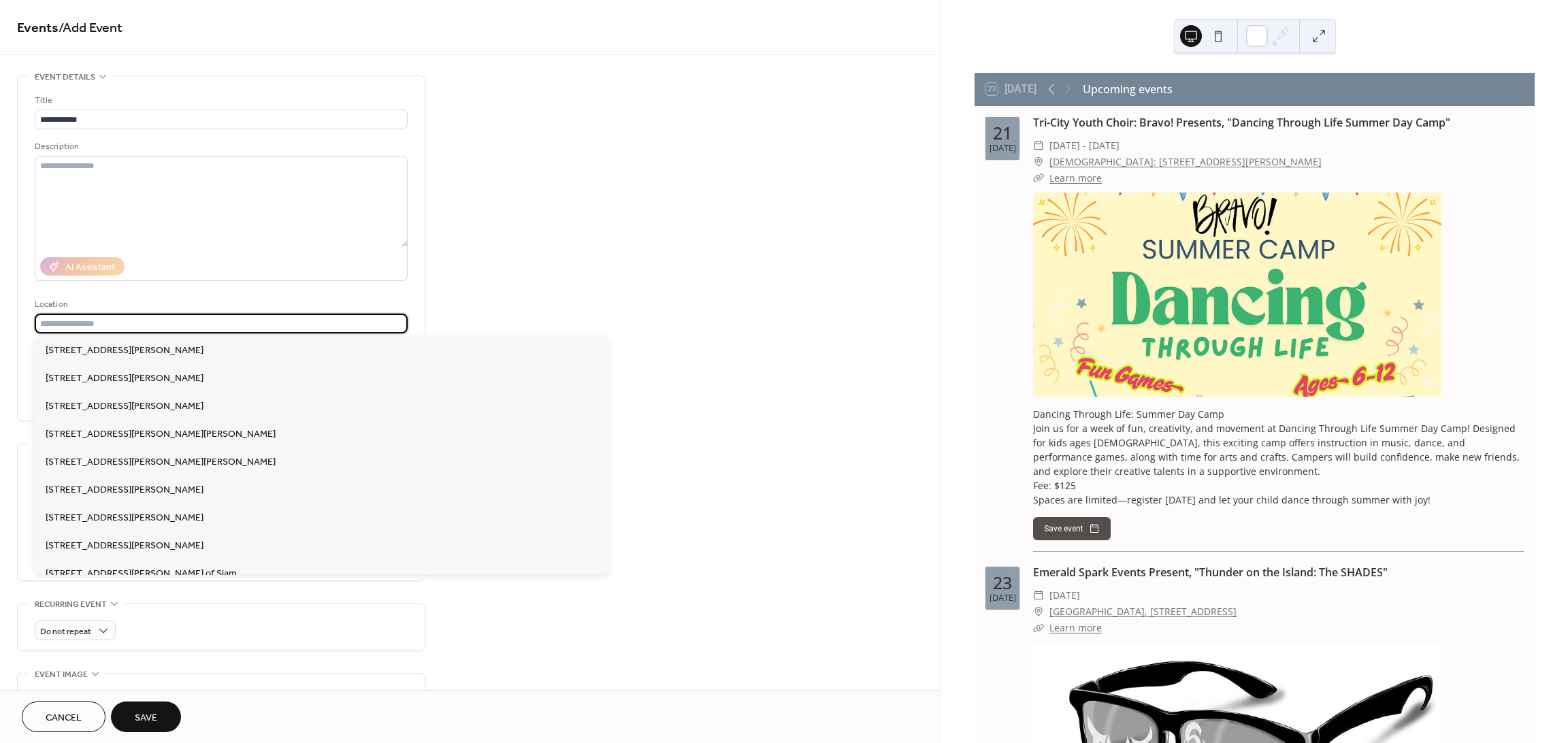 click at bounding box center [221, 323] 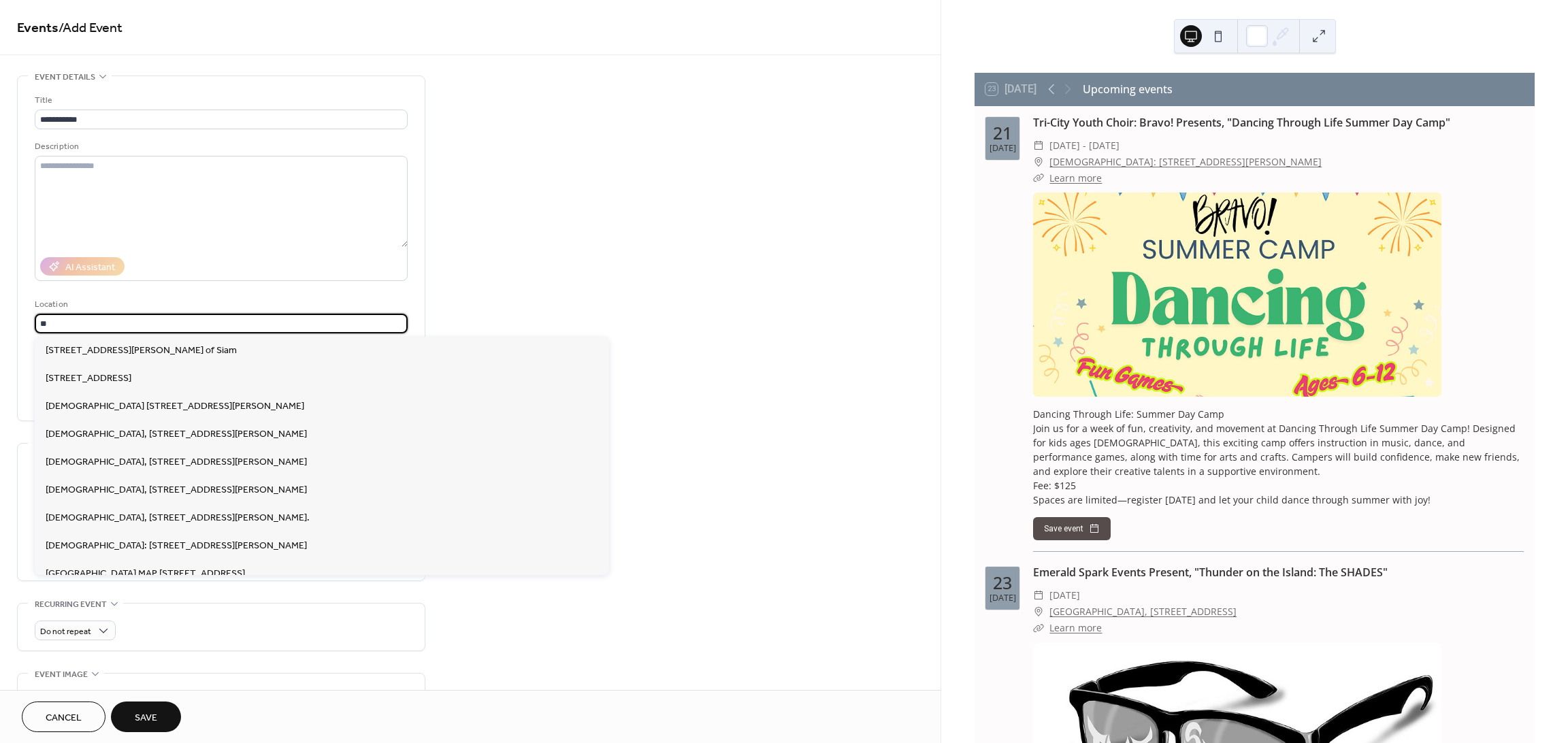 type on "*" 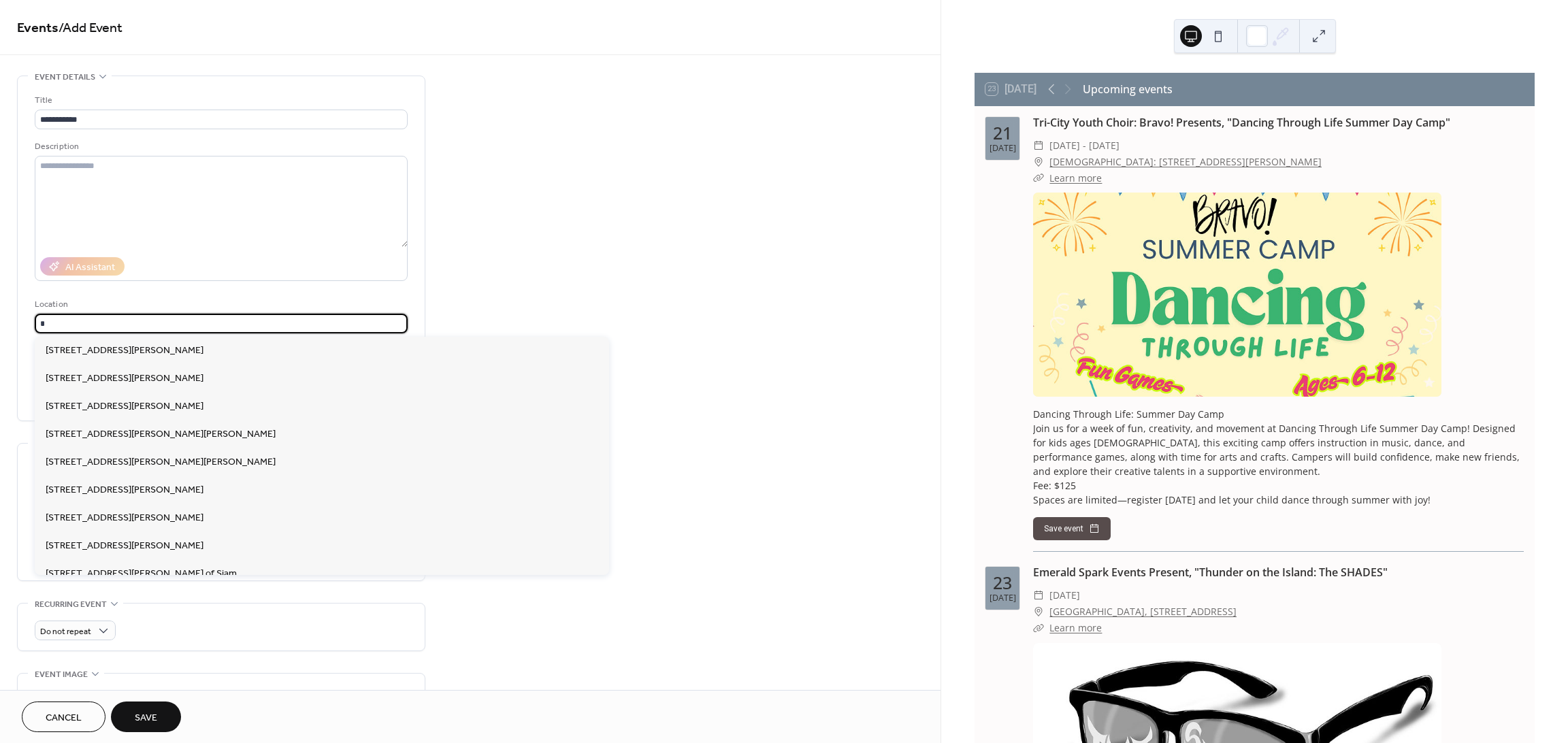 type 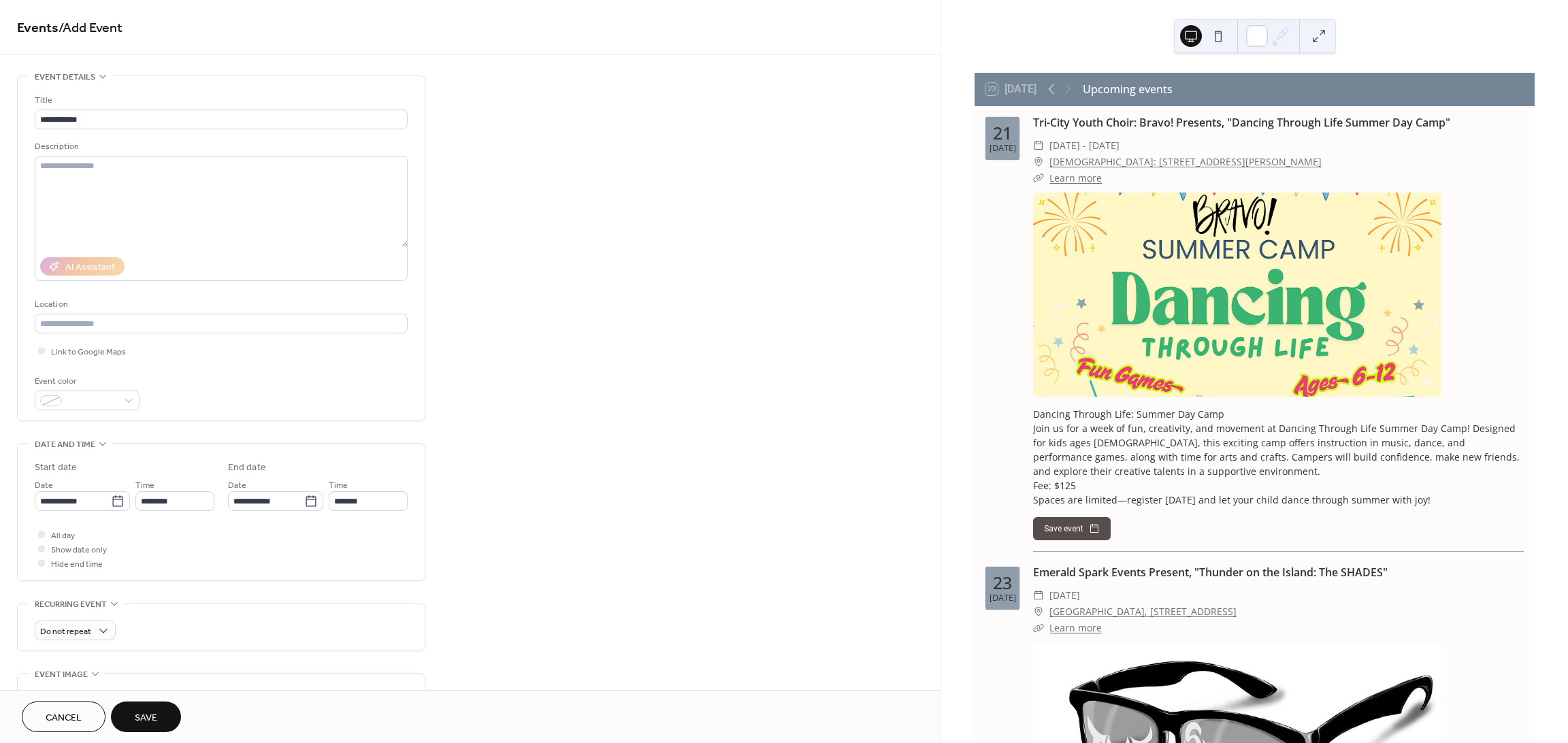 click on "**********" at bounding box center [470, 543] 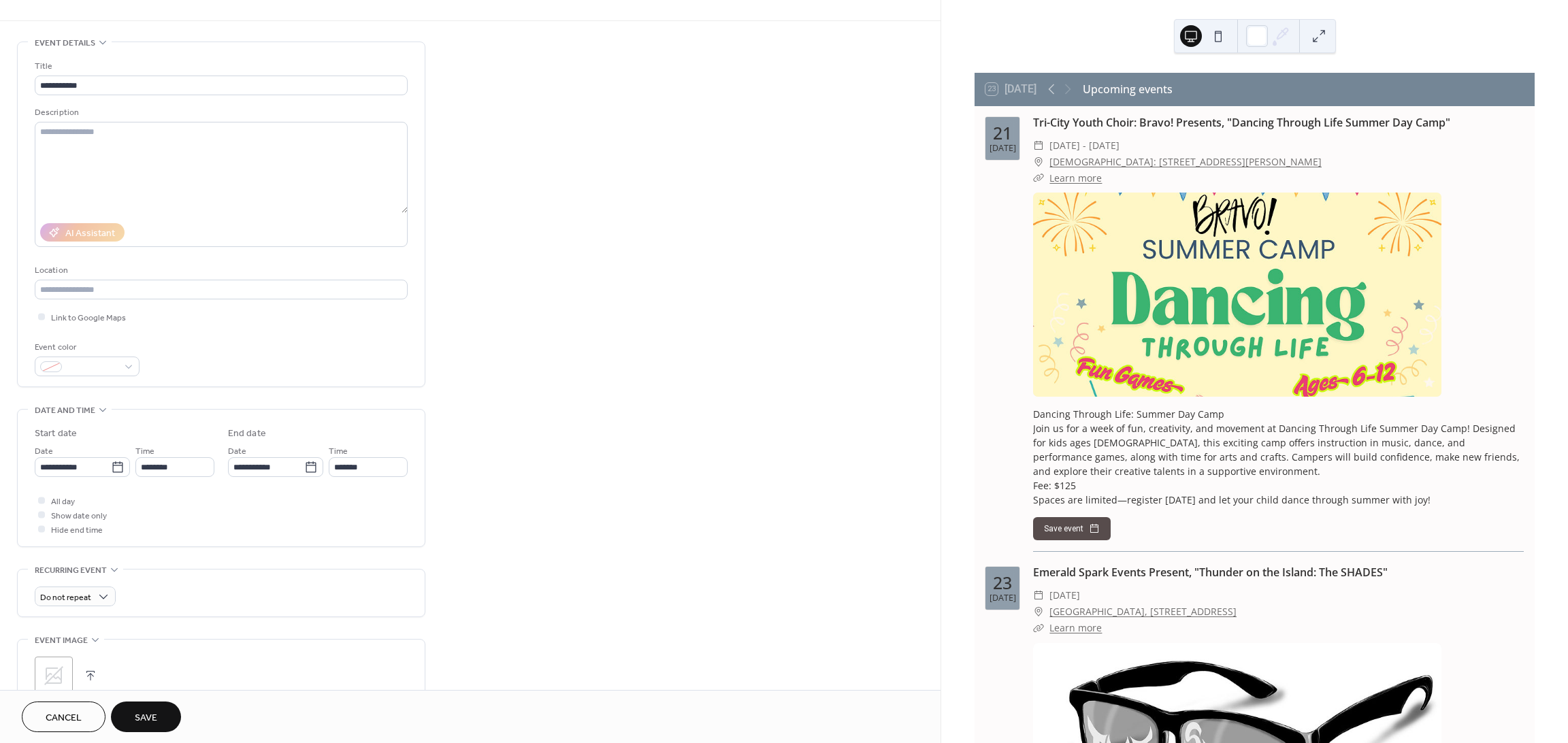 scroll, scrollTop: 181, scrollLeft: 0, axis: vertical 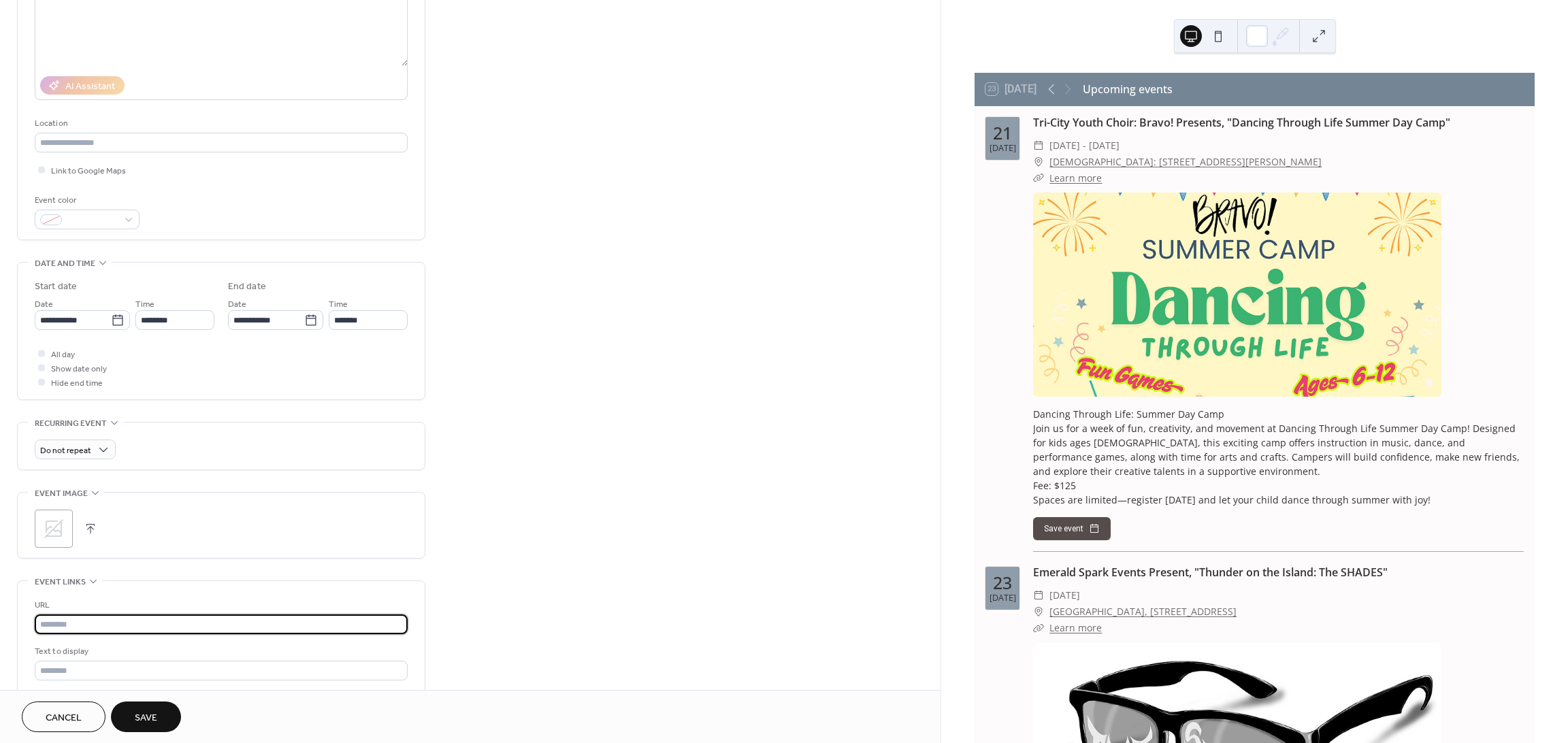 click at bounding box center (221, 624) 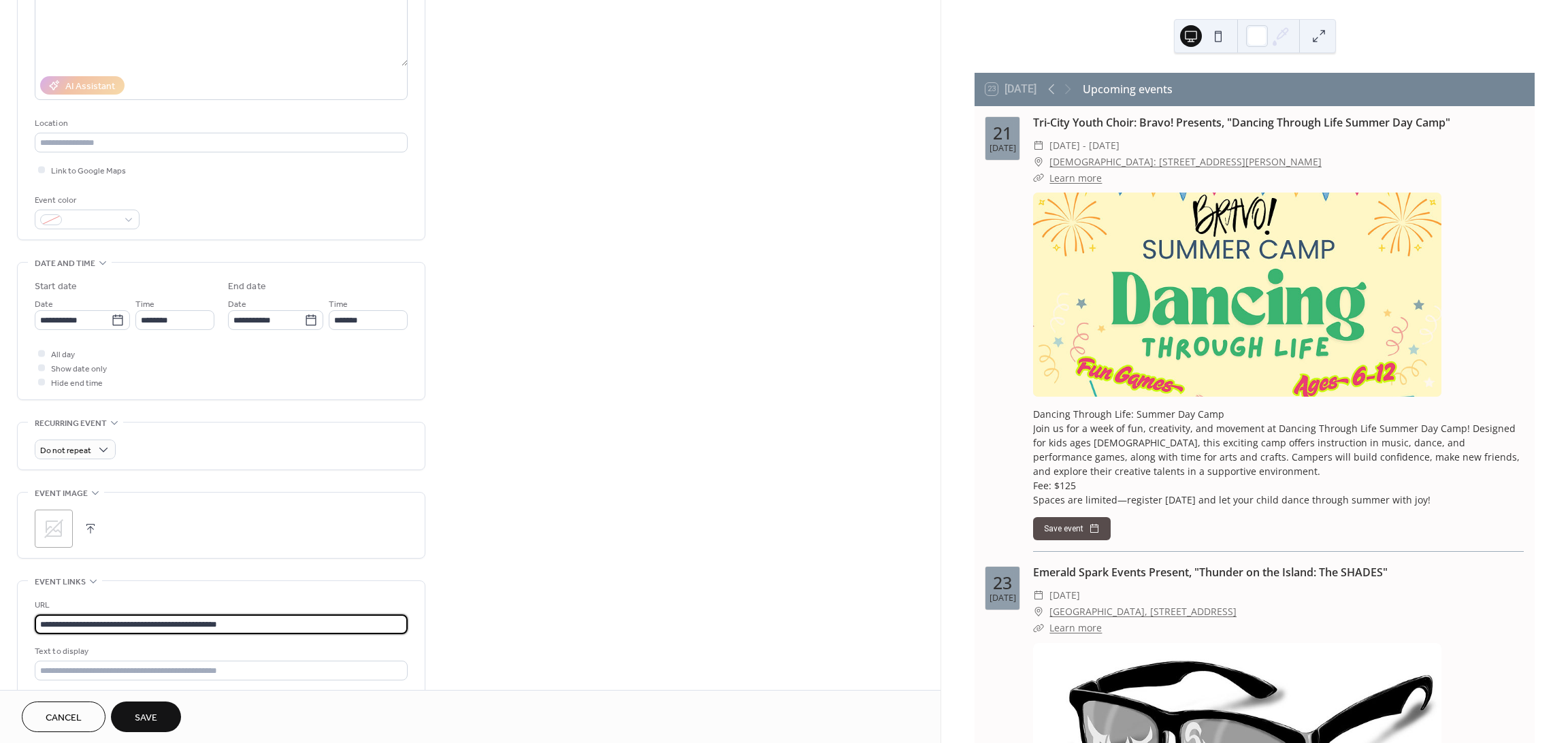 type on "**********" 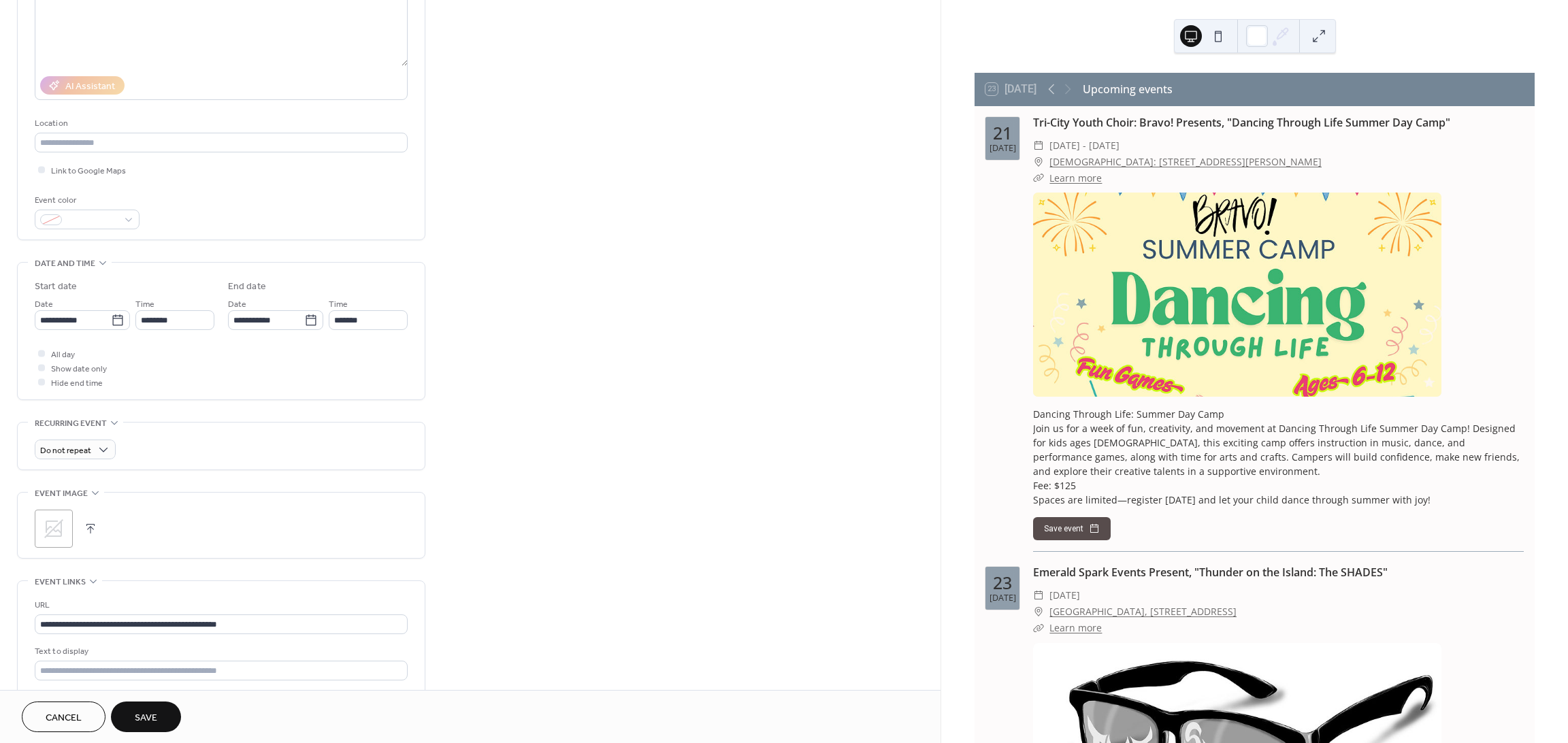 click on "Text to display" at bounding box center (220, 651) 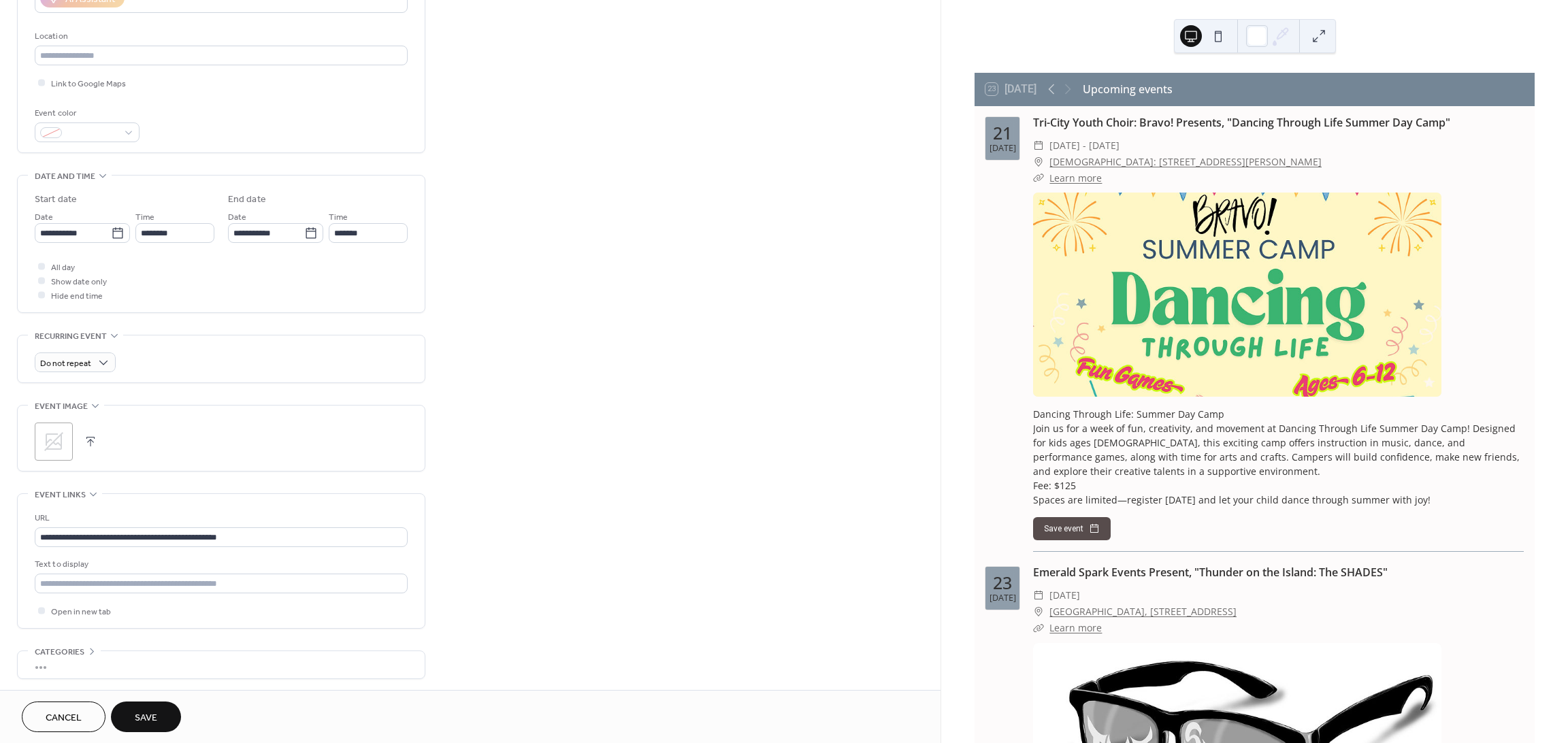 scroll, scrollTop: 272, scrollLeft: 0, axis: vertical 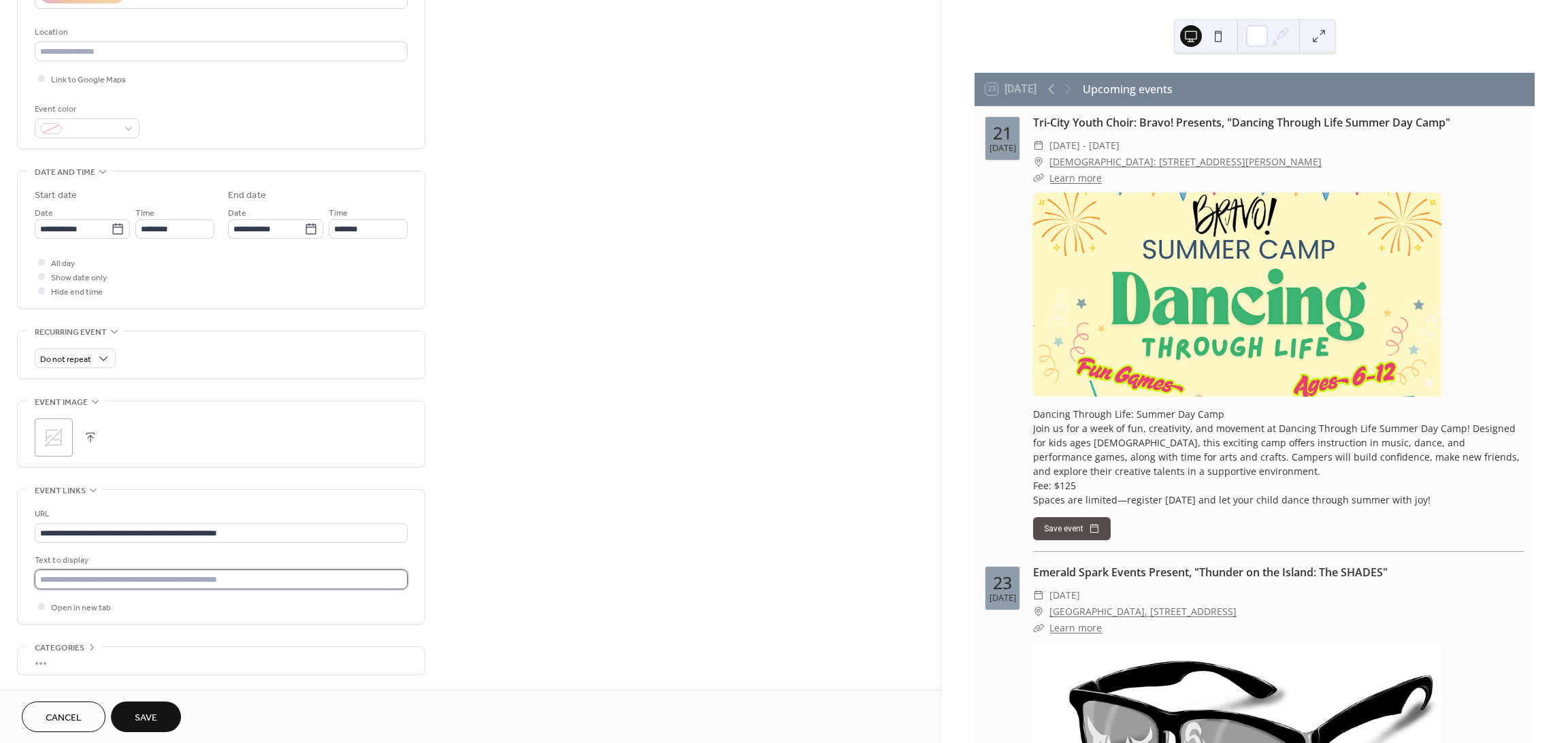 click at bounding box center (221, 579) 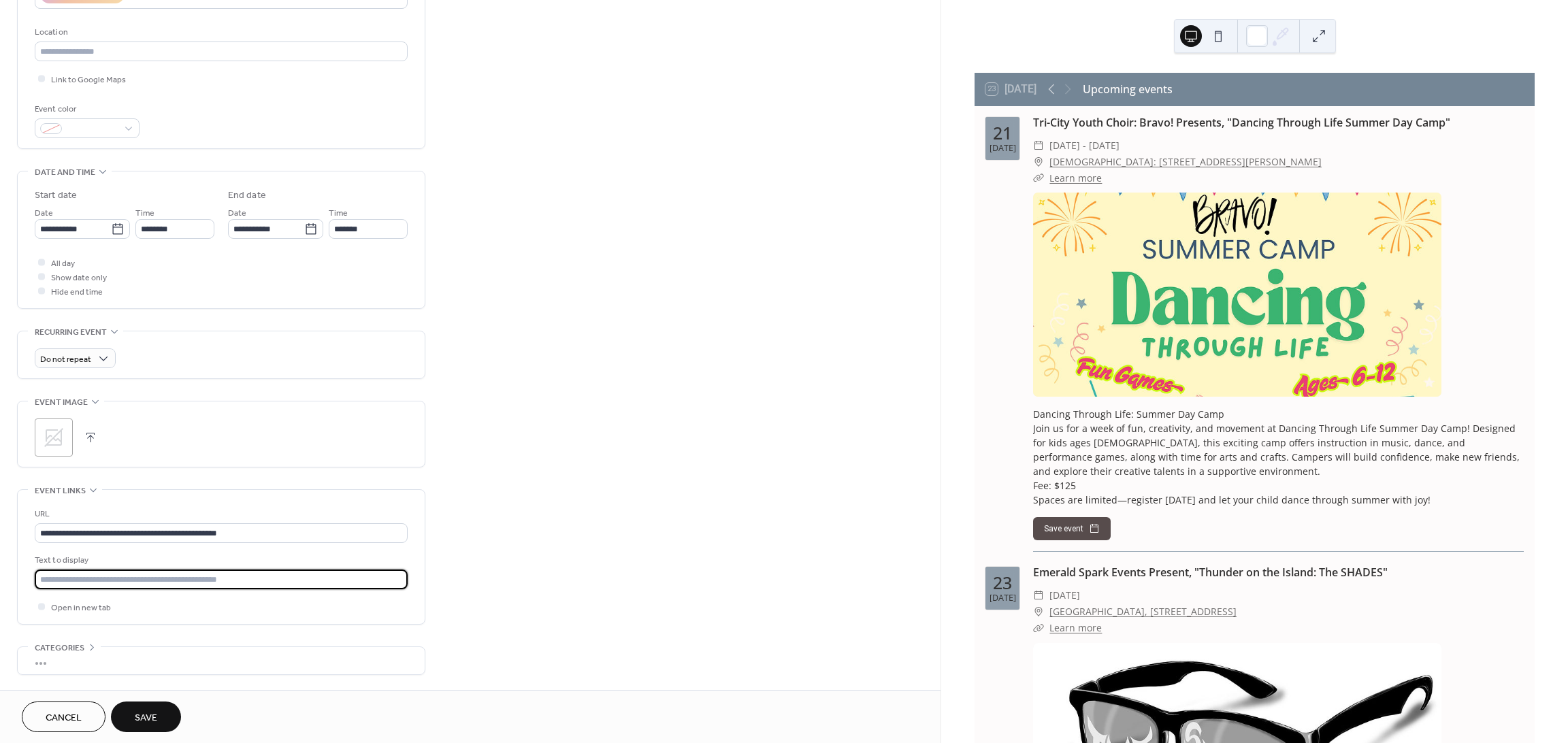 type on "**********" 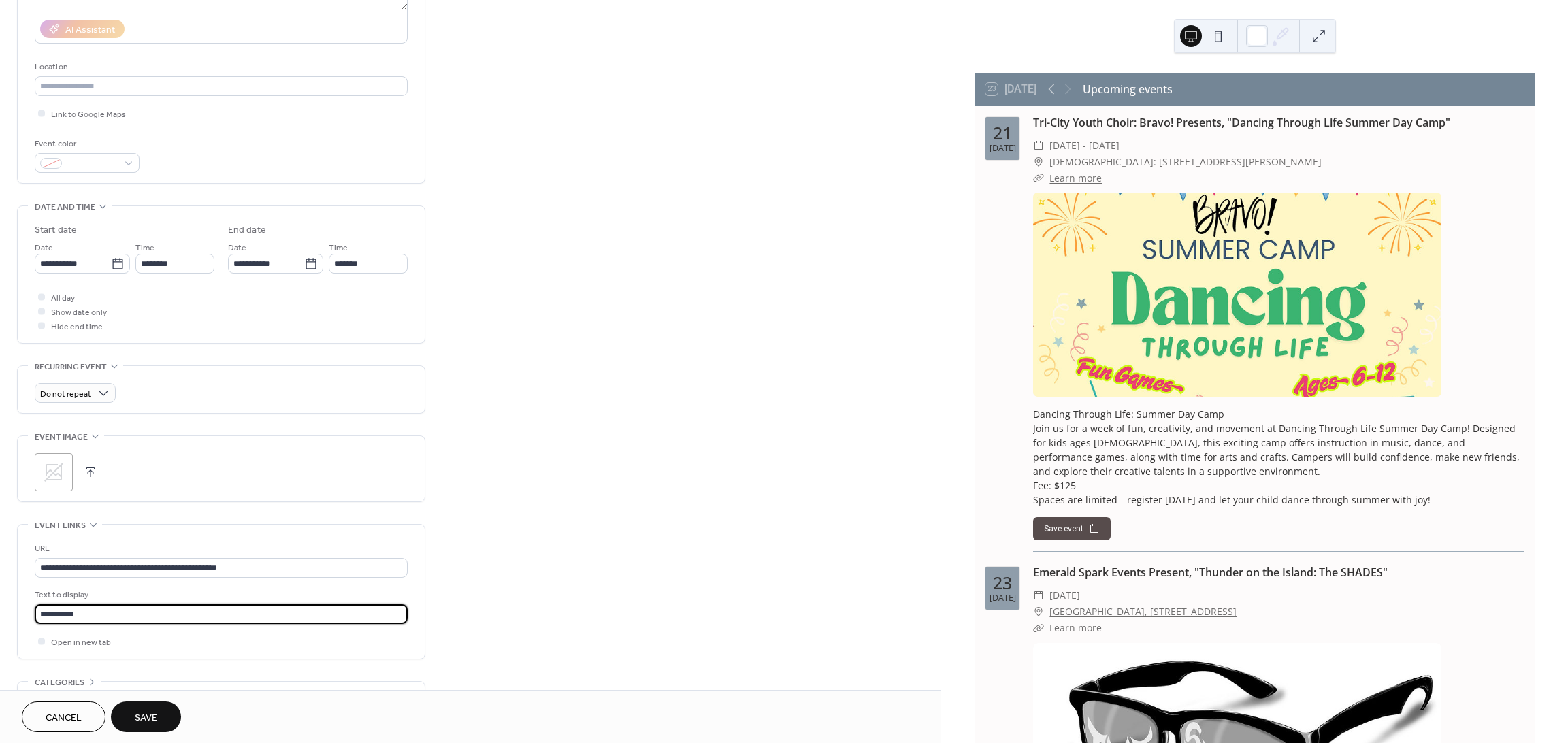 scroll, scrollTop: 90, scrollLeft: 0, axis: vertical 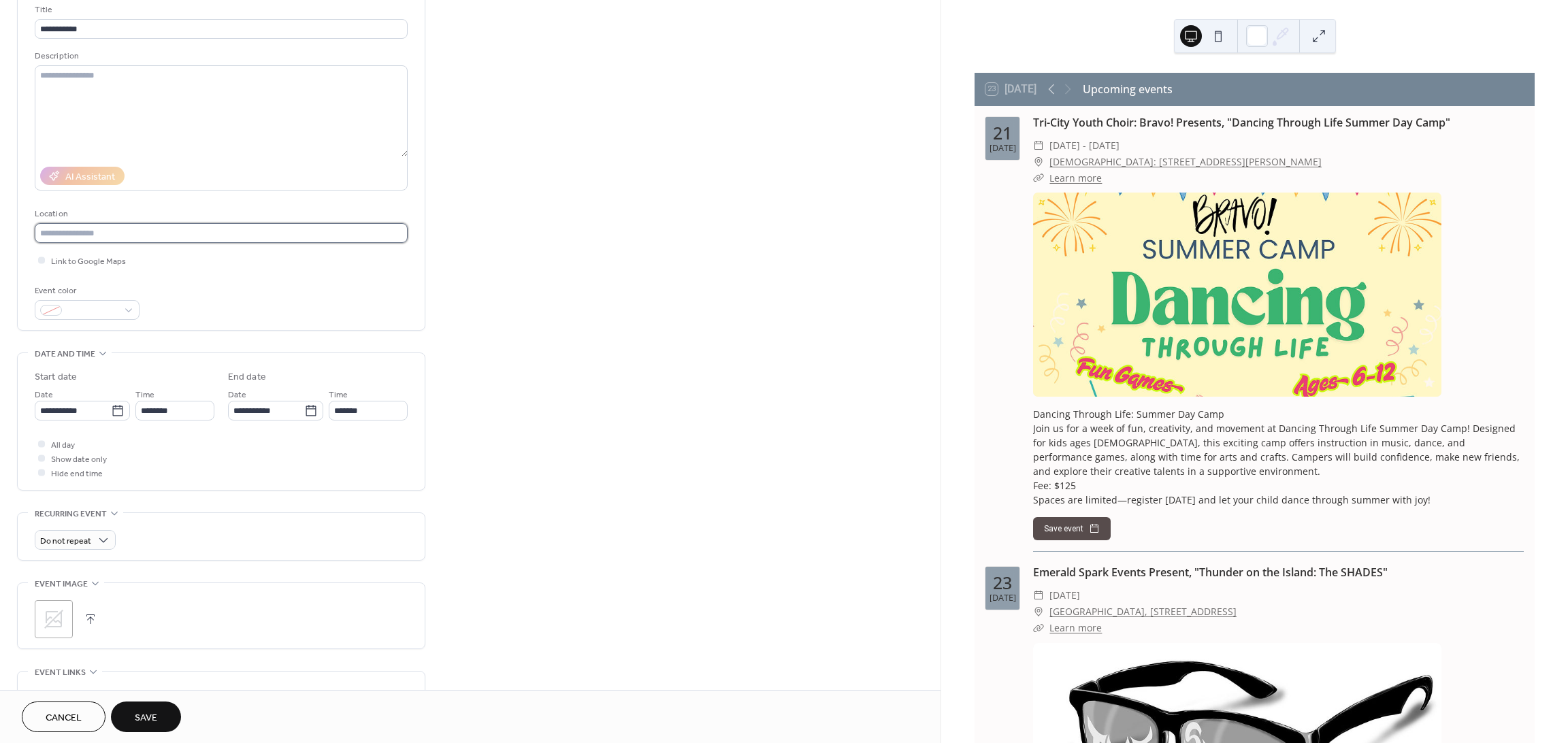 click at bounding box center [221, 233] 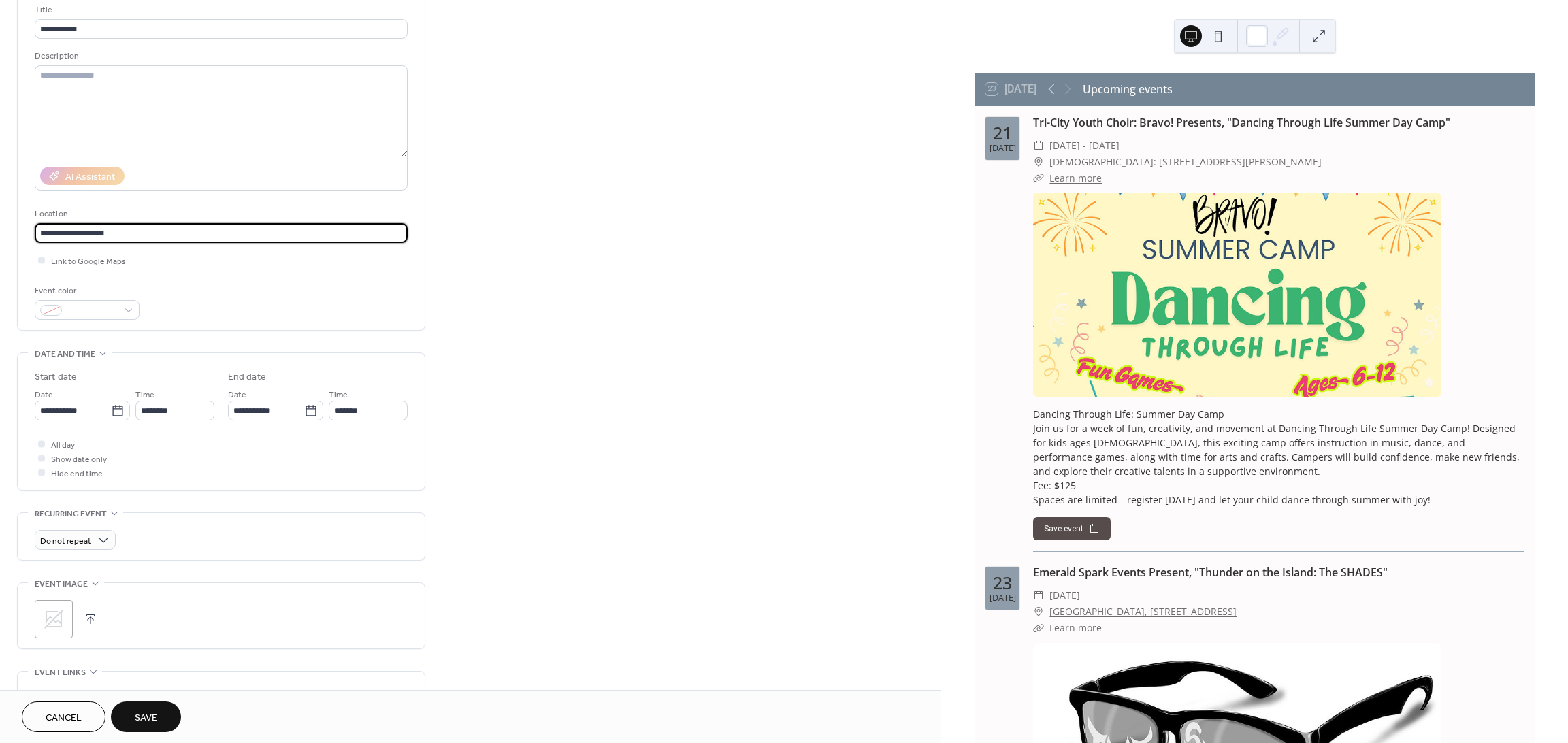 drag, startPoint x: 139, startPoint y: 233, endPoint x: 95, endPoint y: 234, distance: 44.01136 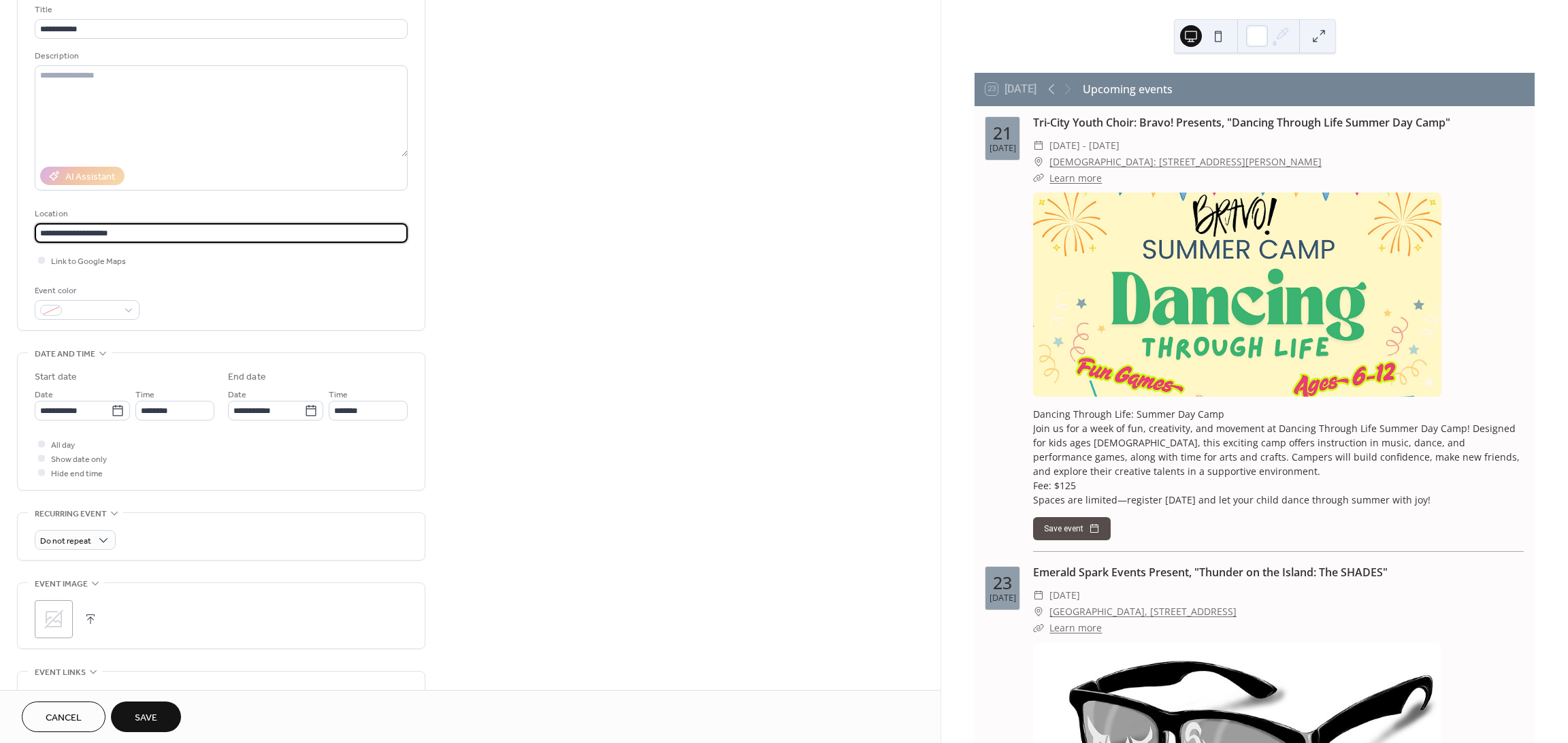 click on "**********" at bounding box center (221, 233) 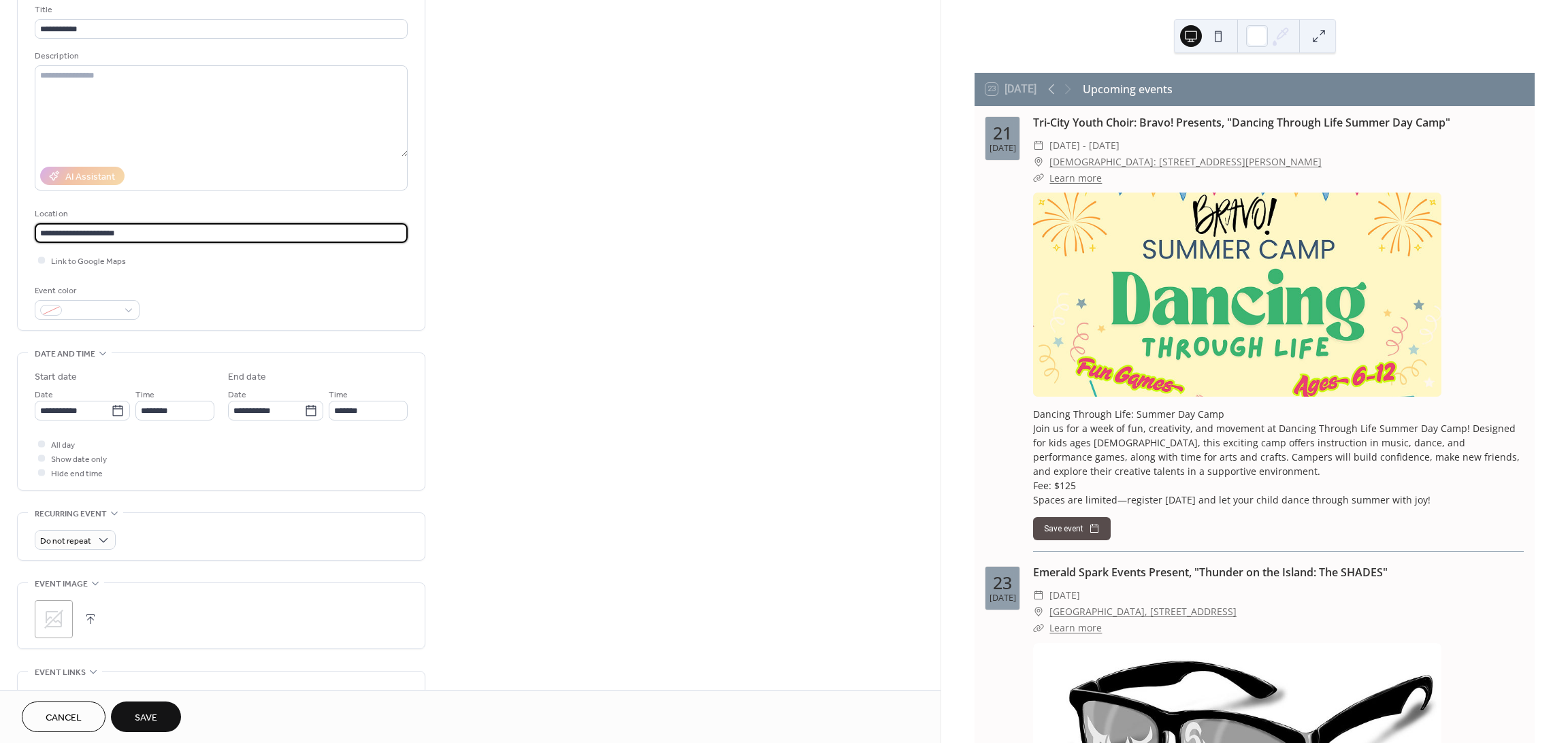 click on "**********" at bounding box center (221, 233) 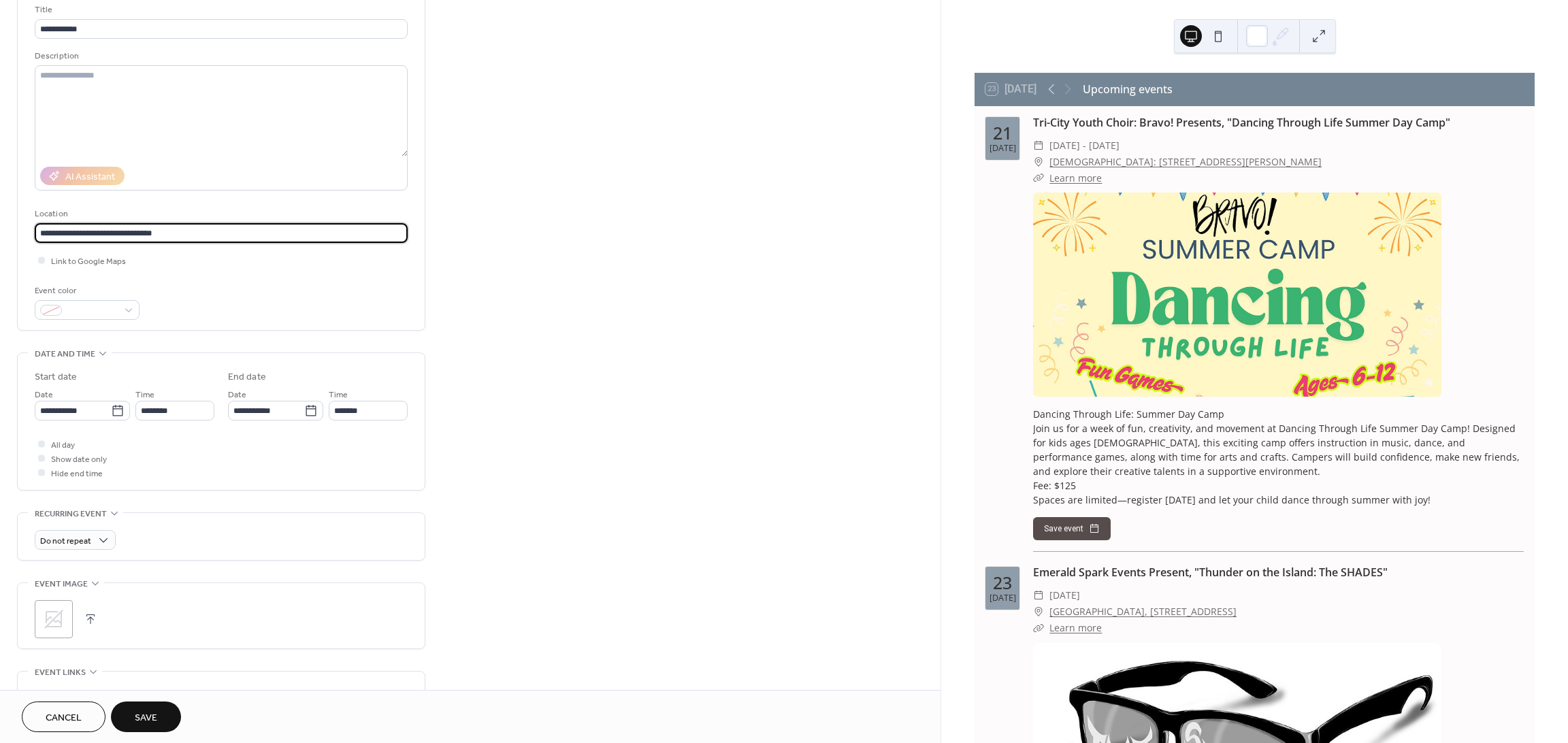 type on "**********" 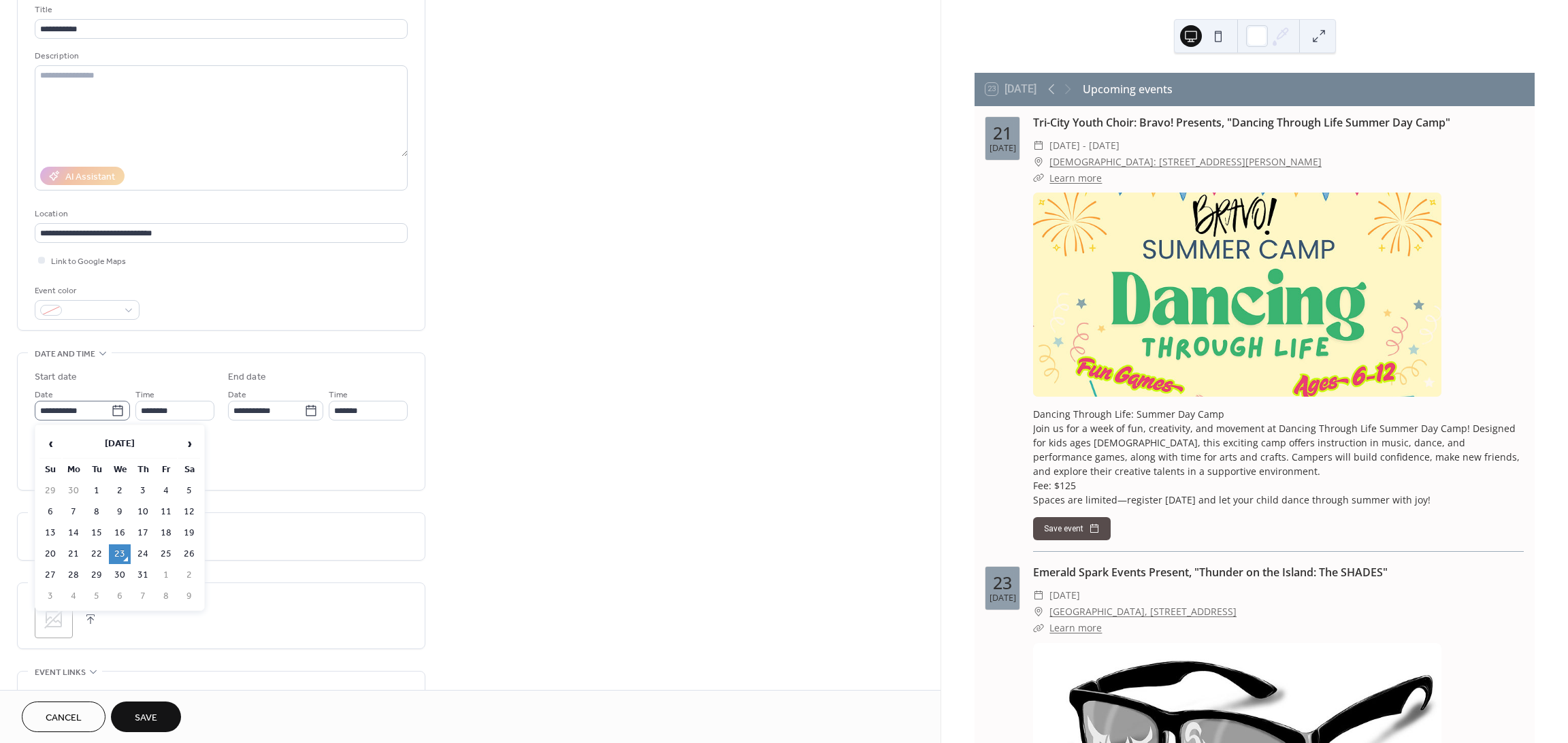 click 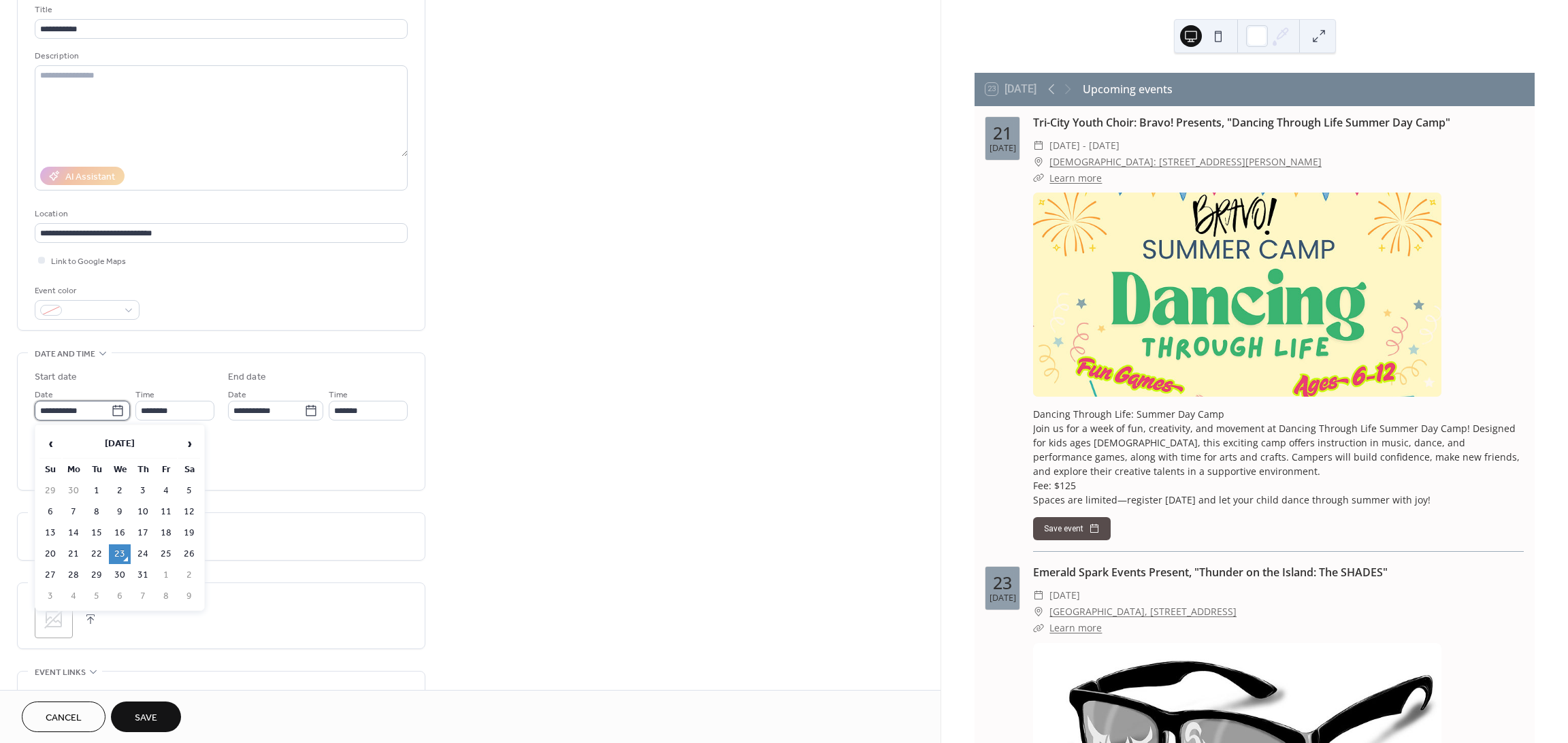 click on "**********" at bounding box center [73, 410] 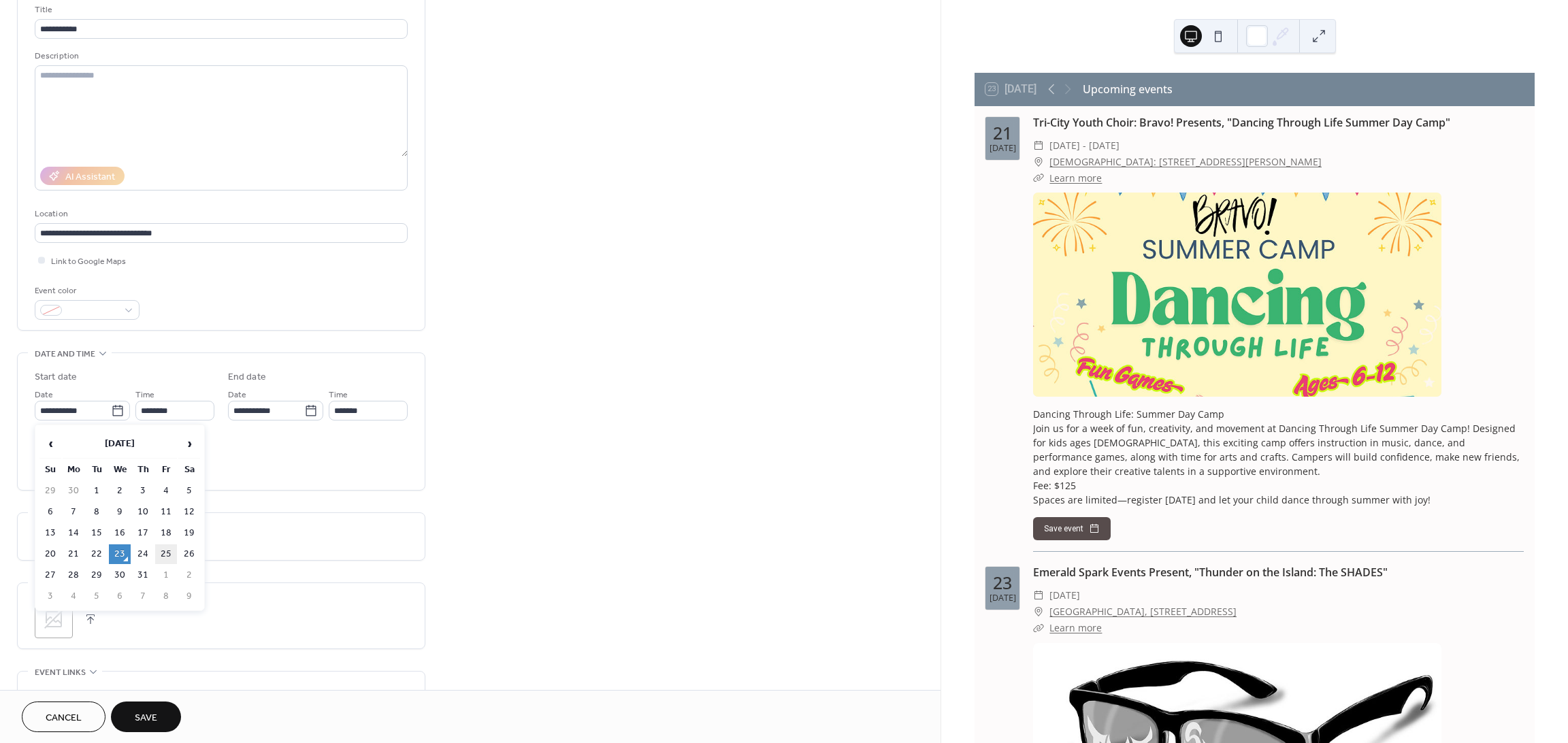 click on "25" at bounding box center [166, 554] 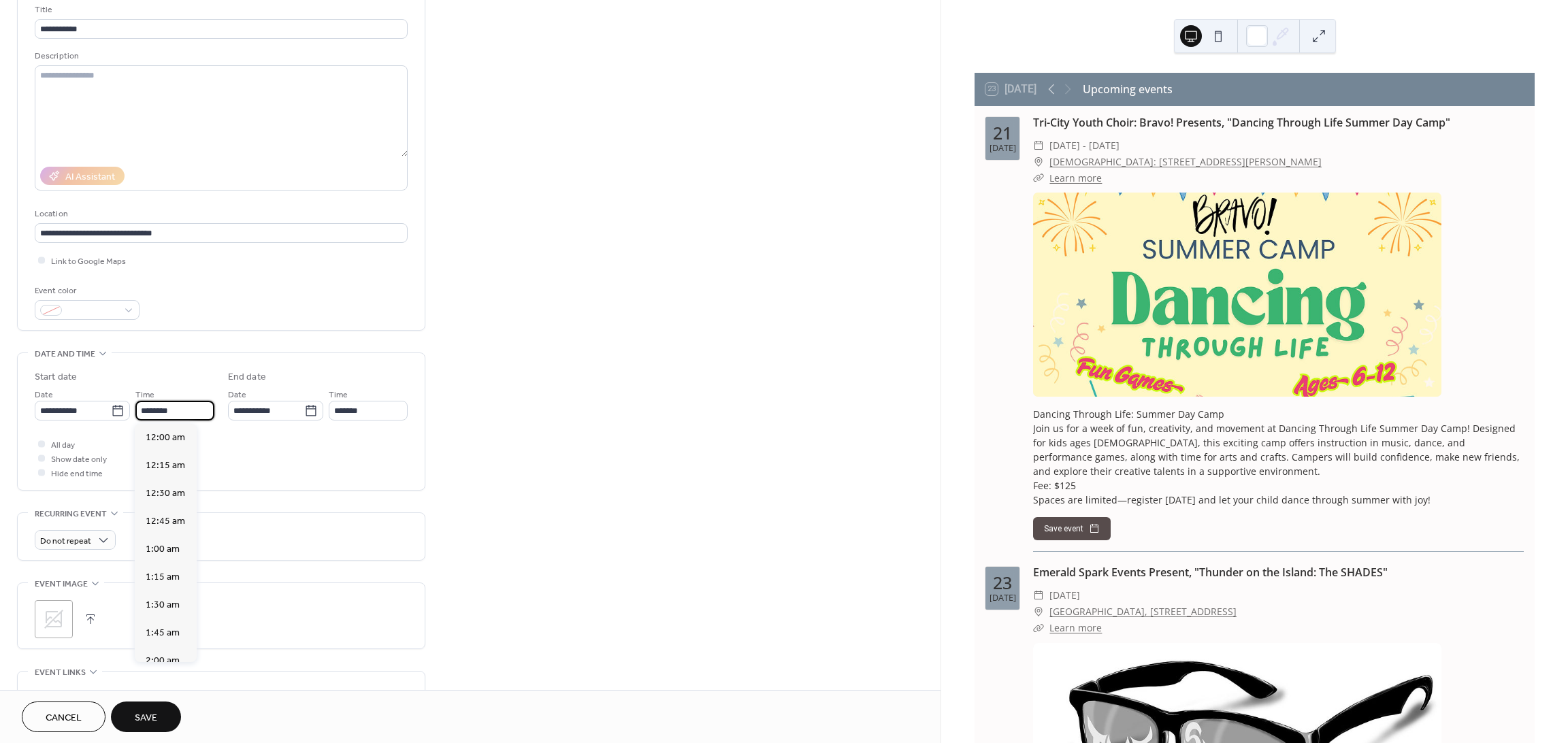 click on "********" at bounding box center [175, 410] 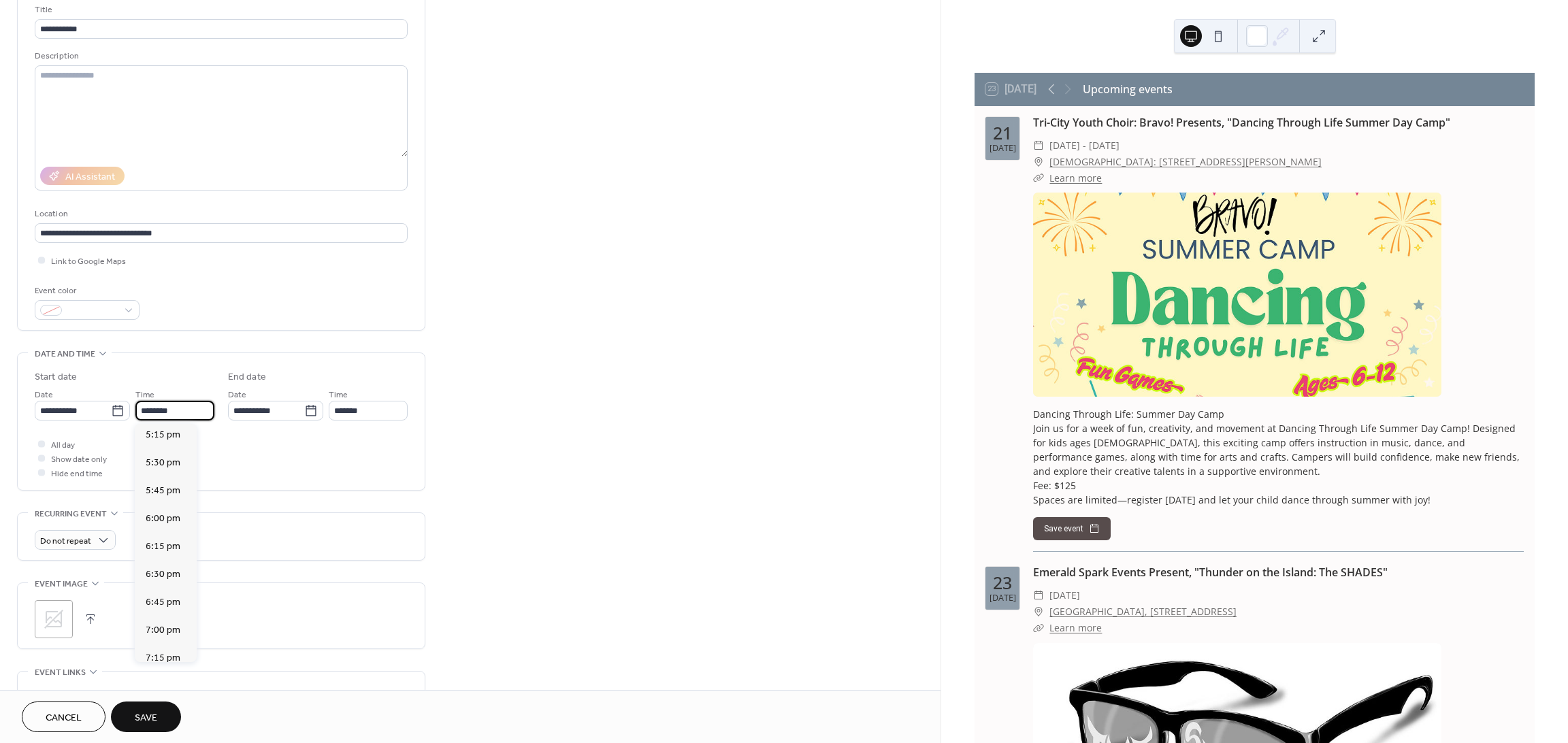 scroll, scrollTop: 1930, scrollLeft: 0, axis: vertical 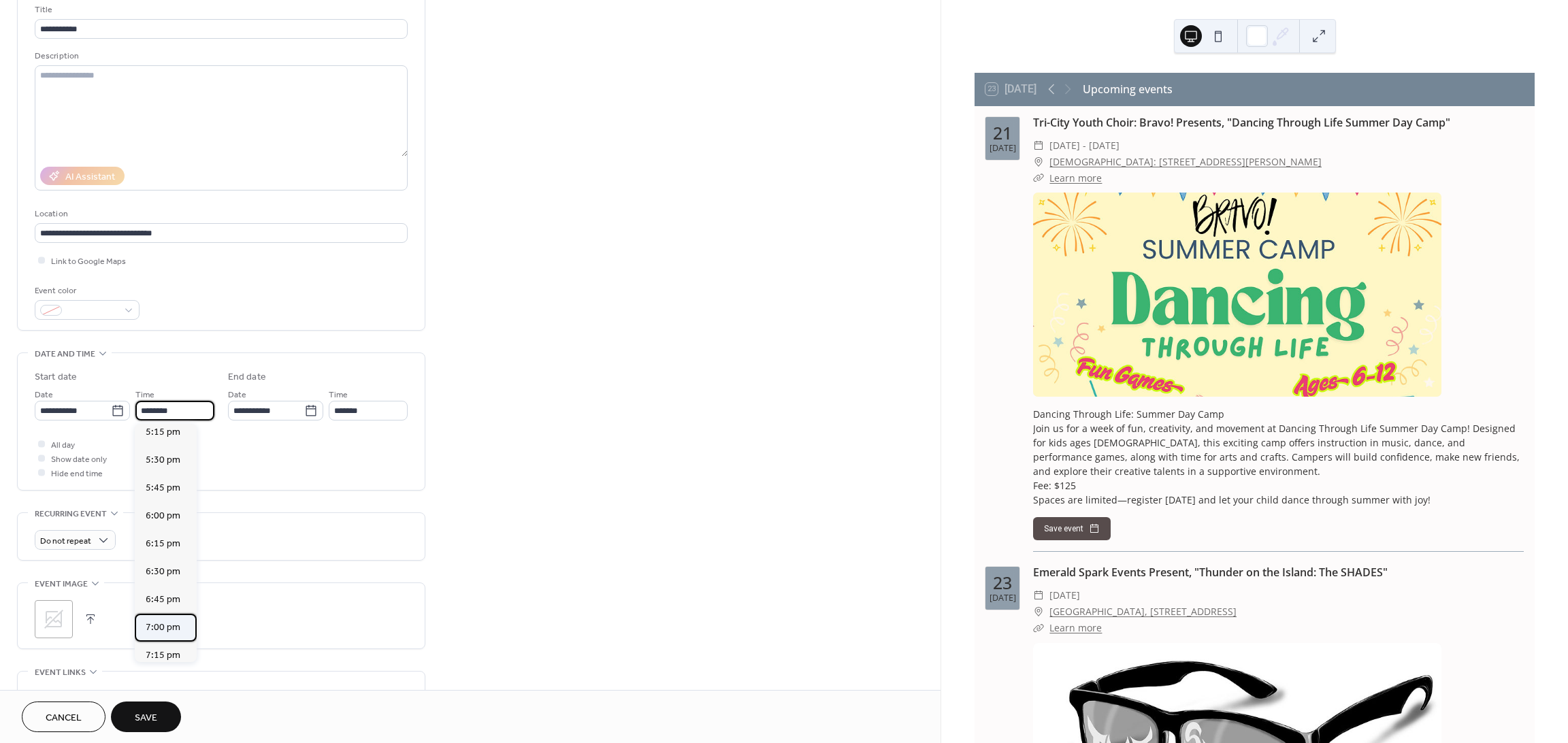 click on "7:00 pm" at bounding box center (163, 627) 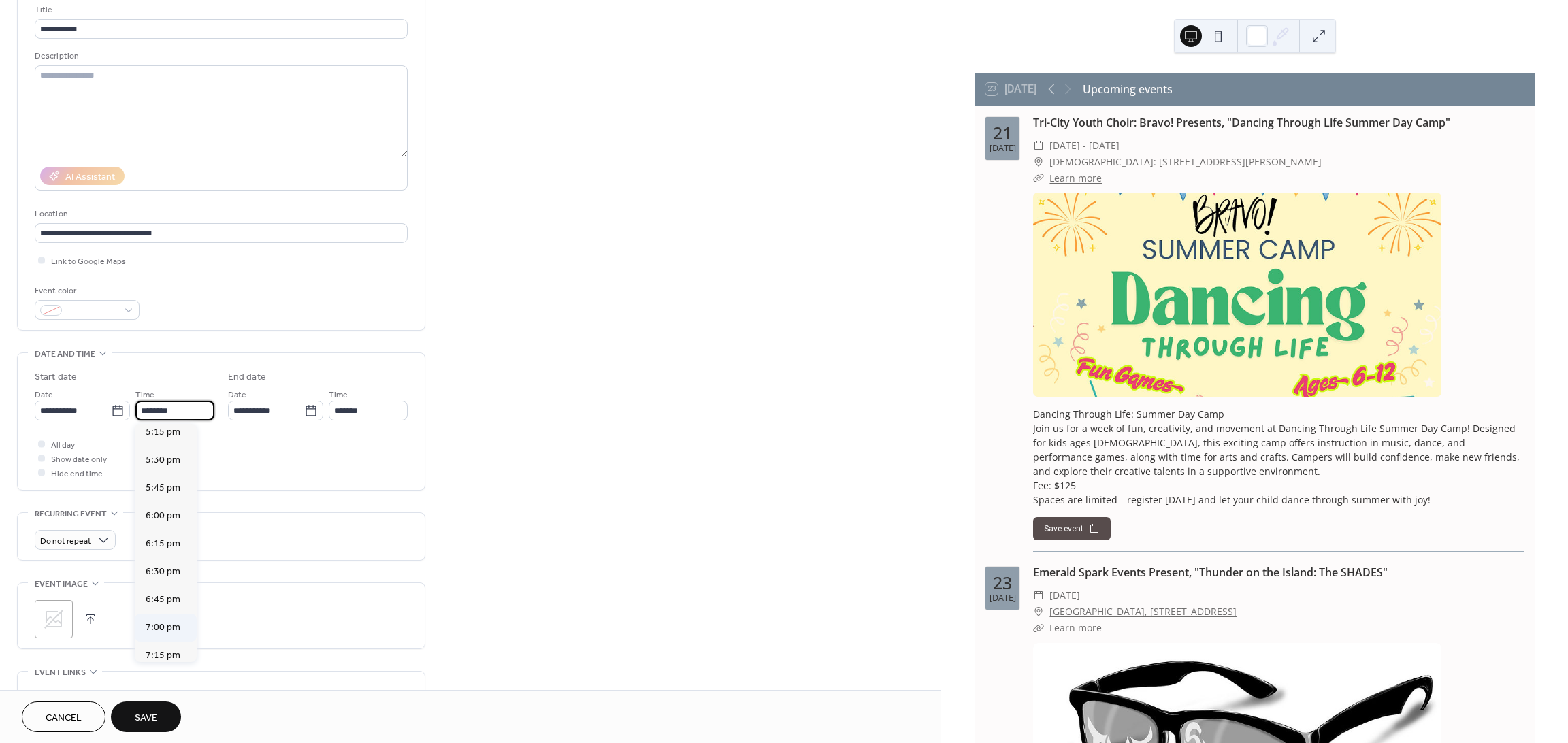 type on "*******" 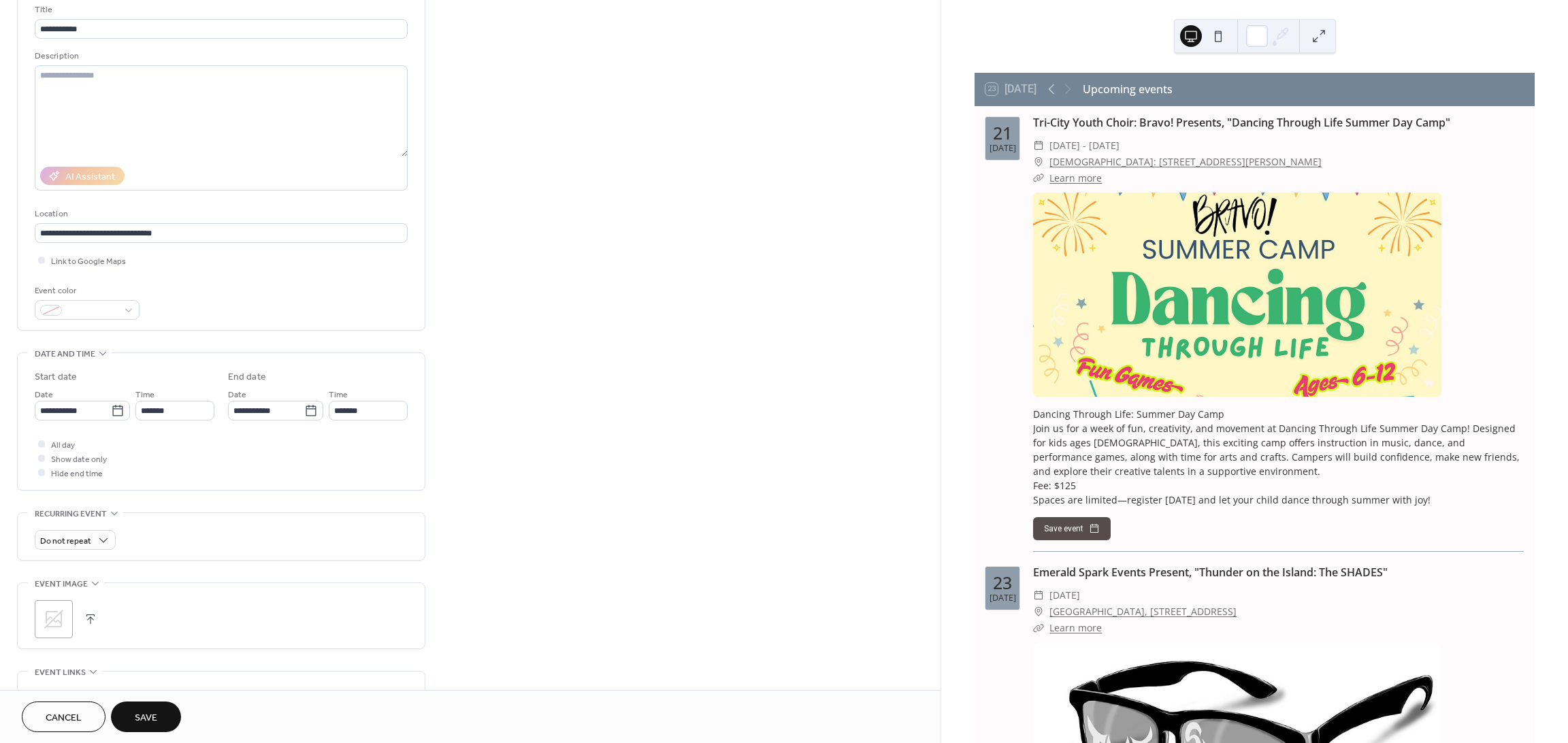 click on "All day Show date only Hide end time" at bounding box center (221, 458) 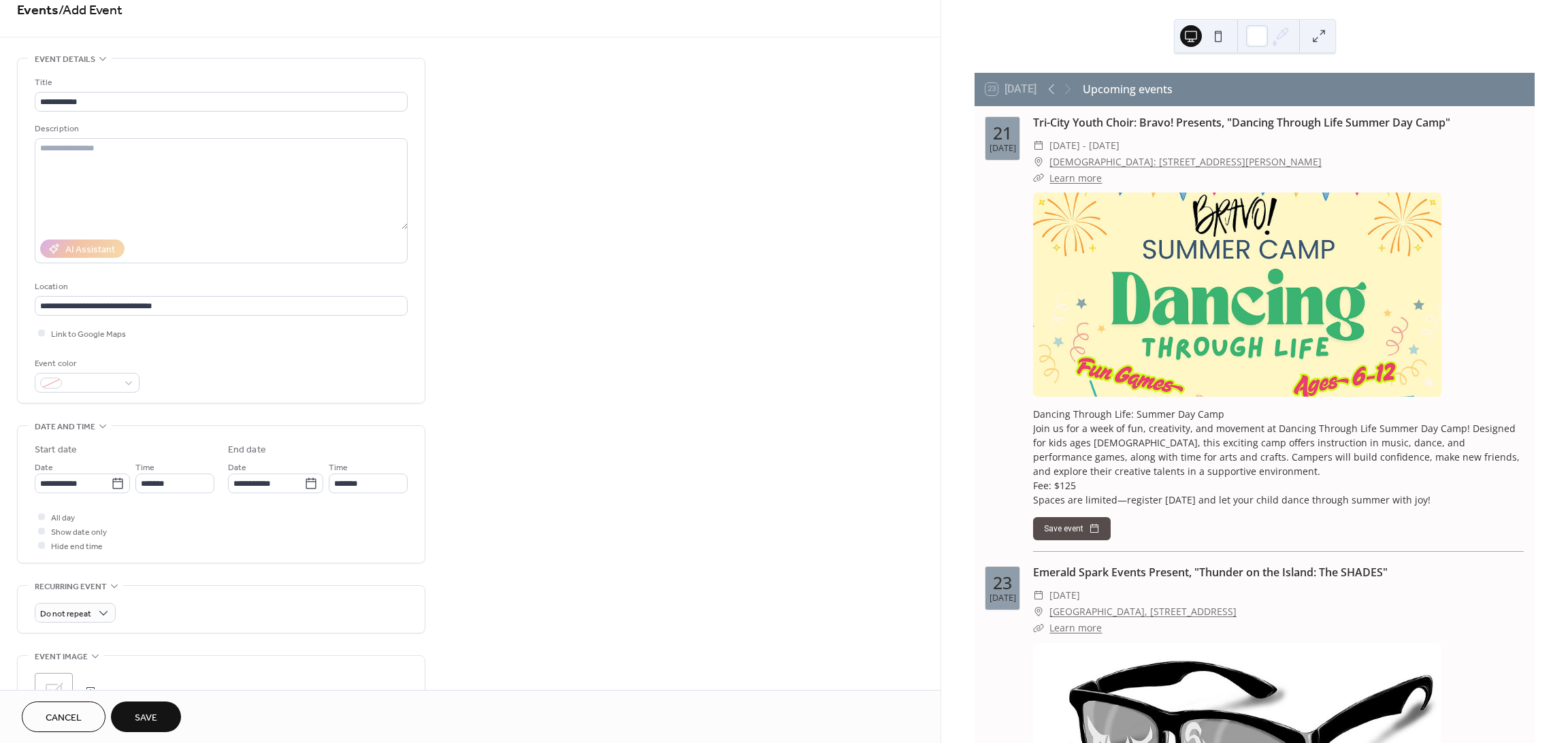 scroll, scrollTop: 0, scrollLeft: 0, axis: both 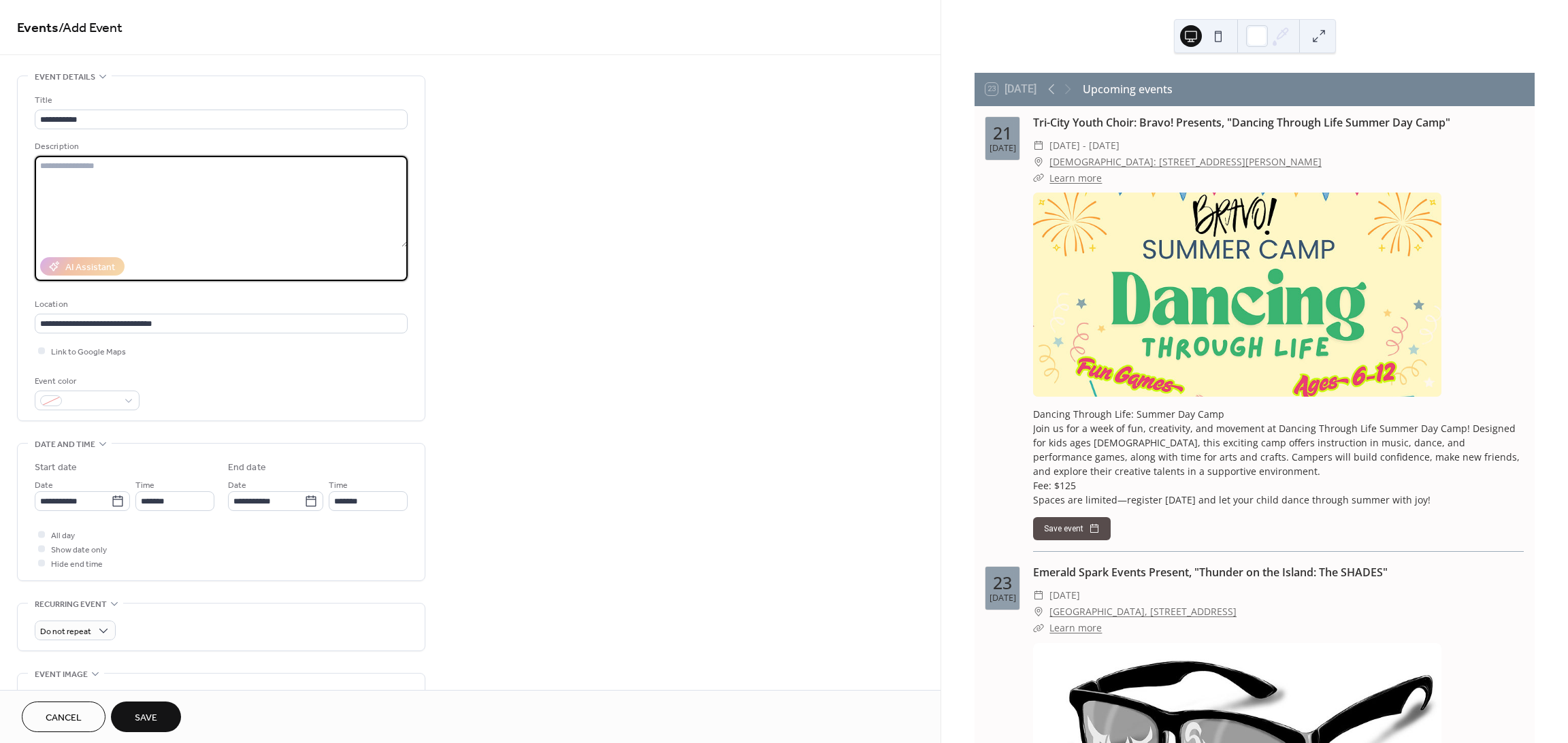 click at bounding box center [221, 201] 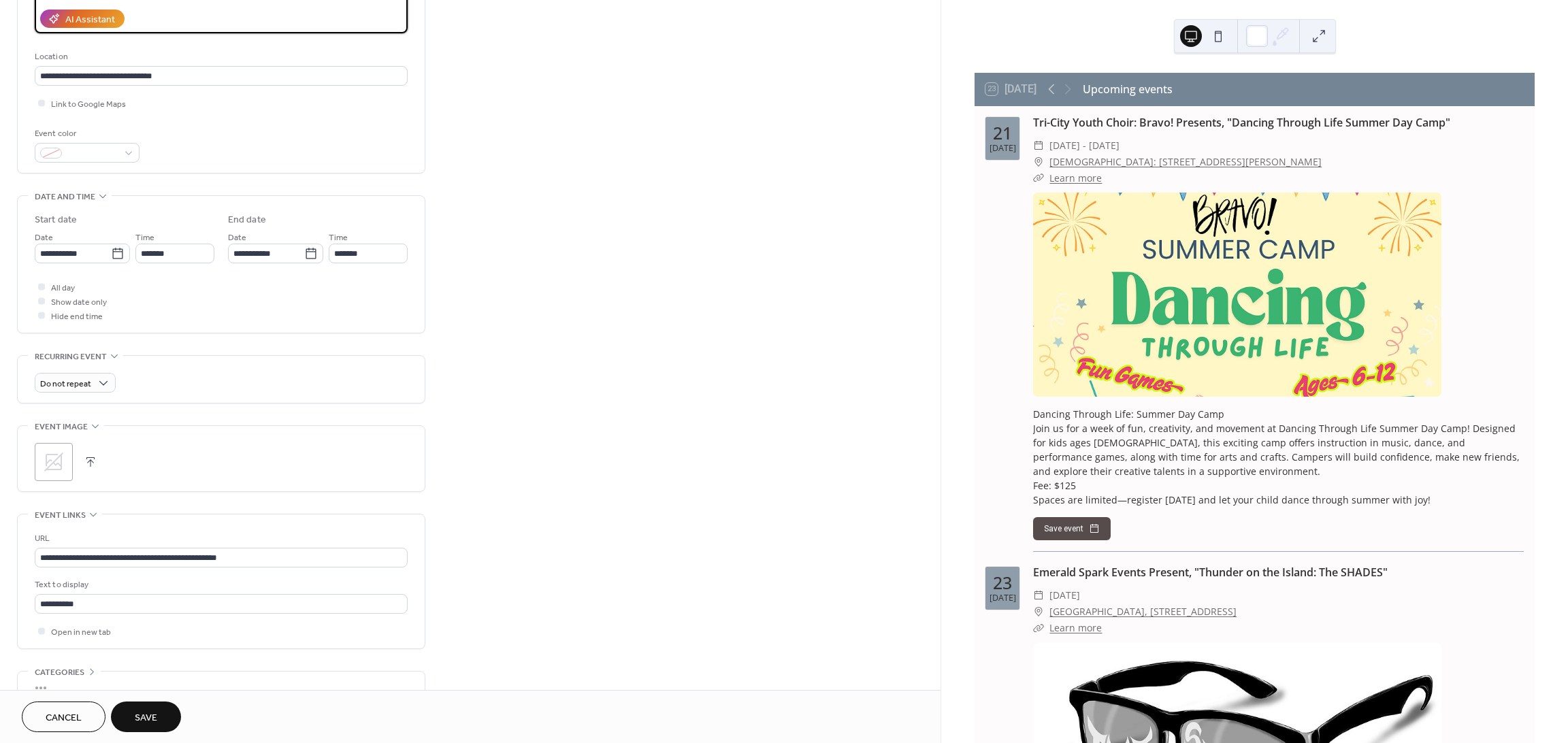 scroll, scrollTop: 272, scrollLeft: 0, axis: vertical 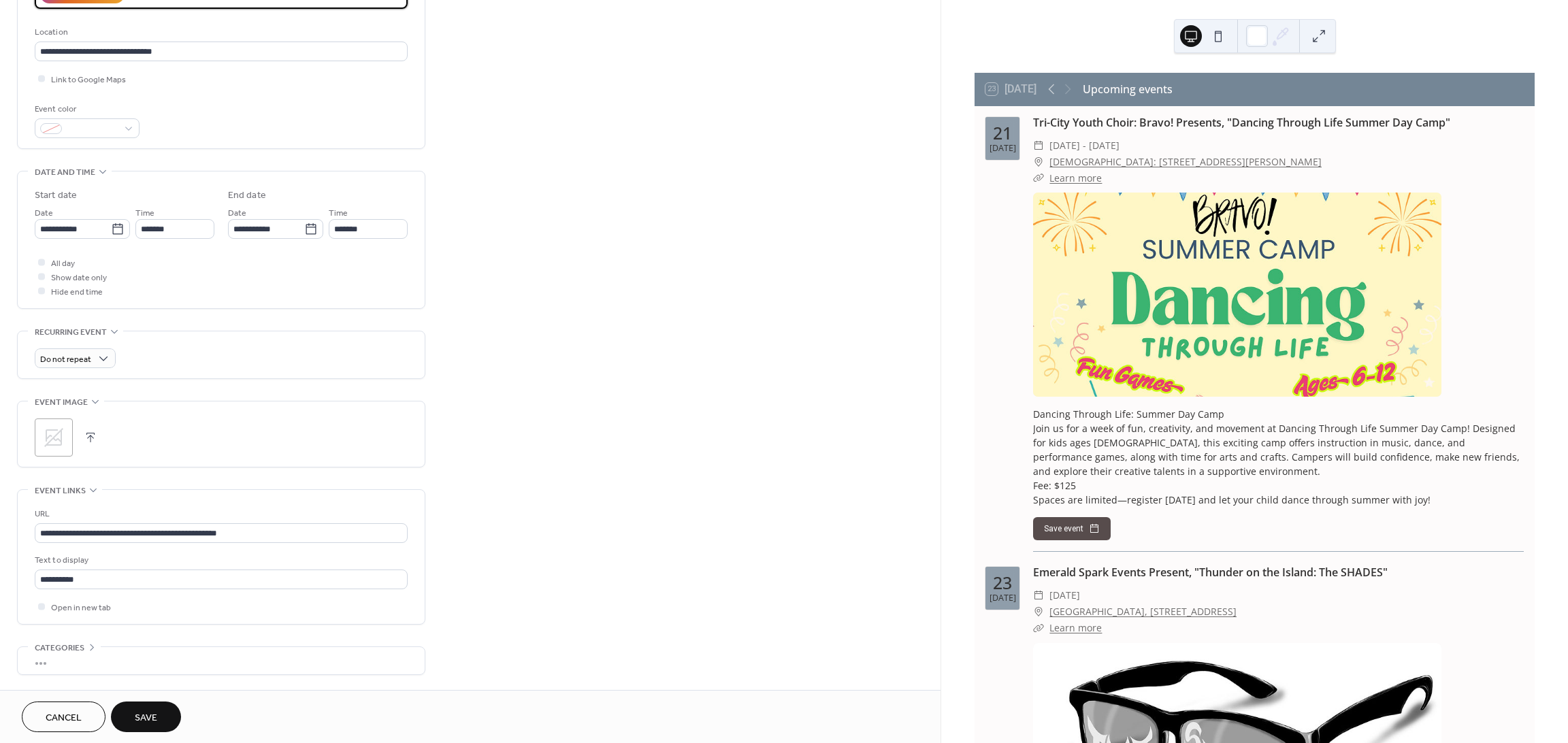 type on "**********" 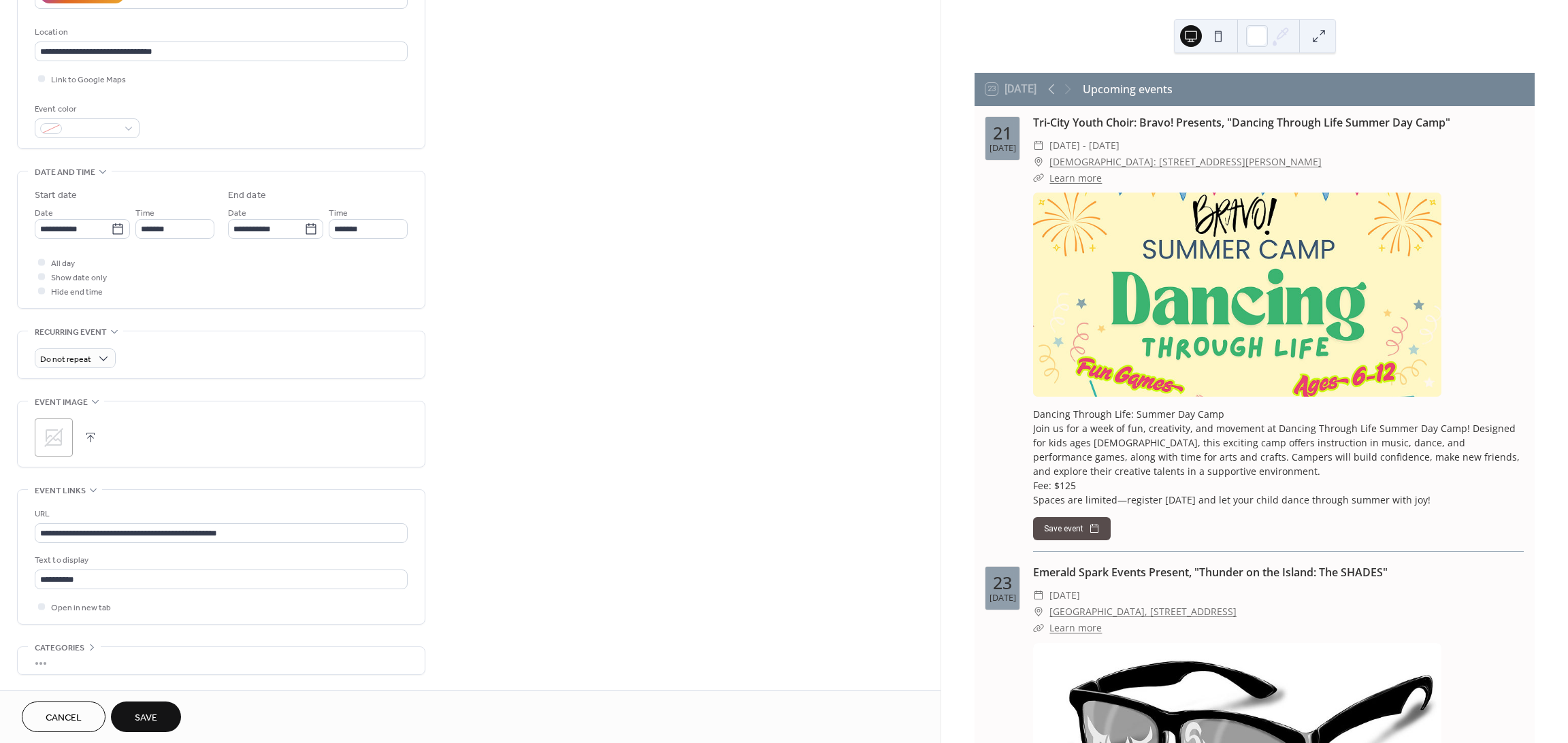 click 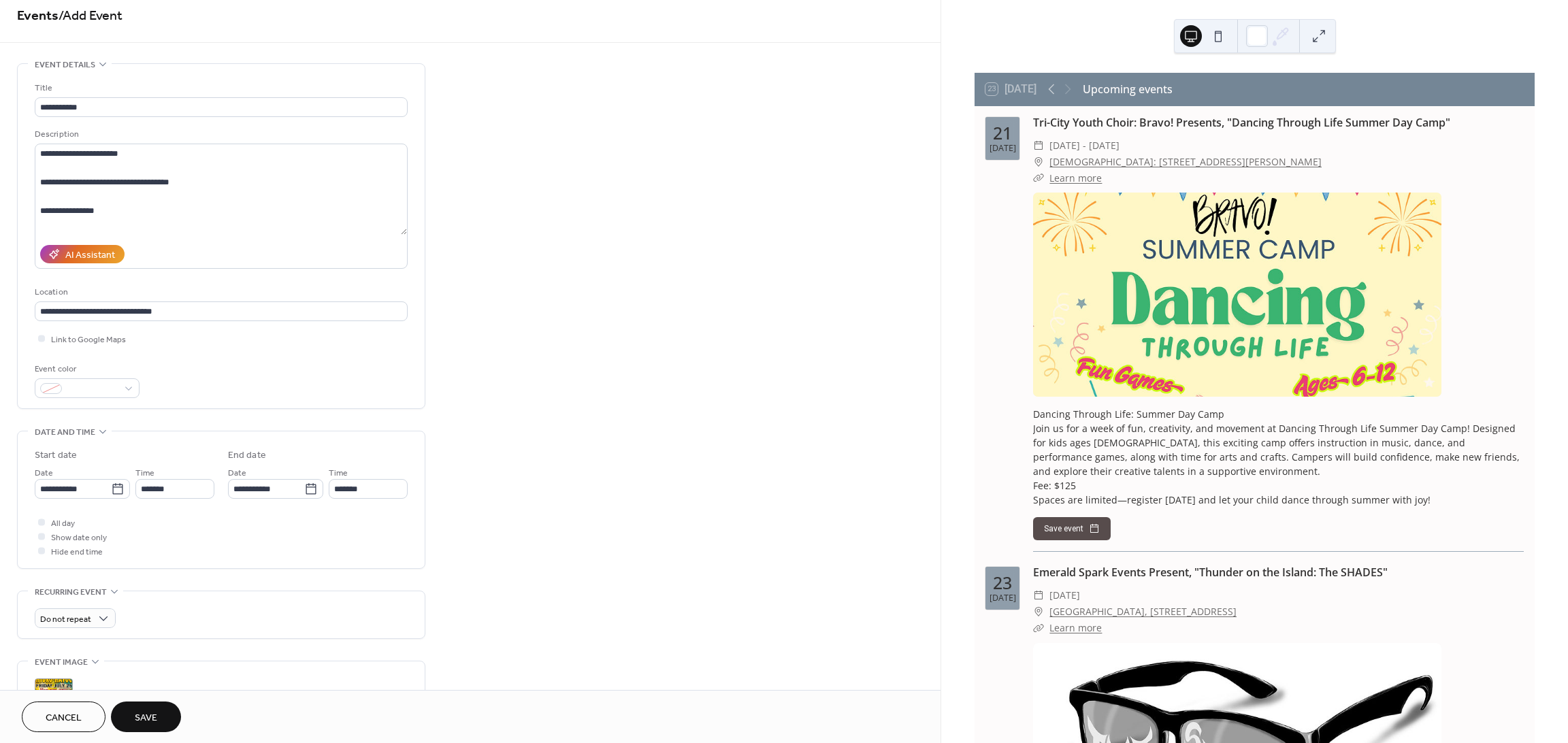 scroll, scrollTop: 0, scrollLeft: 0, axis: both 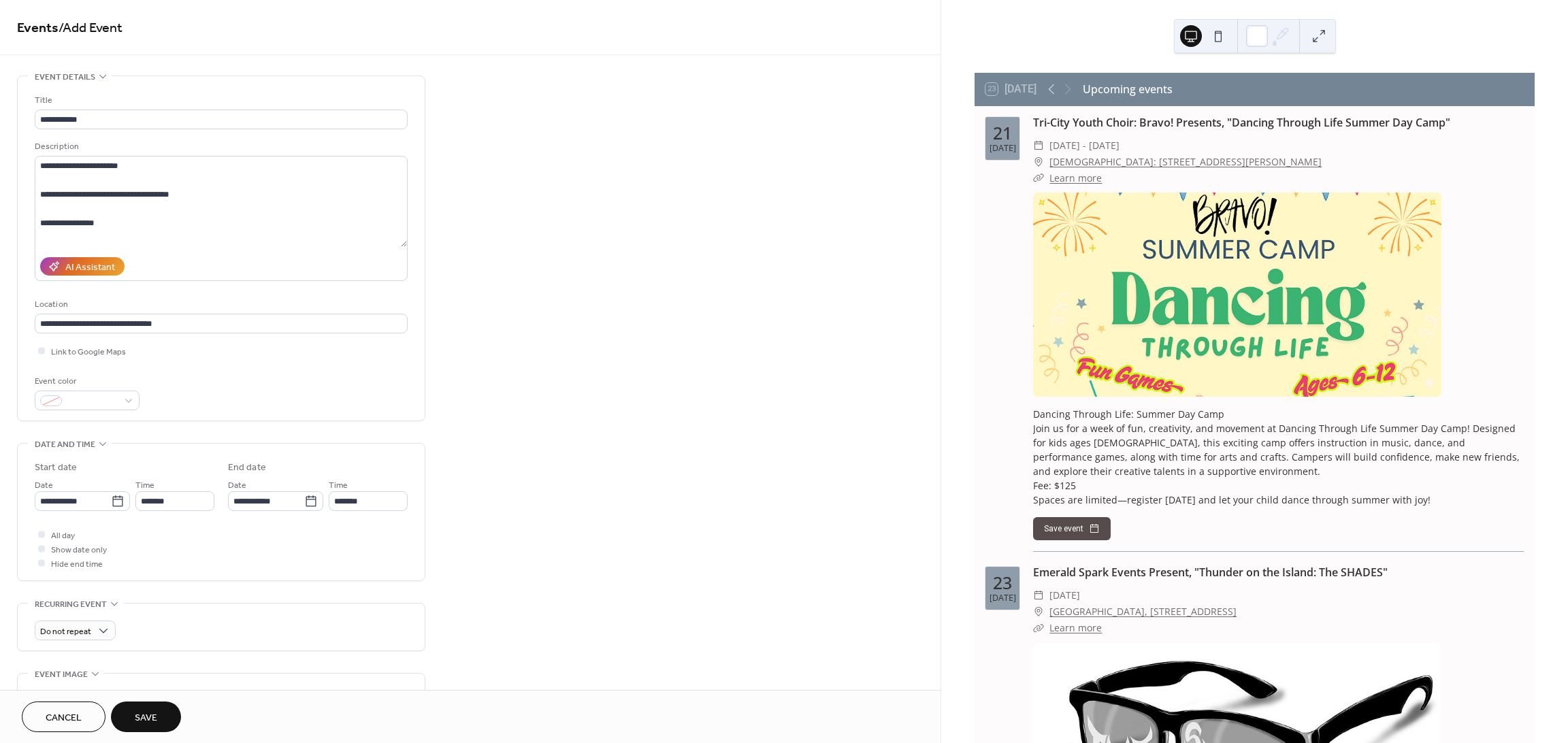 click on "Save" at bounding box center [146, 718] 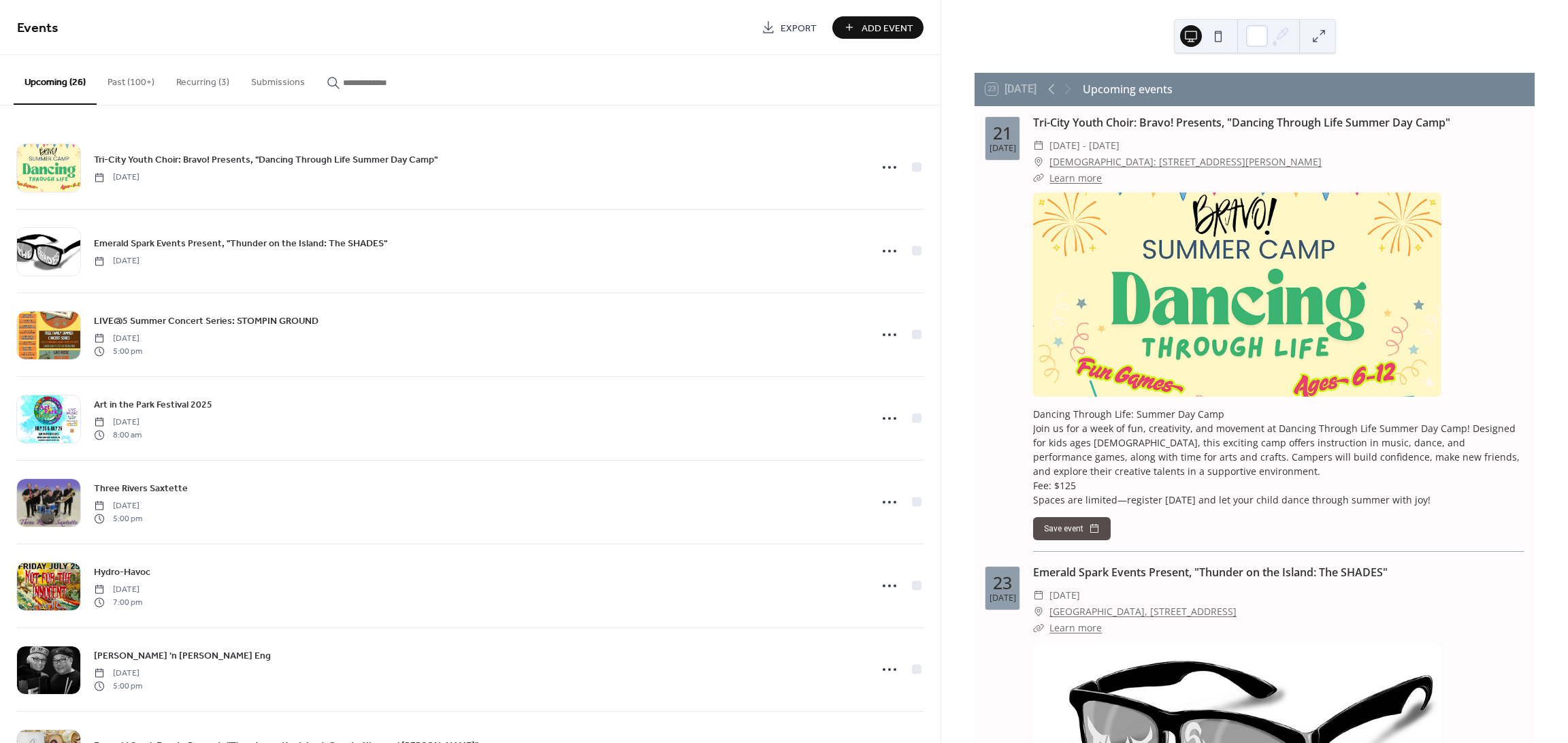 click on "Add Event" at bounding box center (887, 28) 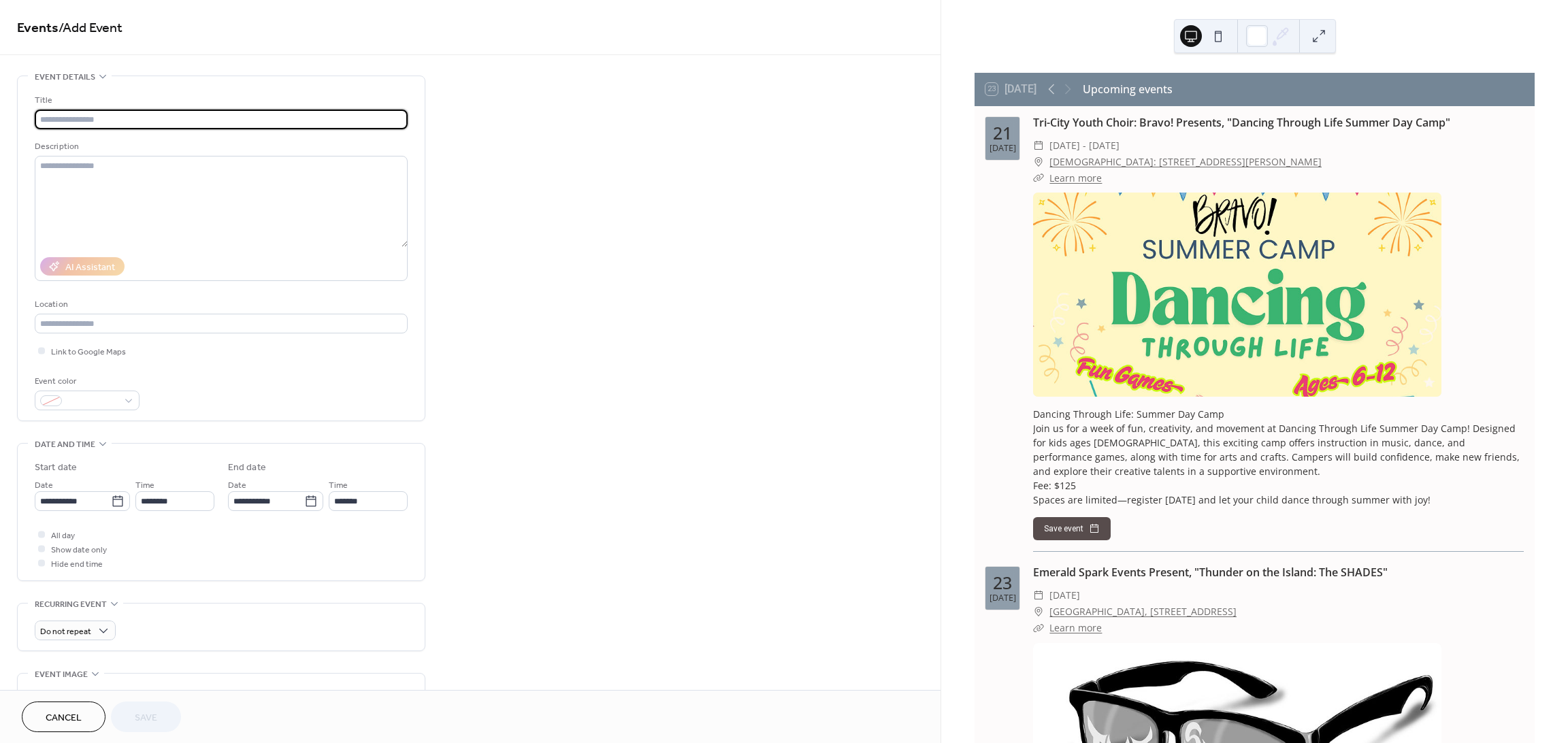 click at bounding box center [221, 119] 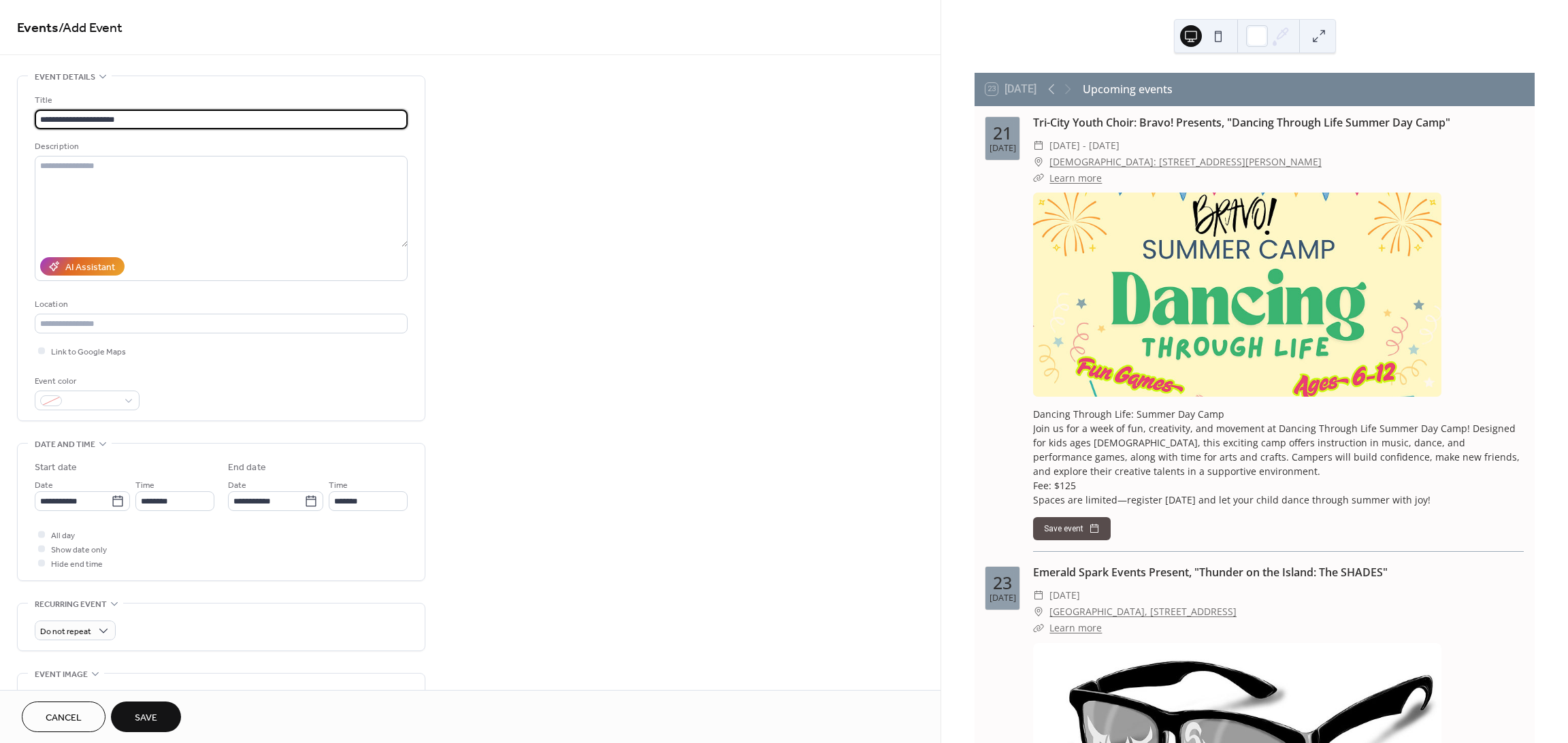 type on "**********" 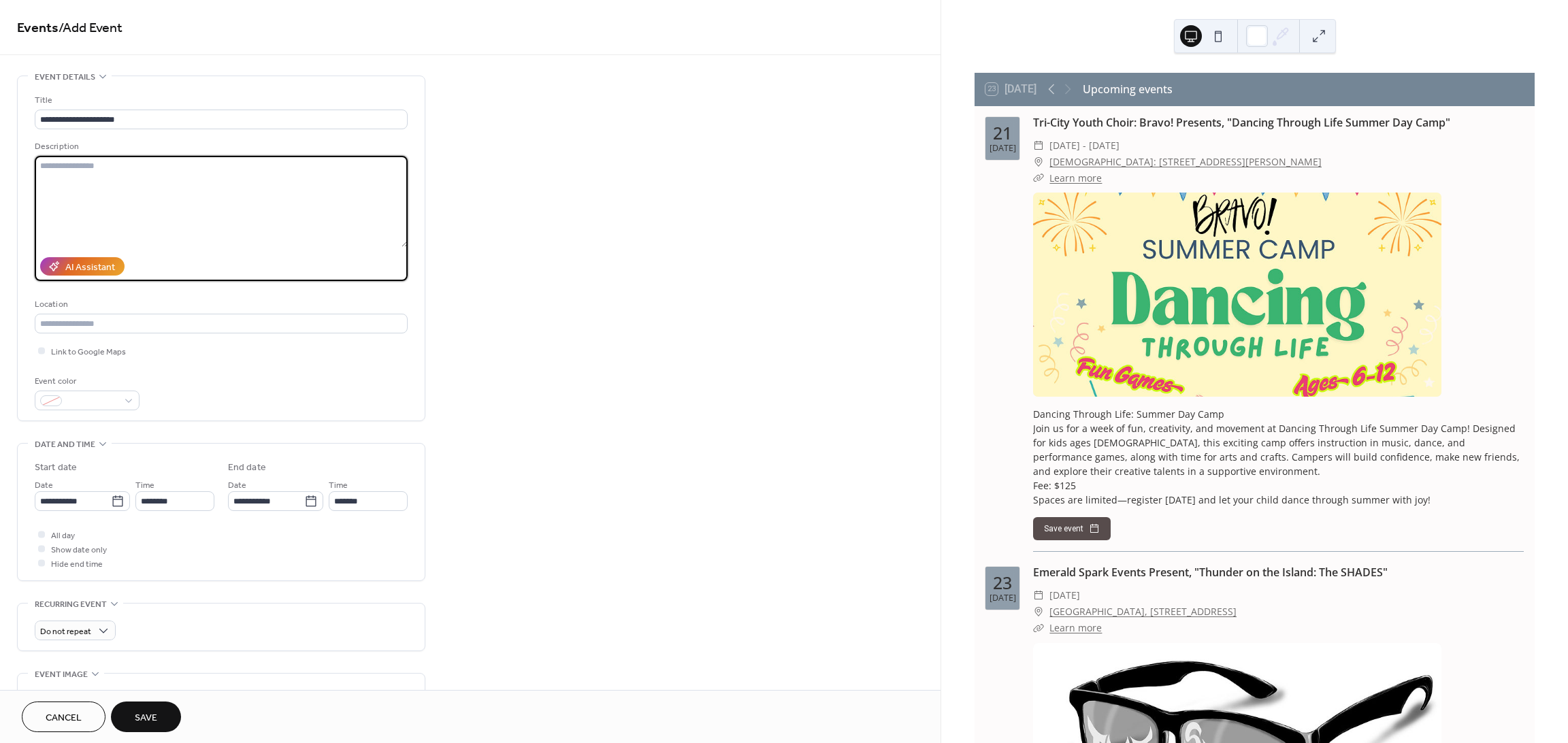 click at bounding box center [221, 201] 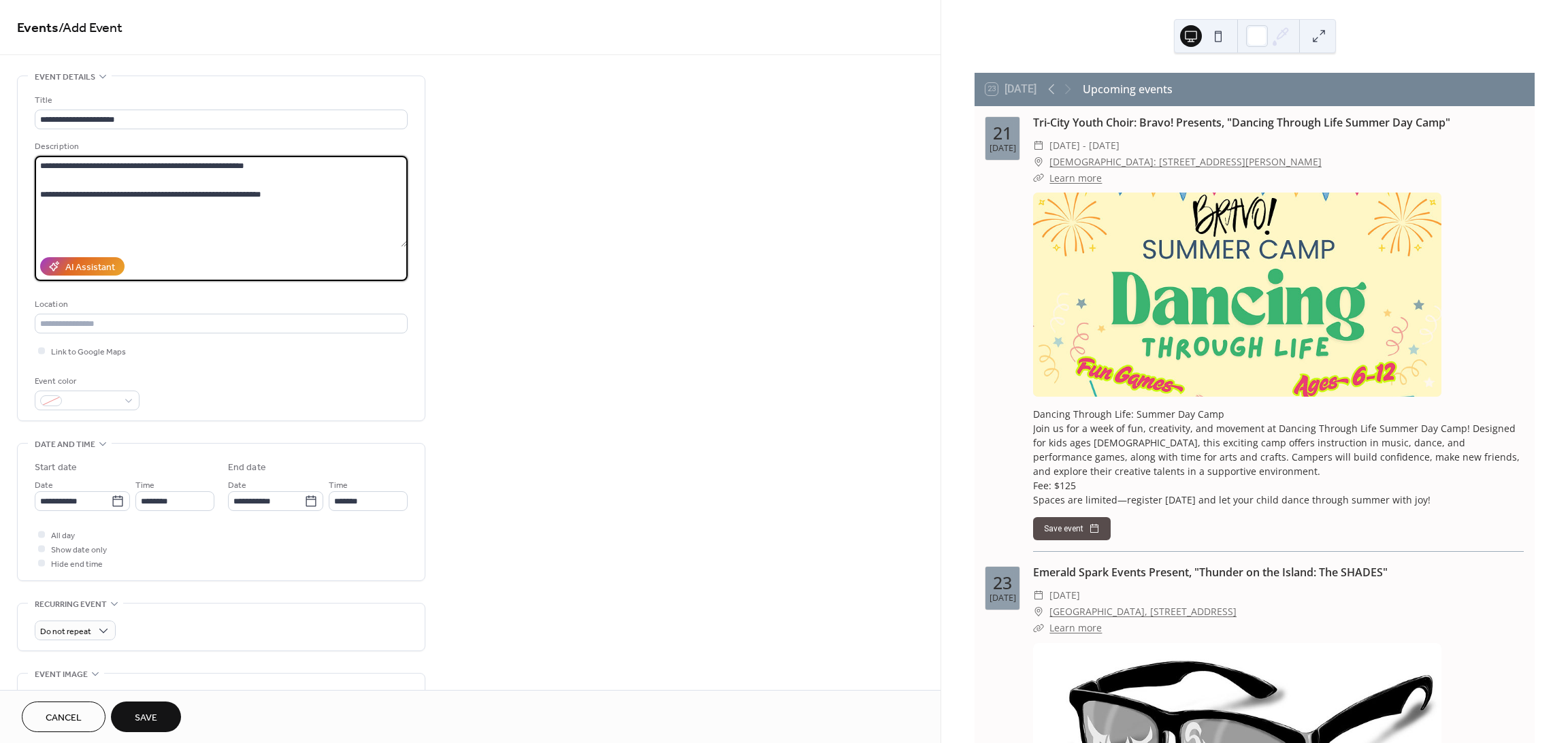 click on "**********" at bounding box center (220, 201) 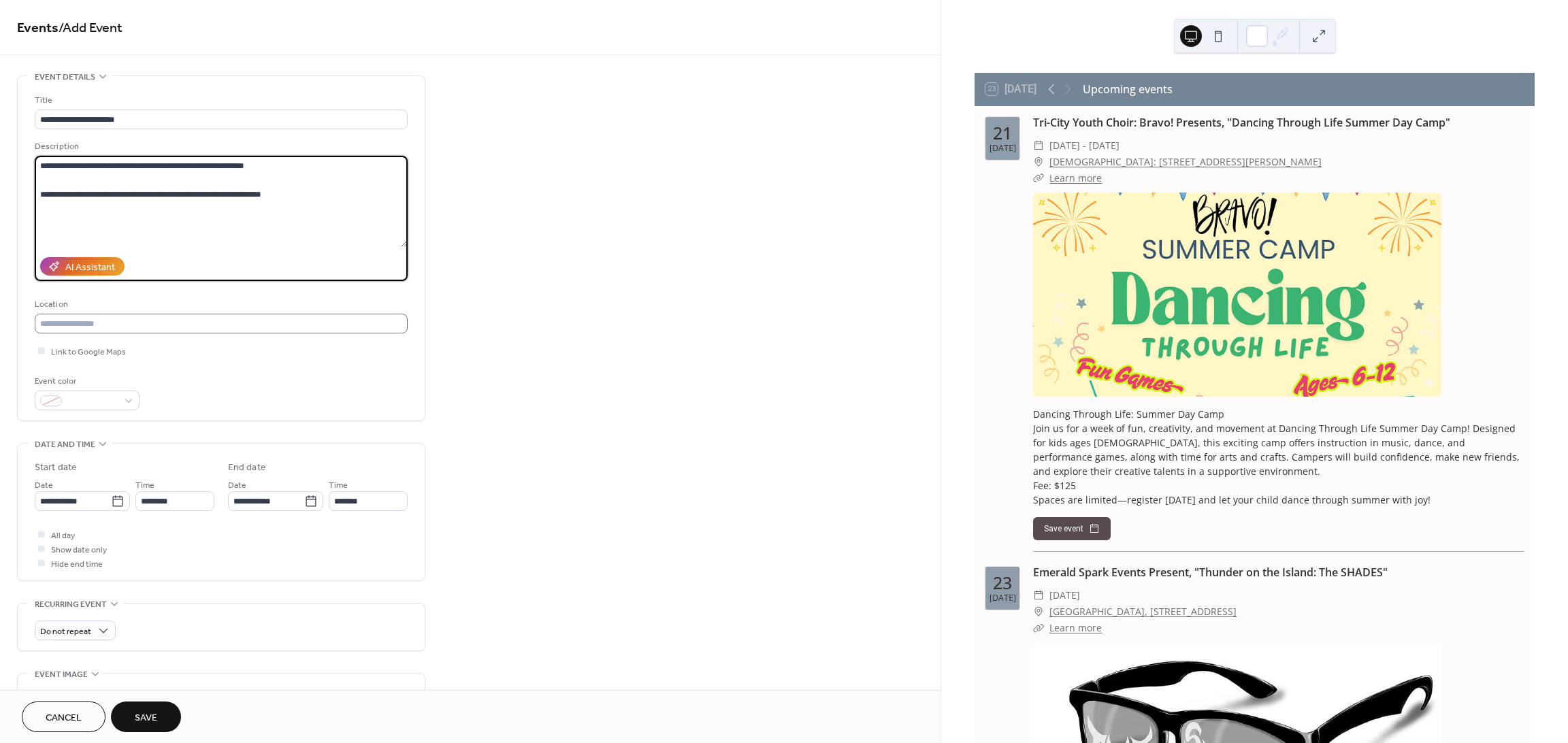 type on "**********" 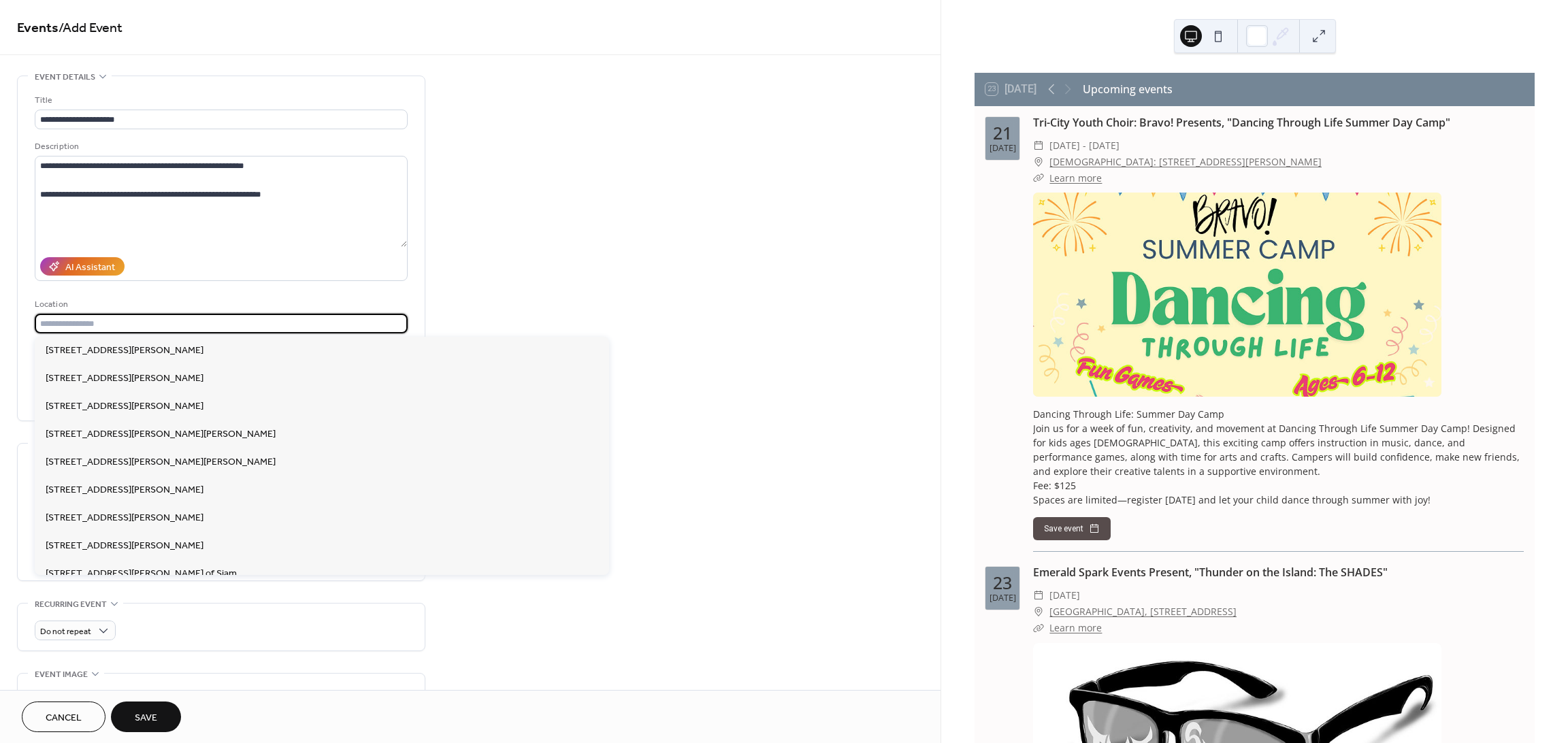 click at bounding box center [221, 323] 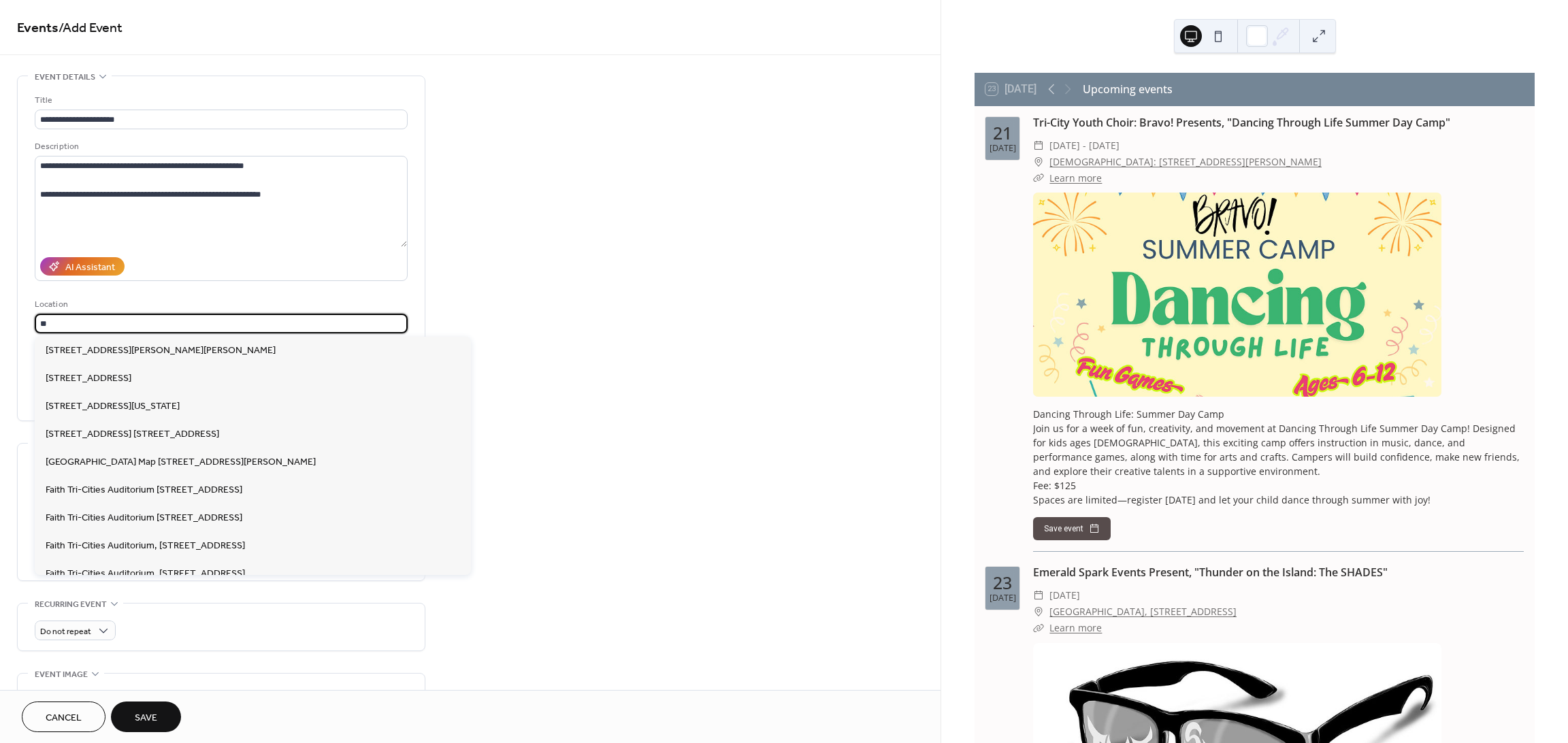 type on "*" 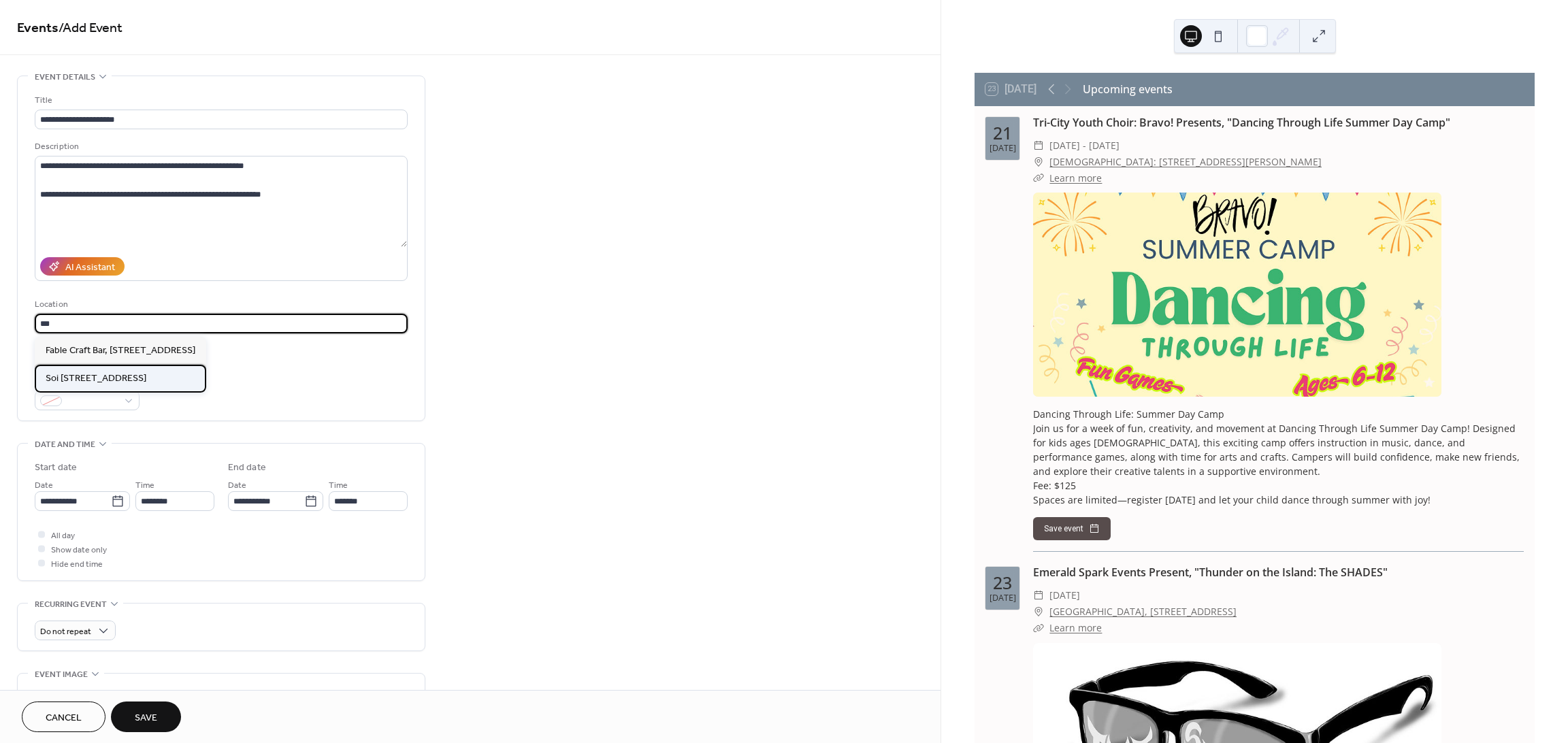 click on "Soi [STREET_ADDRESS]" at bounding box center [96, 378] 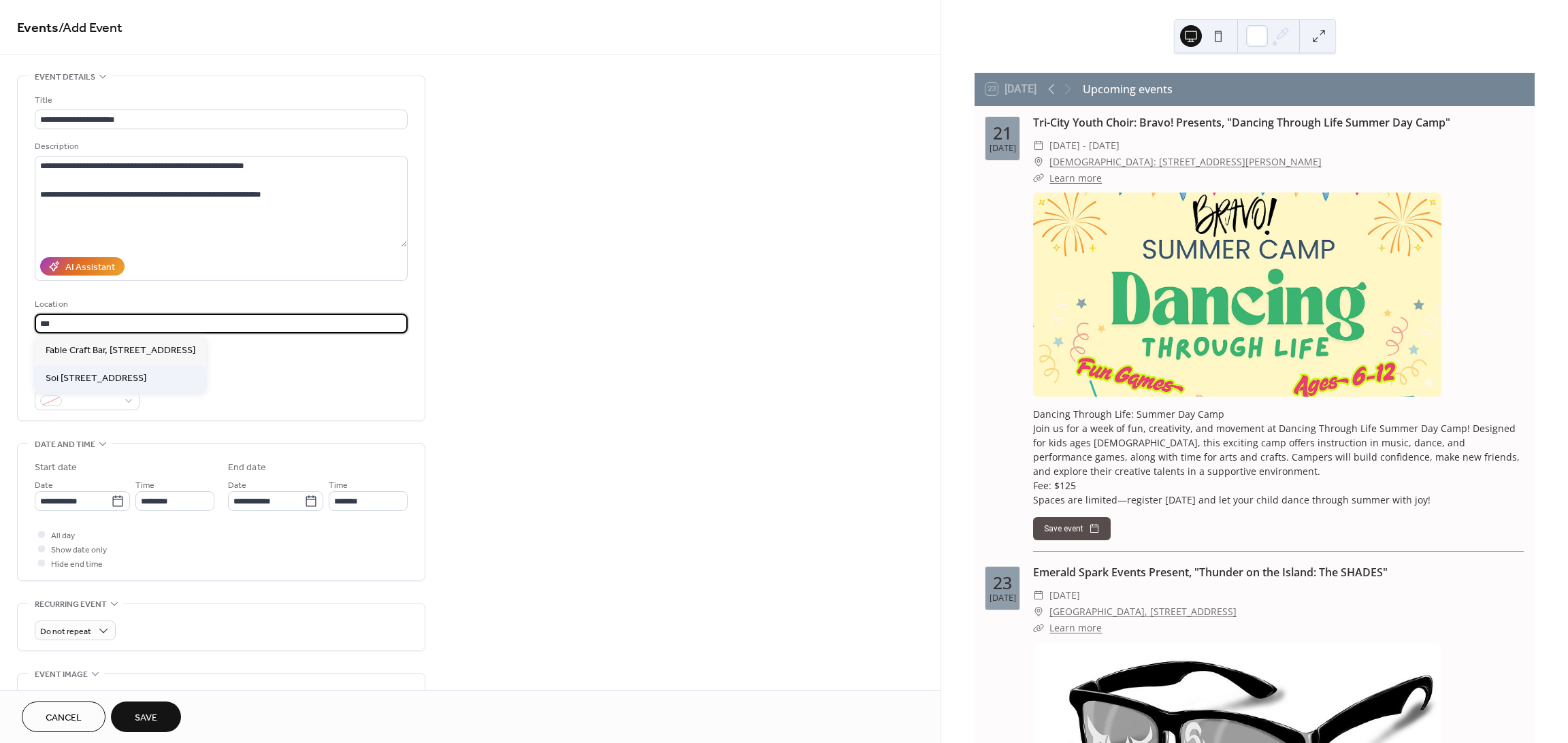 type on "**********" 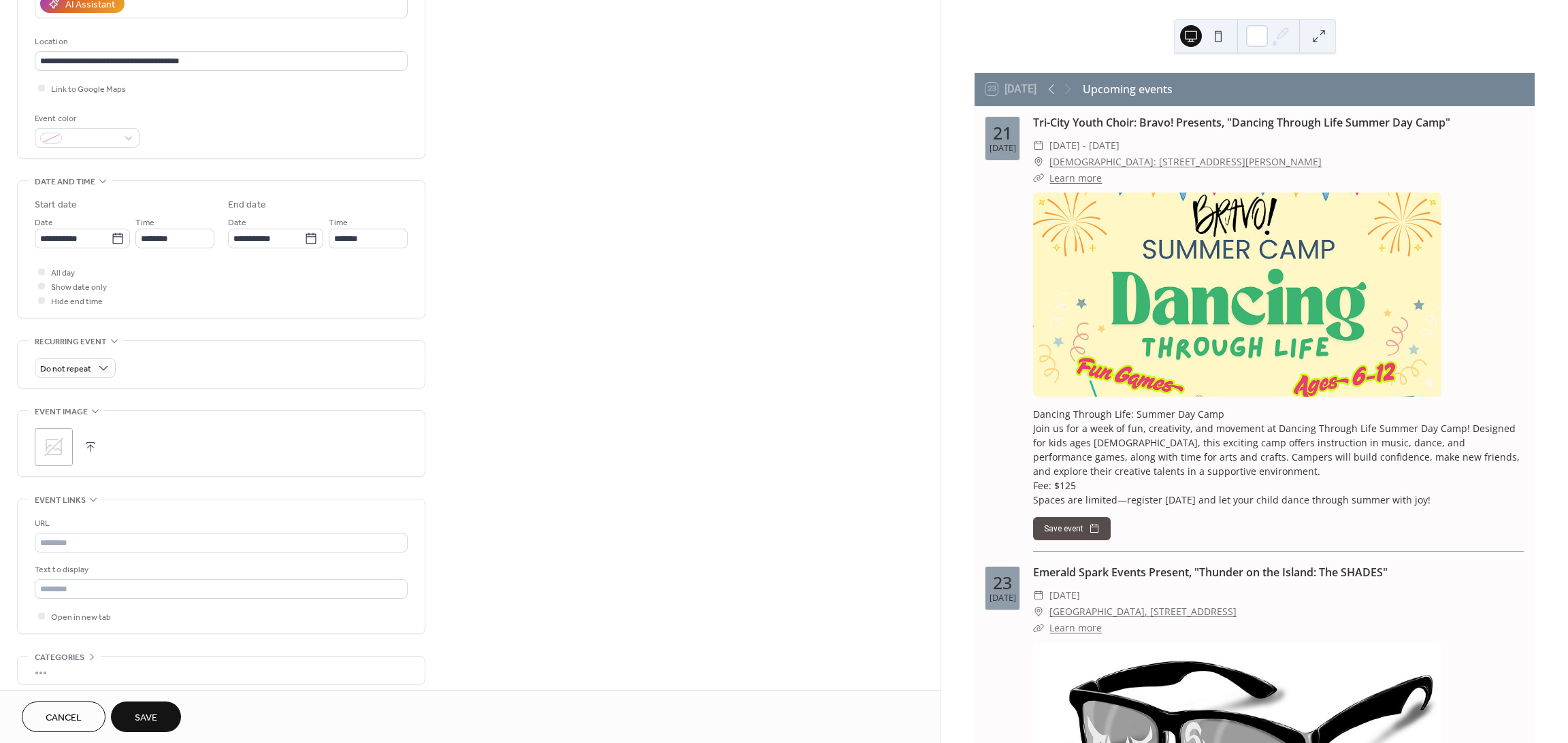 scroll, scrollTop: 272, scrollLeft: 0, axis: vertical 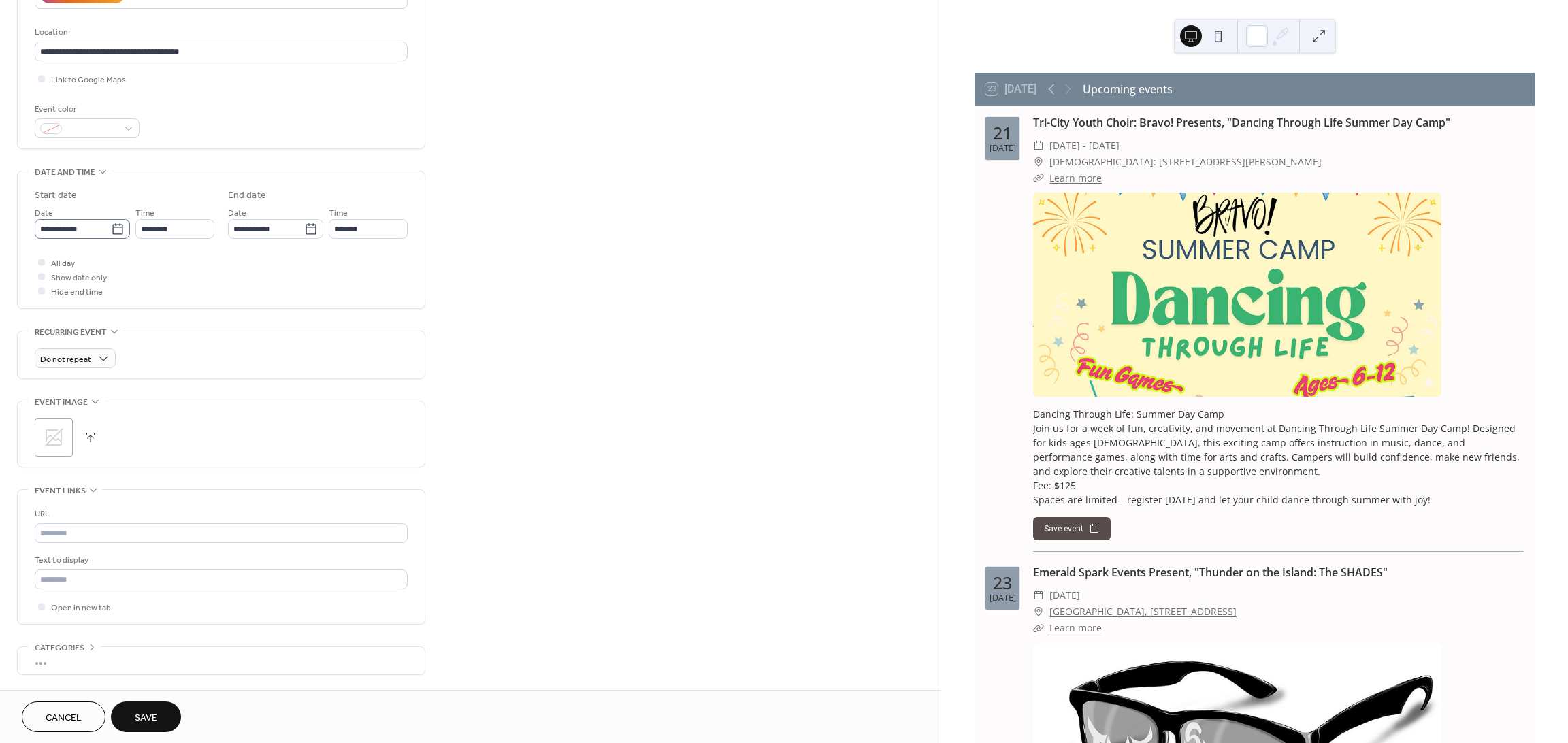 click 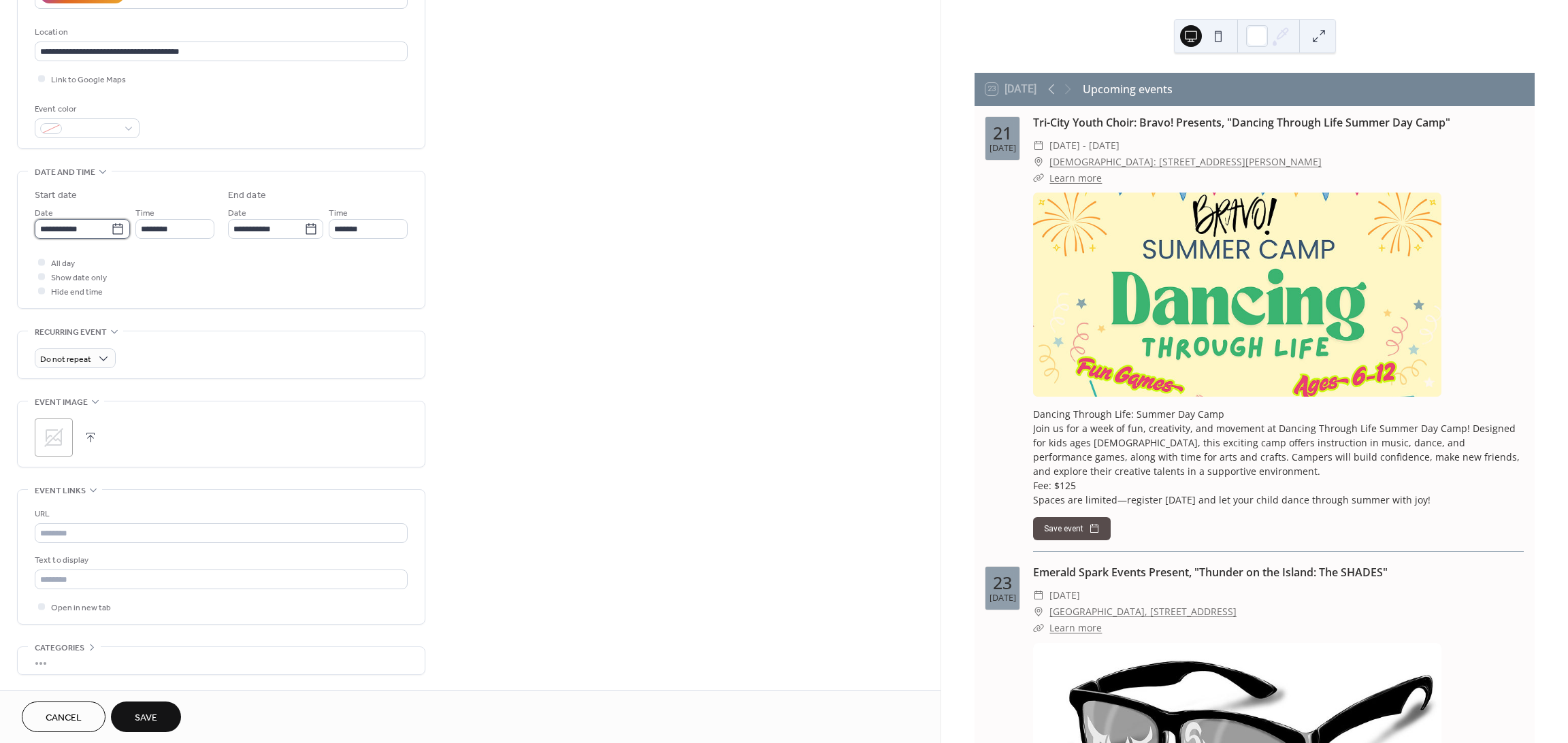 click on "**********" at bounding box center [73, 229] 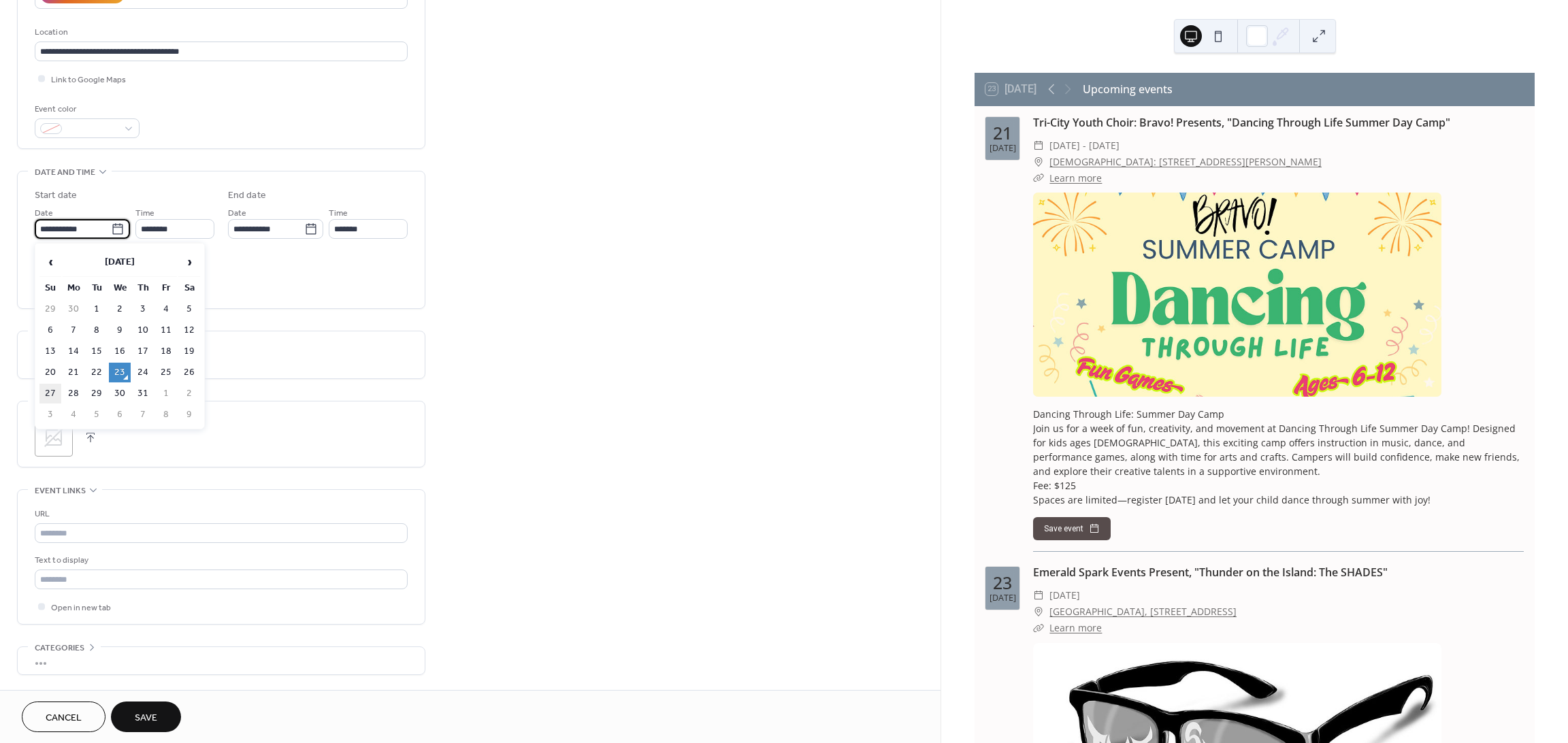 click on "27" at bounding box center (50, 393) 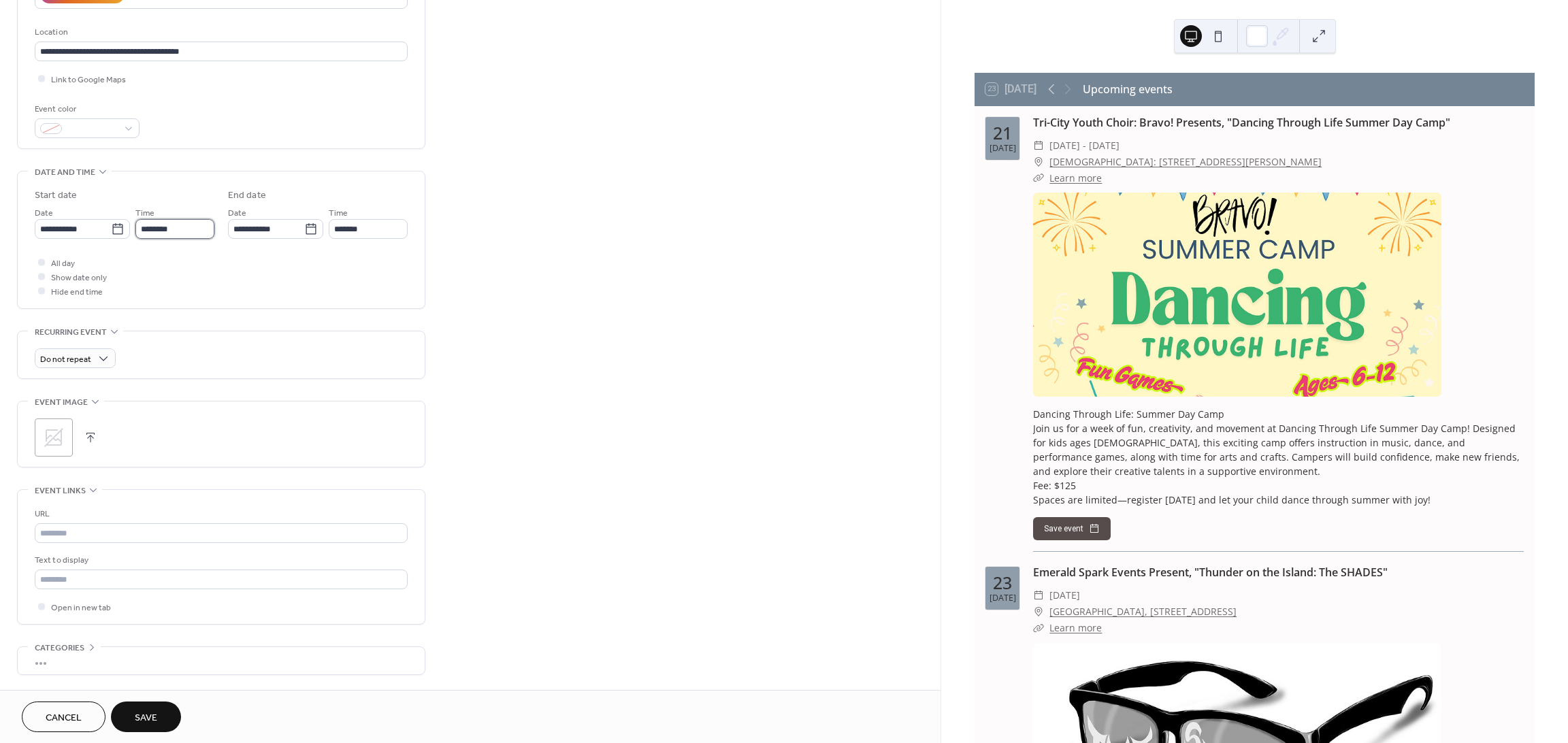 click on "********" at bounding box center (175, 229) 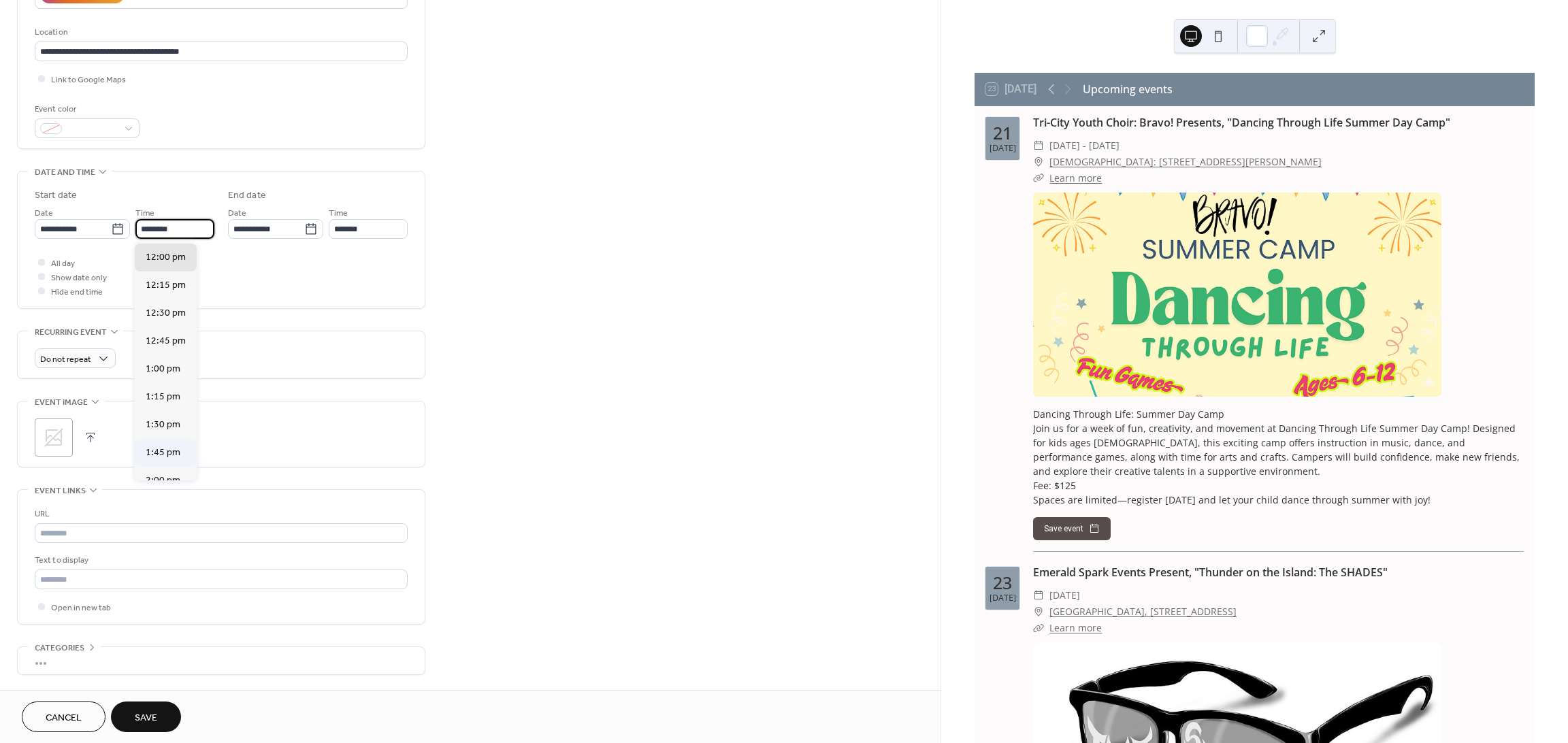 scroll, scrollTop: 1749, scrollLeft: 0, axis: vertical 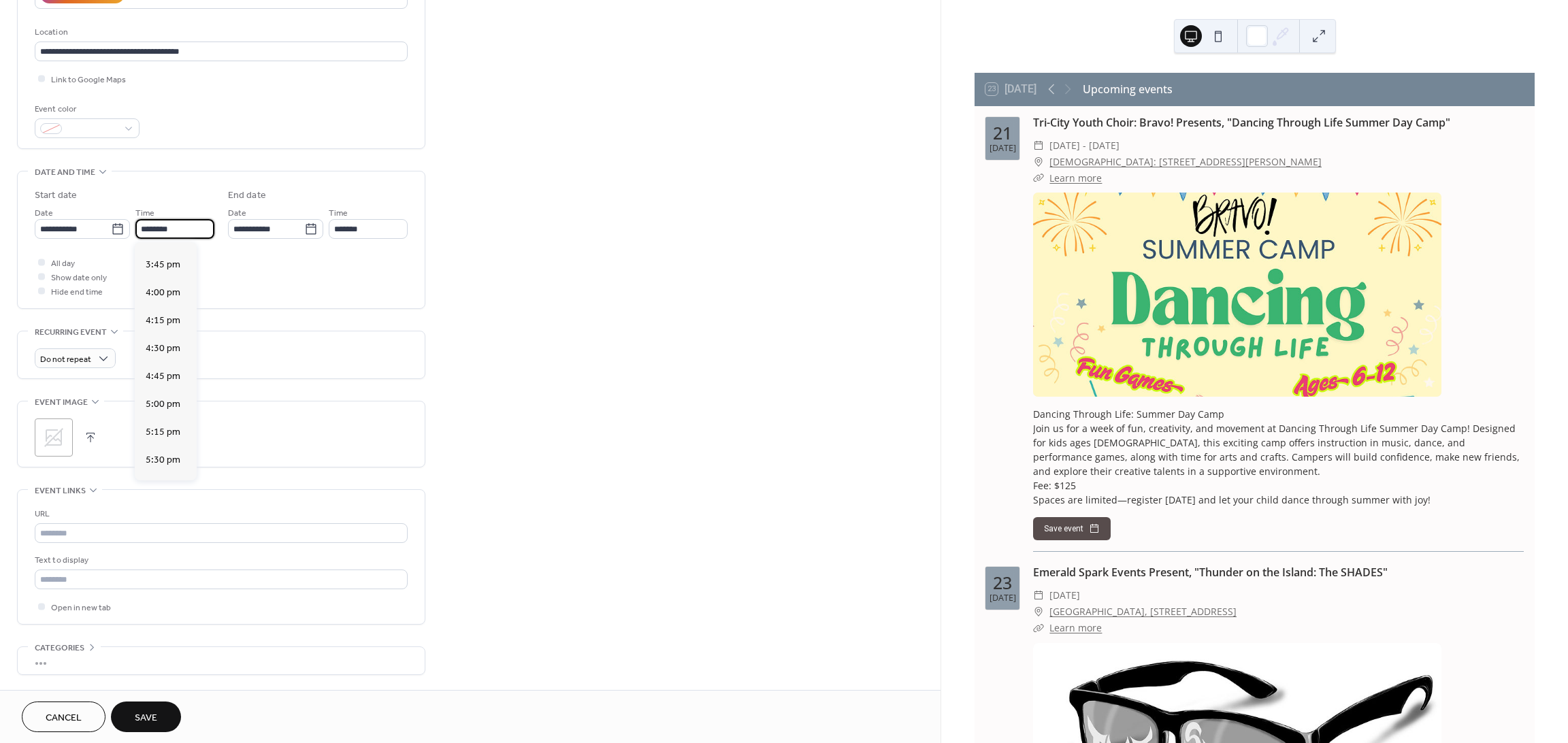 click on "6:00 pm" at bounding box center [163, 516] 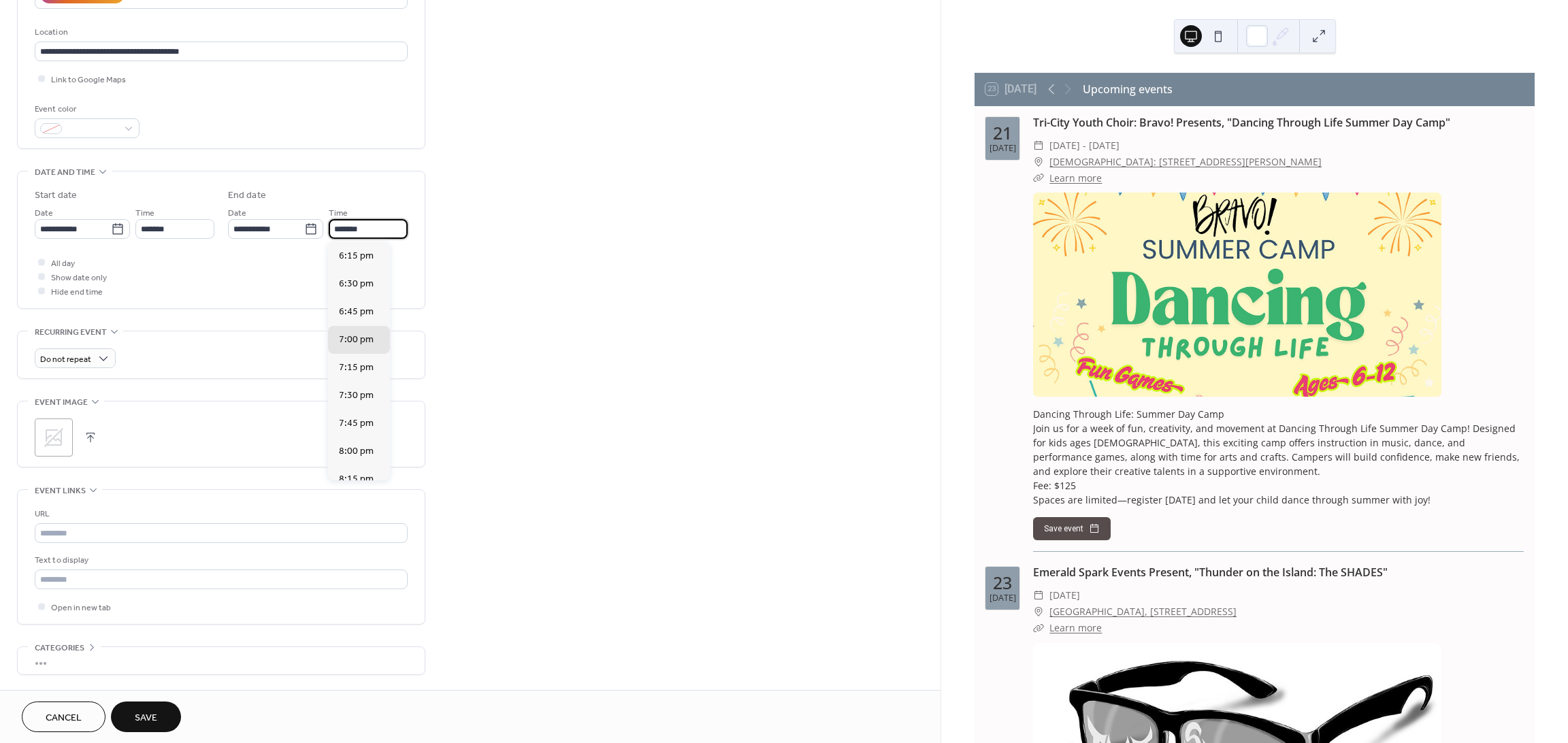 click on "*******" at bounding box center (368, 229) 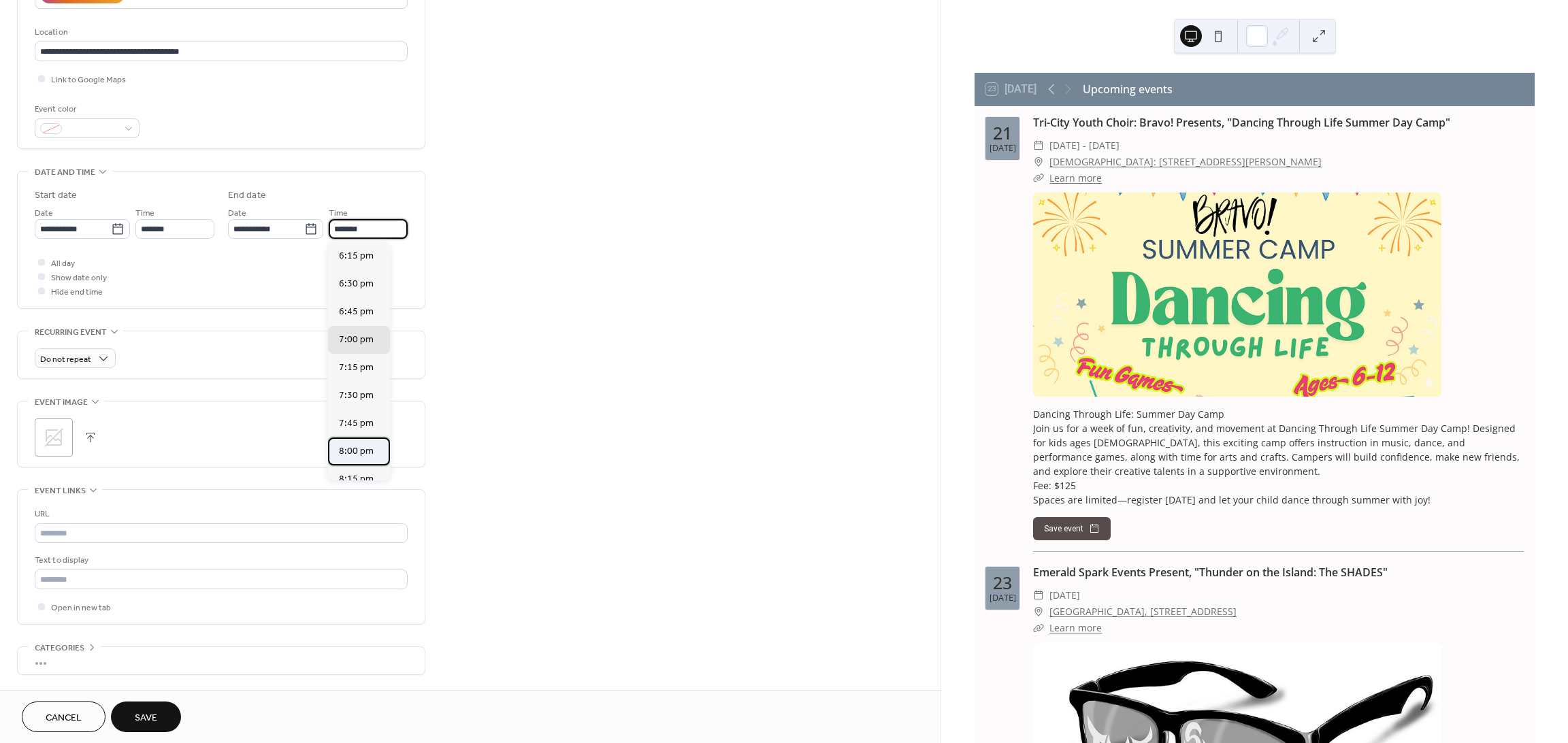click on "8:00 pm" at bounding box center (356, 451) 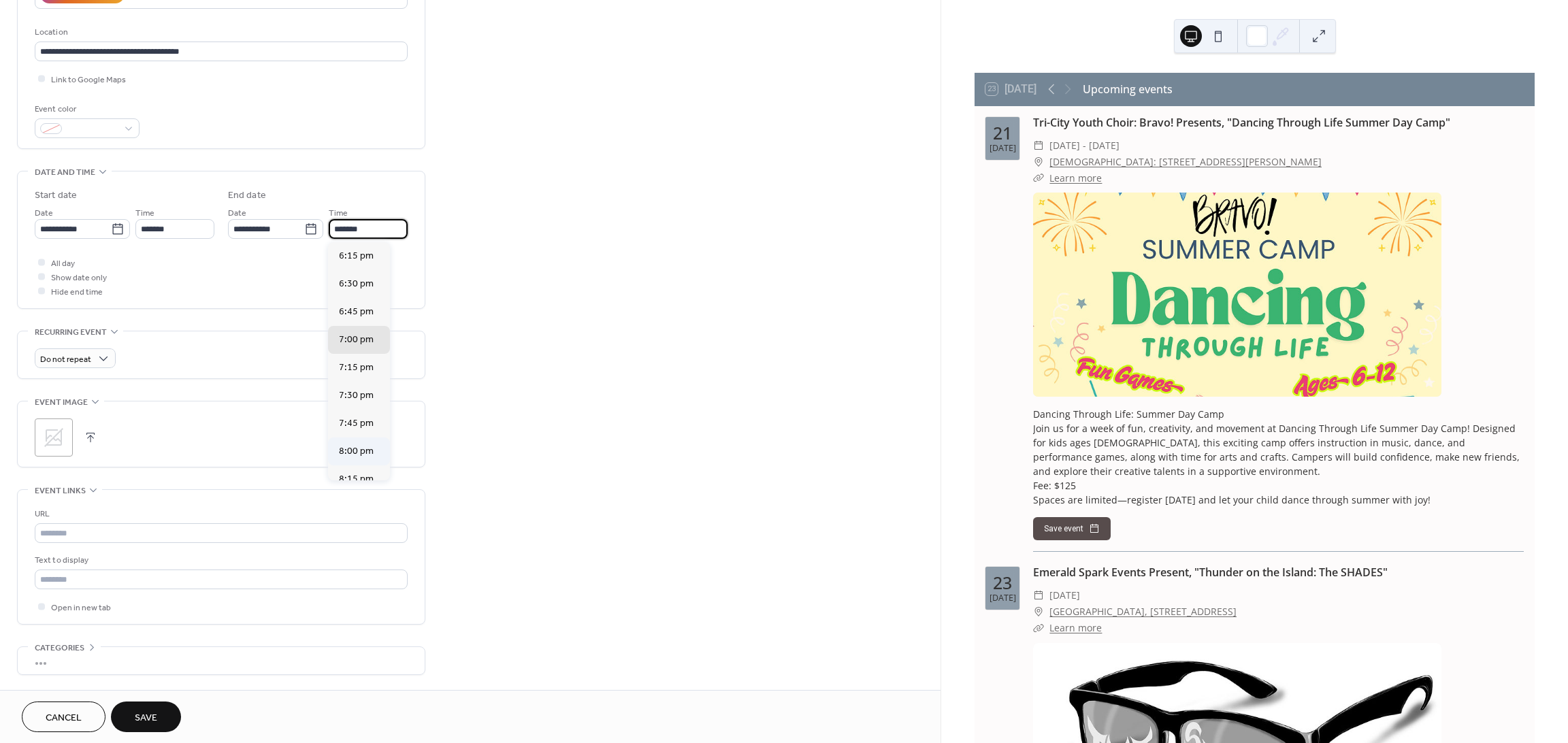 type on "*******" 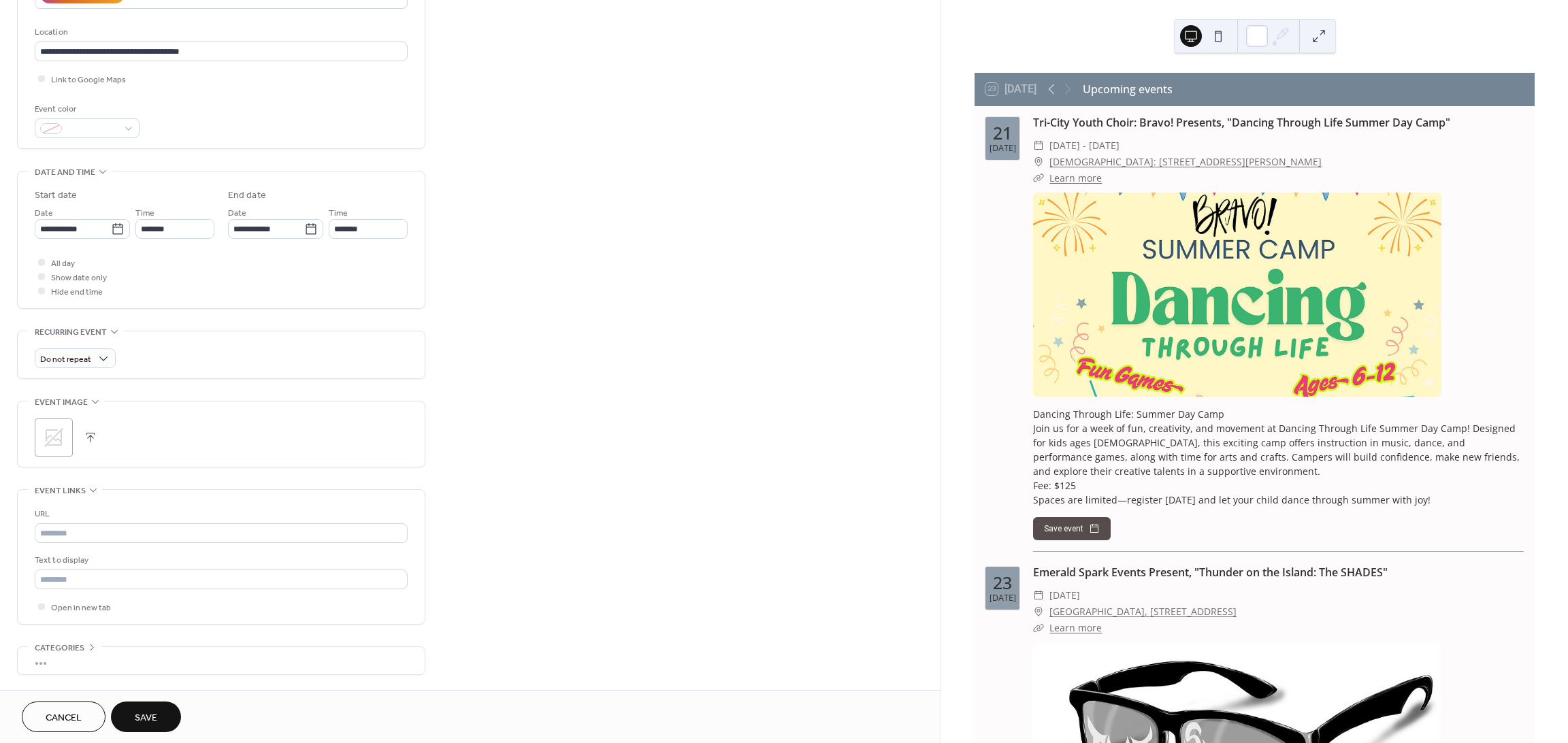 click 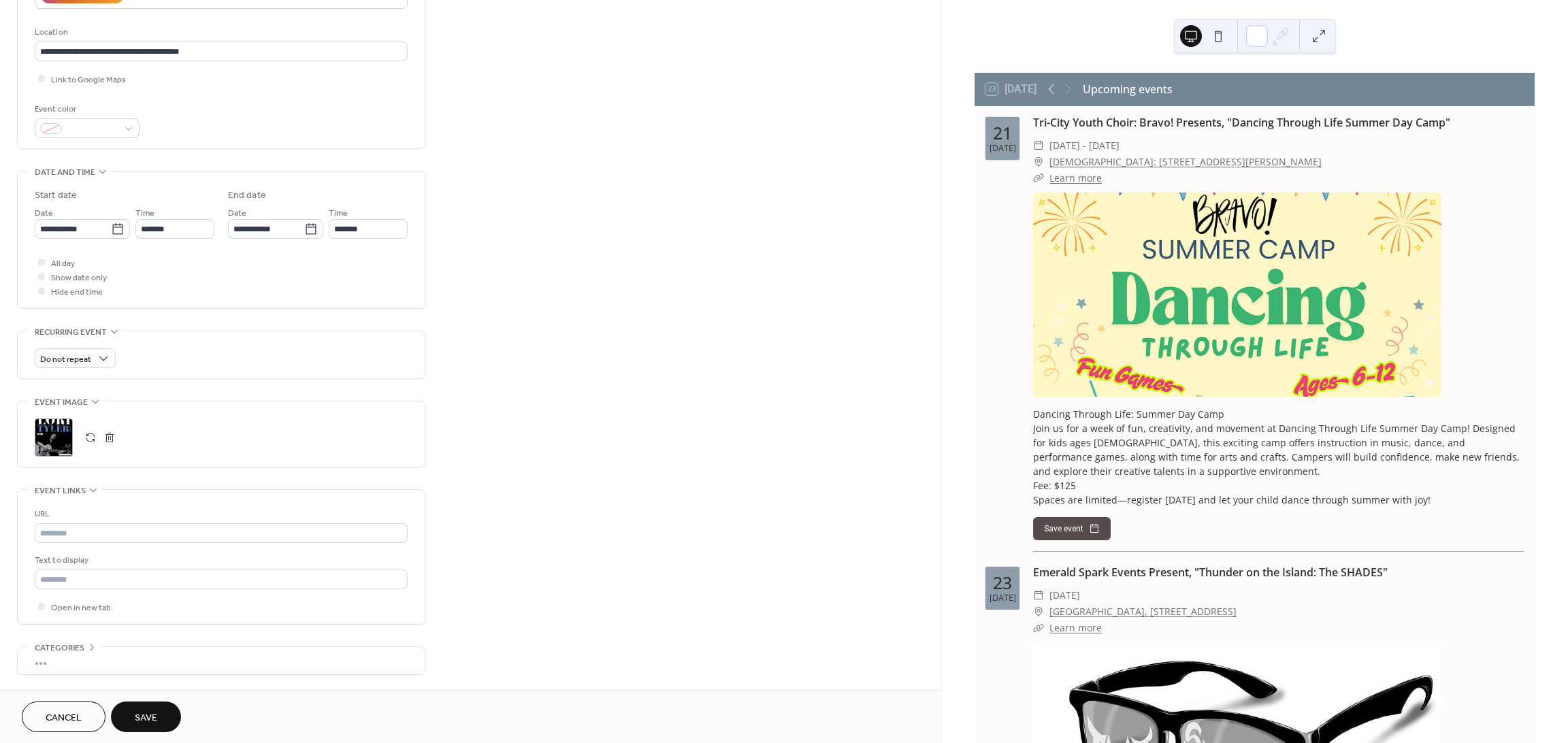 click on "Save" at bounding box center [146, 718] 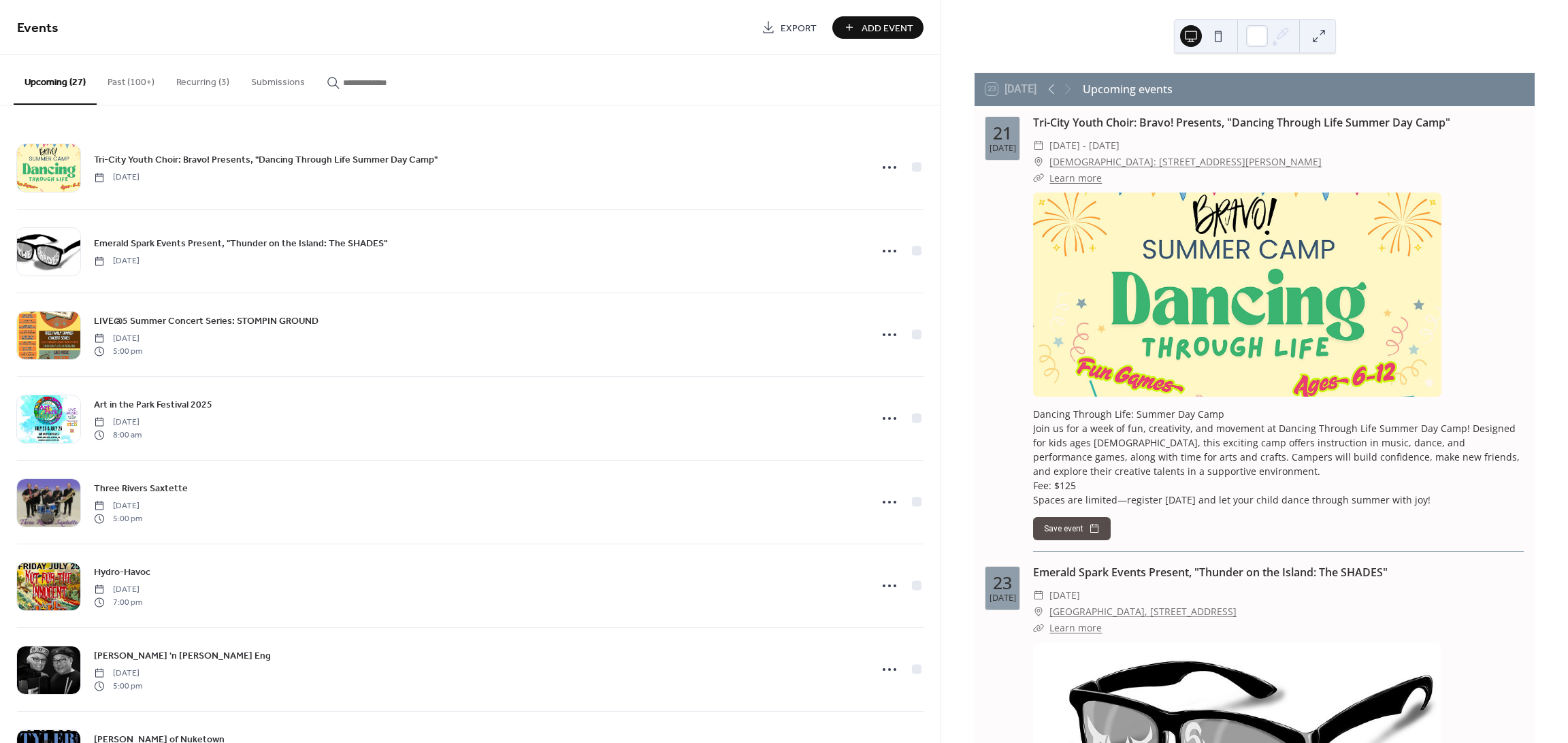 click on "Add Event" at bounding box center [887, 28] 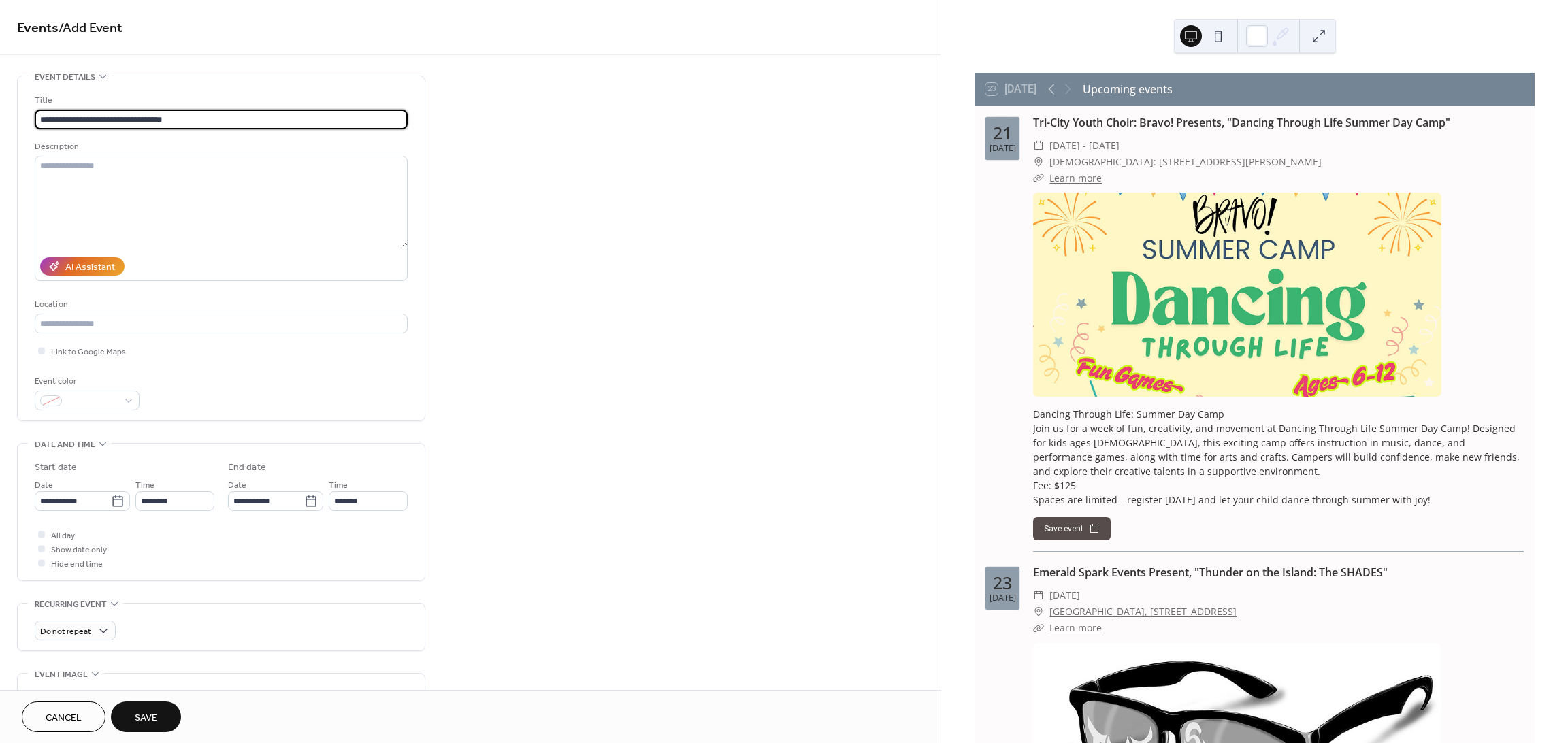drag, startPoint x: 180, startPoint y: 115, endPoint x: 155, endPoint y: 124, distance: 26.57066 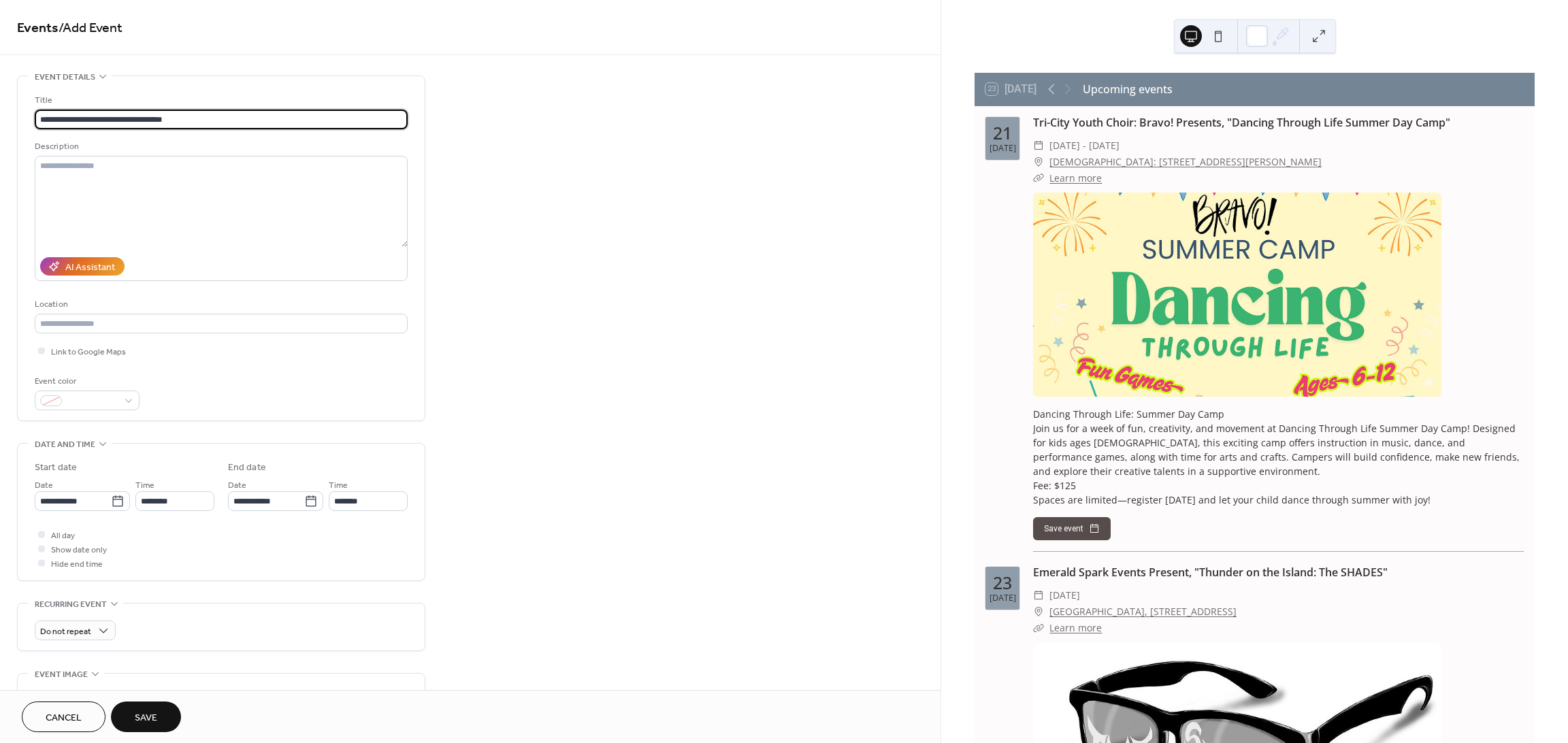 click on "**********" at bounding box center (221, 119) 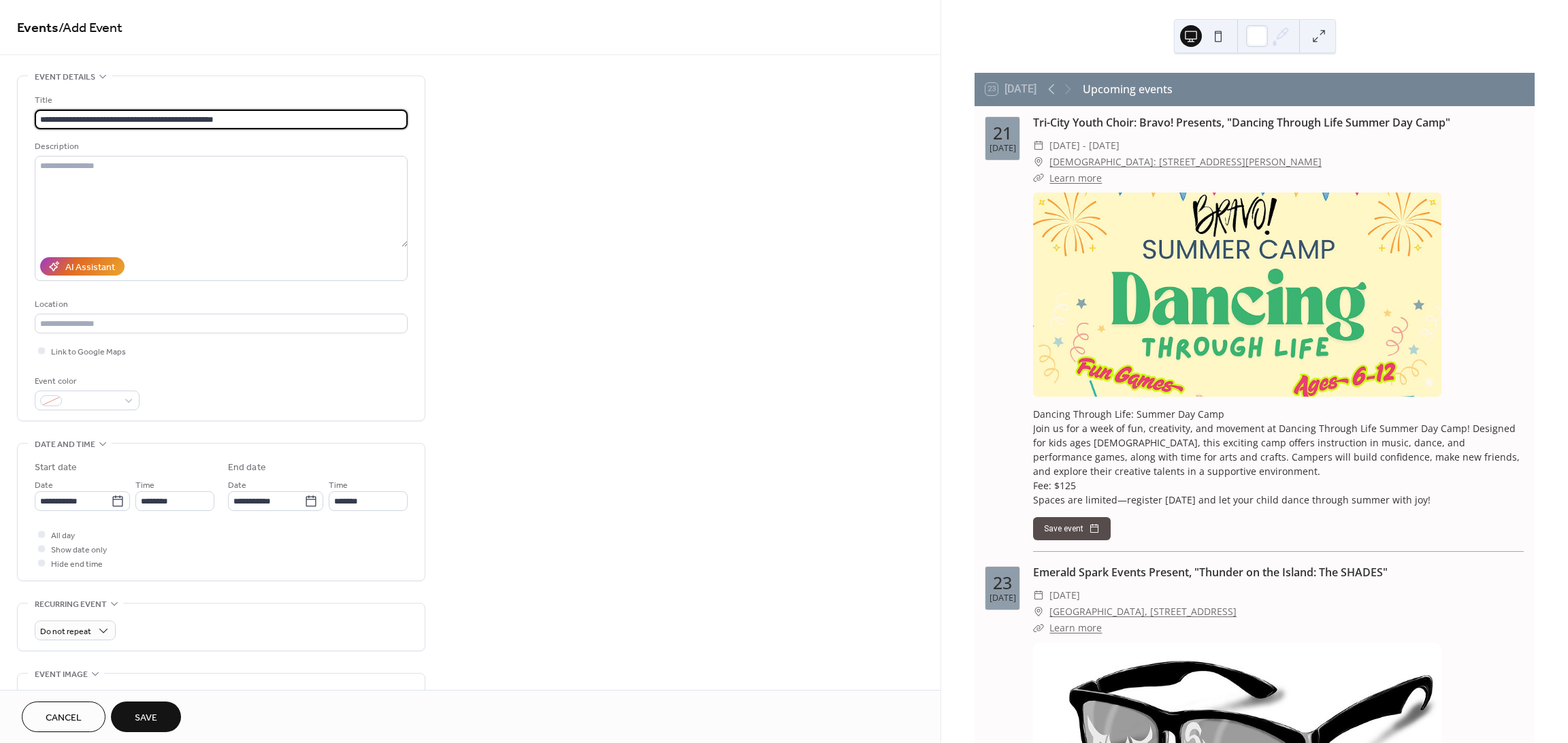 type on "**********" 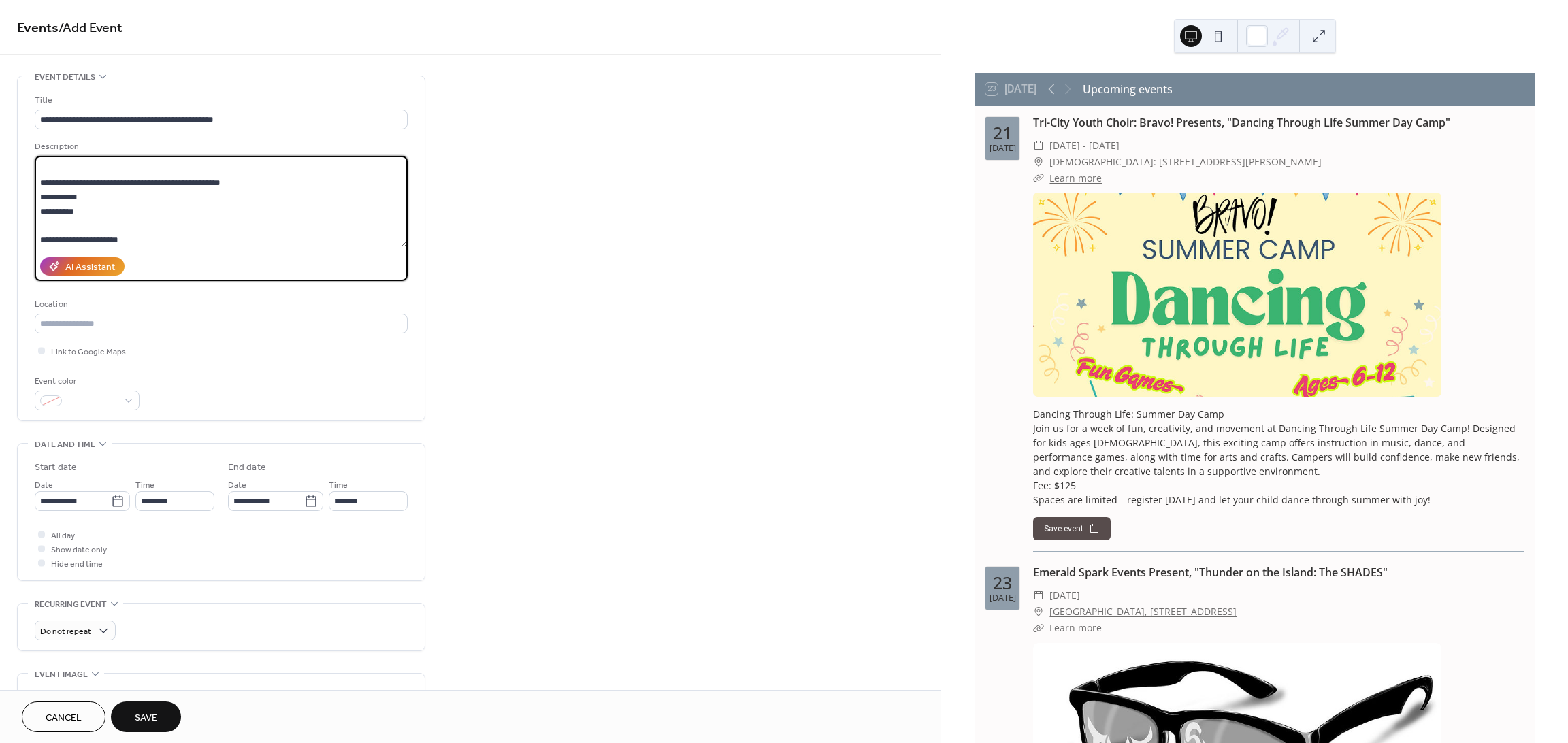 scroll, scrollTop: 14, scrollLeft: 0, axis: vertical 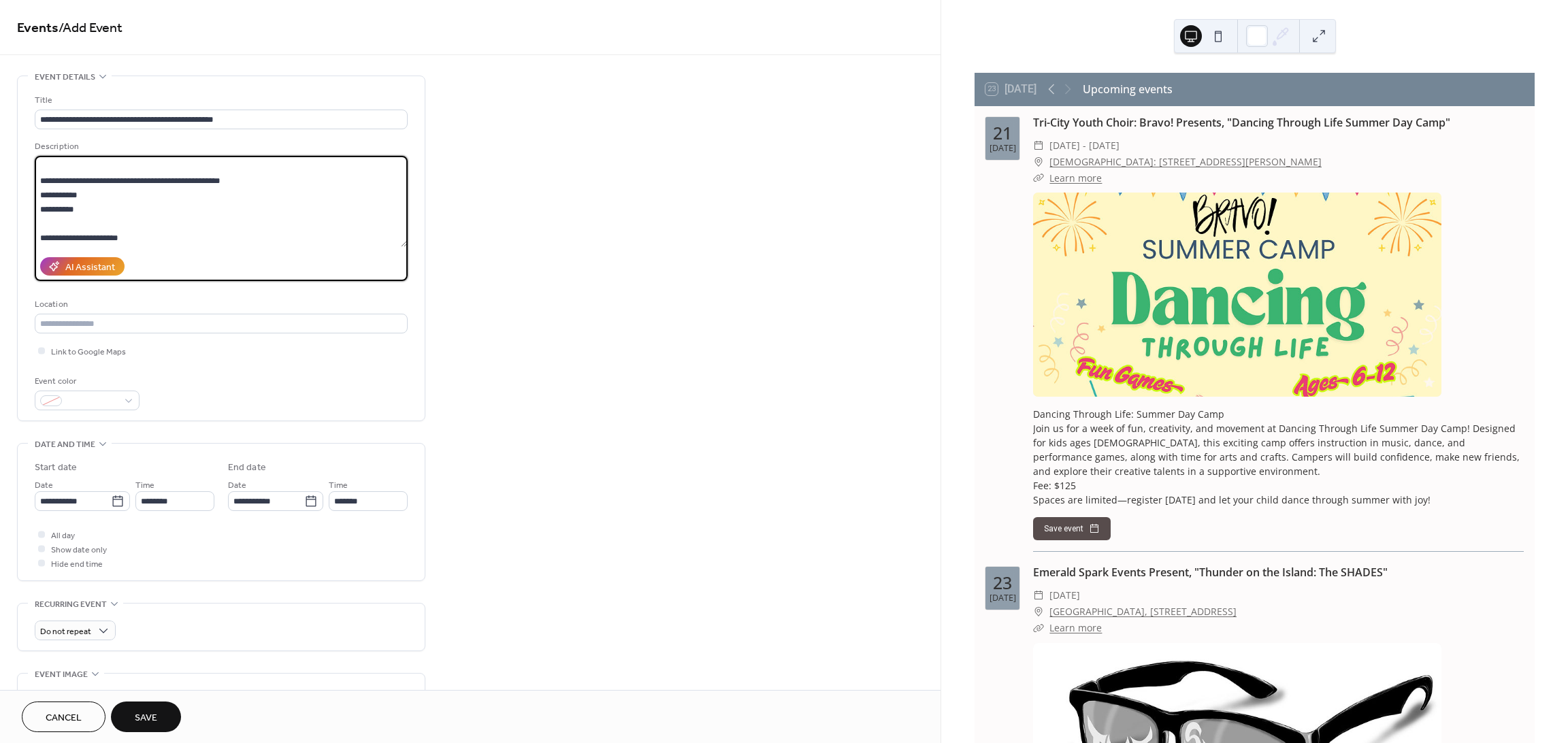 type on "**********" 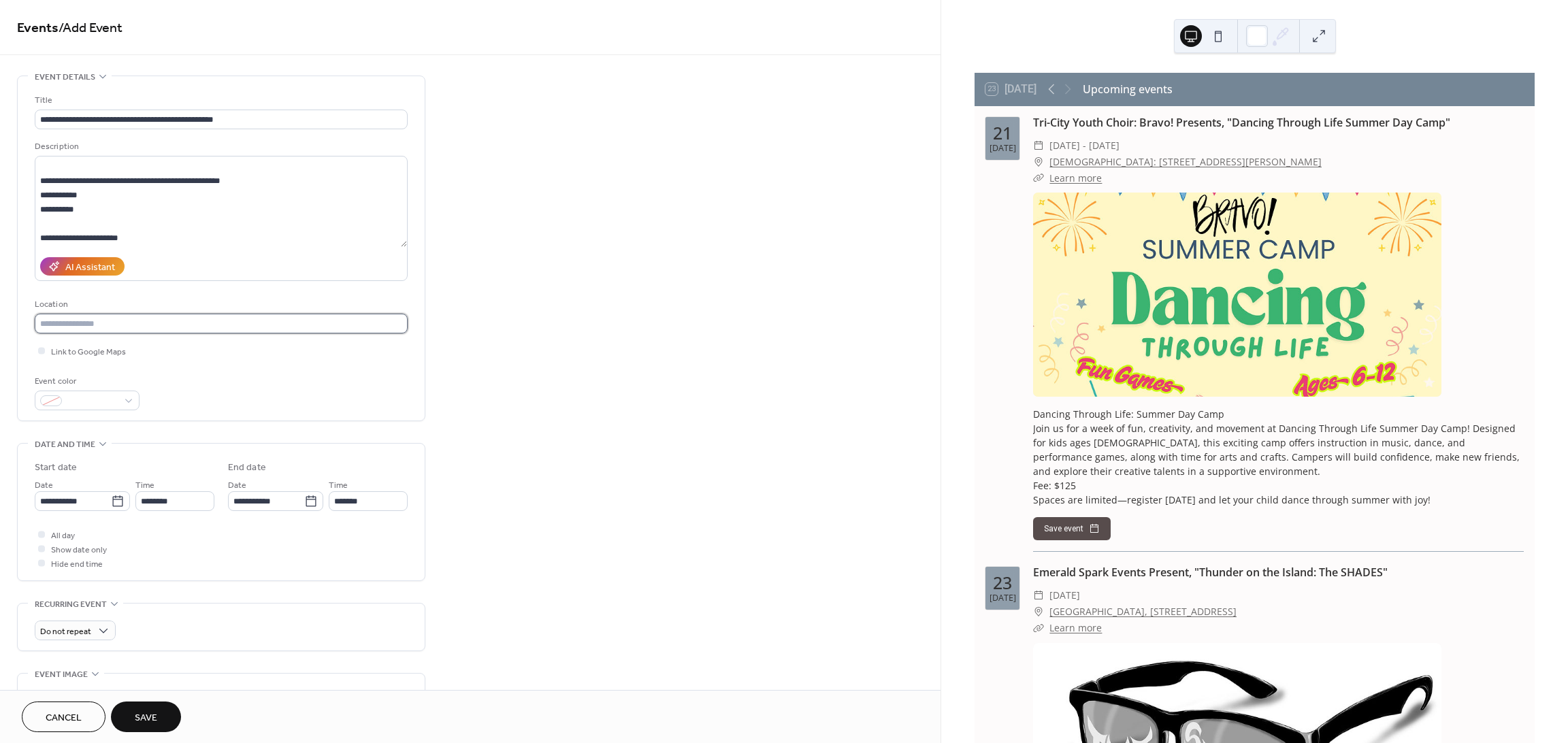 click at bounding box center (221, 323) 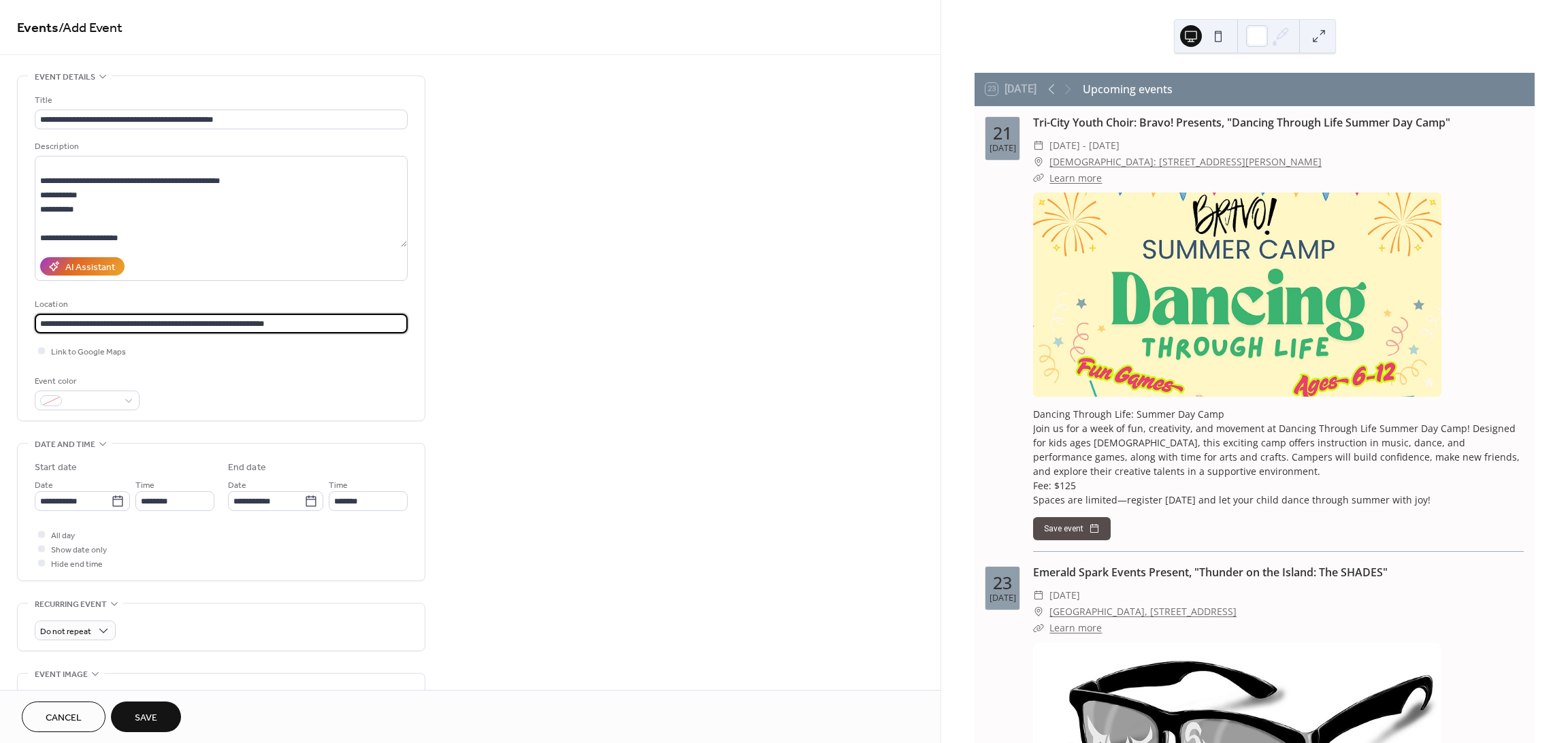 type on "**********" 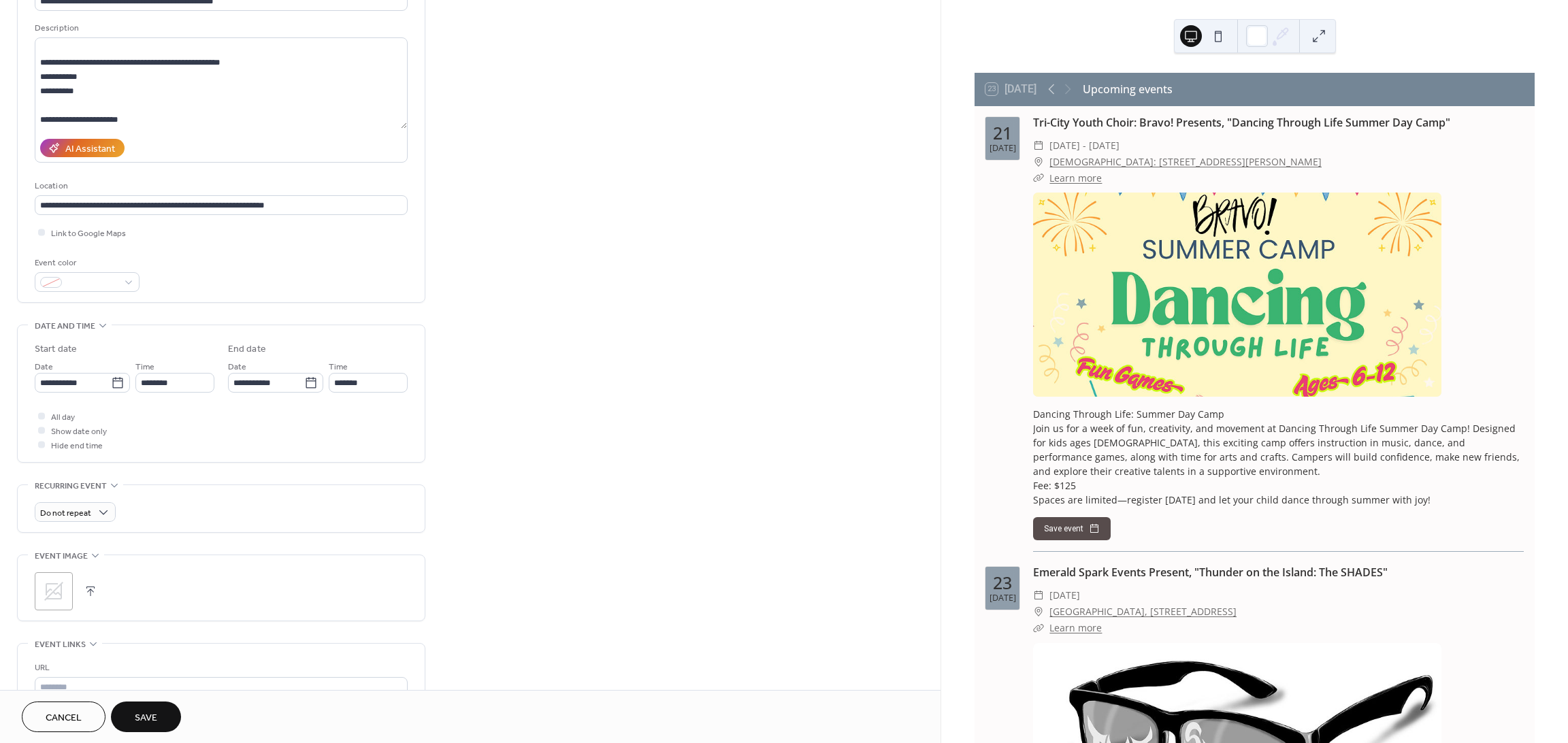 scroll, scrollTop: 181, scrollLeft: 0, axis: vertical 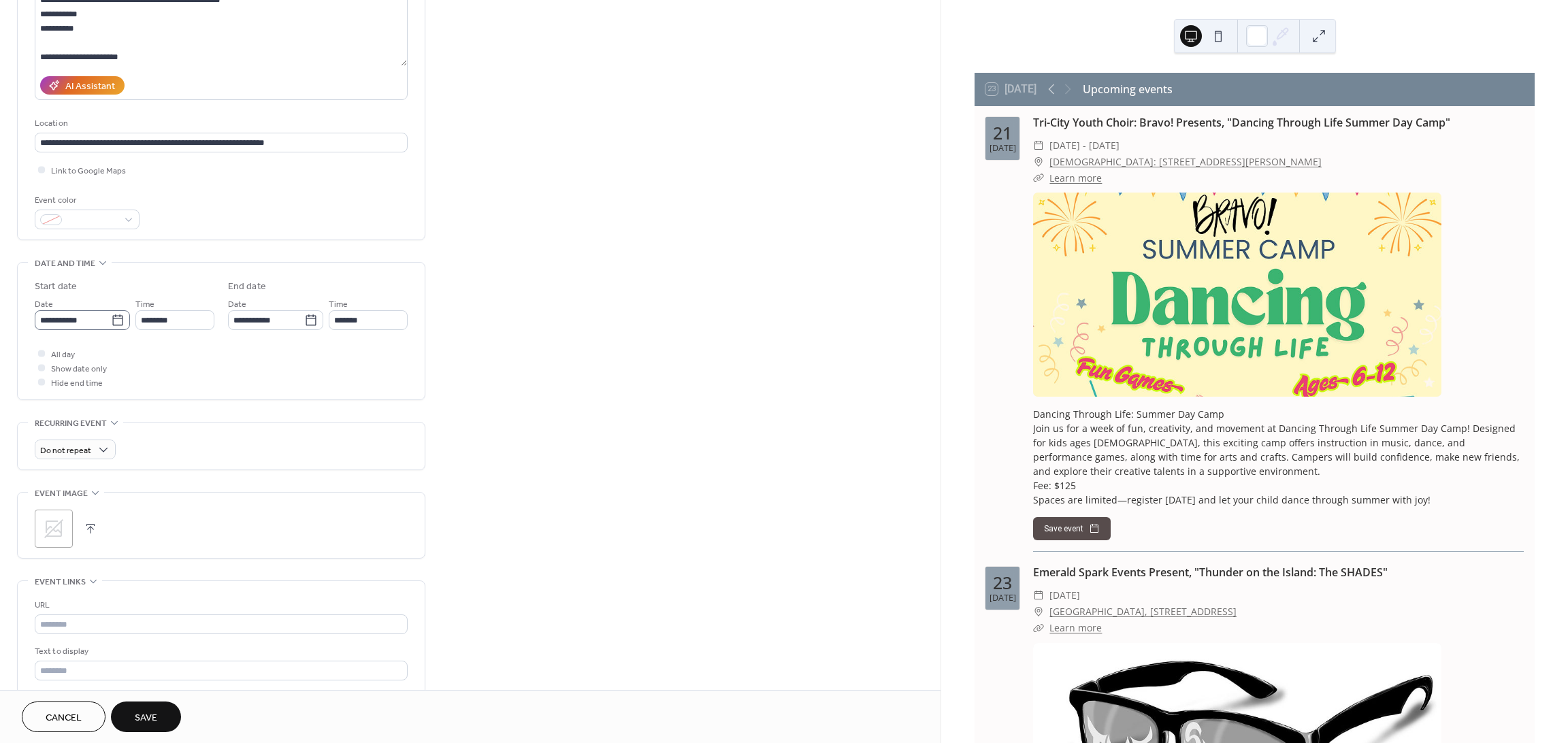 click 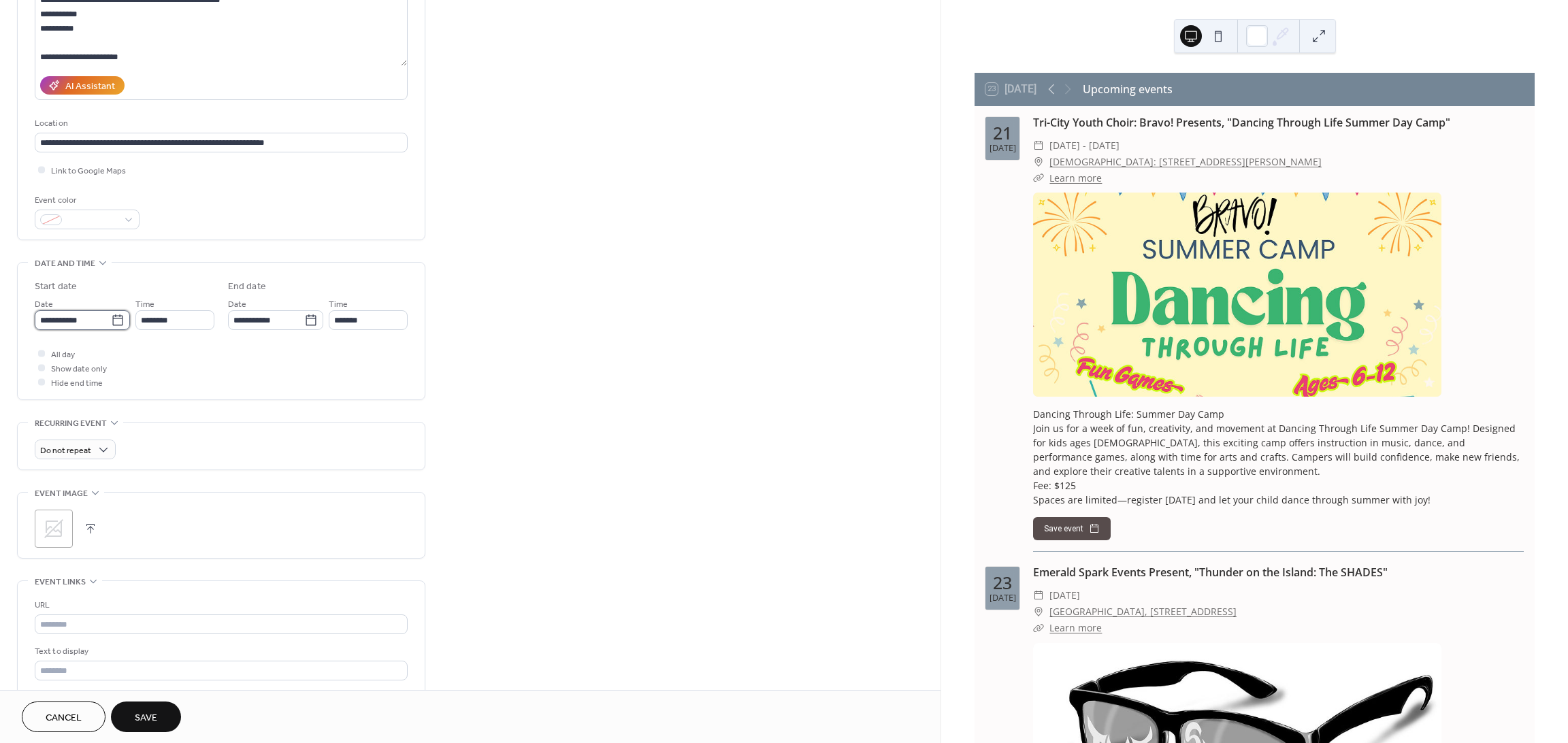 click on "**********" at bounding box center [73, 320] 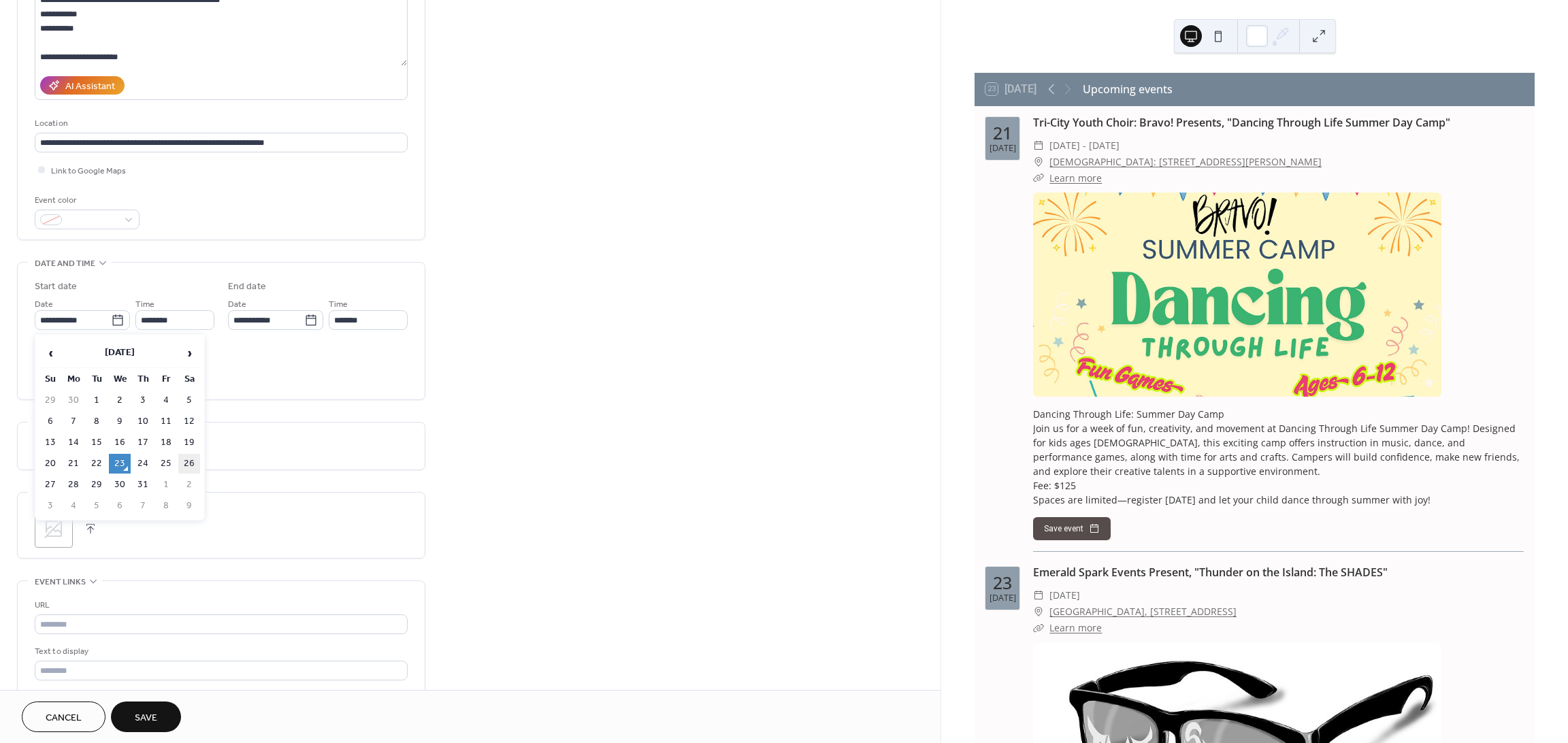 click on "26" at bounding box center [189, 463] 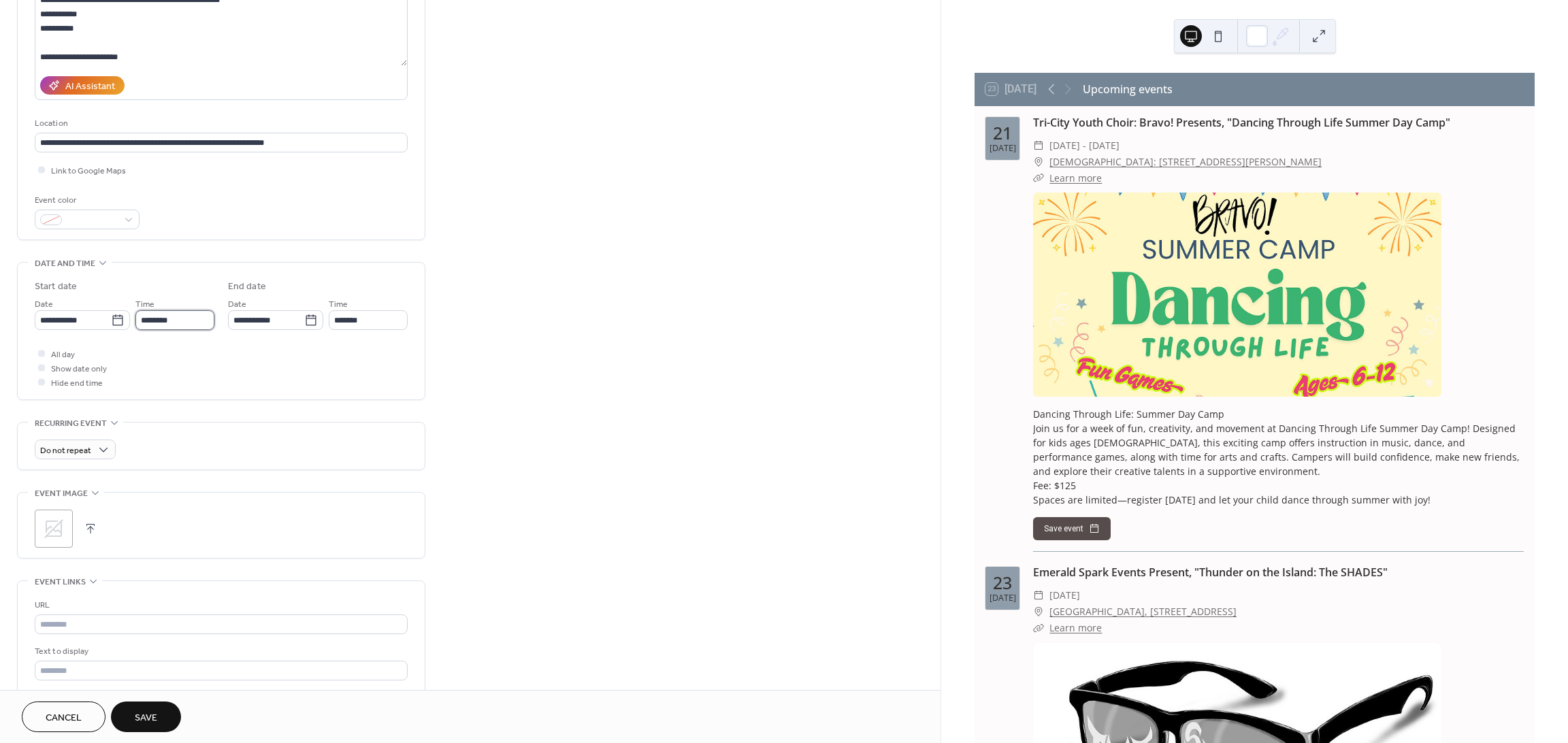 click on "********" at bounding box center (175, 320) 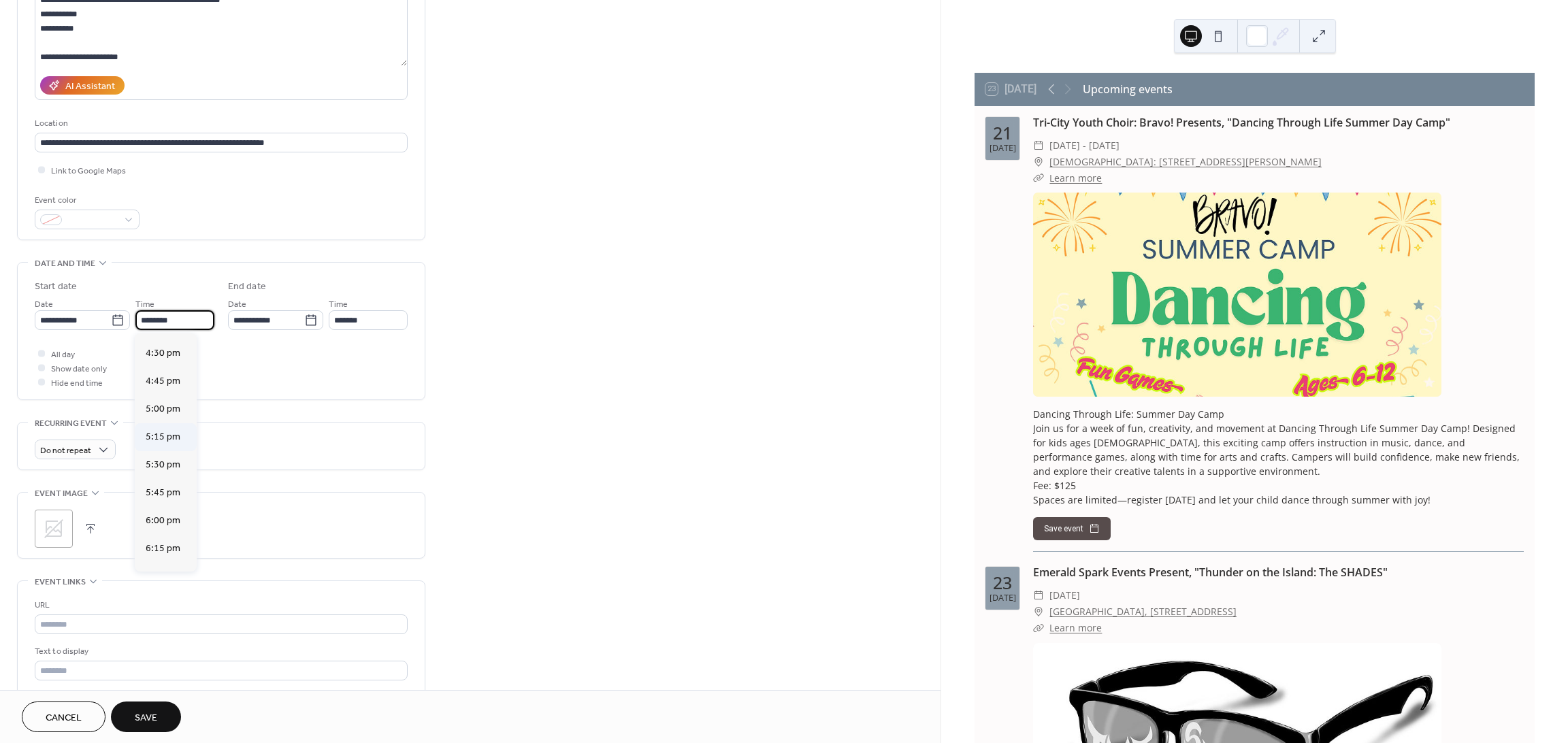 scroll, scrollTop: 1840, scrollLeft: 0, axis: vertical 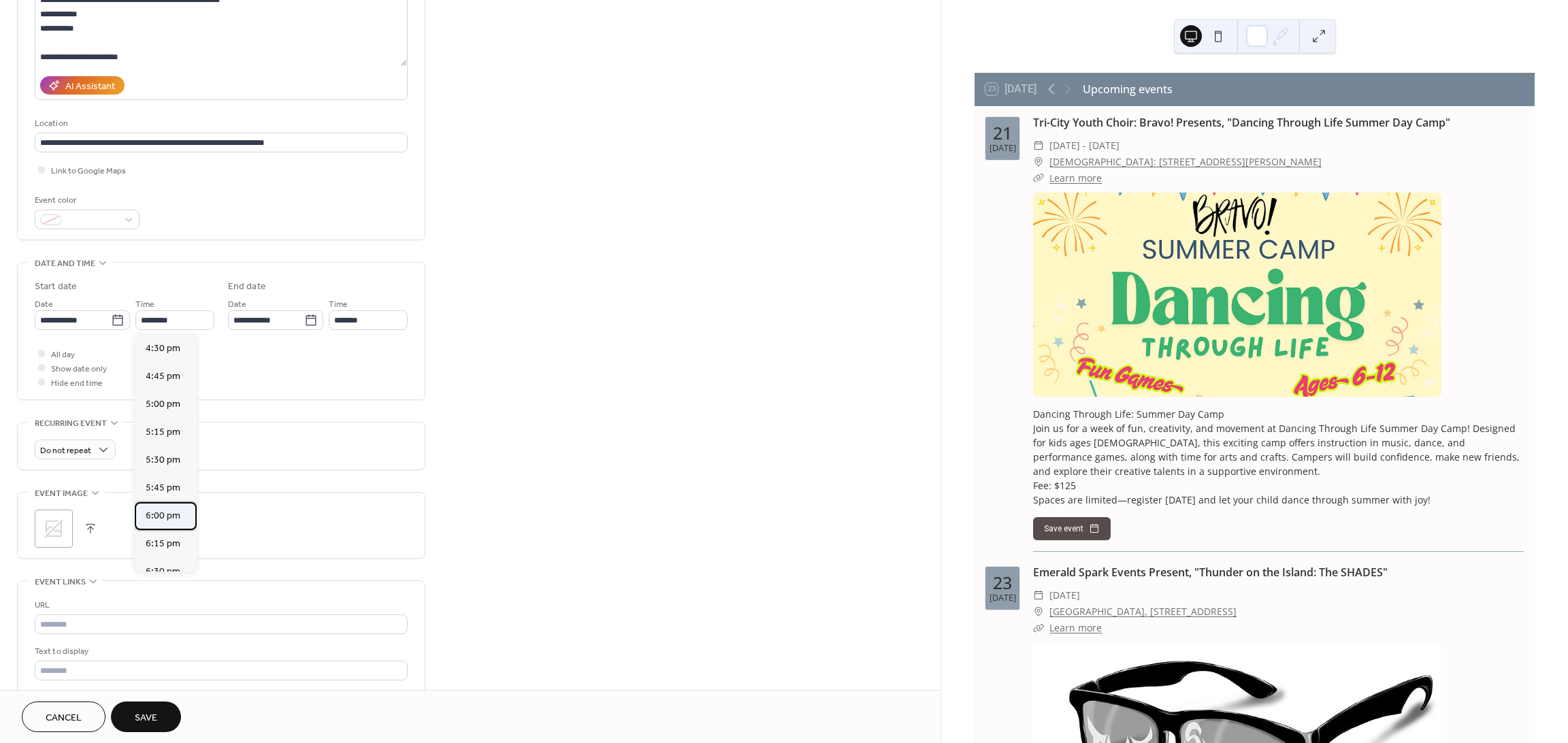 click on "6:00 pm" at bounding box center (163, 515) 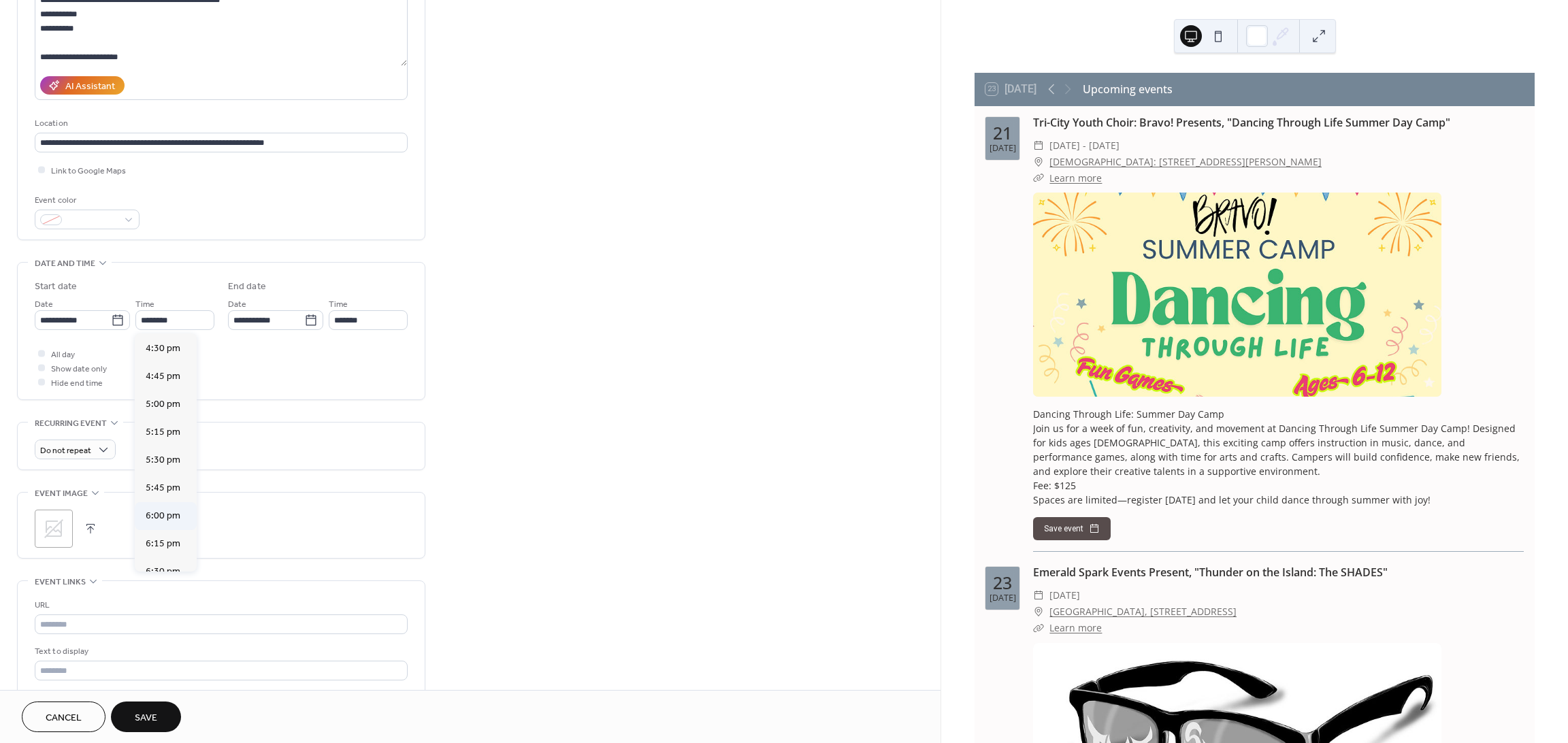 type on "*******" 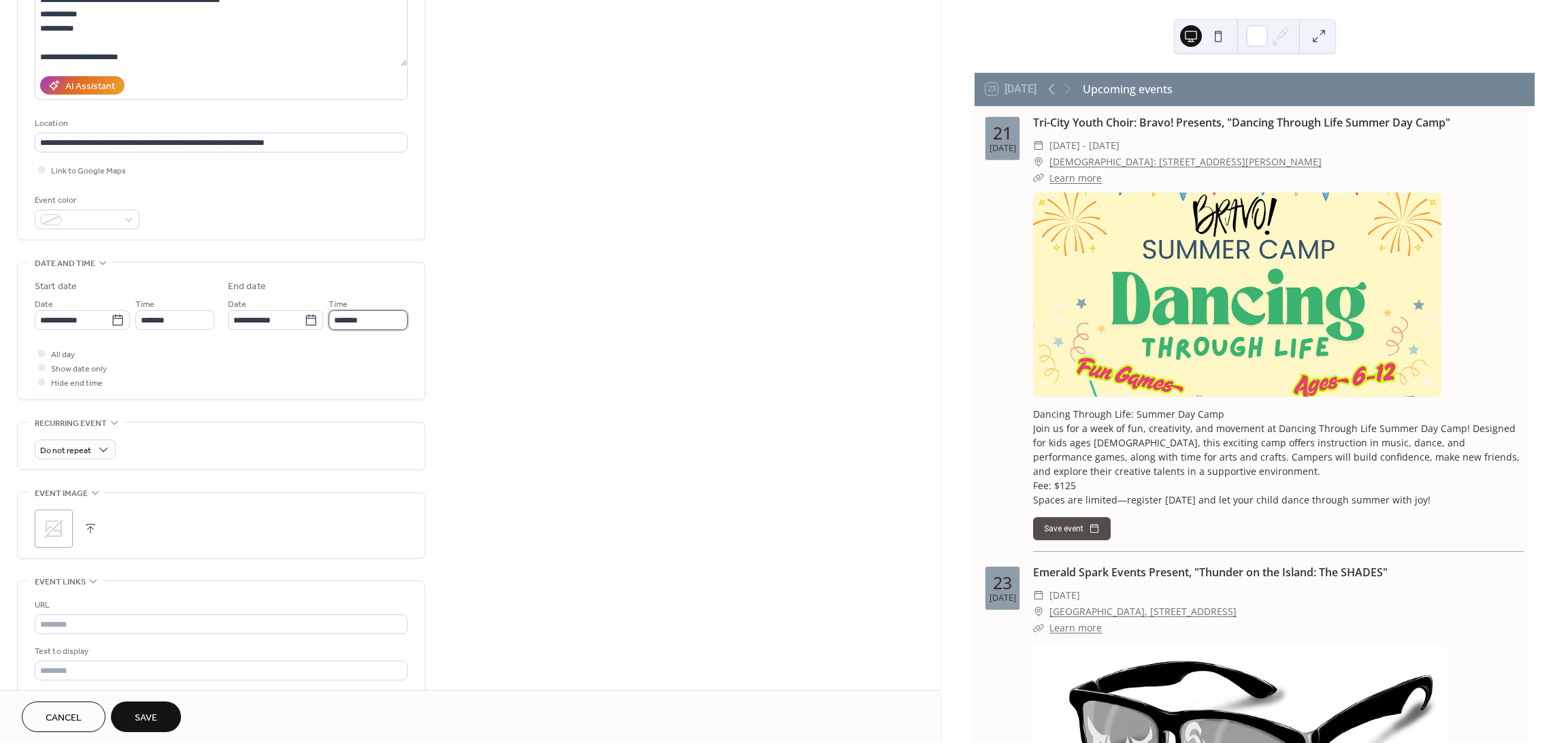 click on "*******" at bounding box center [368, 320] 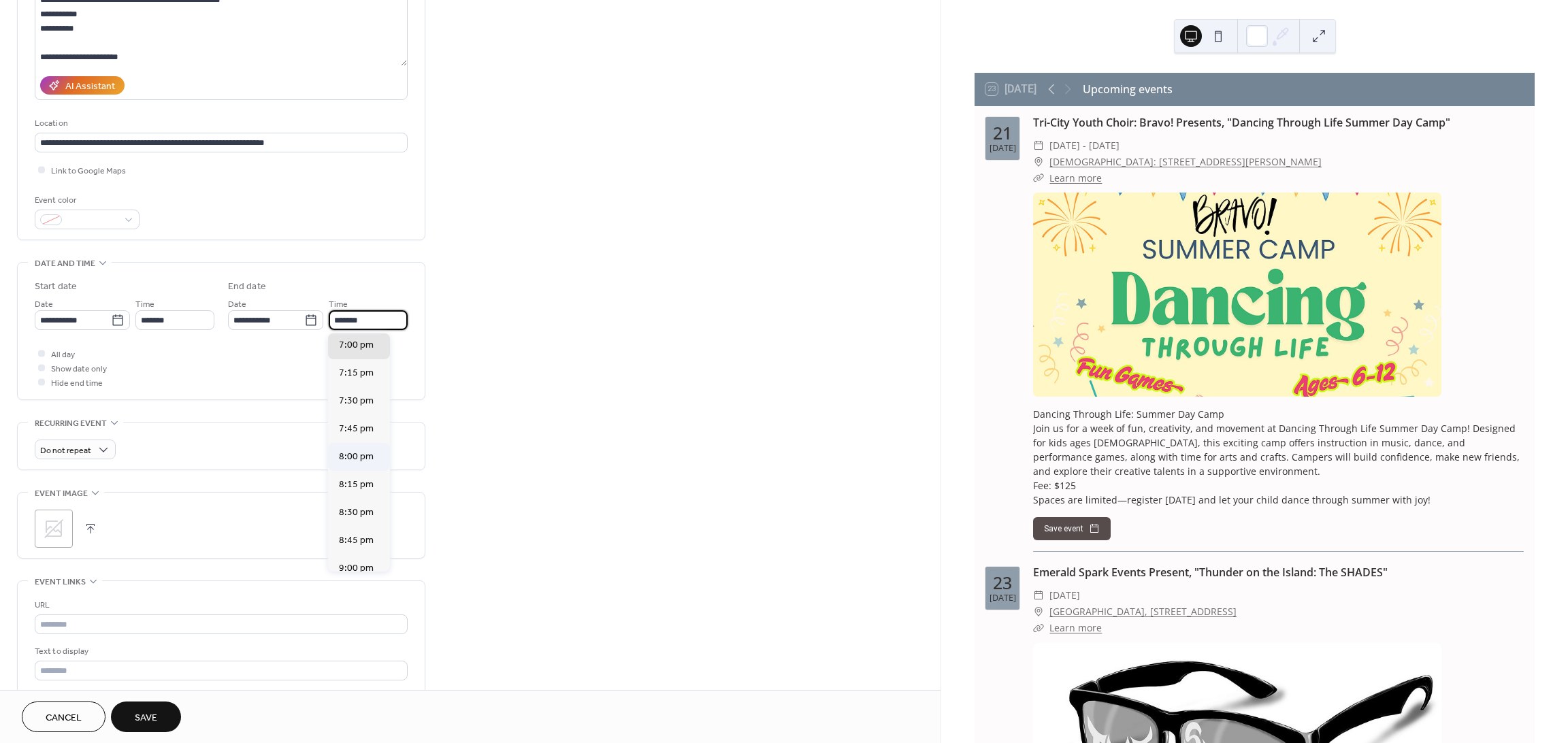 scroll, scrollTop: 90, scrollLeft: 0, axis: vertical 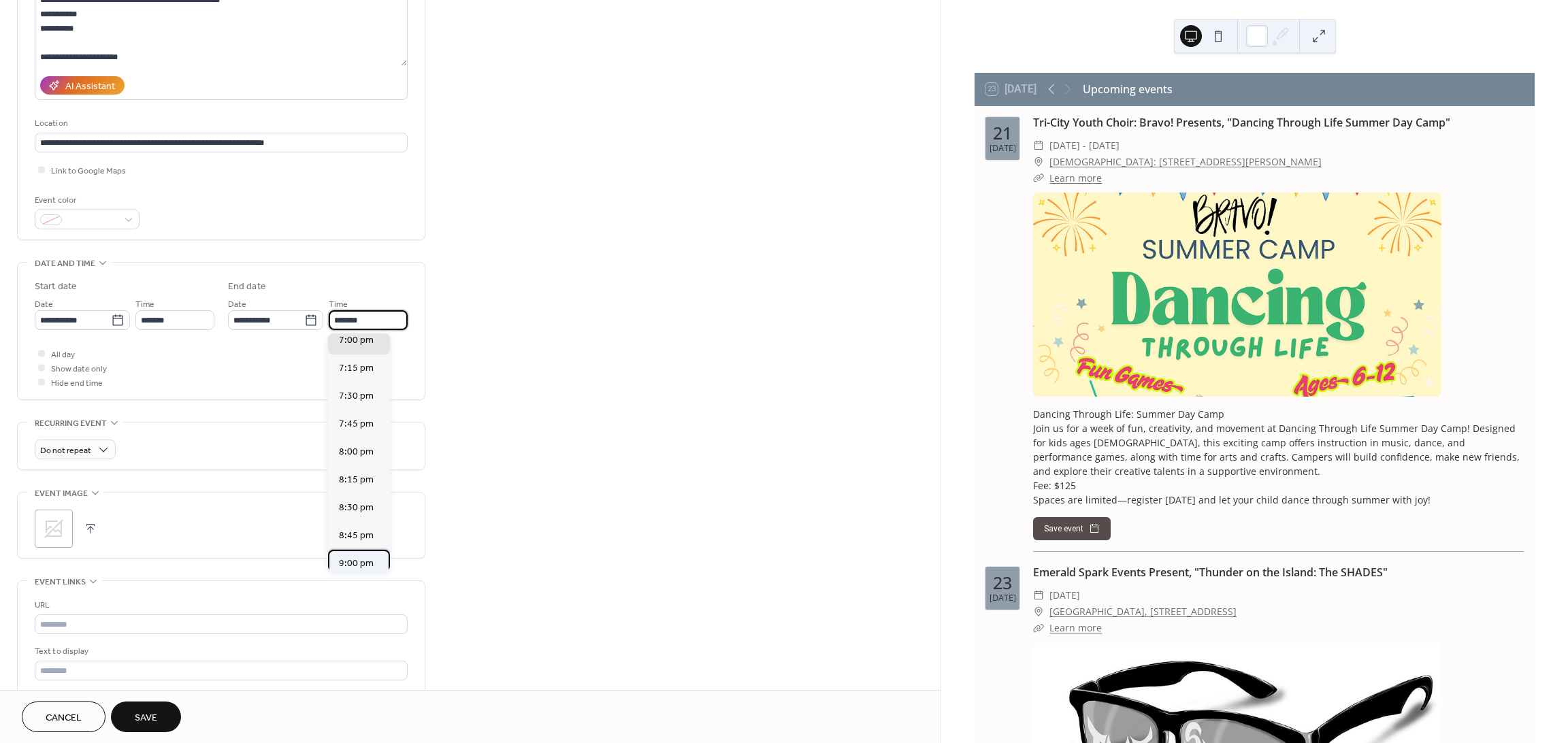 click on "9:00 pm" at bounding box center [356, 563] 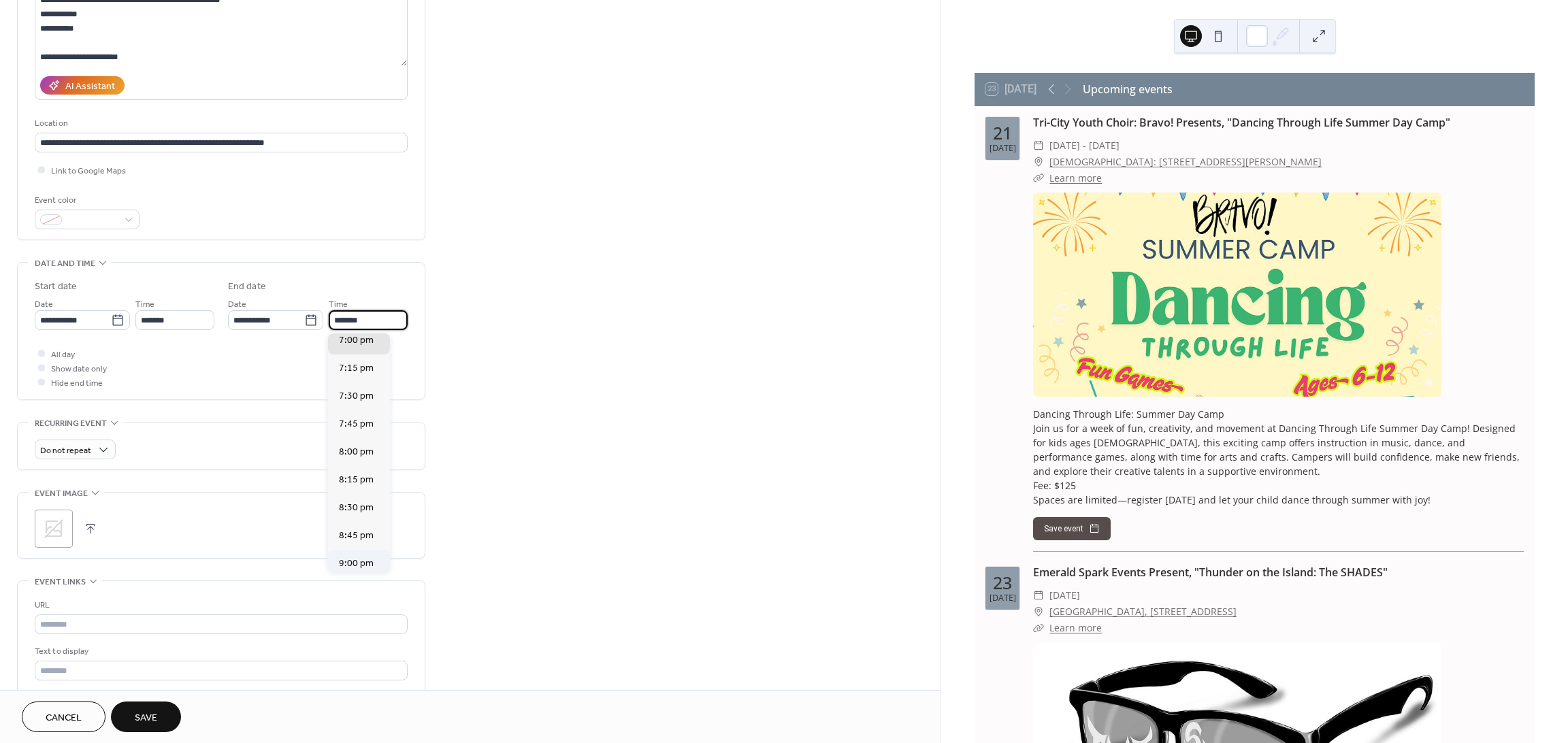 type on "*******" 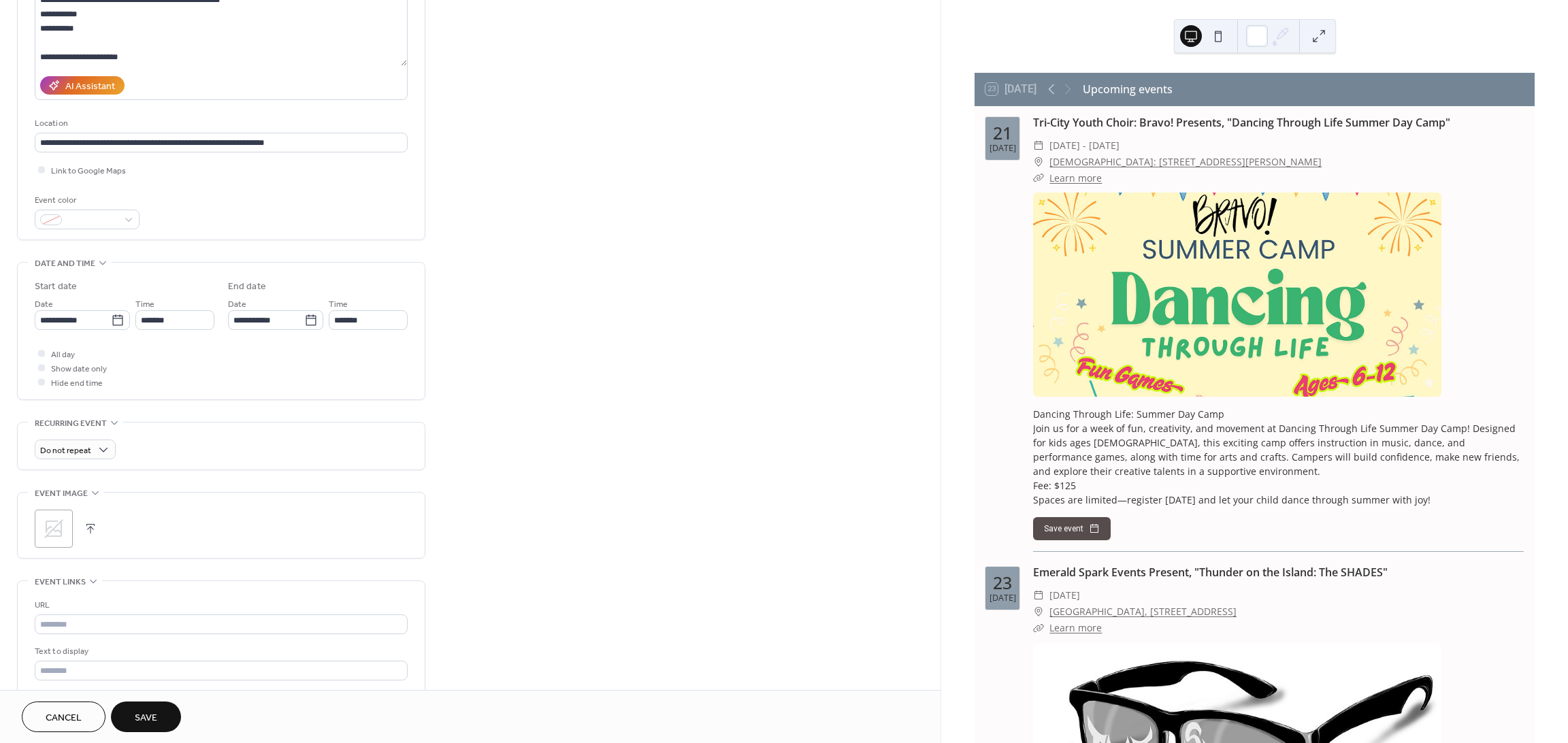 click 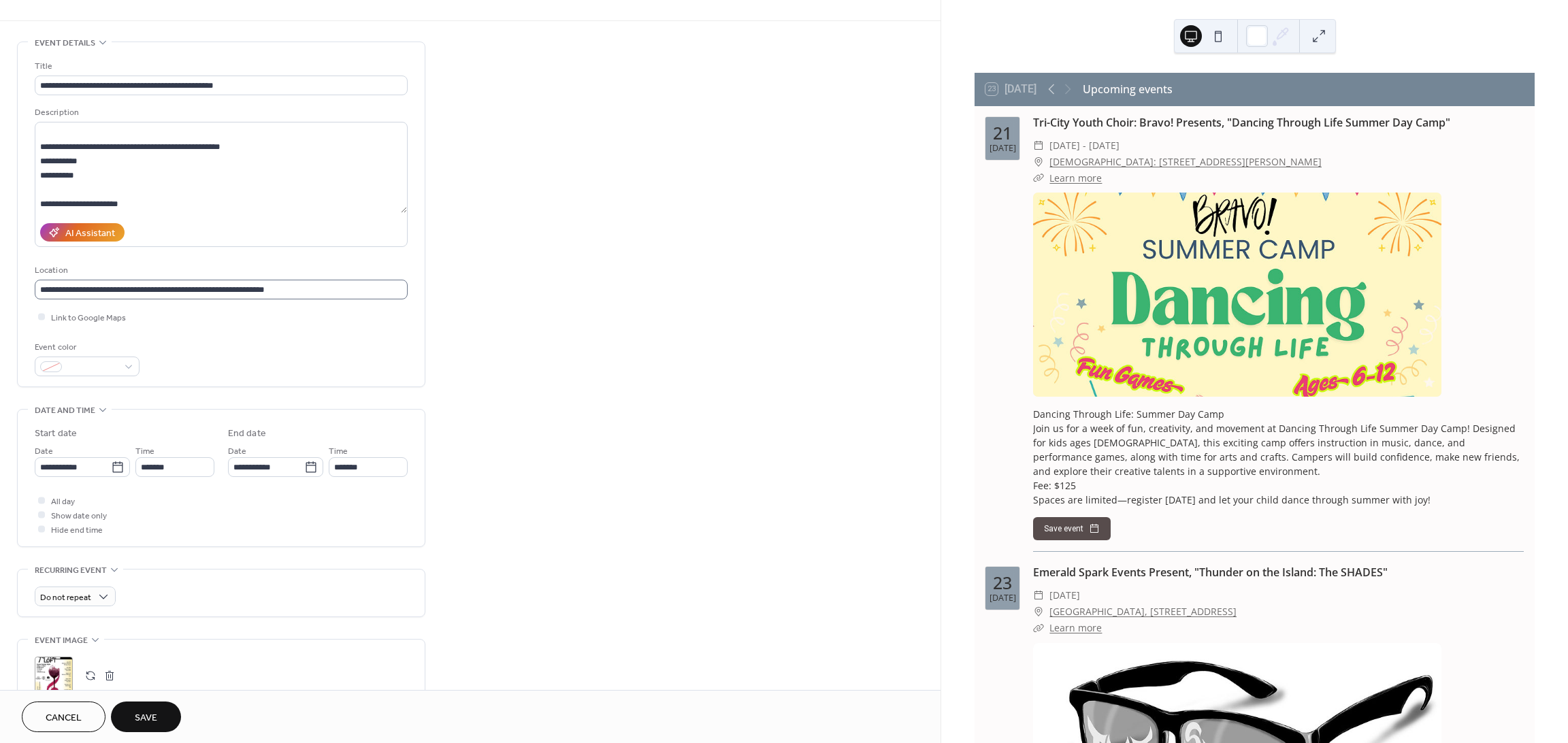 scroll, scrollTop: 0, scrollLeft: 0, axis: both 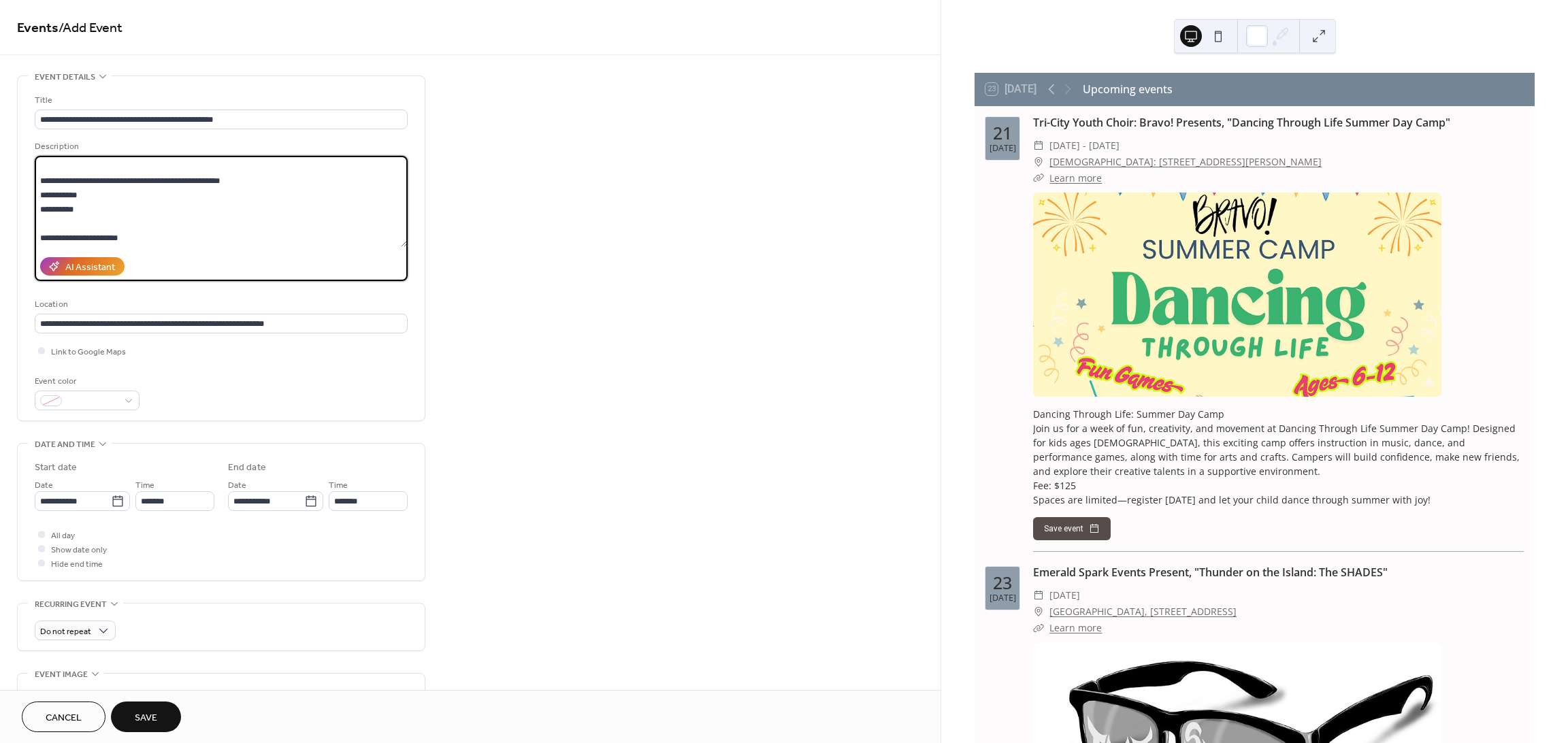 click on "**********" at bounding box center (220, 201) 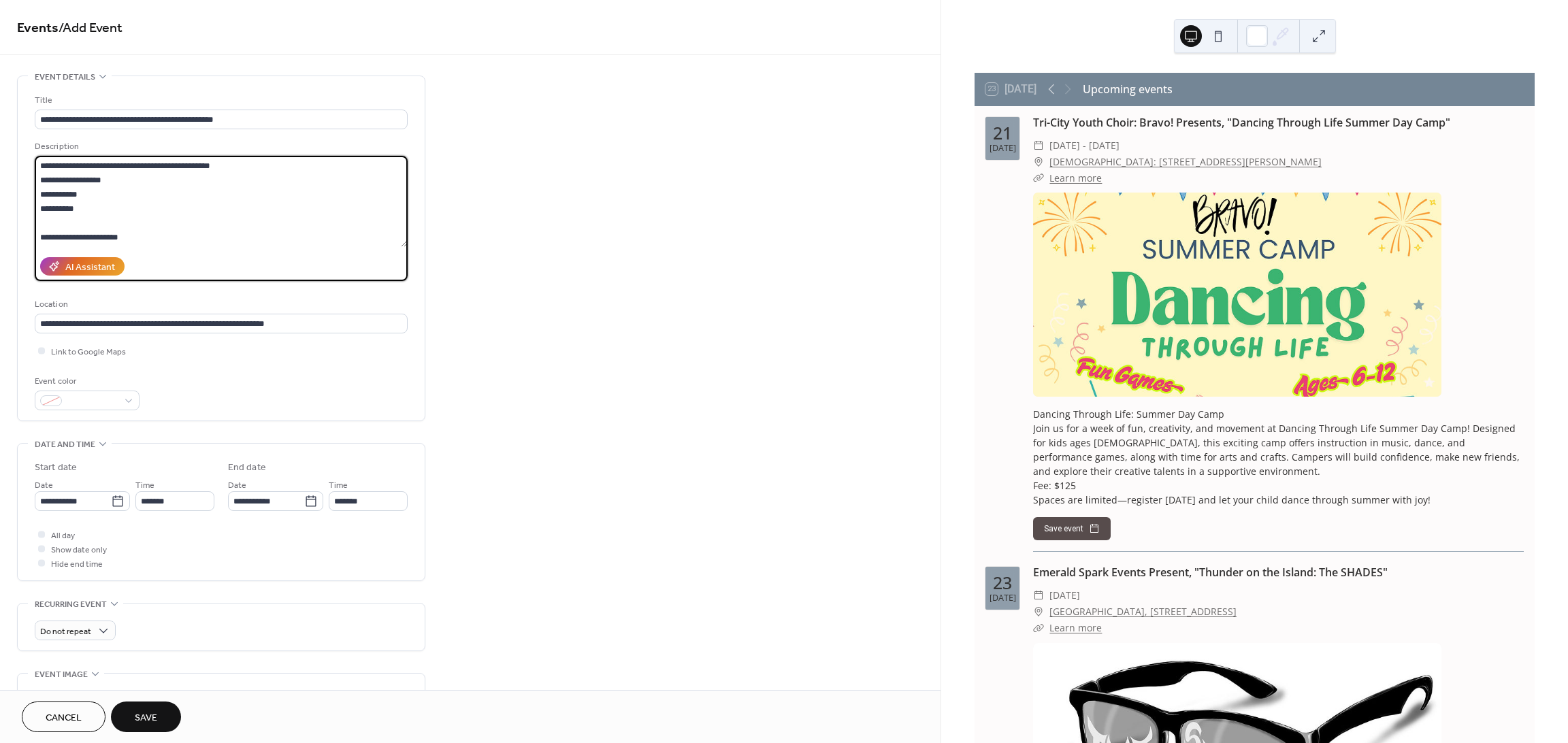 scroll, scrollTop: 0, scrollLeft: 0, axis: both 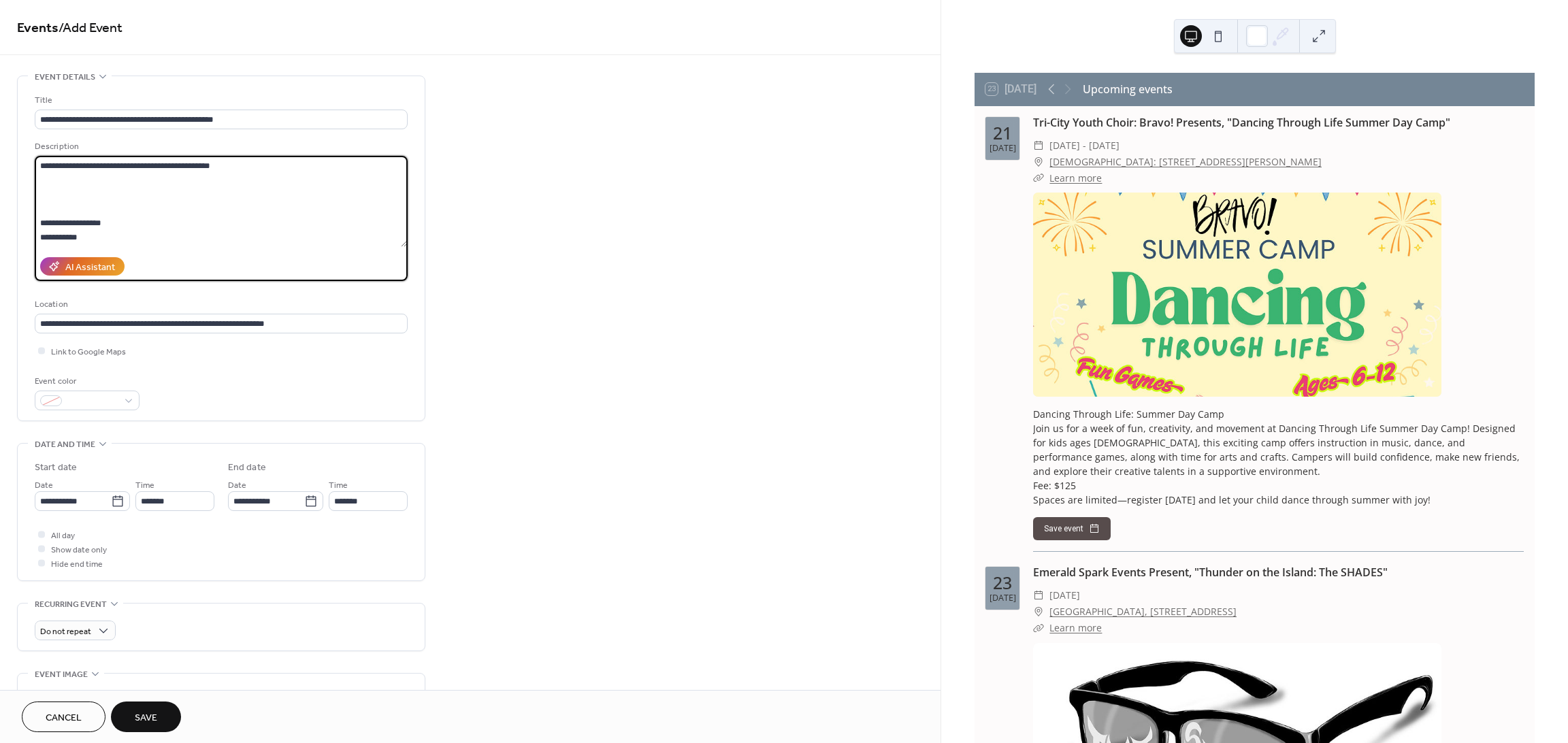 paste on "**********" 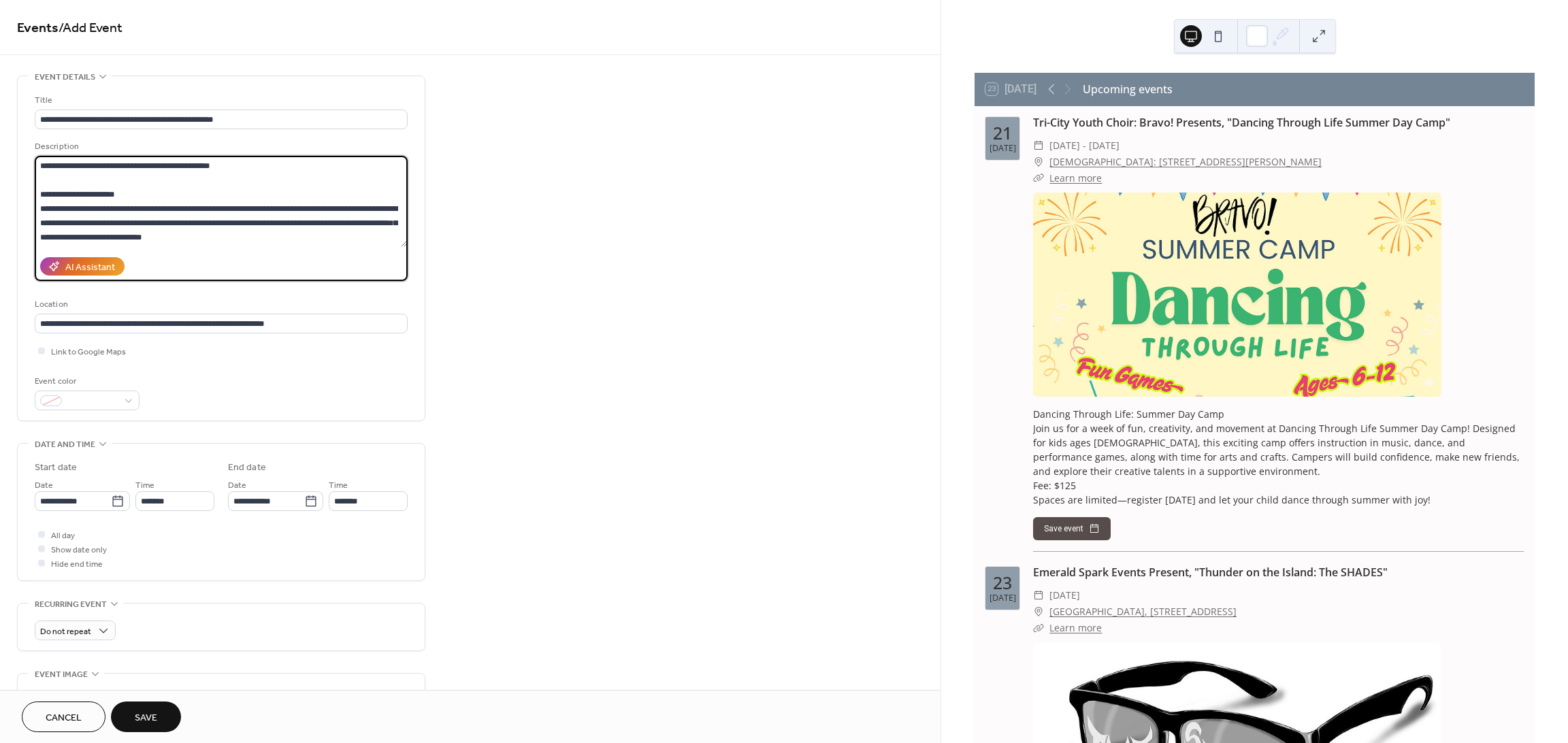 drag, startPoint x: 248, startPoint y: 169, endPoint x: 39, endPoint y: 171, distance: 209.00957 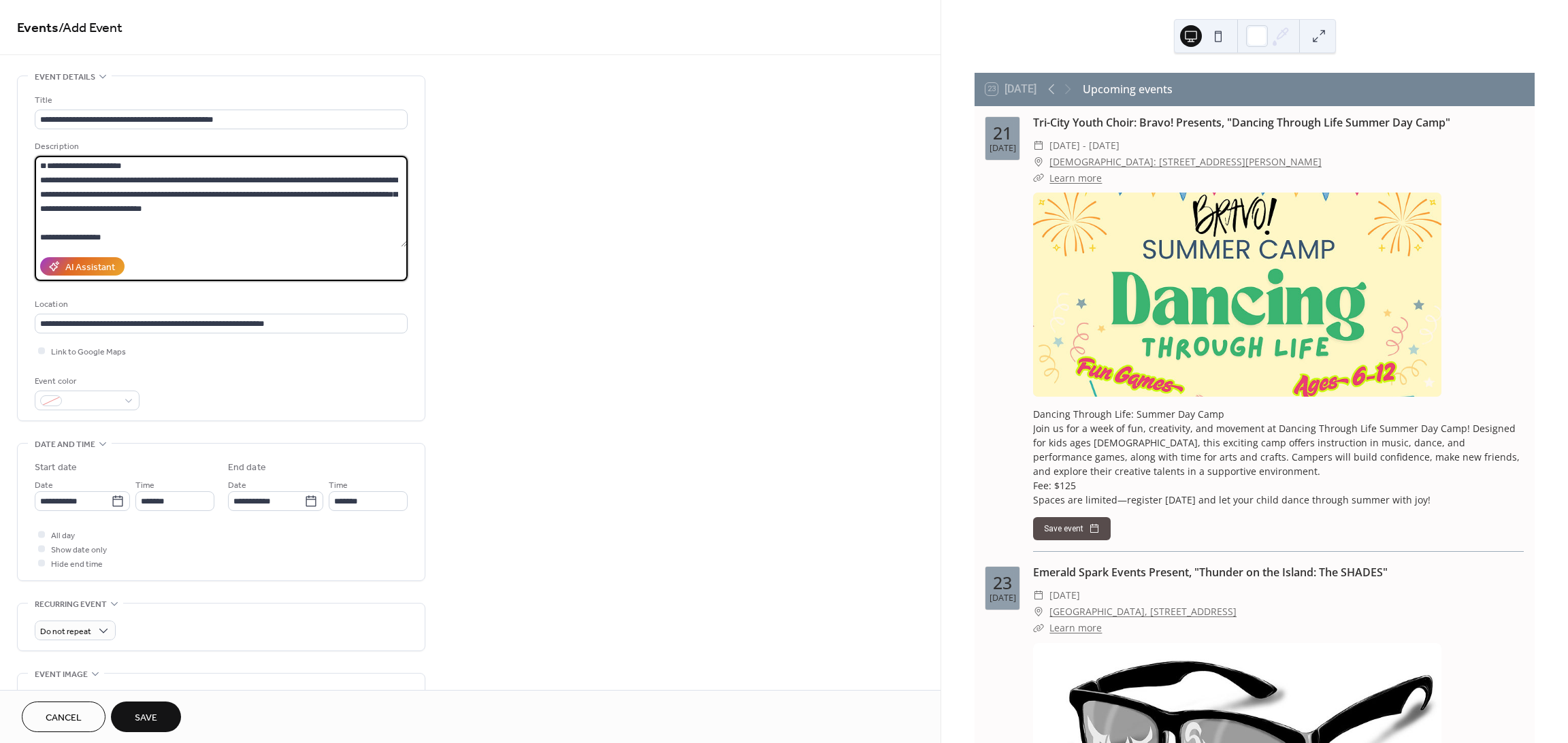 click on "**********" at bounding box center [220, 201] 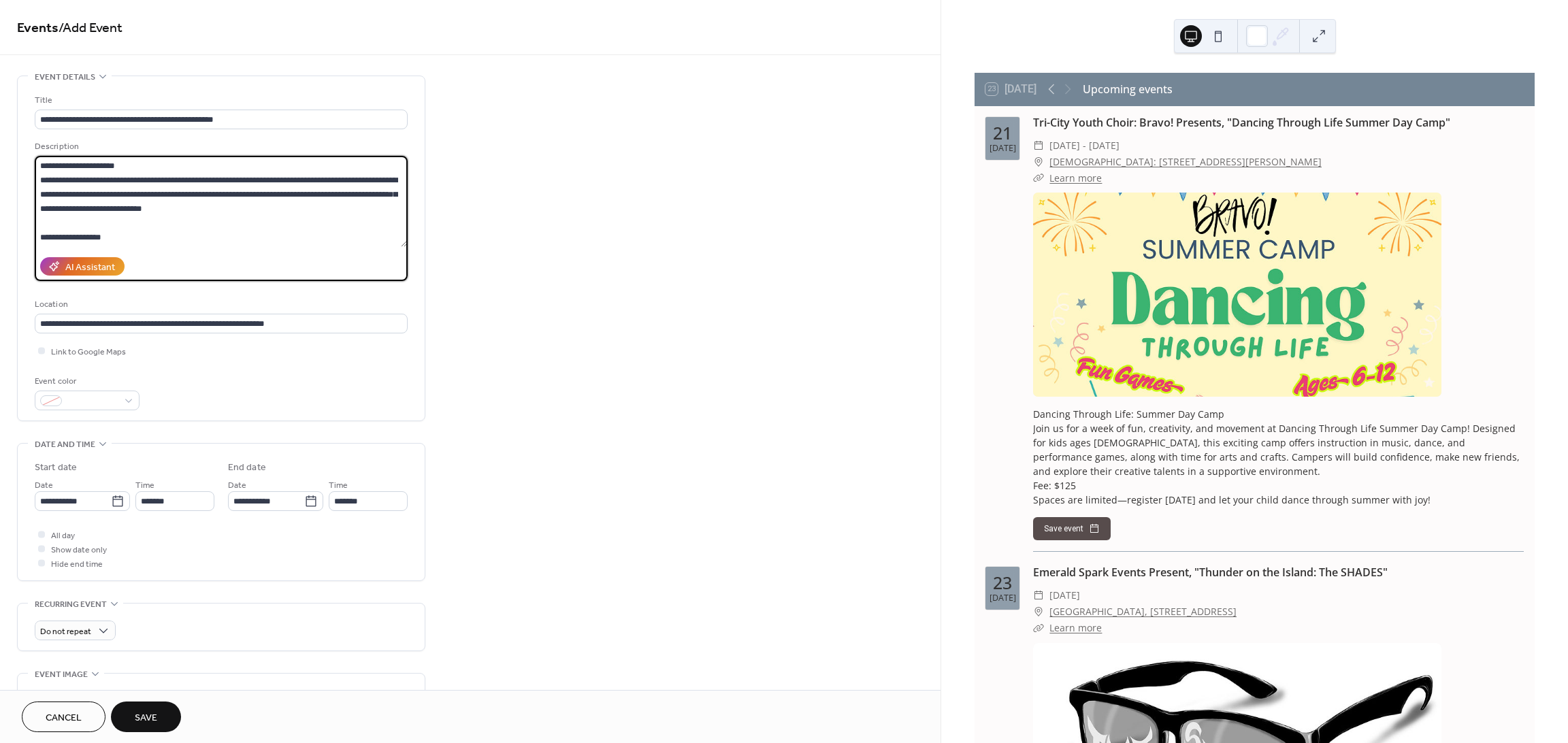 click on "**********" at bounding box center [220, 201] 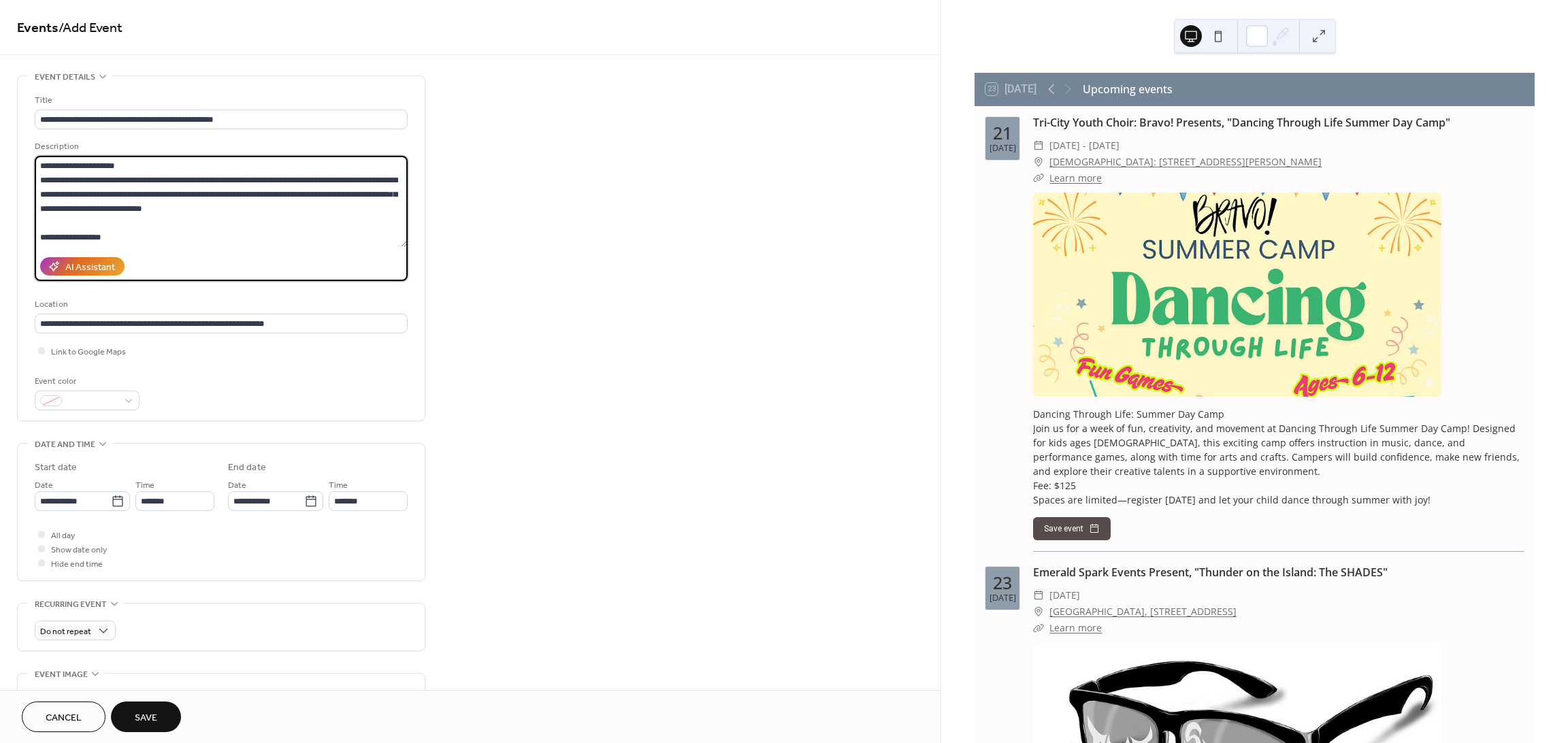 type on "**********" 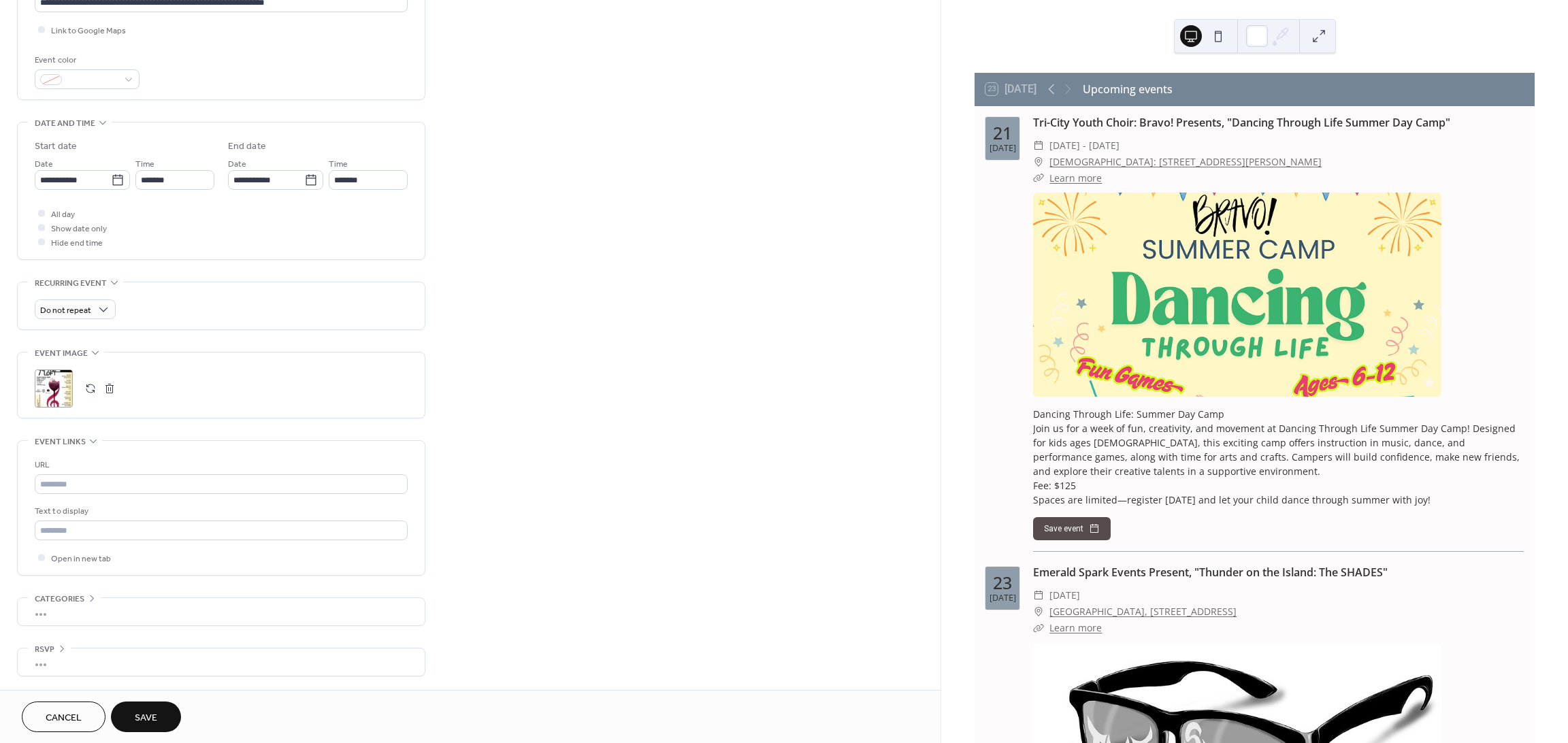 scroll, scrollTop: 325, scrollLeft: 0, axis: vertical 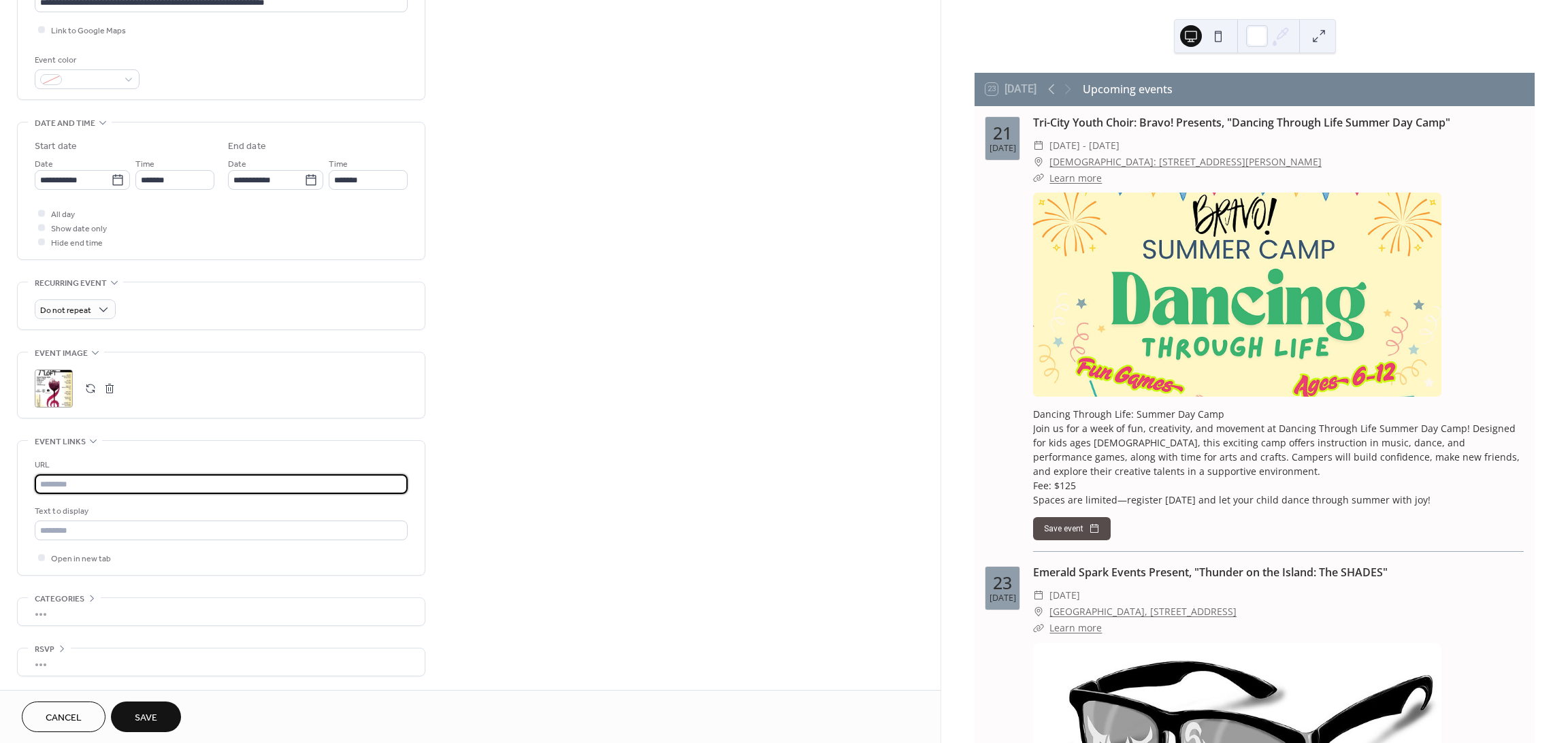 click at bounding box center [221, 484] 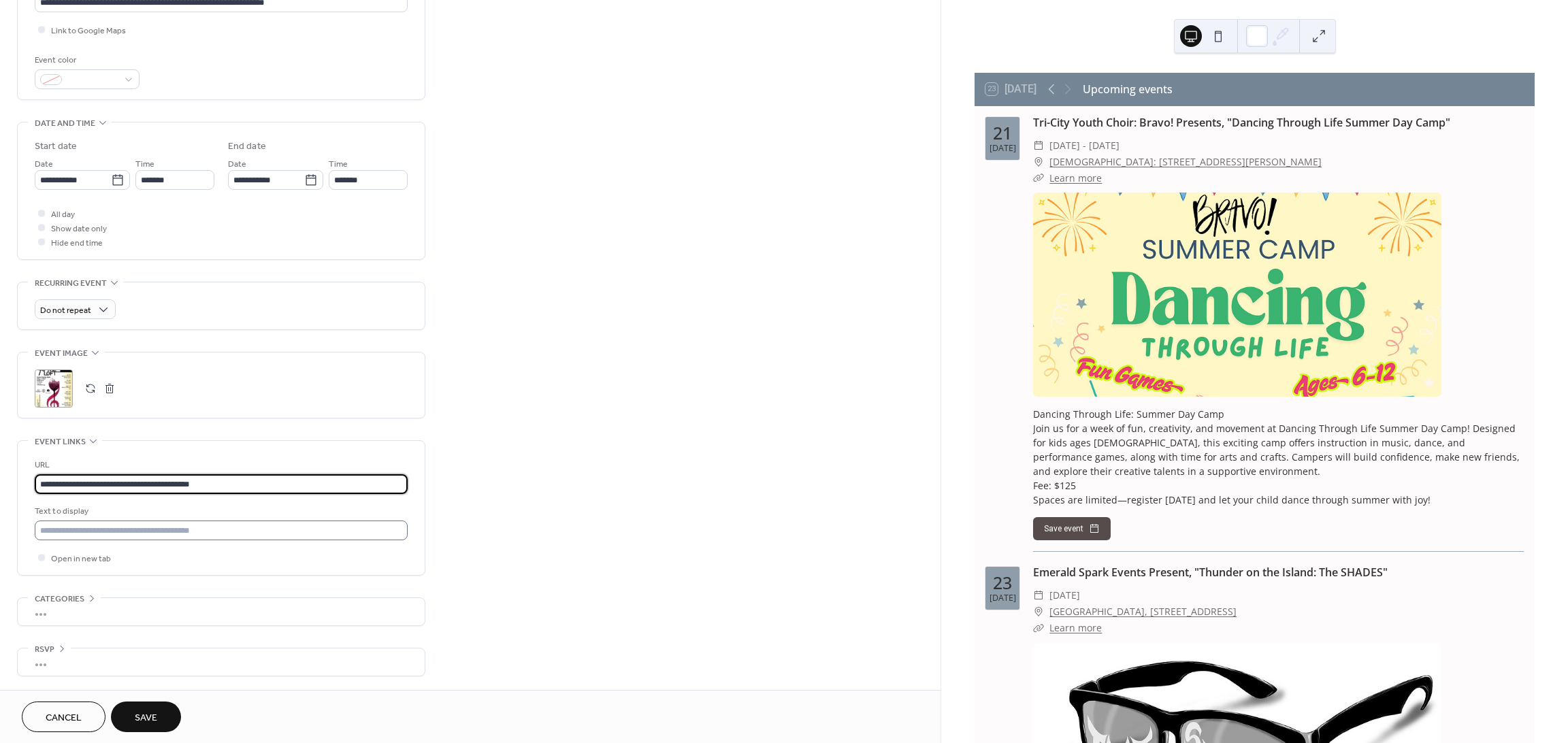 type on "**********" 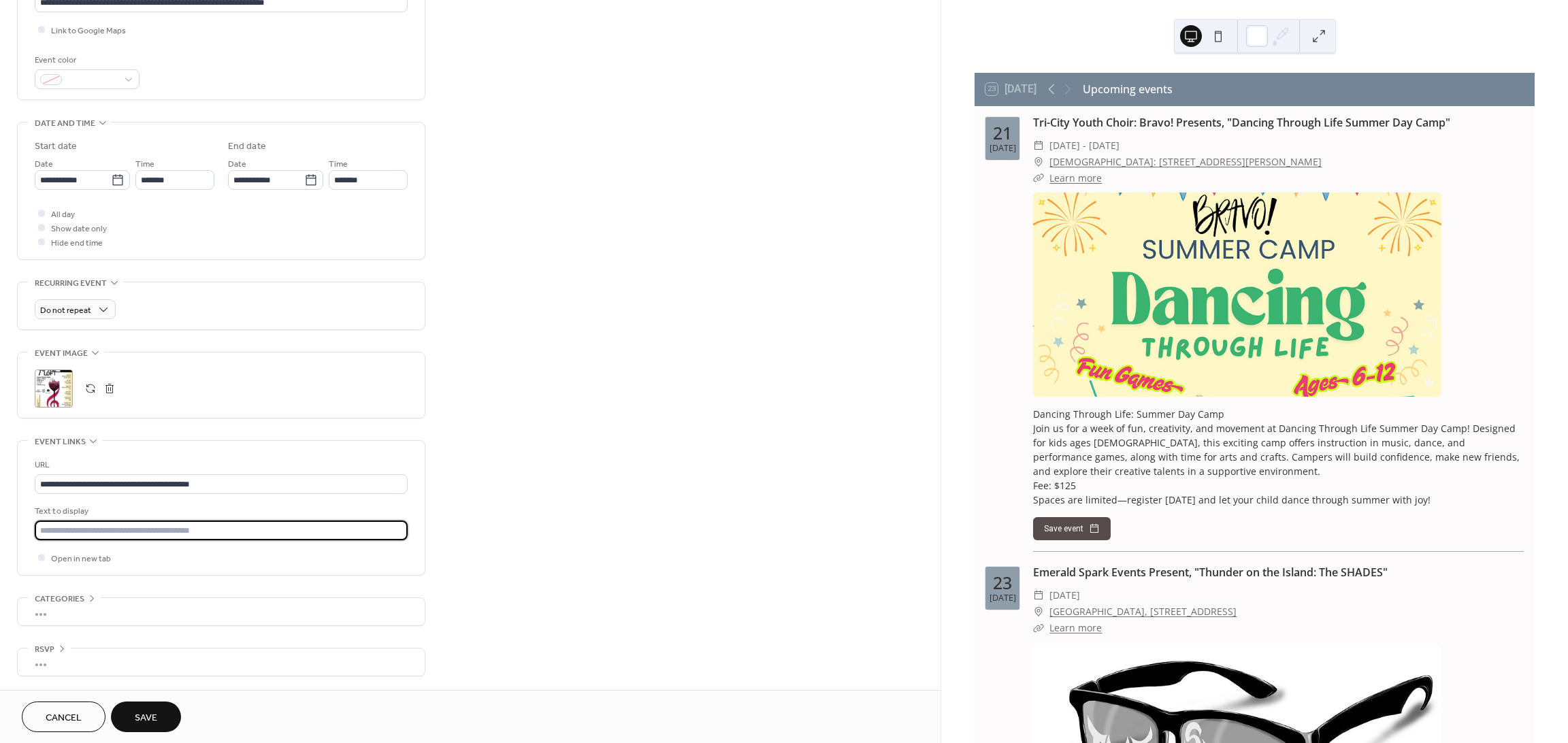 click at bounding box center (221, 530) 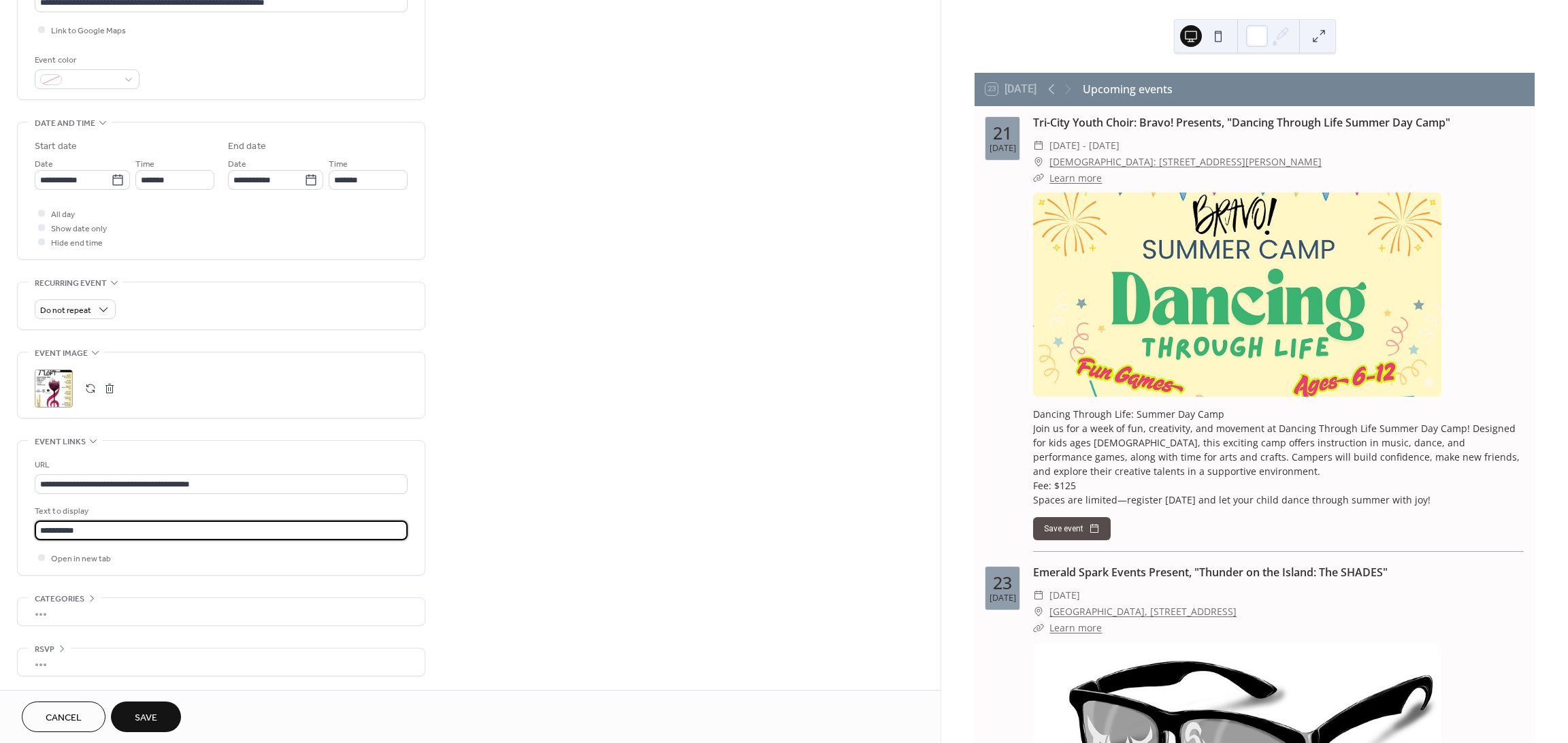 click on "Save" at bounding box center (146, 718) 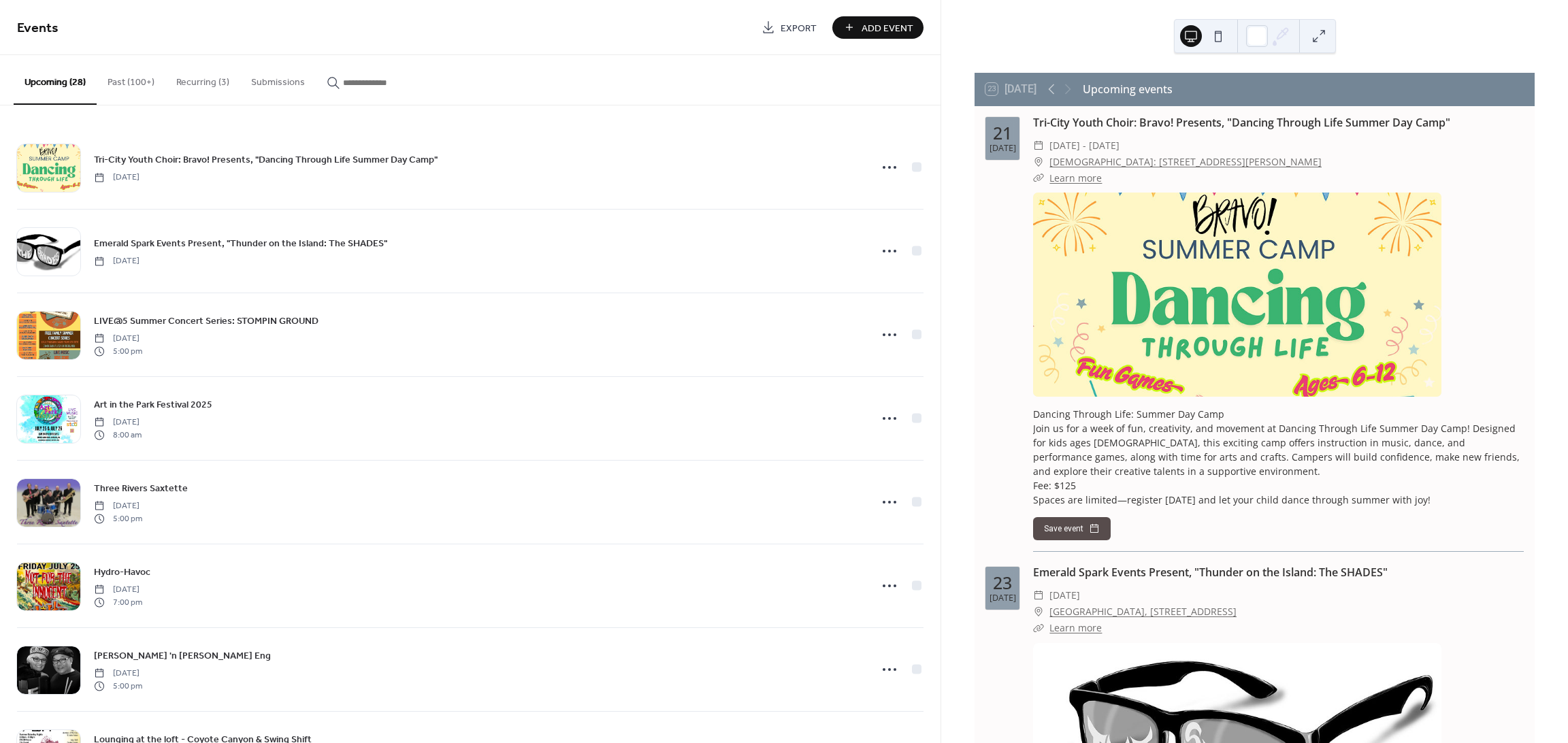 click on "Add Event" at bounding box center (887, 28) 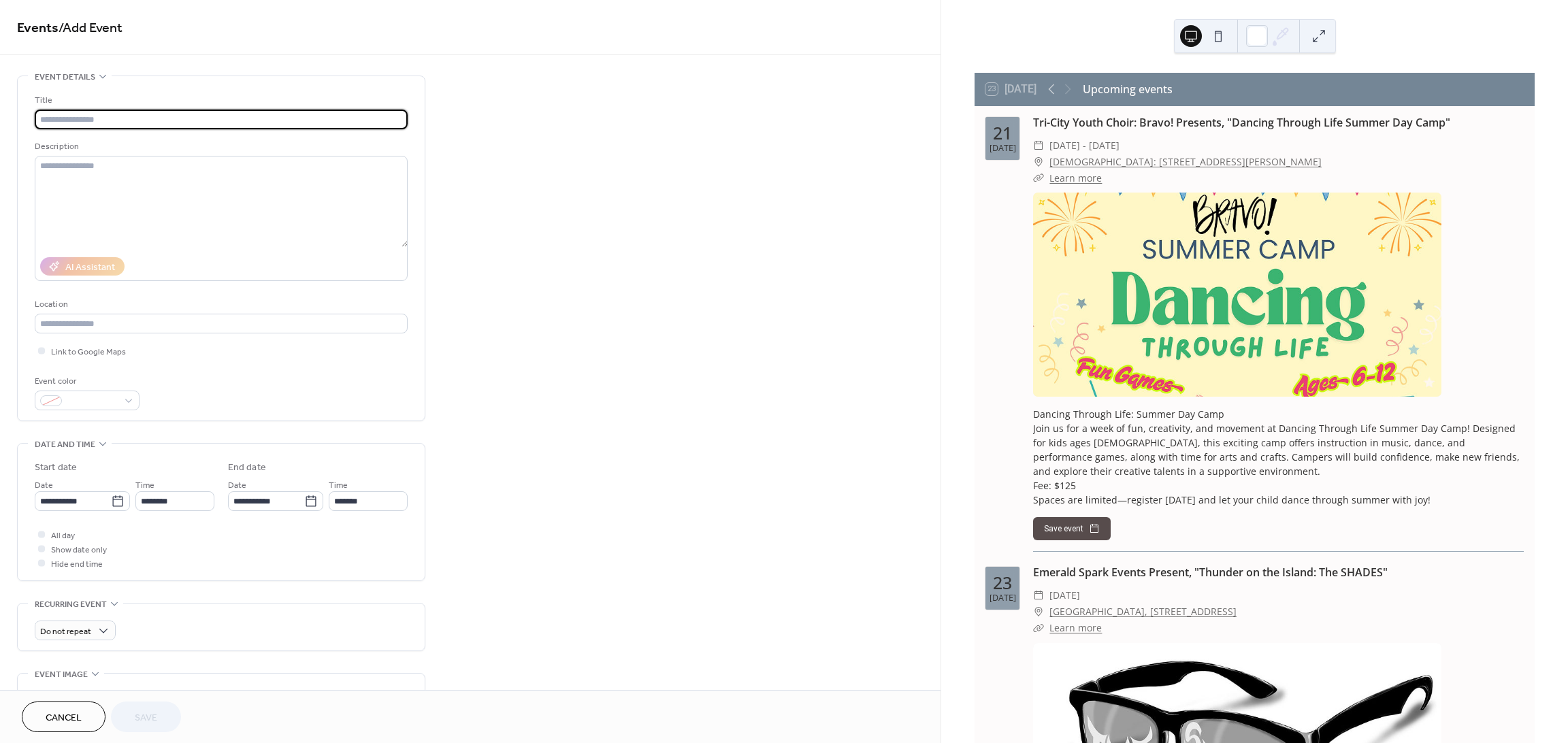 click at bounding box center (221, 119) 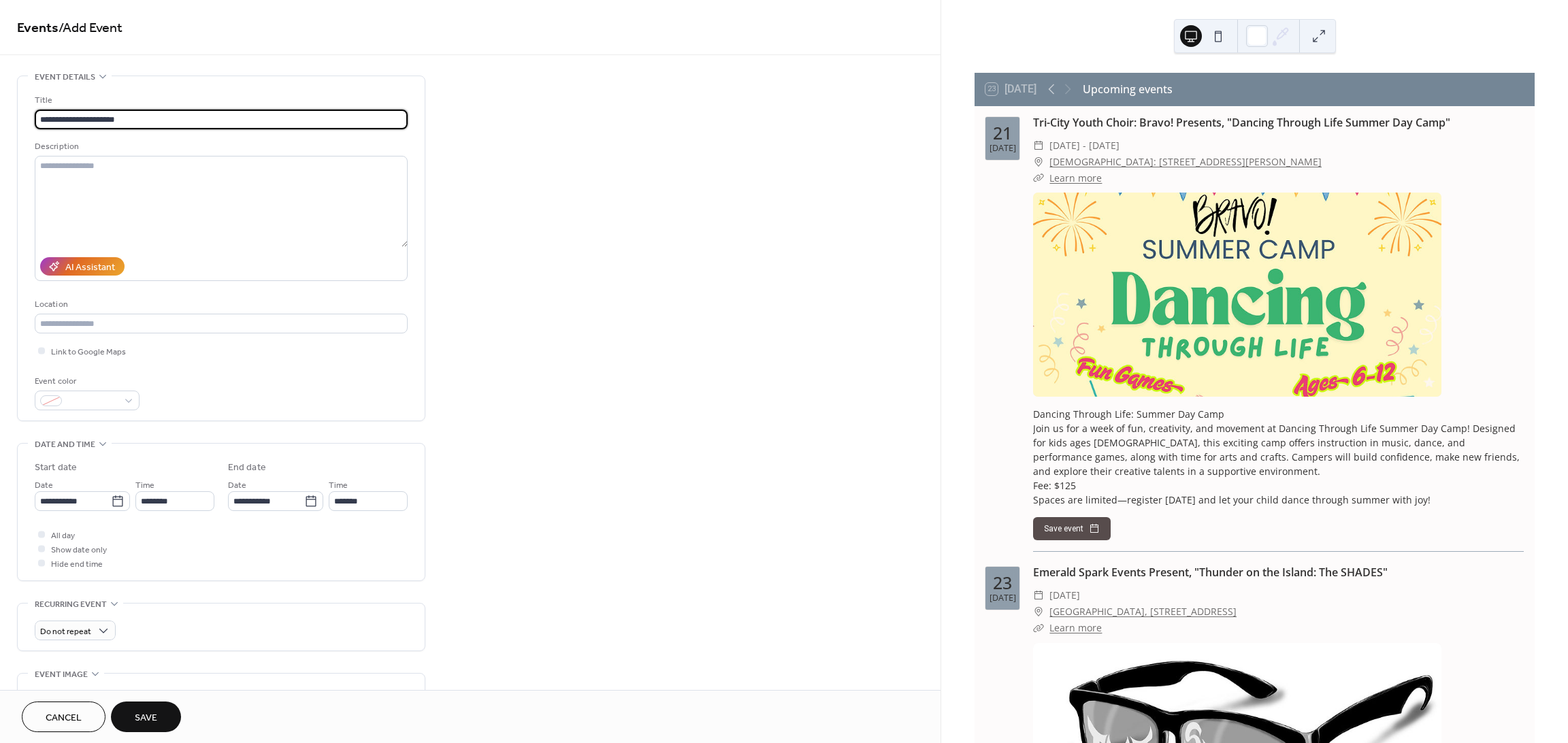 type on "**********" 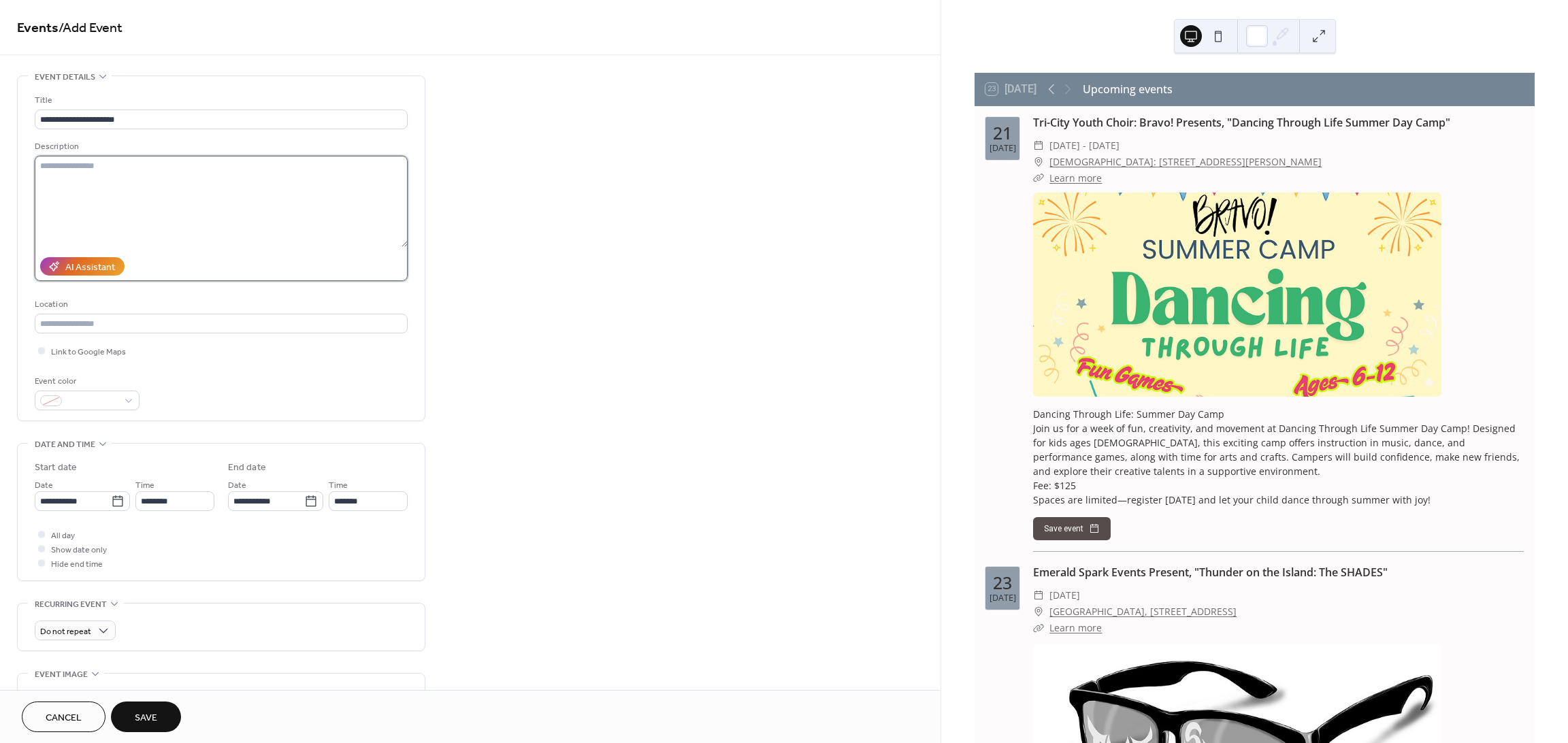 click at bounding box center [221, 201] 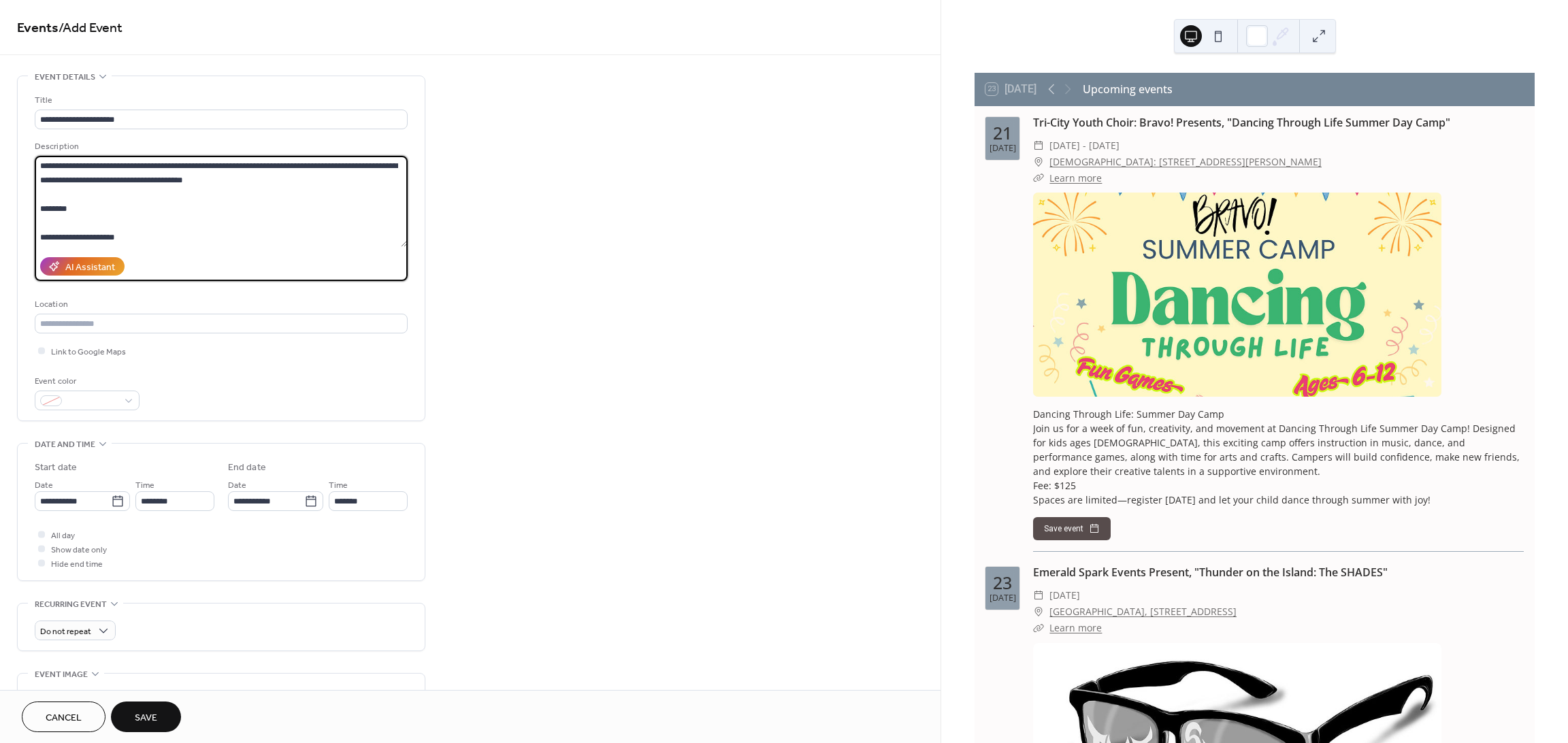 scroll, scrollTop: 98, scrollLeft: 0, axis: vertical 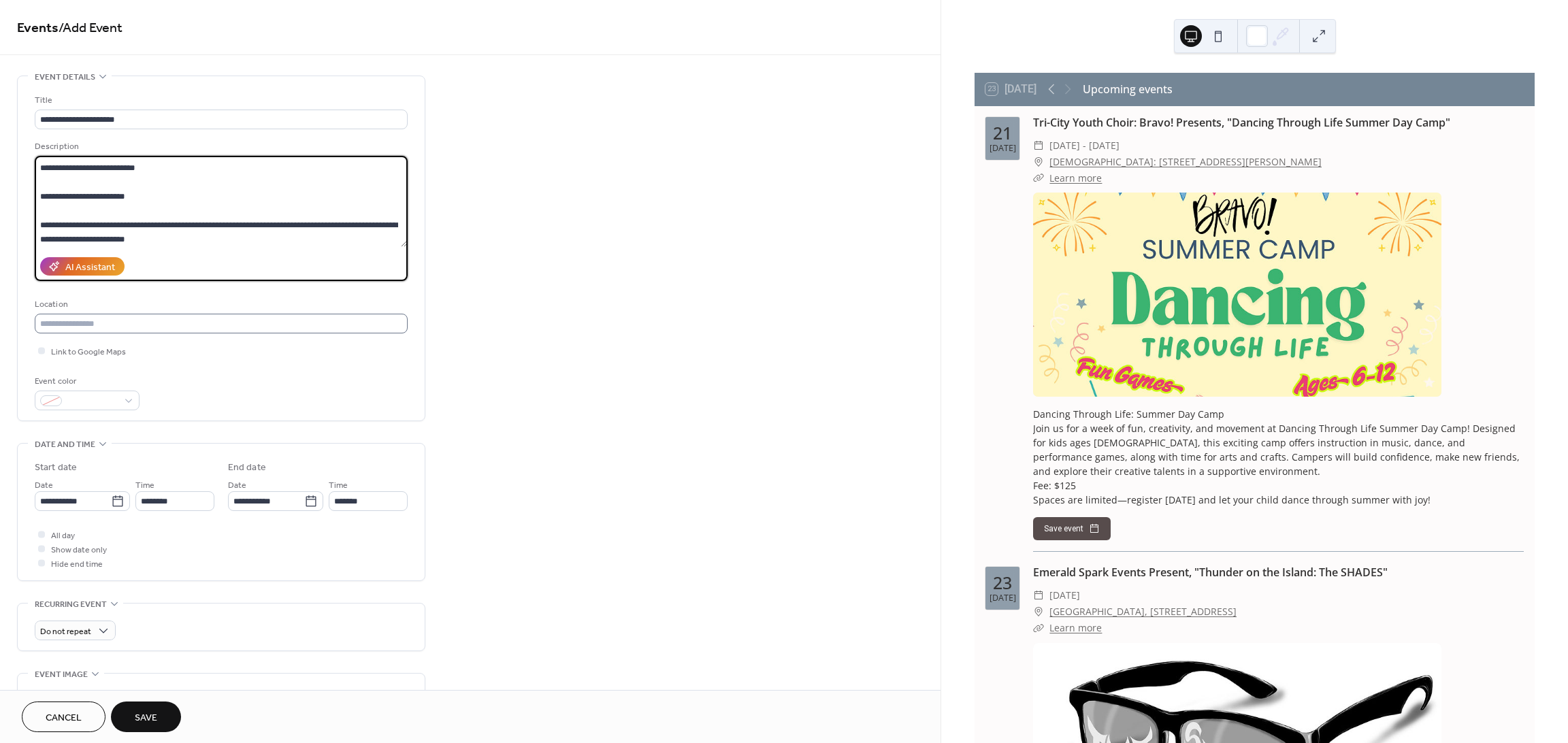 type on "**********" 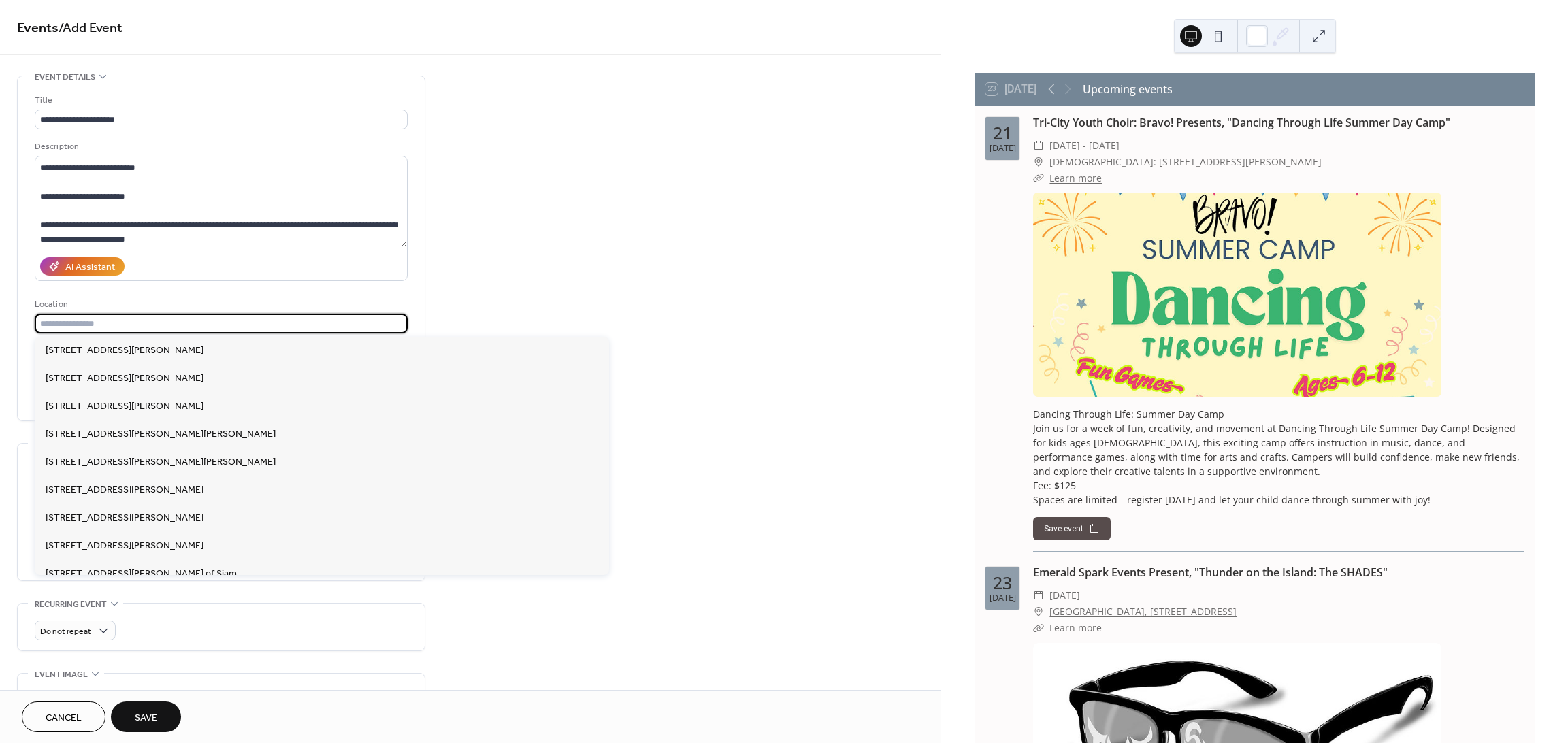 click at bounding box center [221, 323] 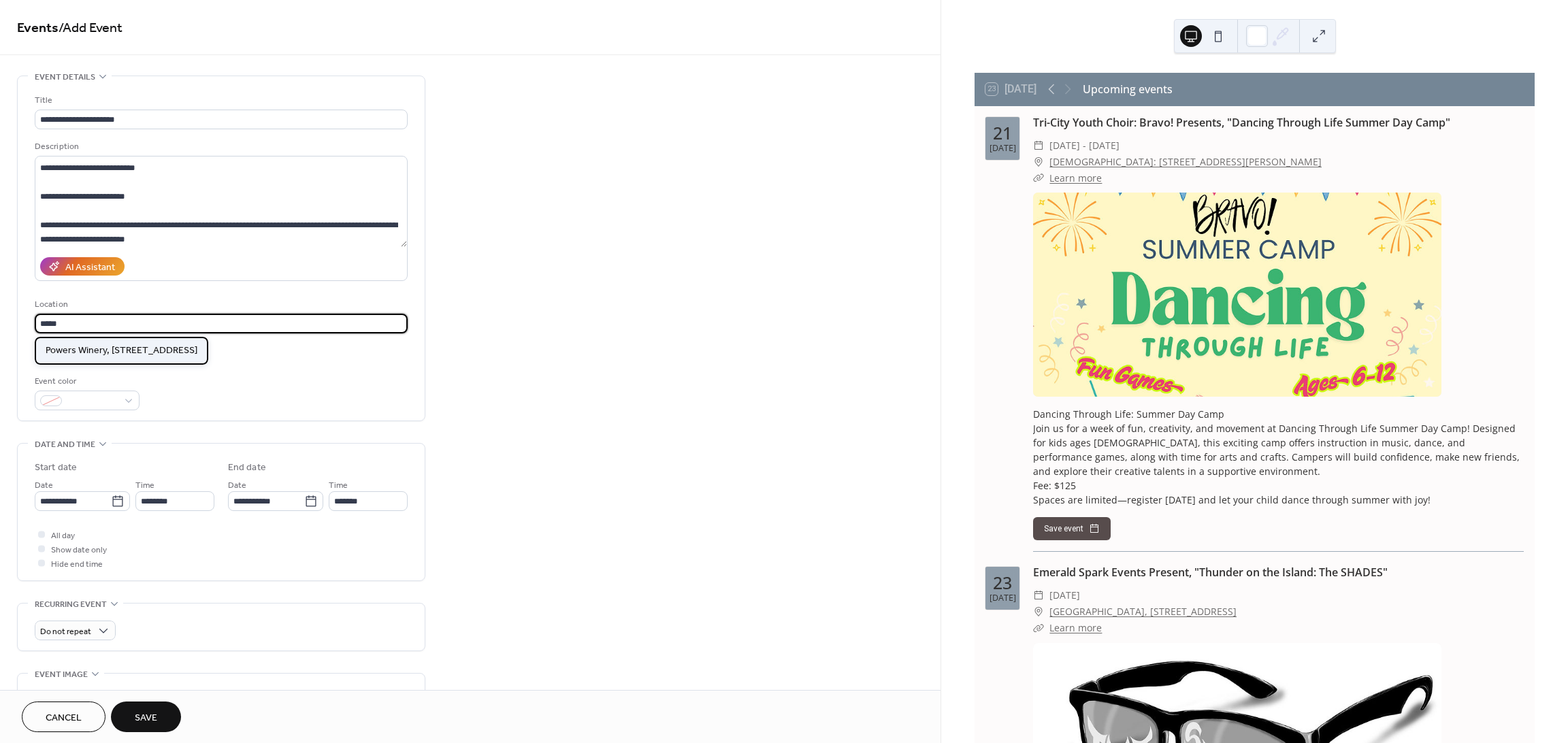 click on "Powers Winery, [STREET_ADDRESS]" at bounding box center (121, 350) 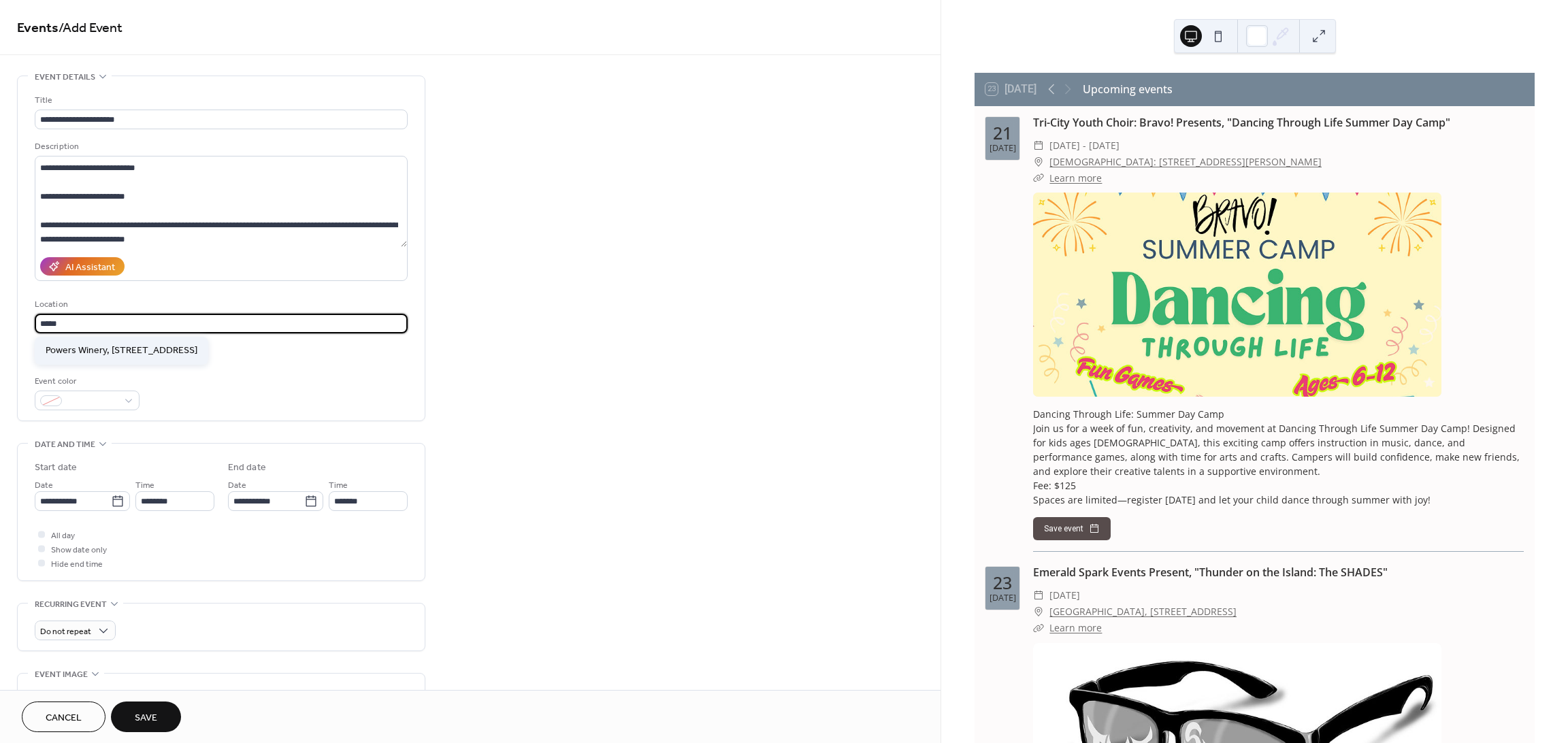 type on "**********" 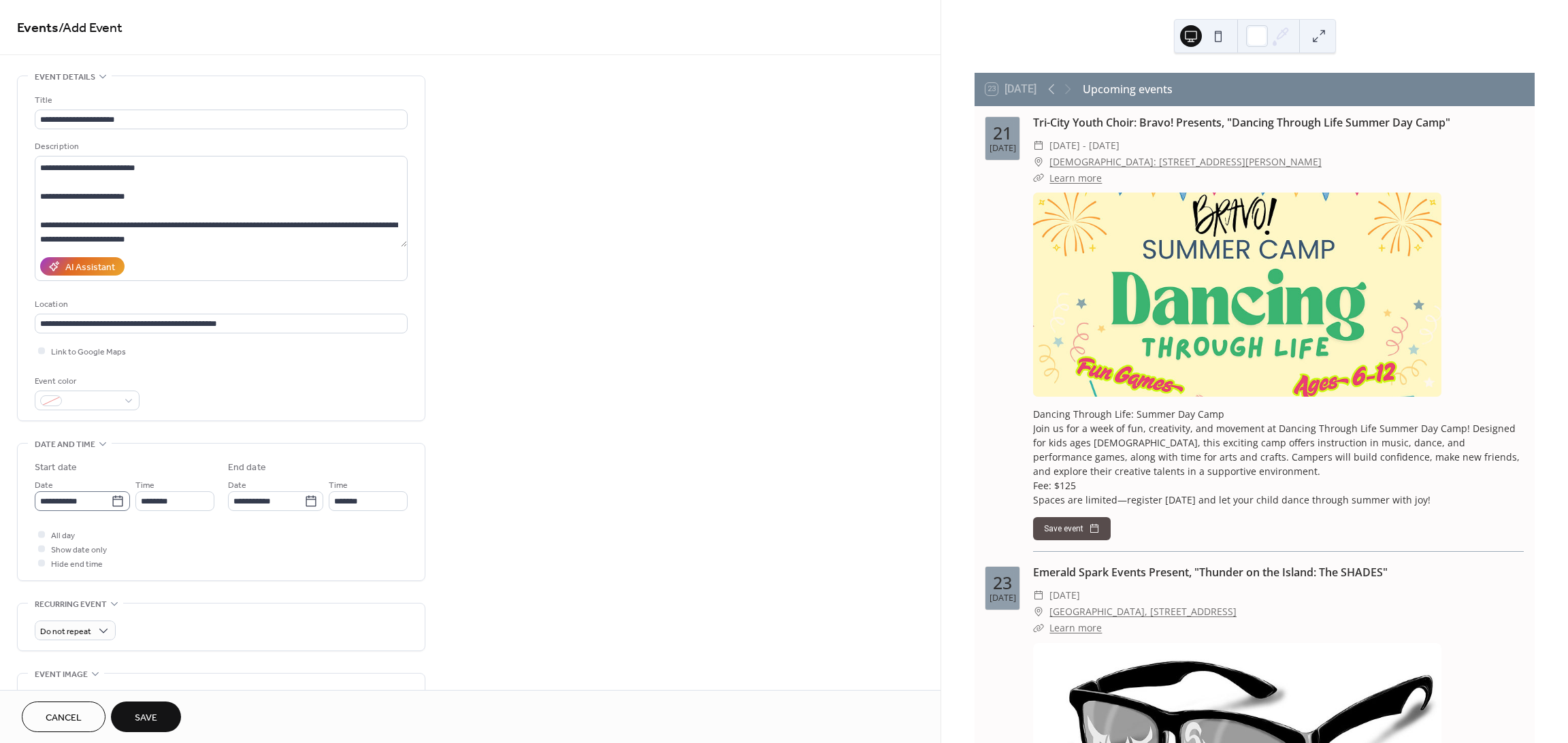 click 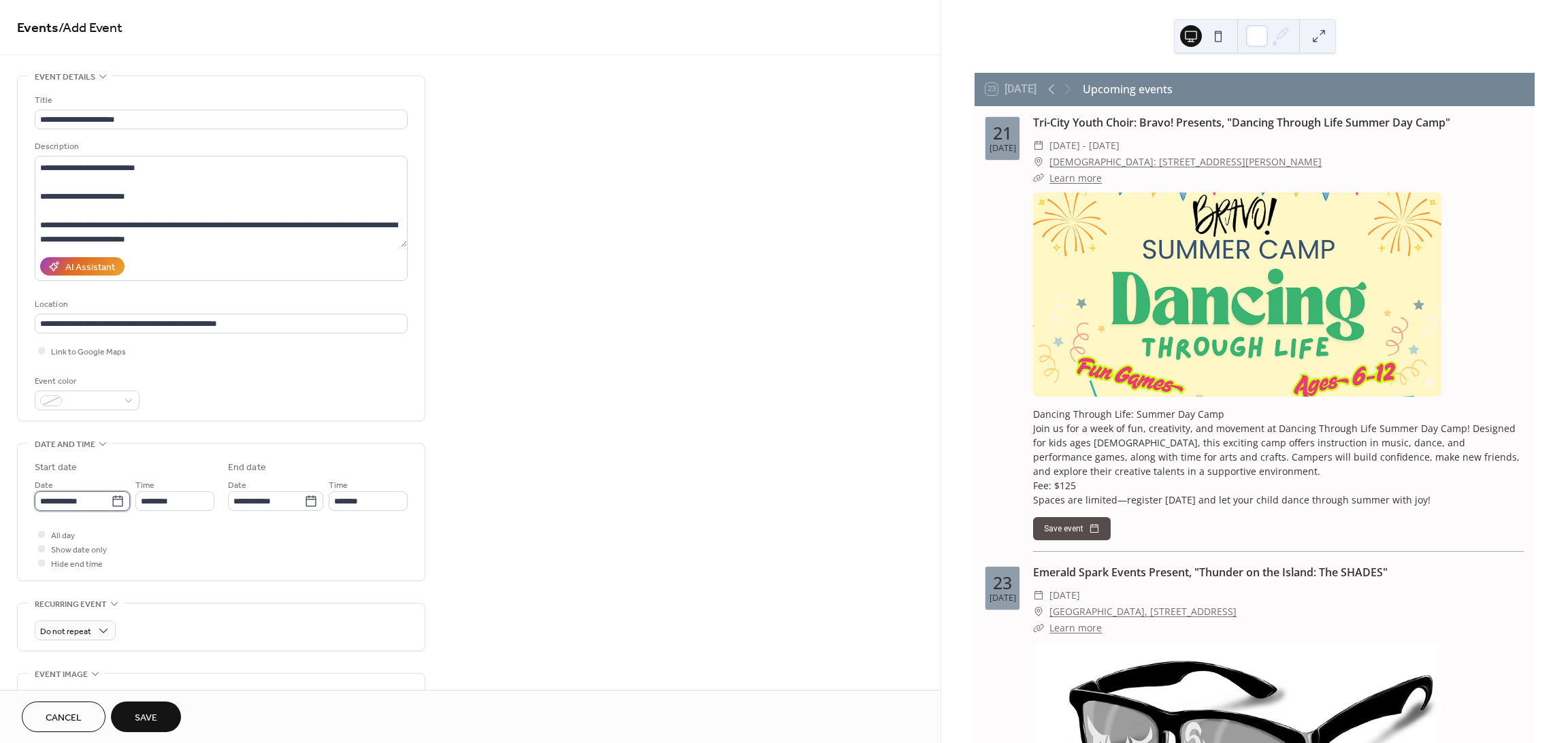 click on "**********" at bounding box center (73, 501) 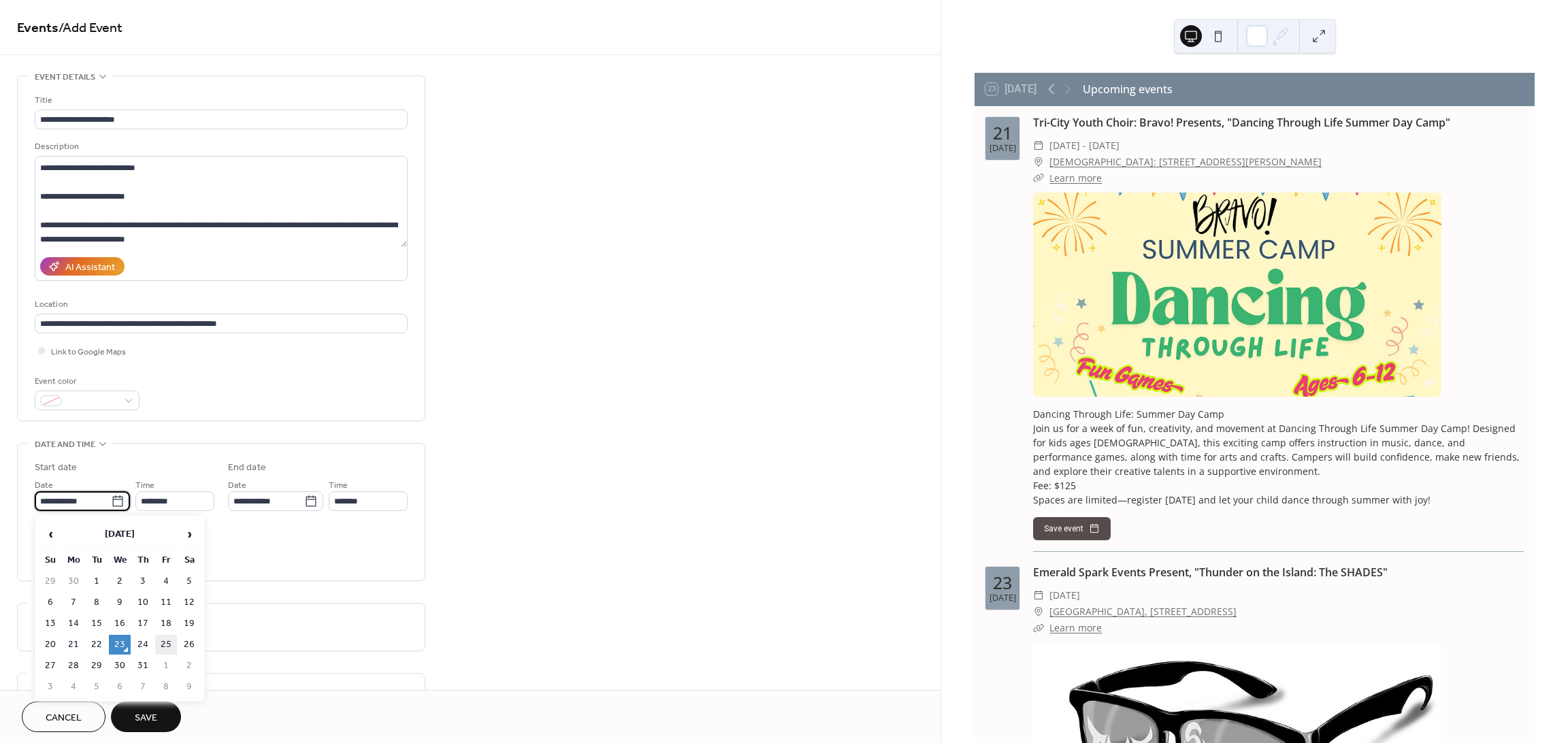 click on "25" at bounding box center [166, 644] 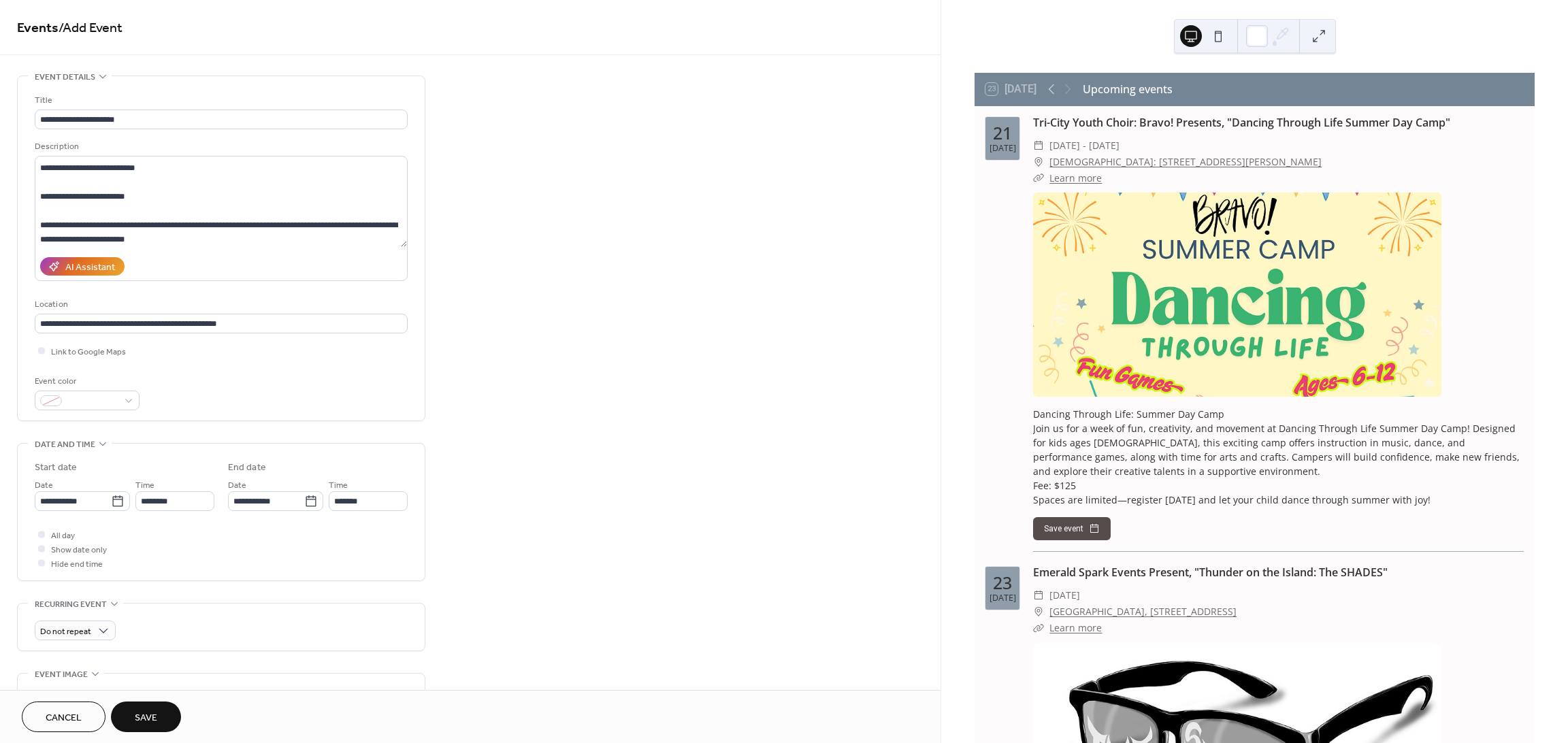 drag, startPoint x: 218, startPoint y: 499, endPoint x: 207, endPoint y: 502, distance: 11.401754 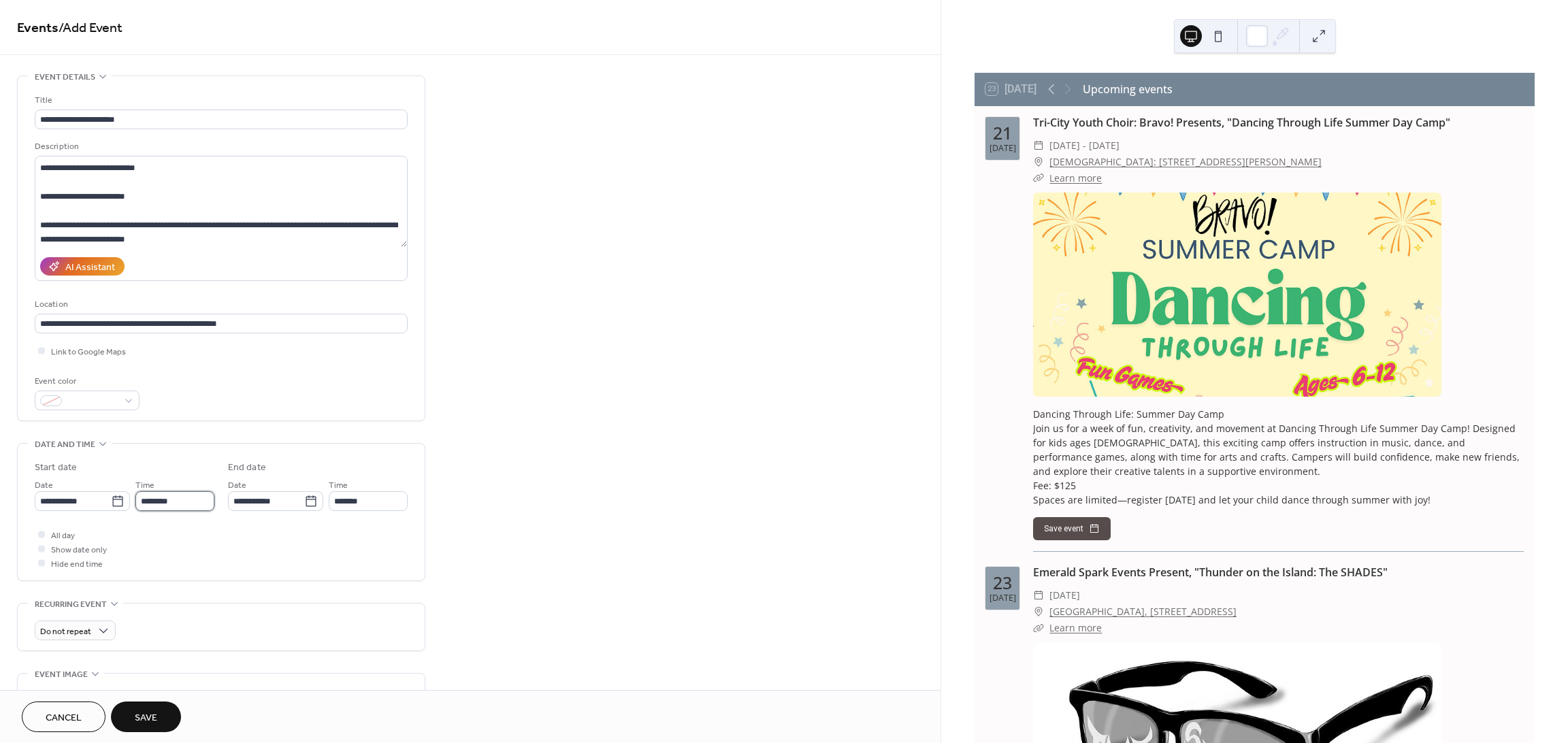 click on "********" at bounding box center (175, 501) 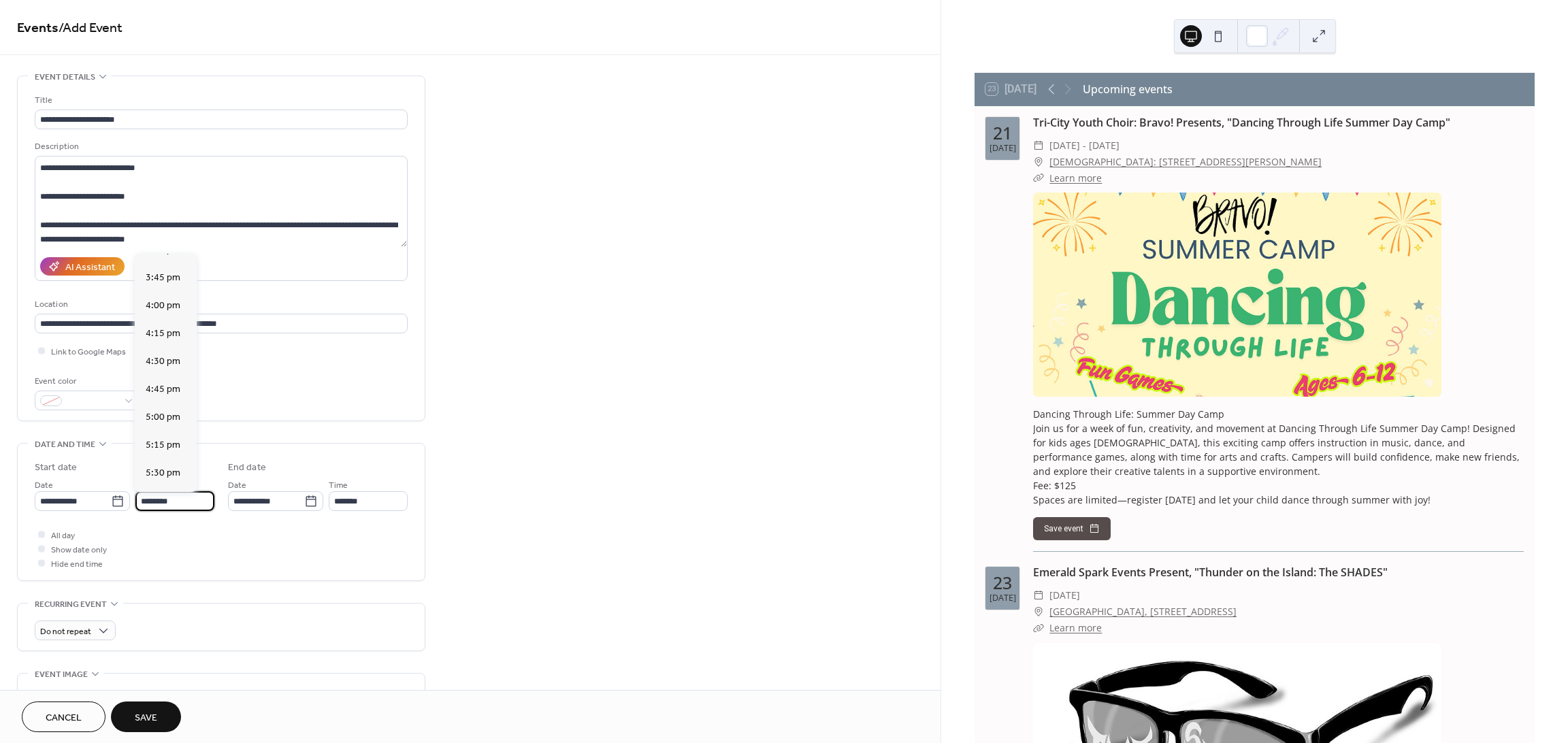 scroll, scrollTop: 1749, scrollLeft: 0, axis: vertical 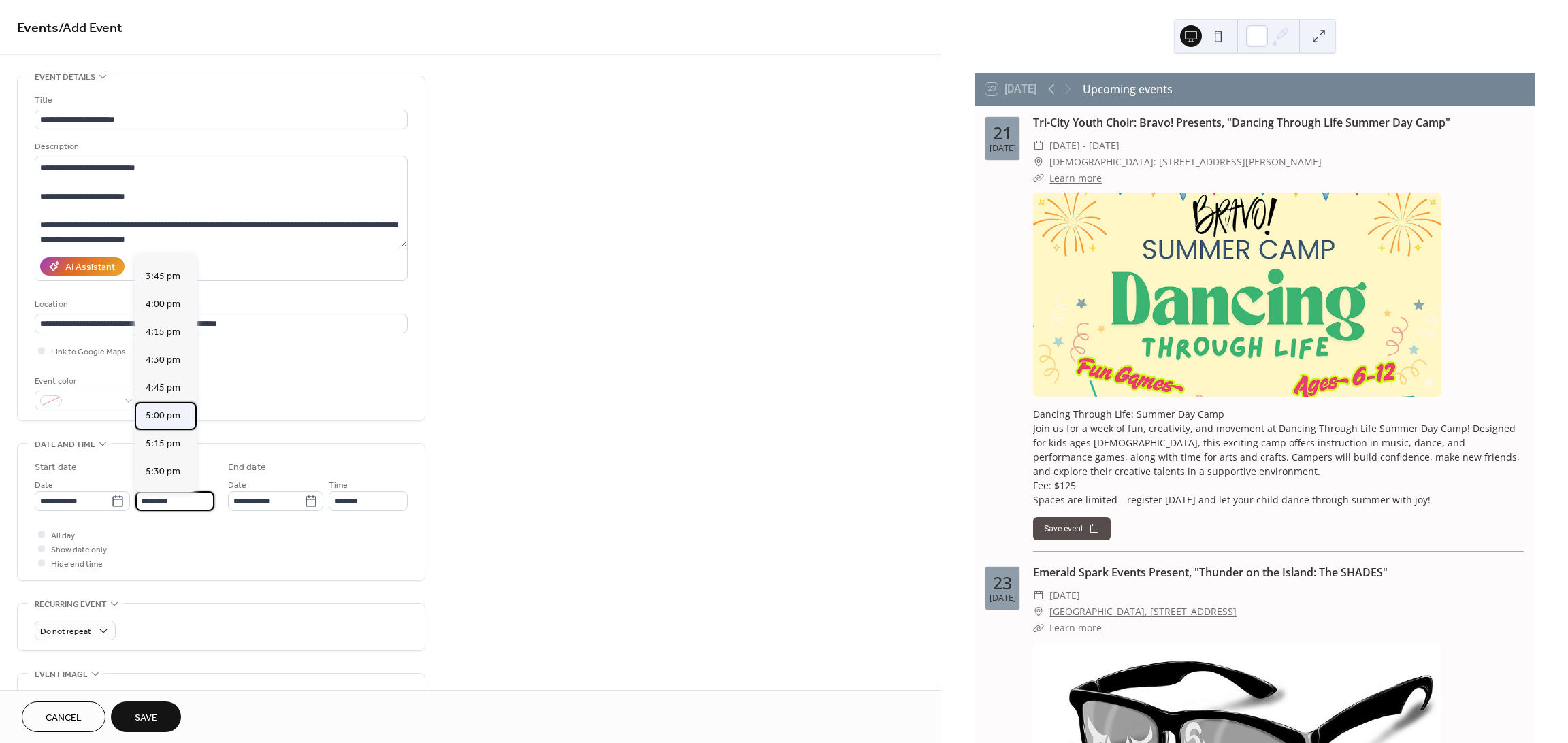 click on "5:00 pm" at bounding box center [163, 416] 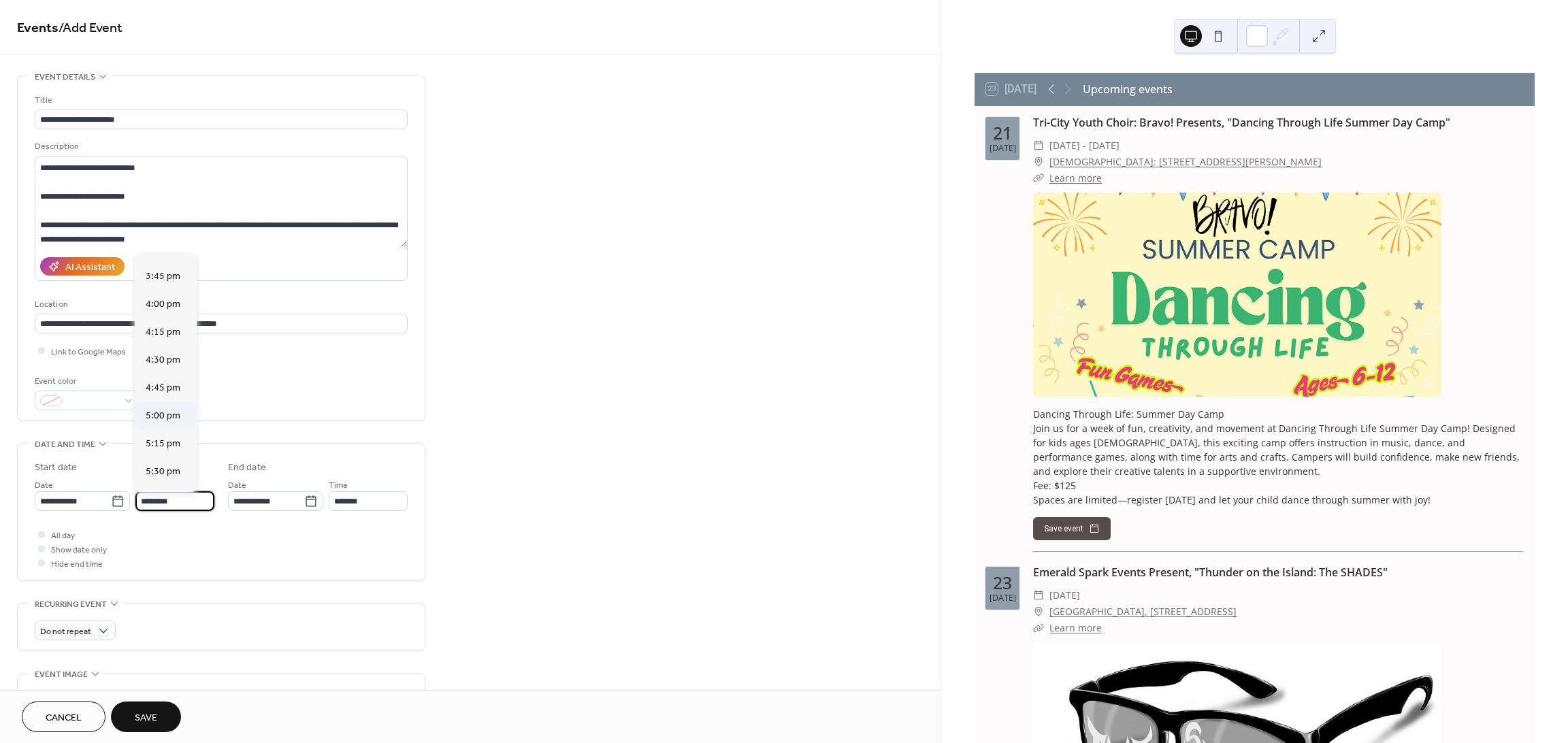 type on "*******" 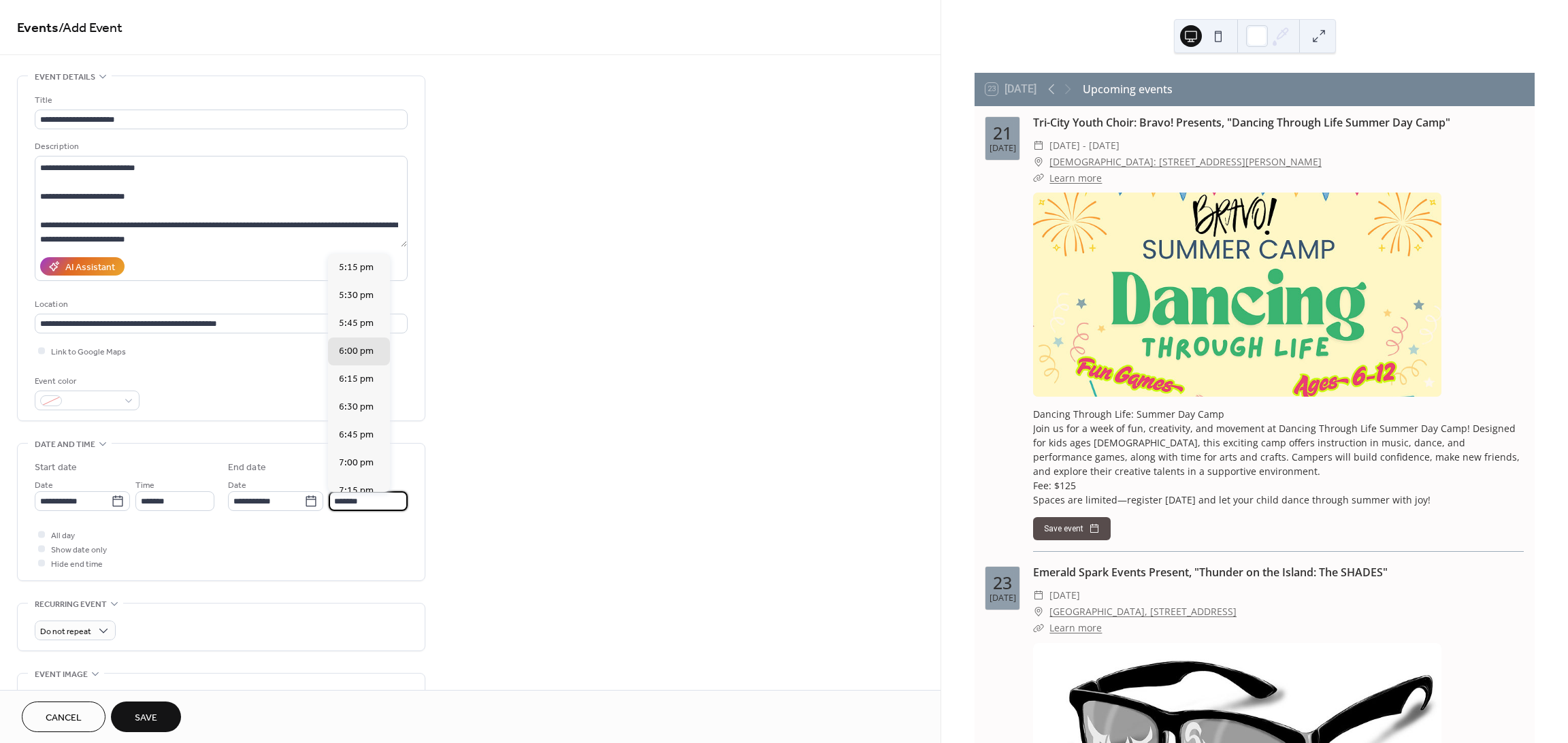 click on "*******" at bounding box center [368, 501] 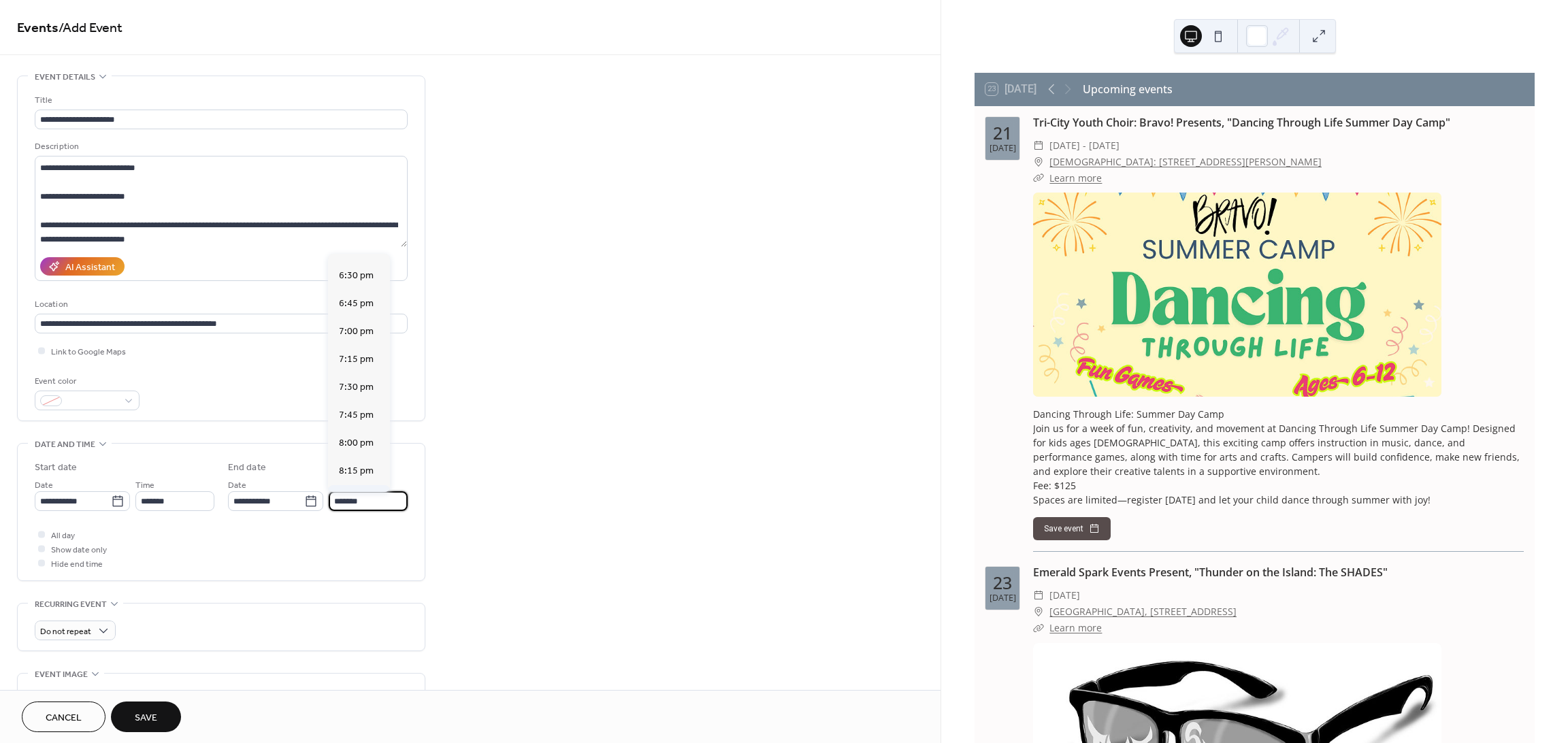 scroll, scrollTop: 181, scrollLeft: 0, axis: vertical 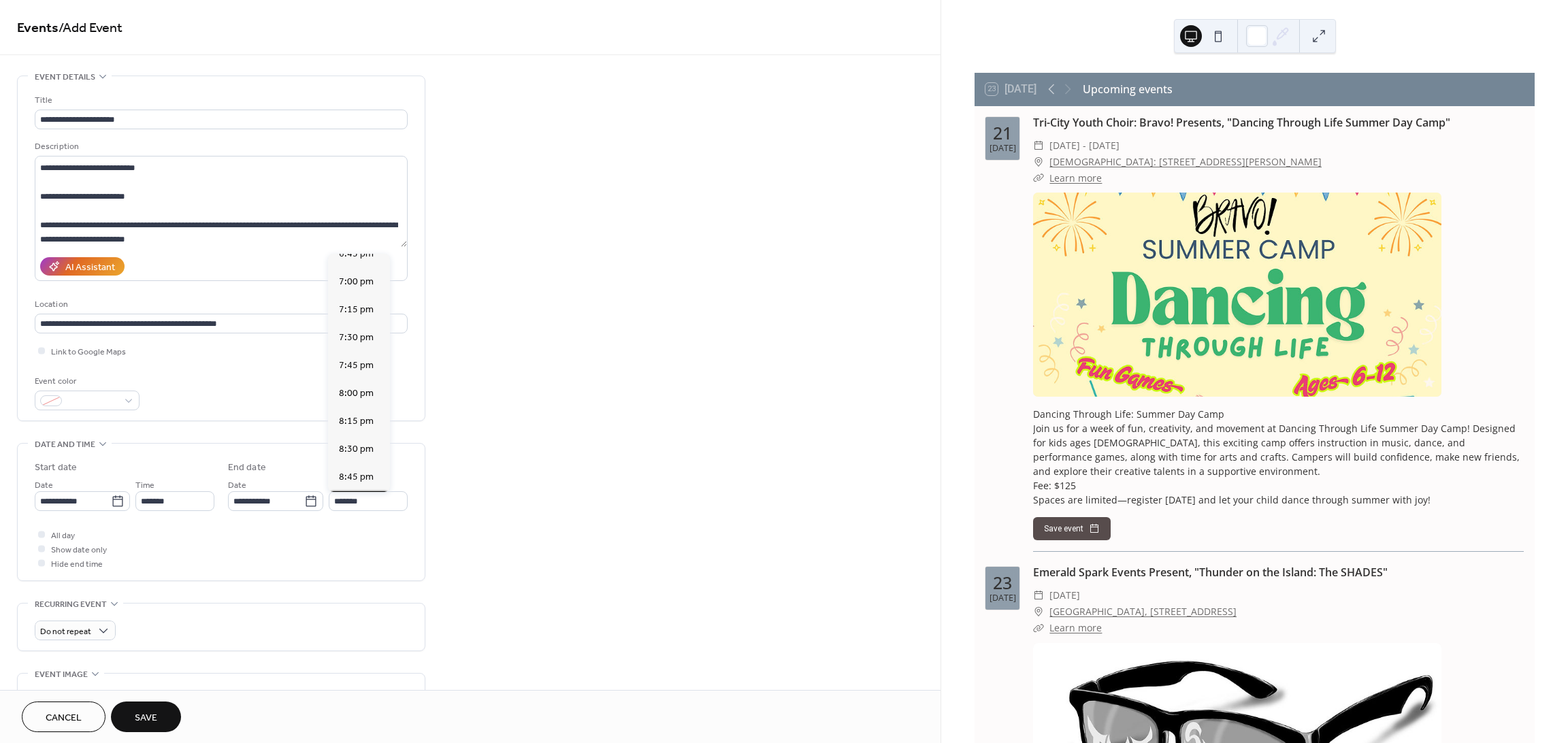click on "9:00 pm" at bounding box center (359, 505) 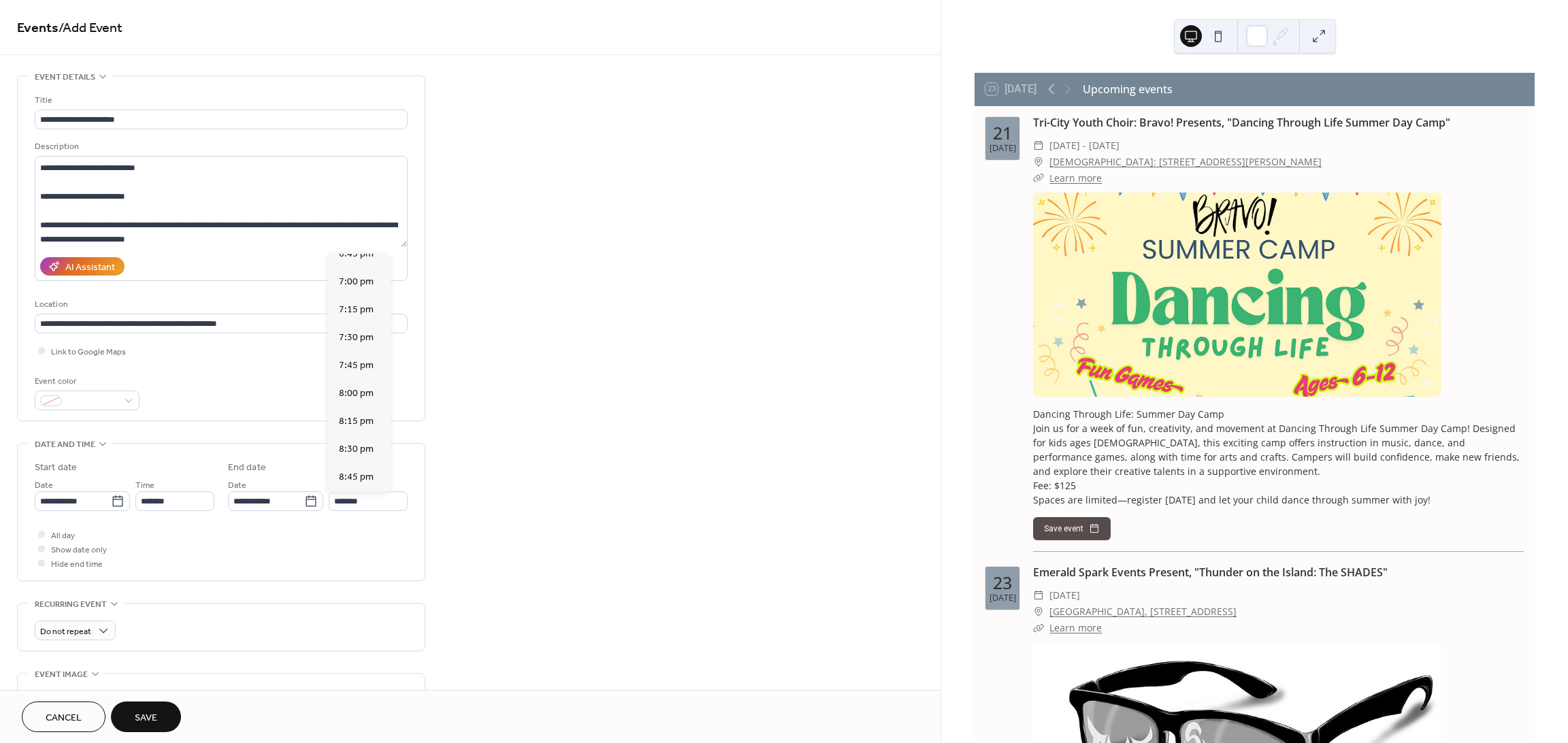 type on "*******" 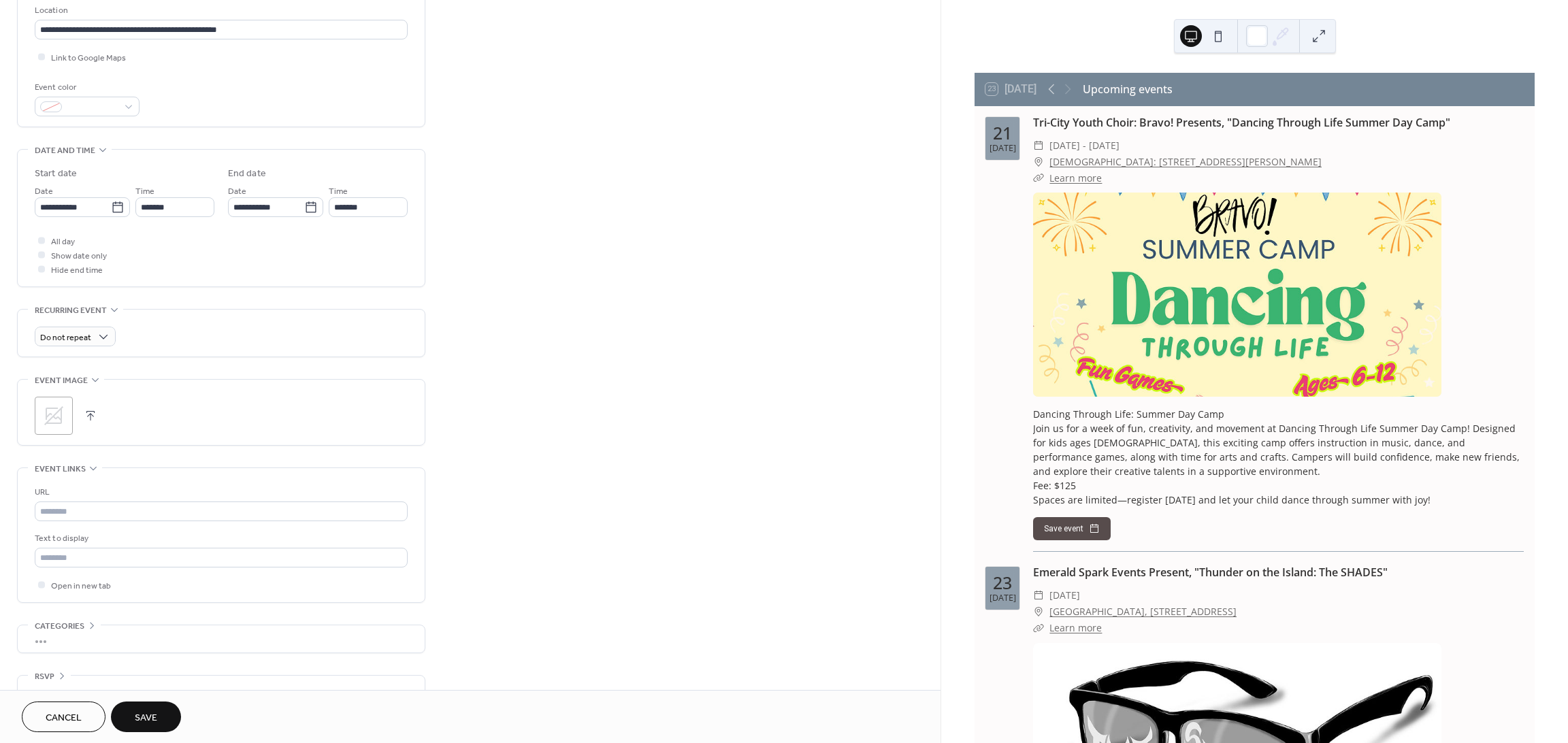 scroll, scrollTop: 325, scrollLeft: 0, axis: vertical 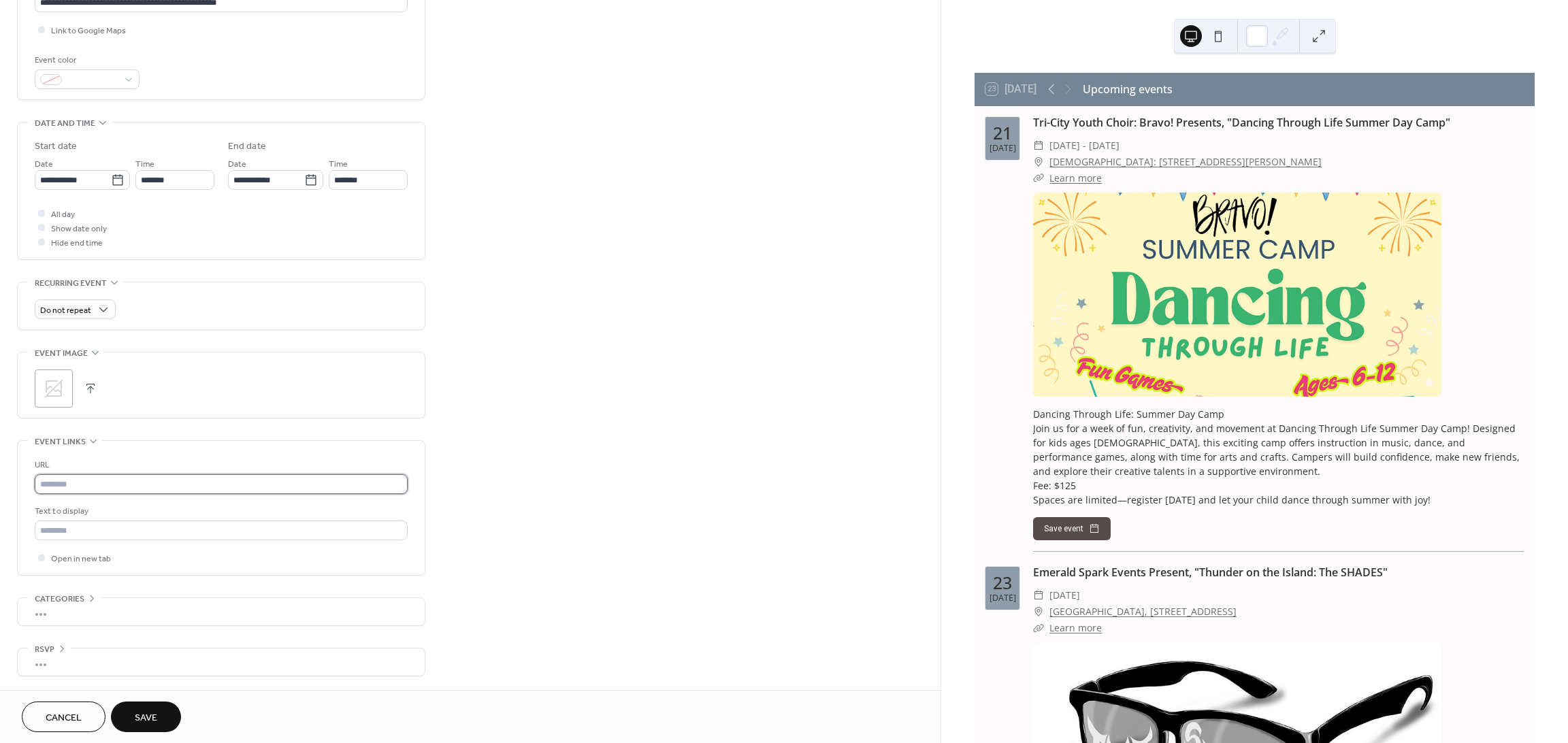 click at bounding box center [221, 484] 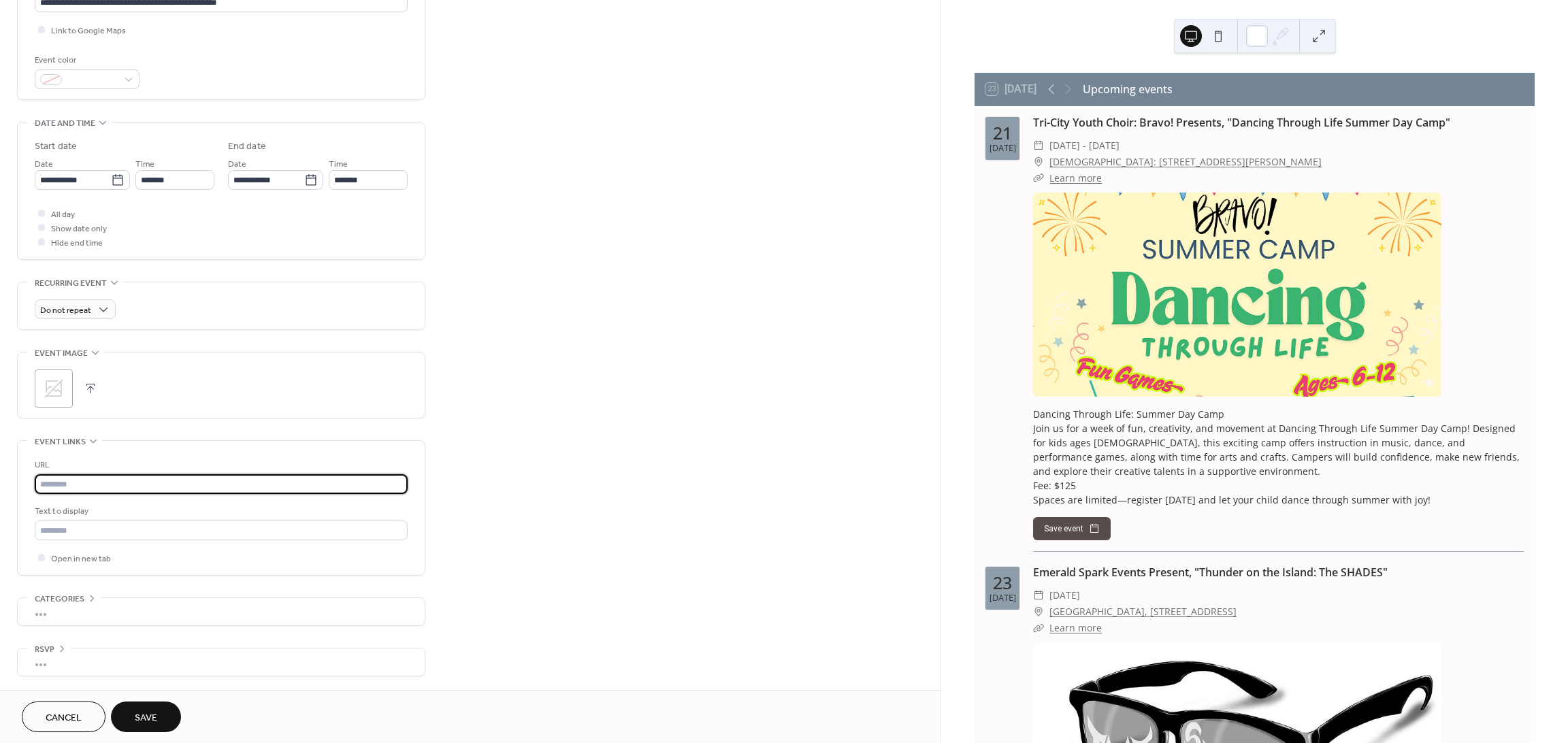 paste on "**********" 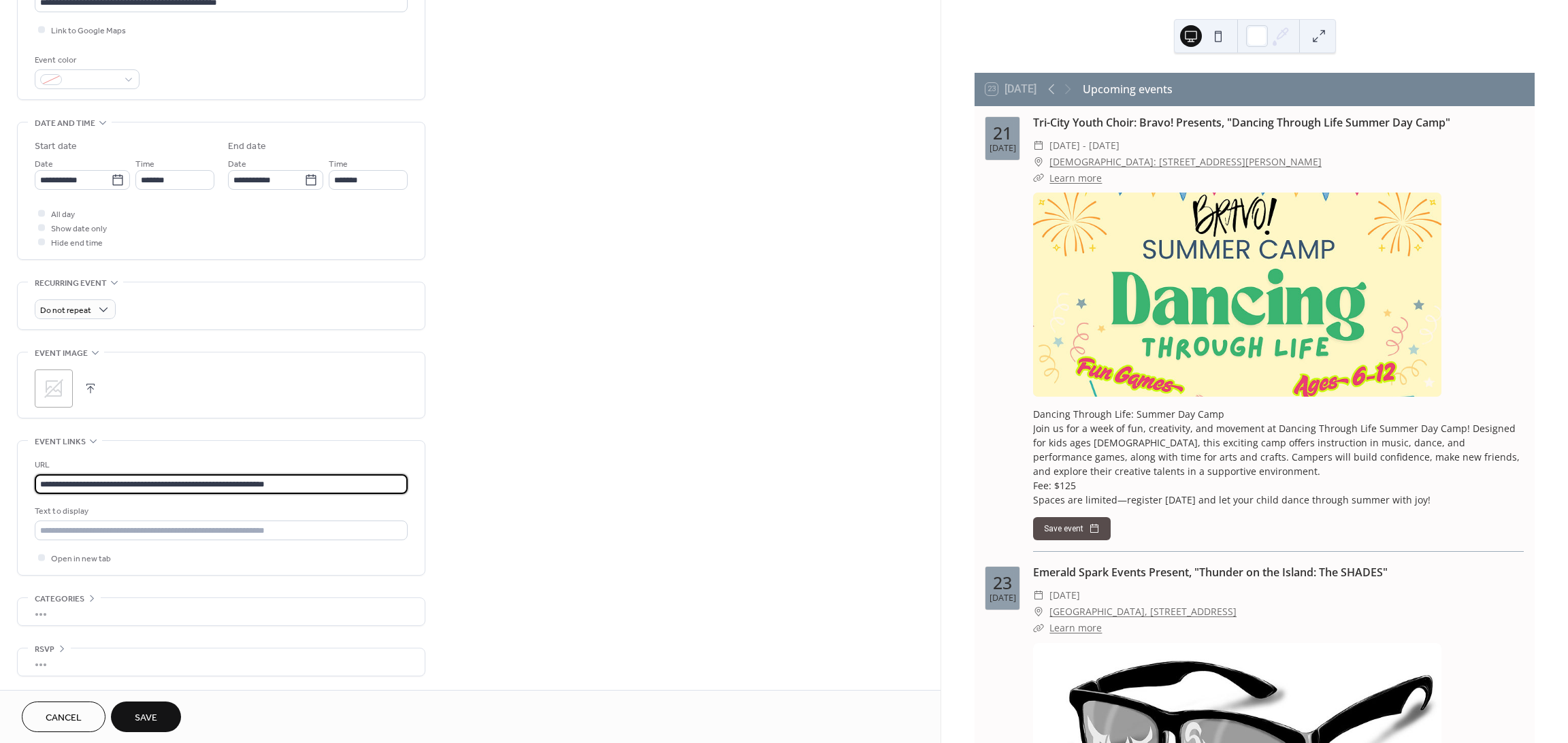 type on "**********" 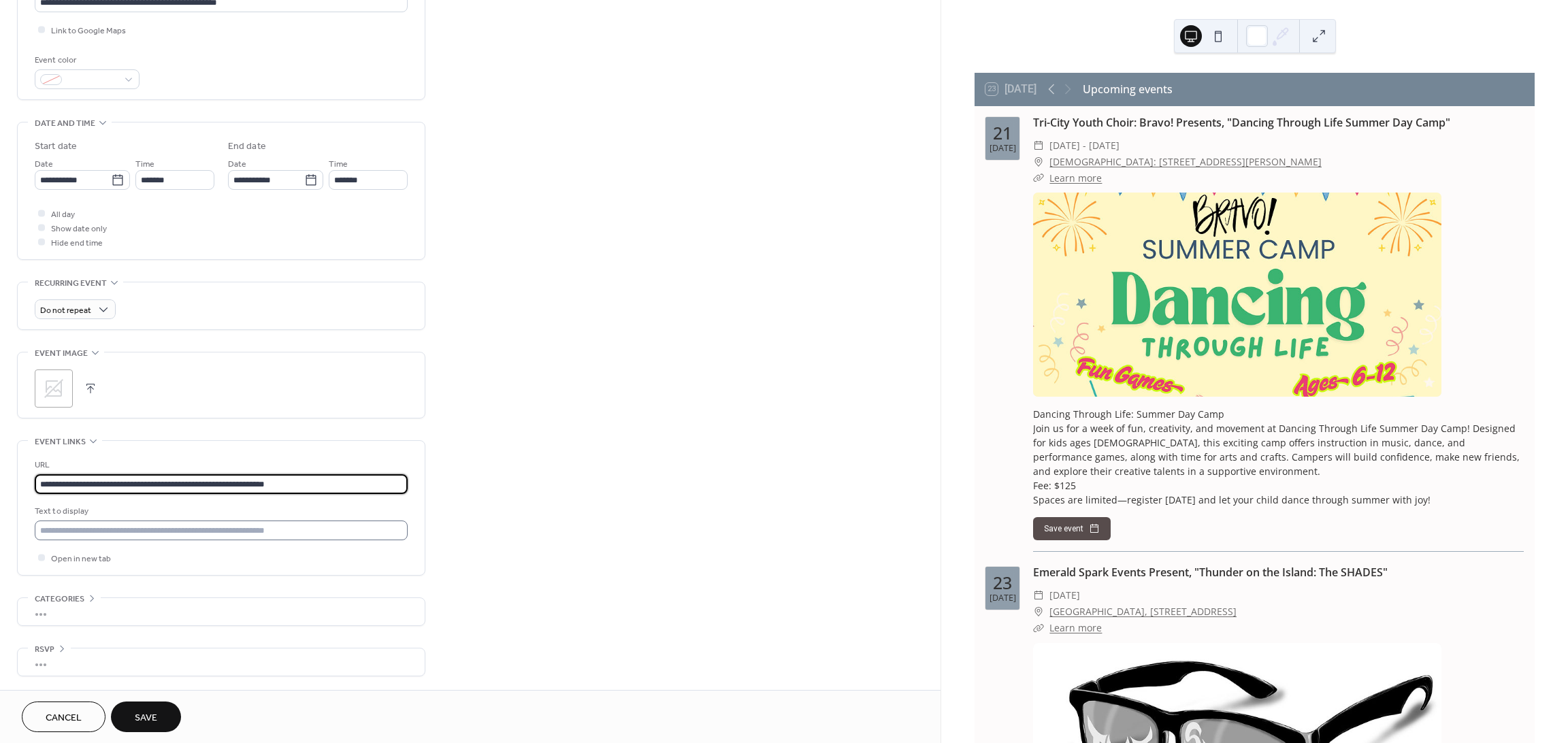 drag, startPoint x: 242, startPoint y: 546, endPoint x: 250, endPoint y: 526, distance: 21.54066 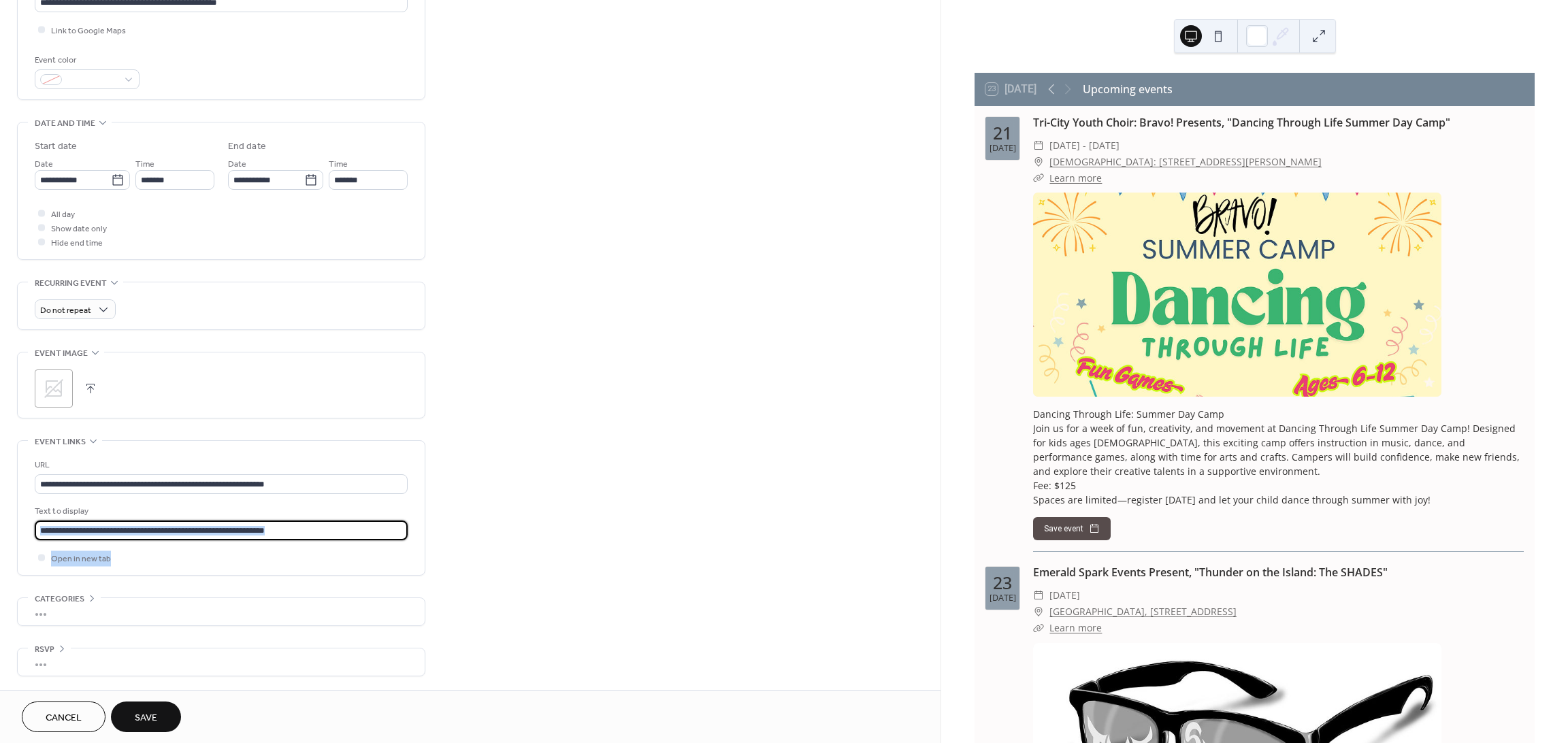click at bounding box center [221, 530] 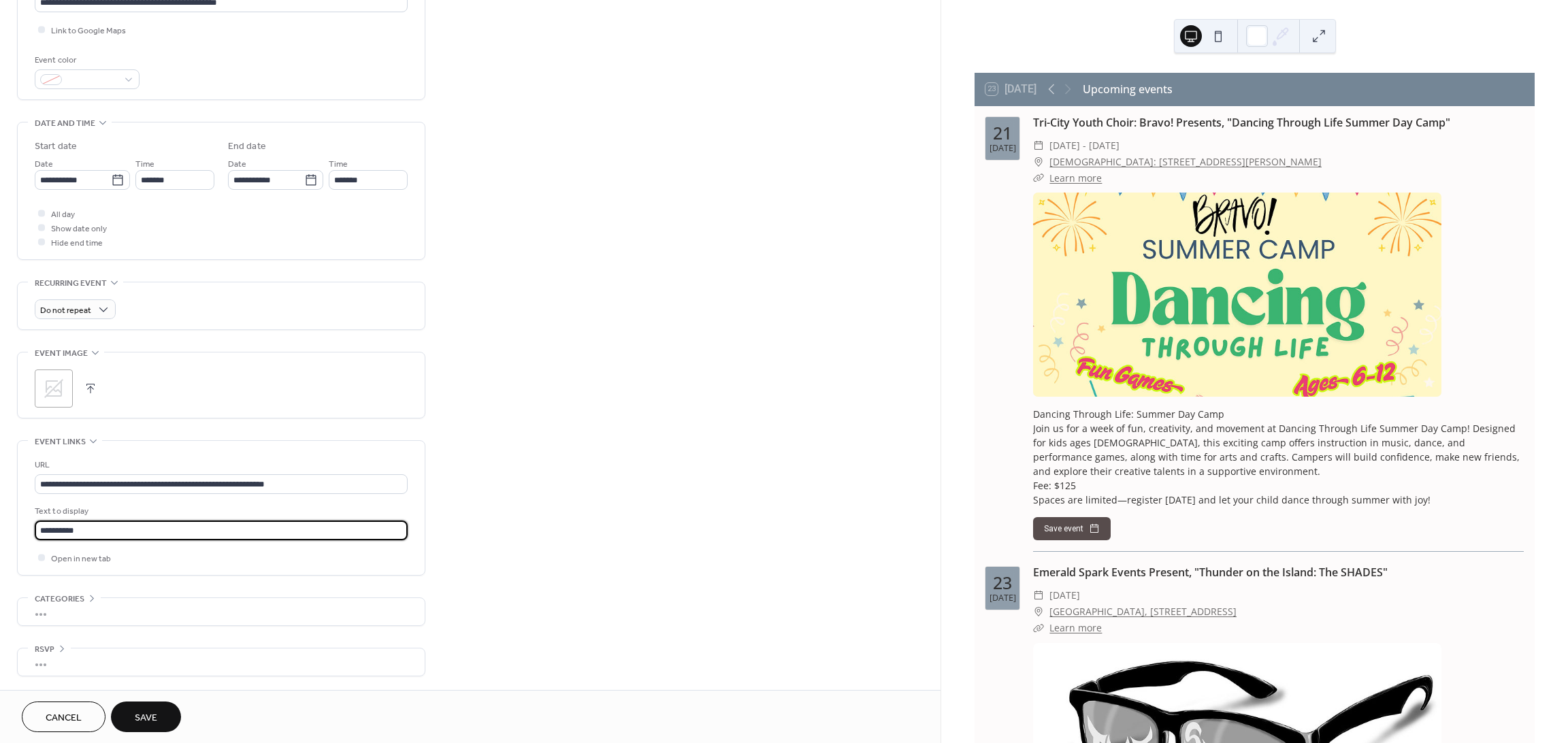 click 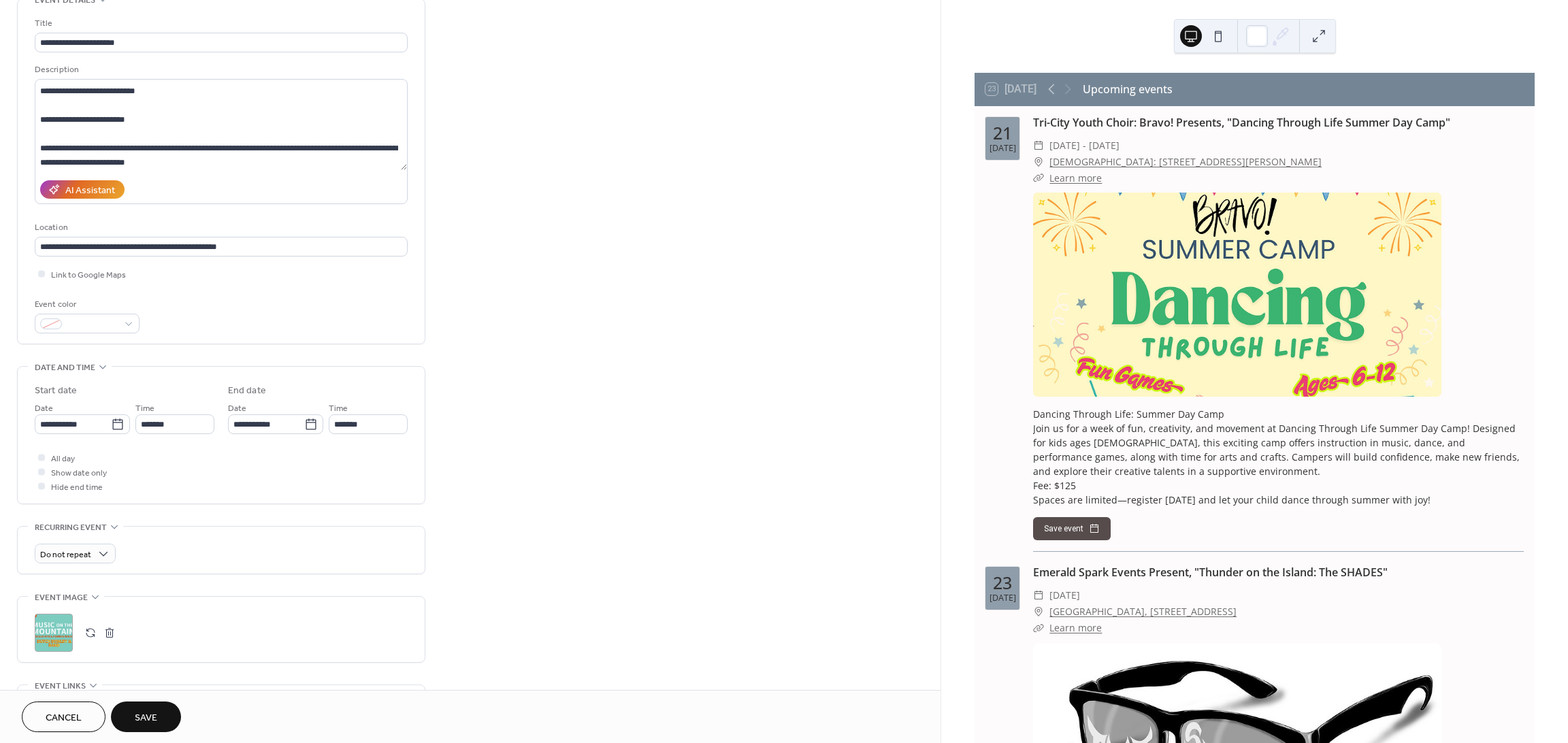 scroll, scrollTop: 0, scrollLeft: 0, axis: both 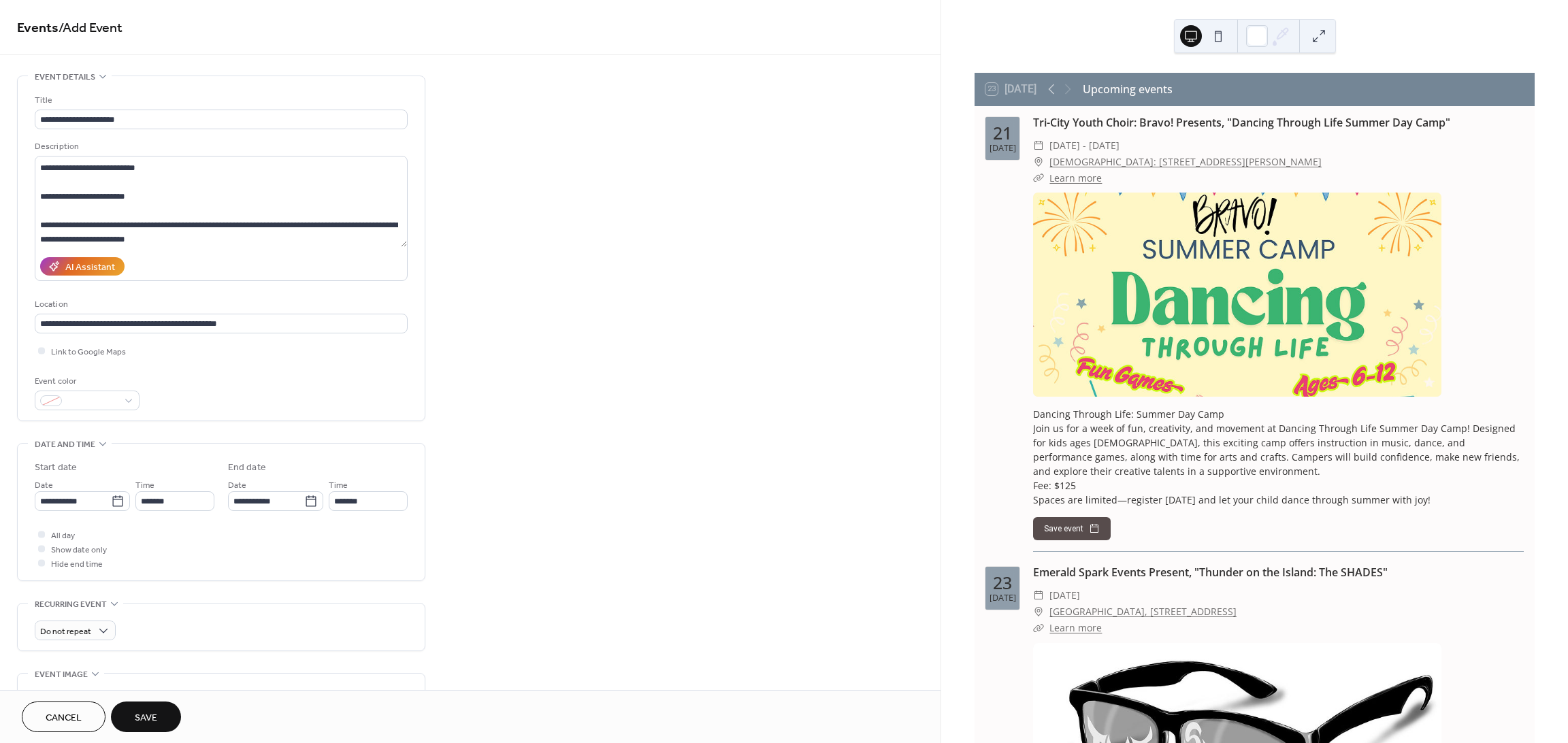 click on "Save" at bounding box center [146, 718] 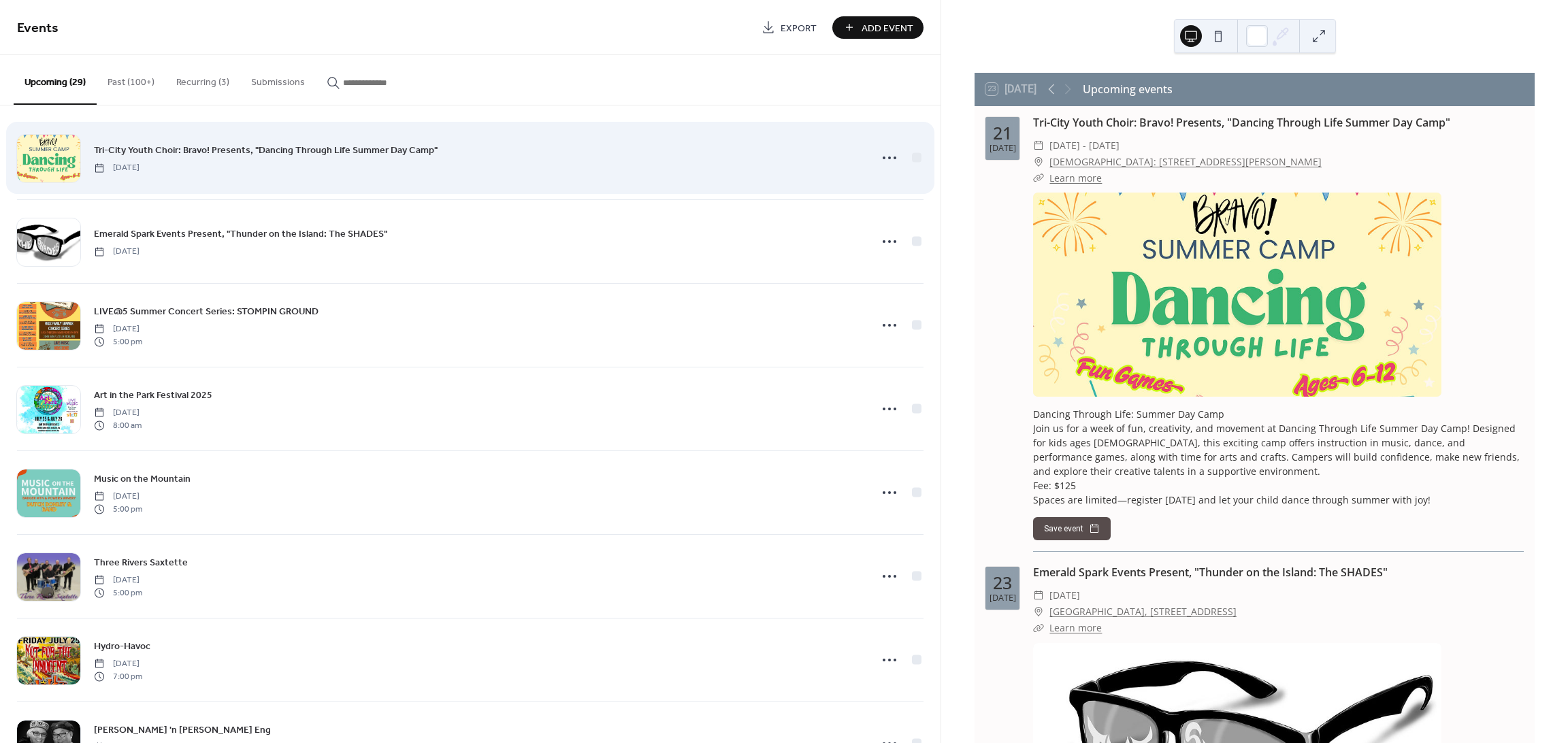 scroll, scrollTop: 0, scrollLeft: 0, axis: both 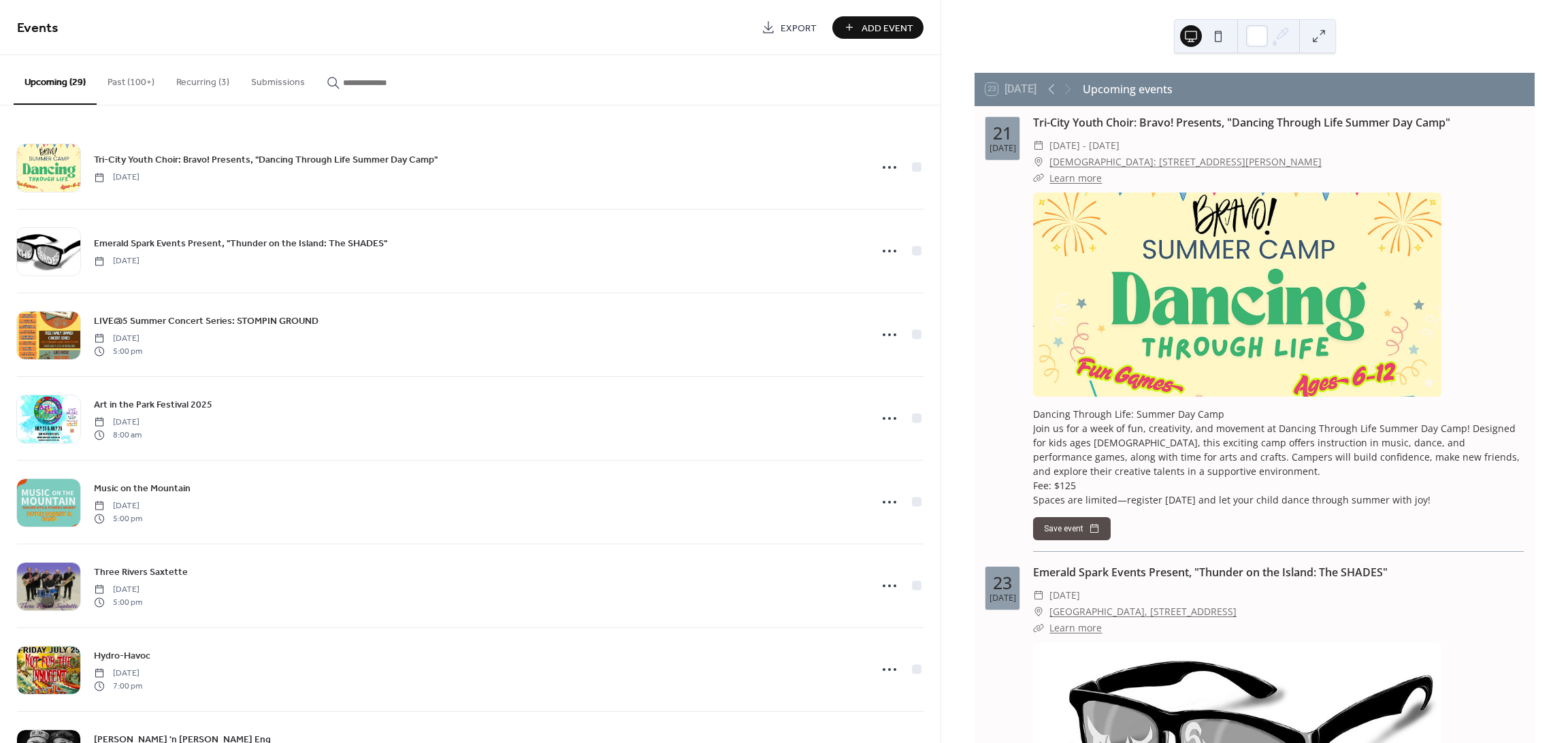 click on "Add Event" at bounding box center (887, 28) 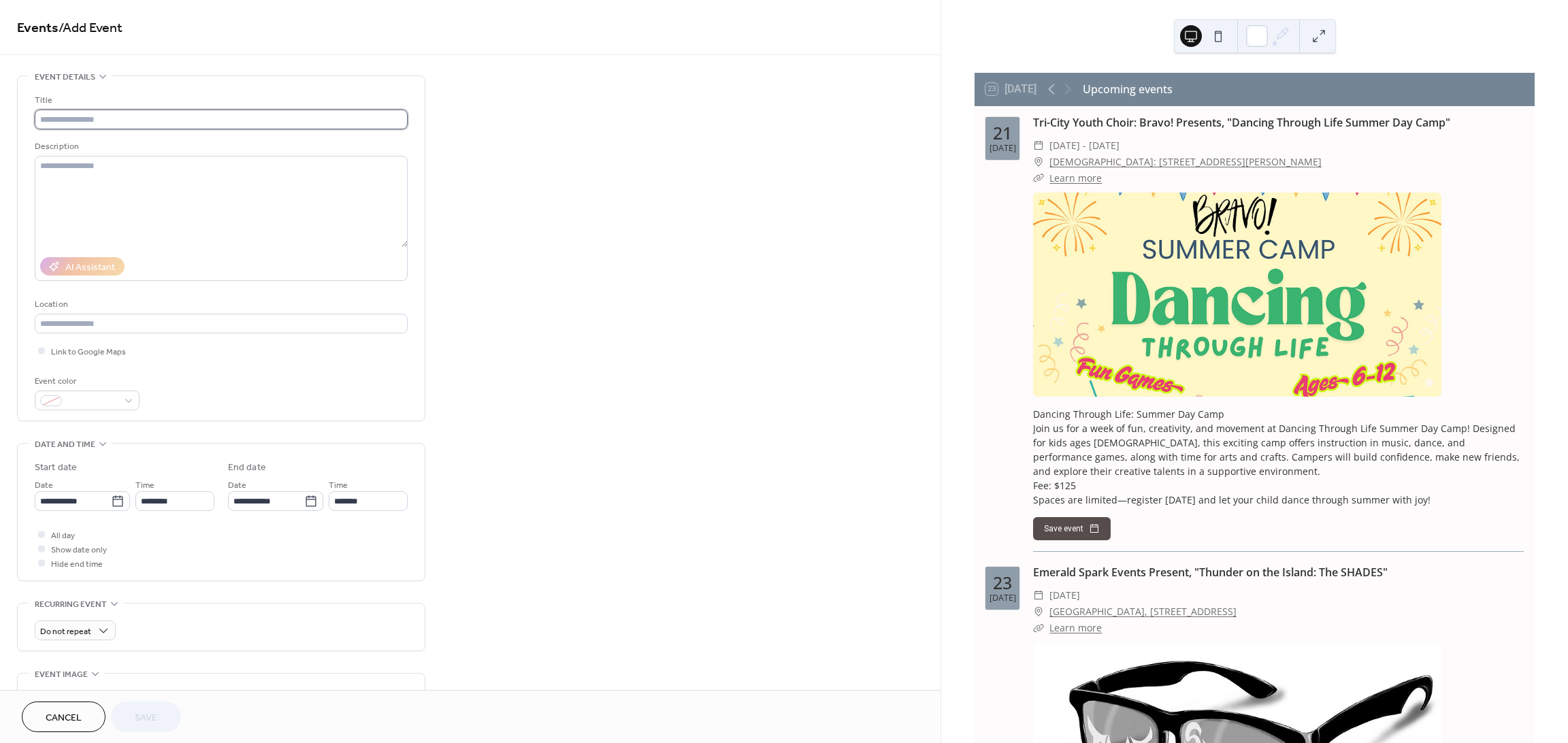 click at bounding box center (221, 119) 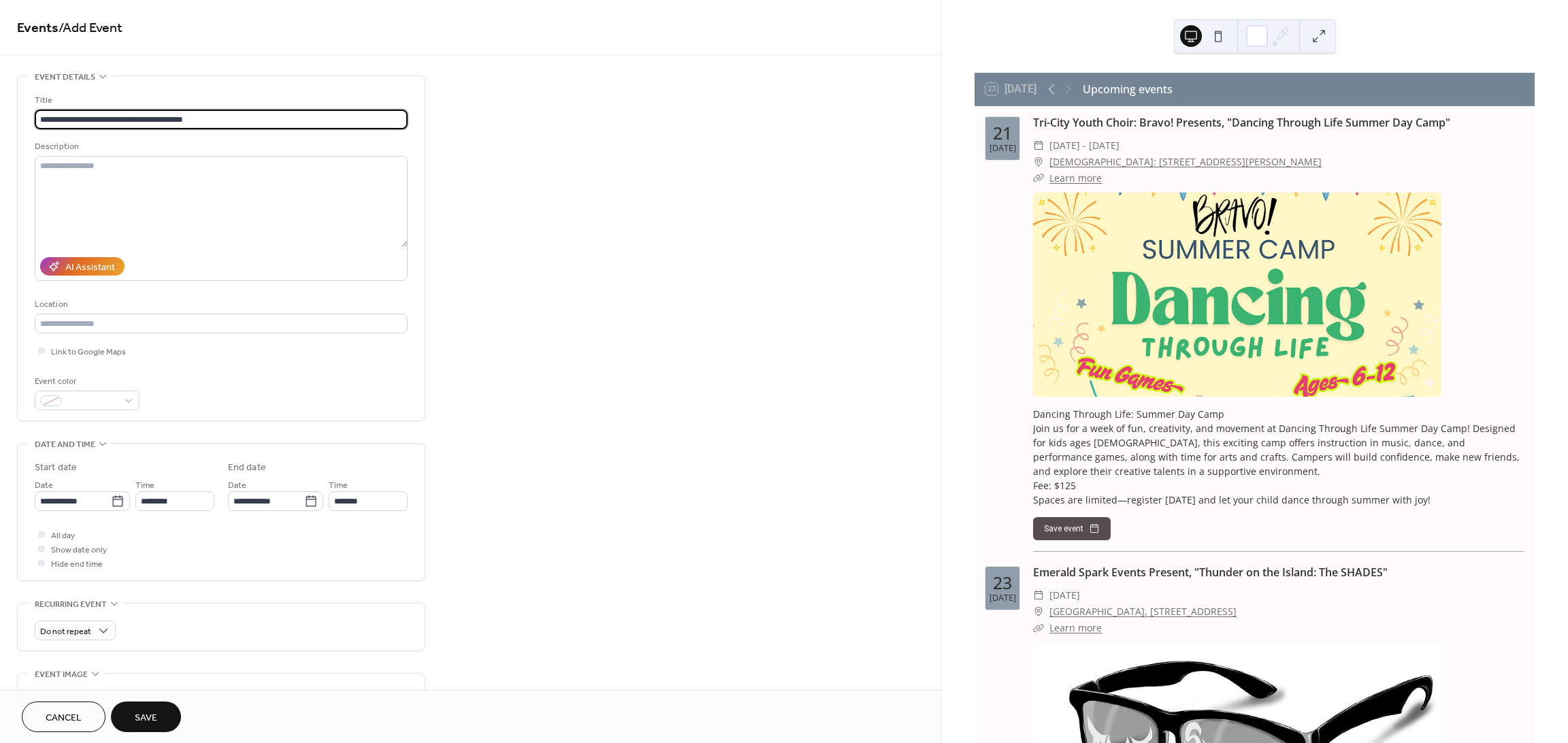 type on "**********" 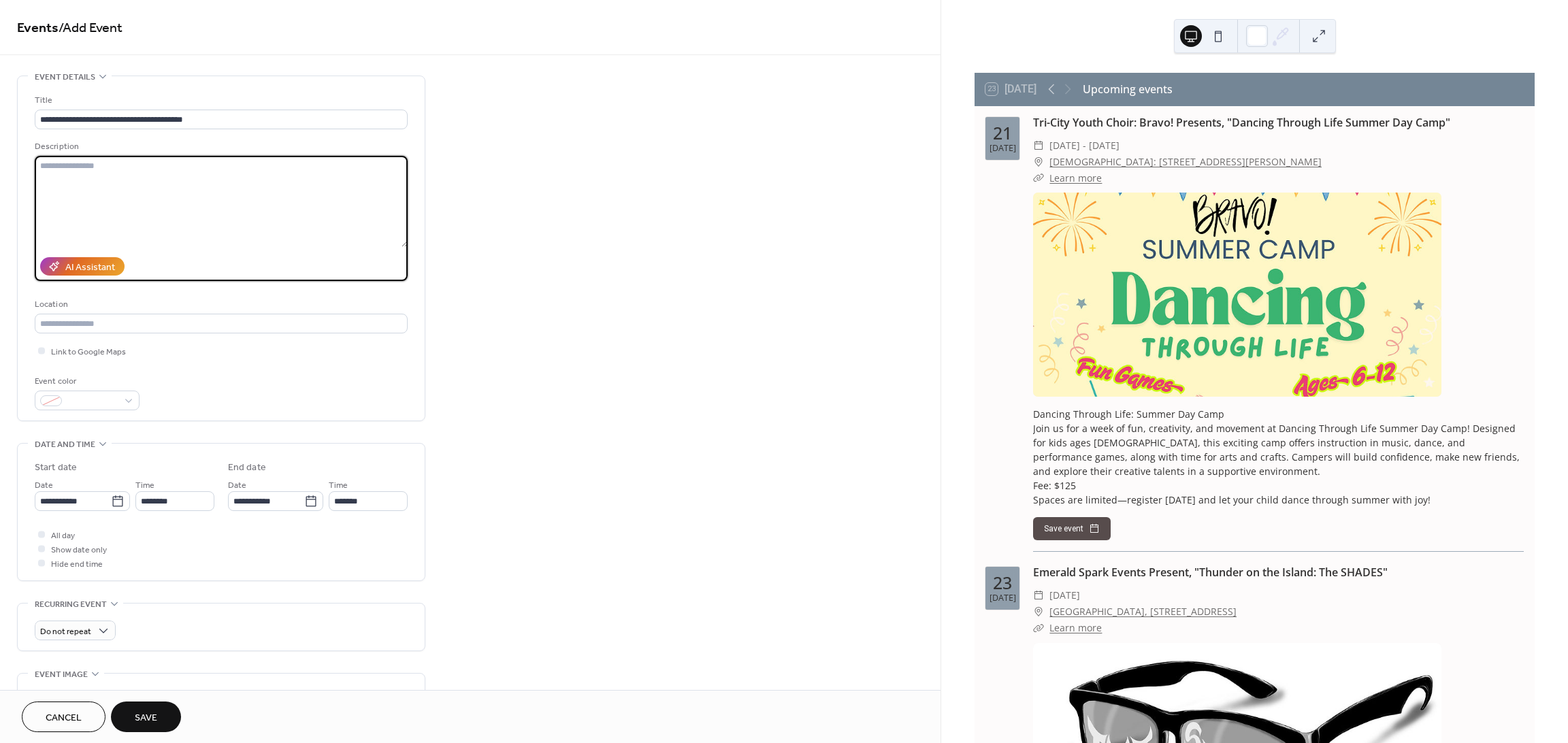click at bounding box center (221, 201) 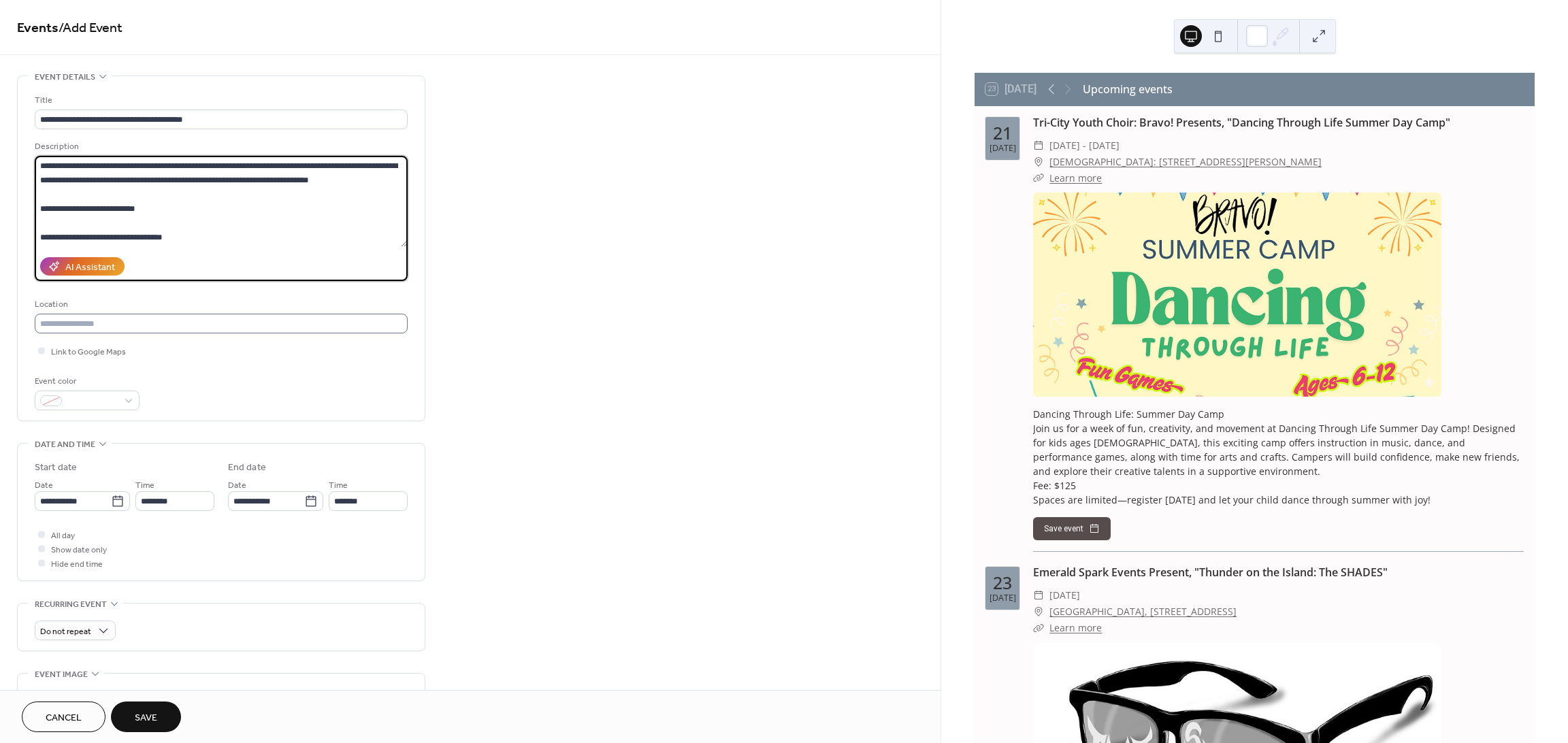 type on "**********" 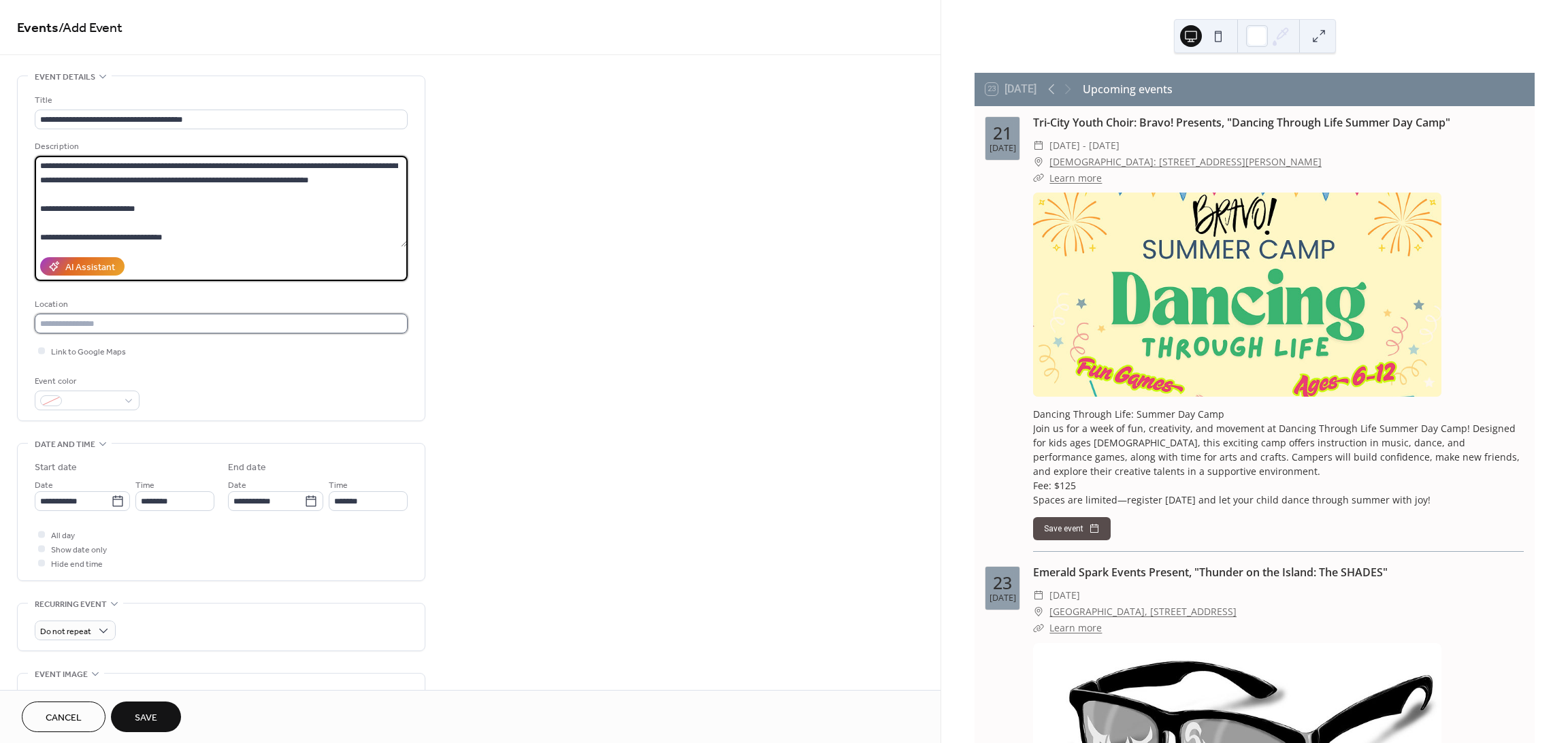 click at bounding box center [221, 323] 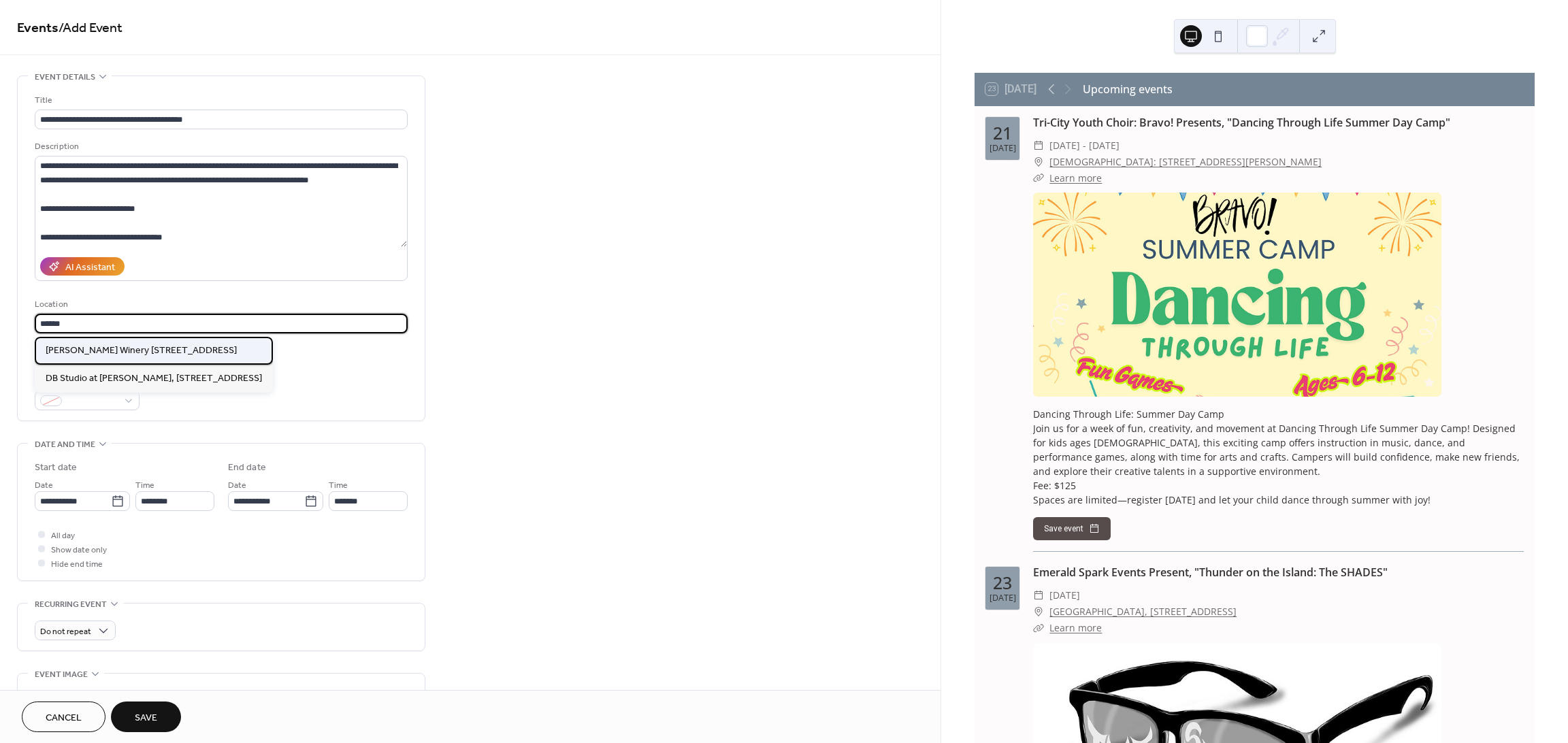 click on "[PERSON_NAME] Winery [STREET_ADDRESS]" at bounding box center (141, 350) 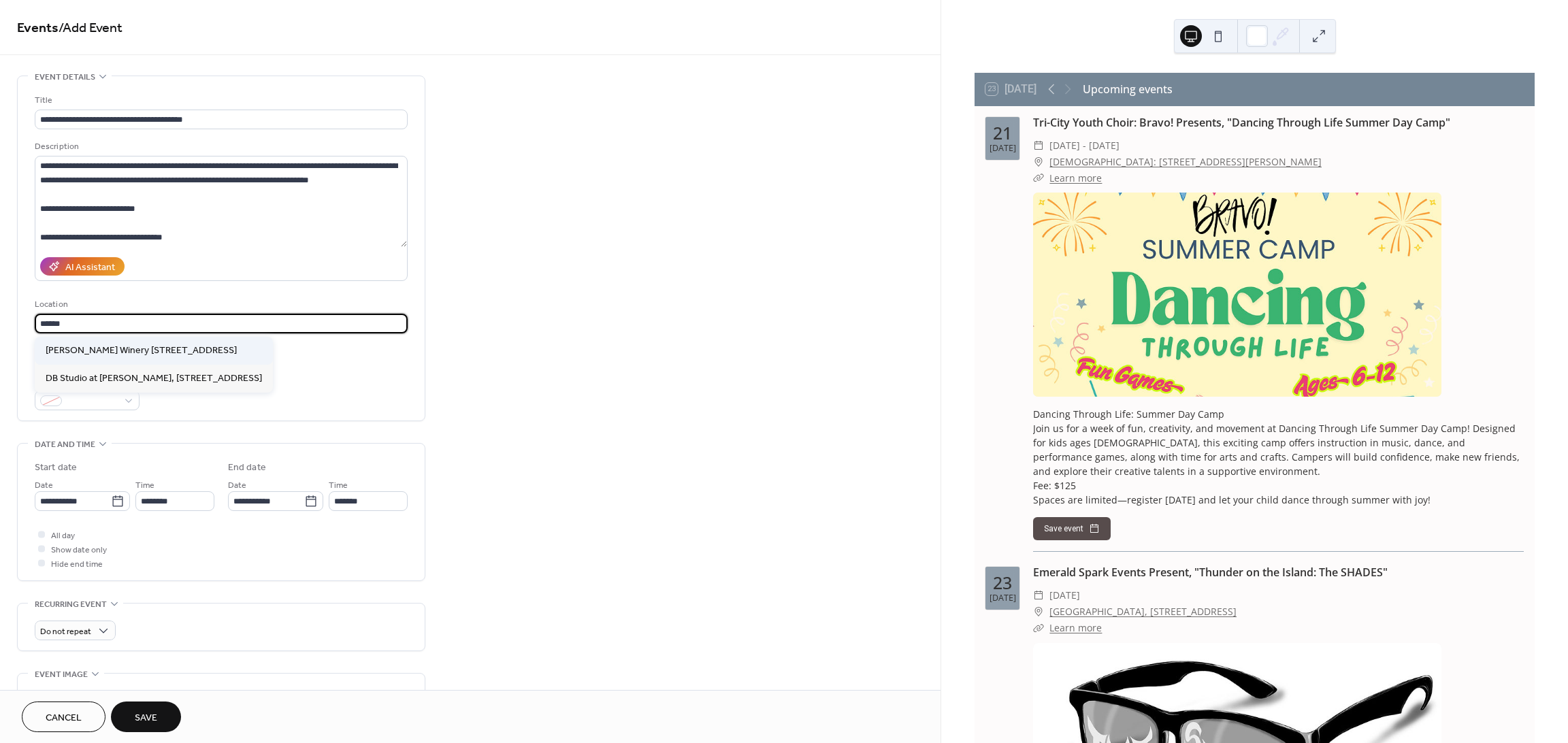 type on "**********" 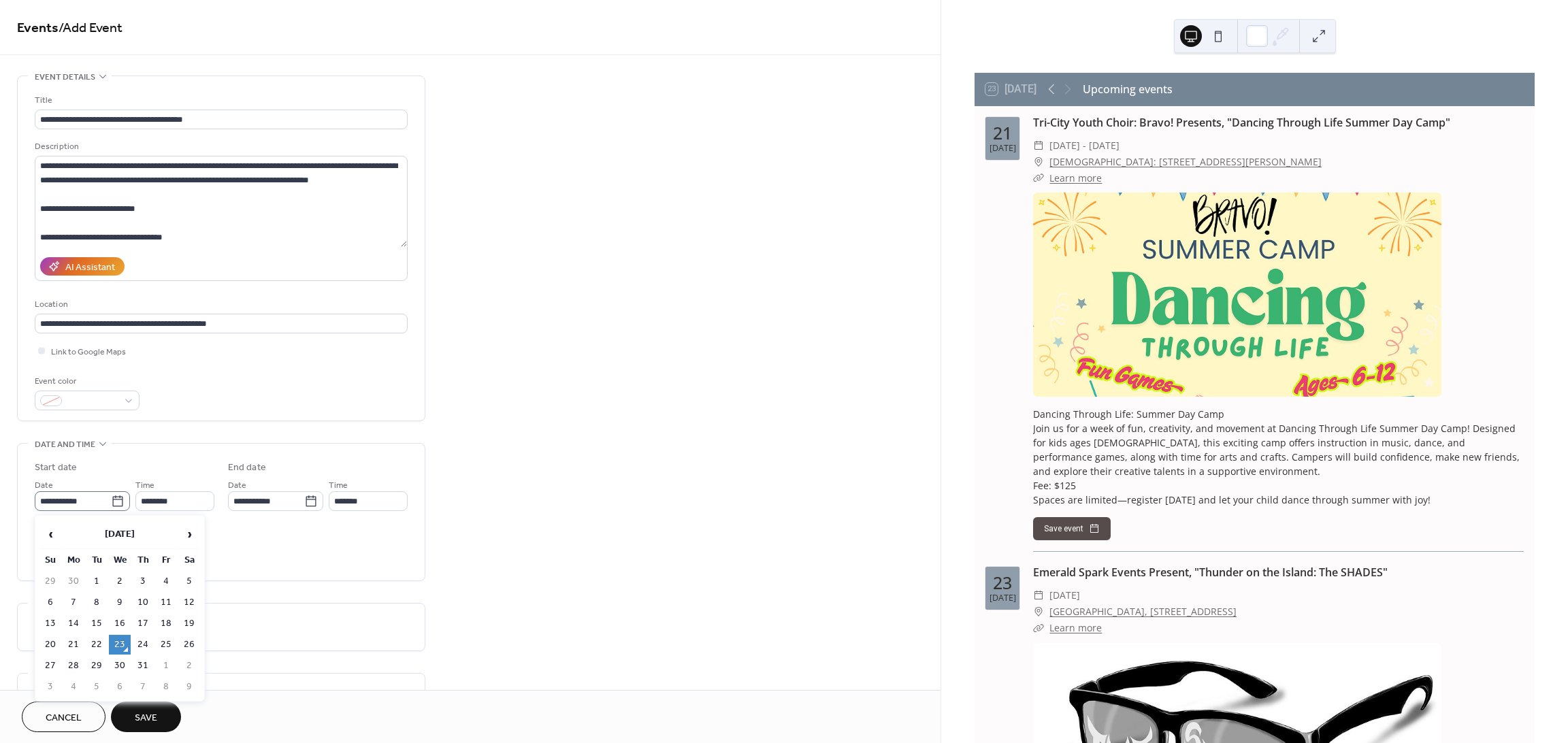 click 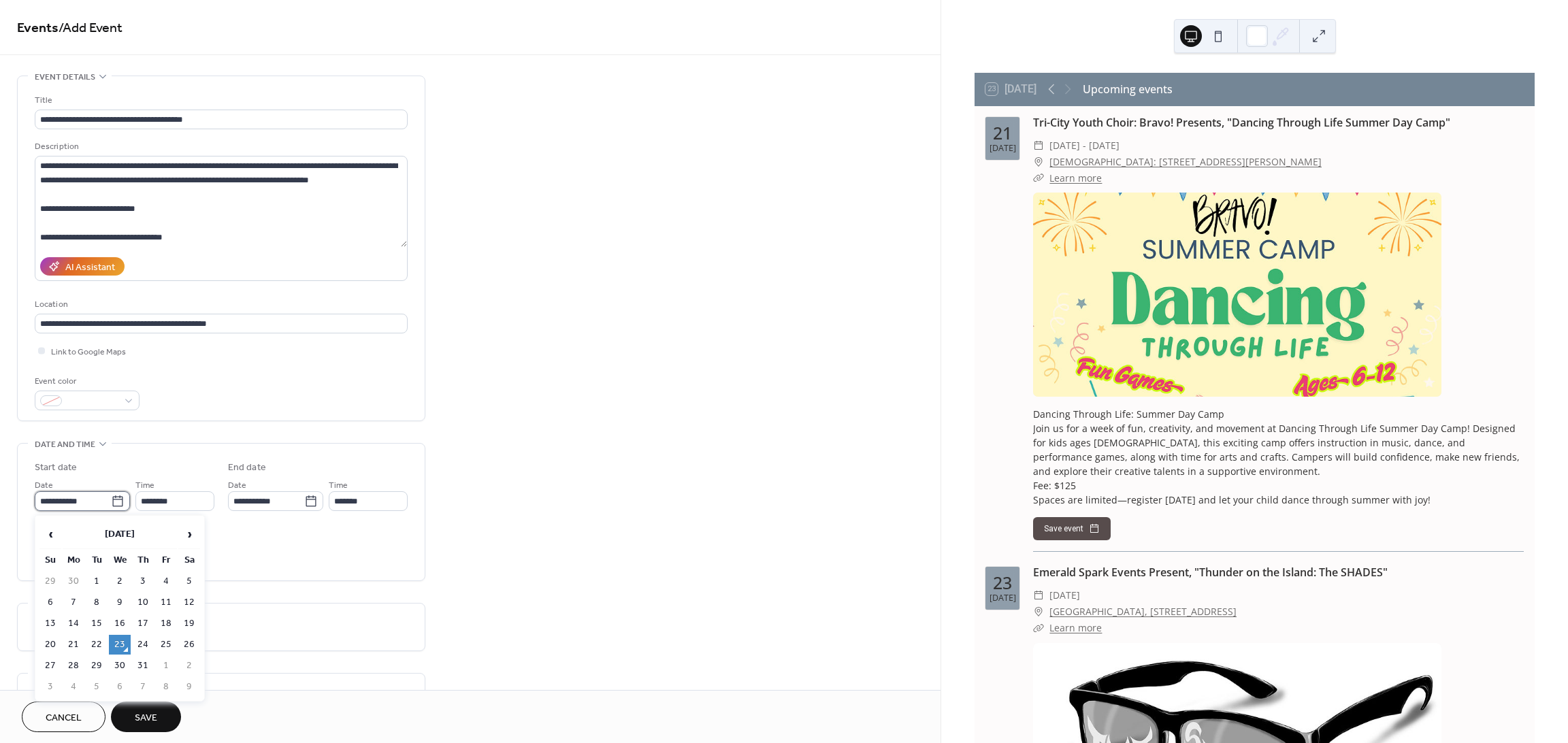 click on "**********" at bounding box center [73, 501] 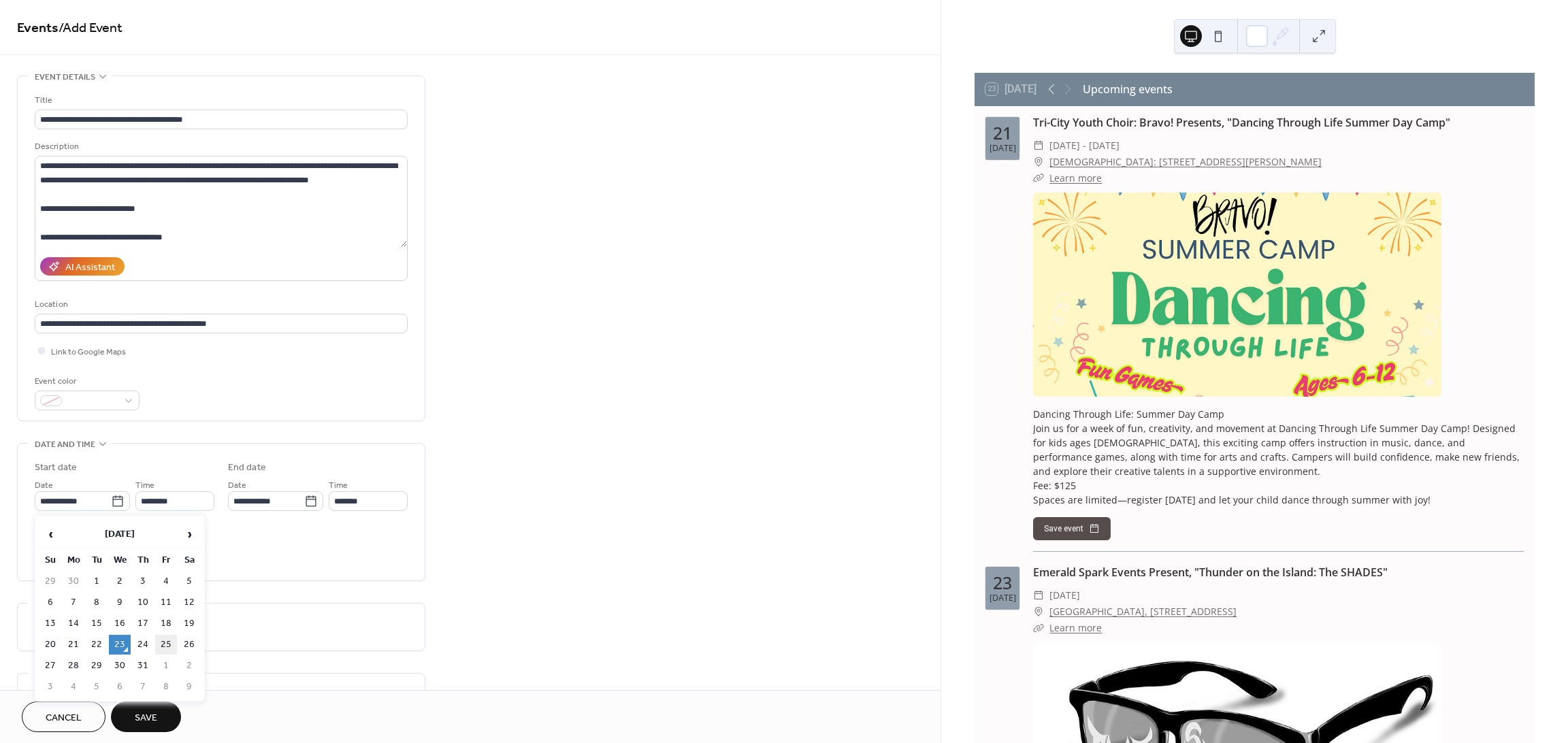 click on "25" at bounding box center (166, 644) 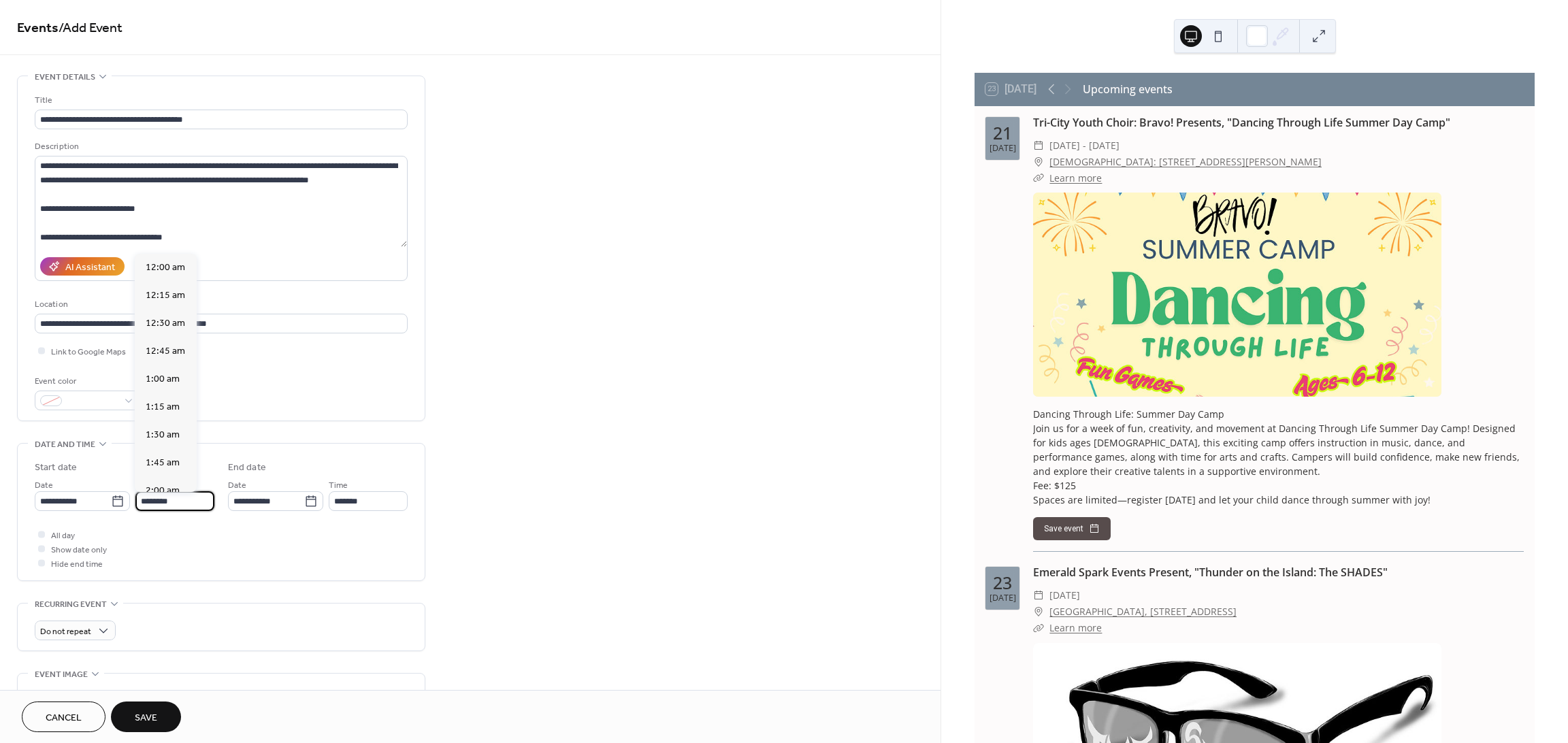 click on "********" at bounding box center [175, 501] 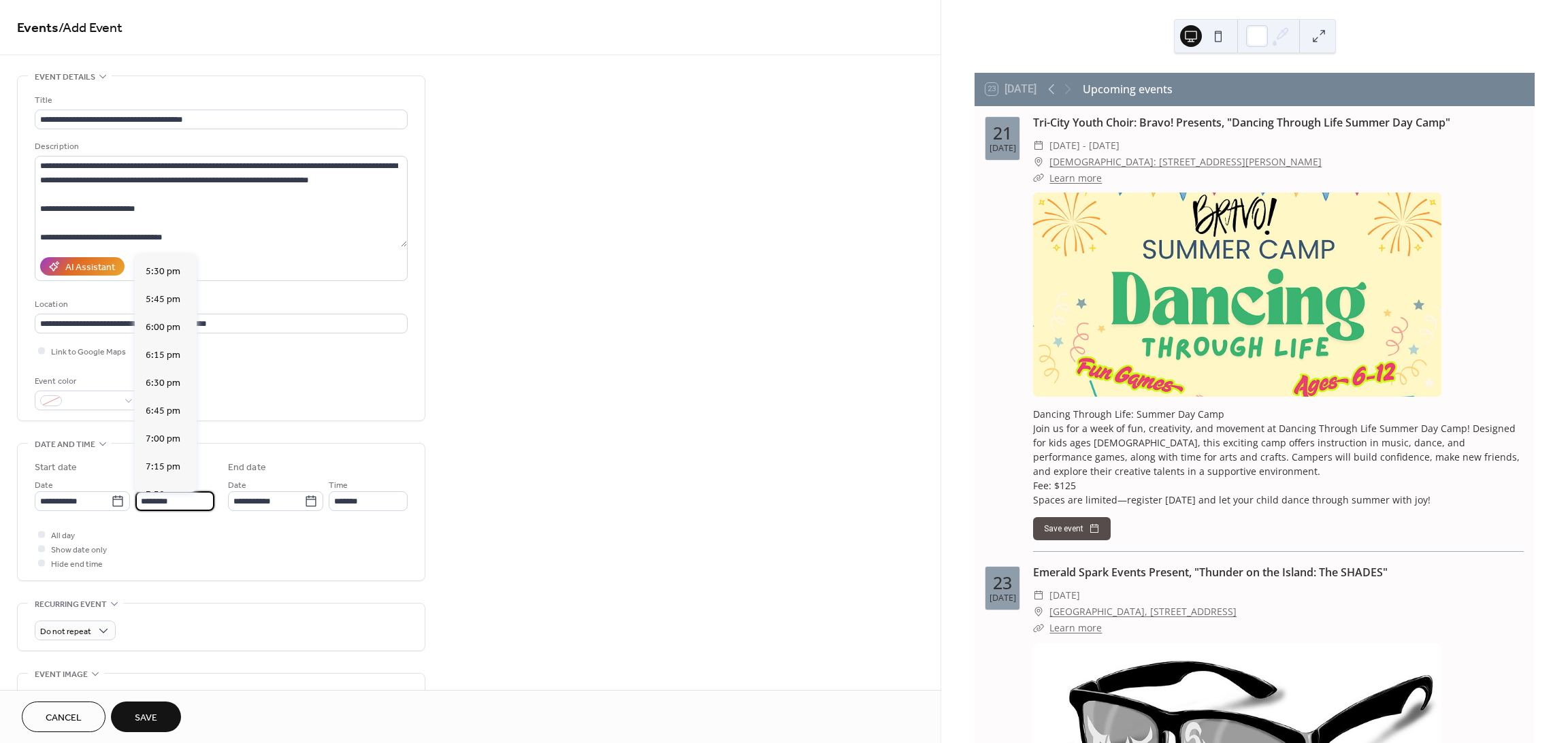 scroll, scrollTop: 2021, scrollLeft: 0, axis: vertical 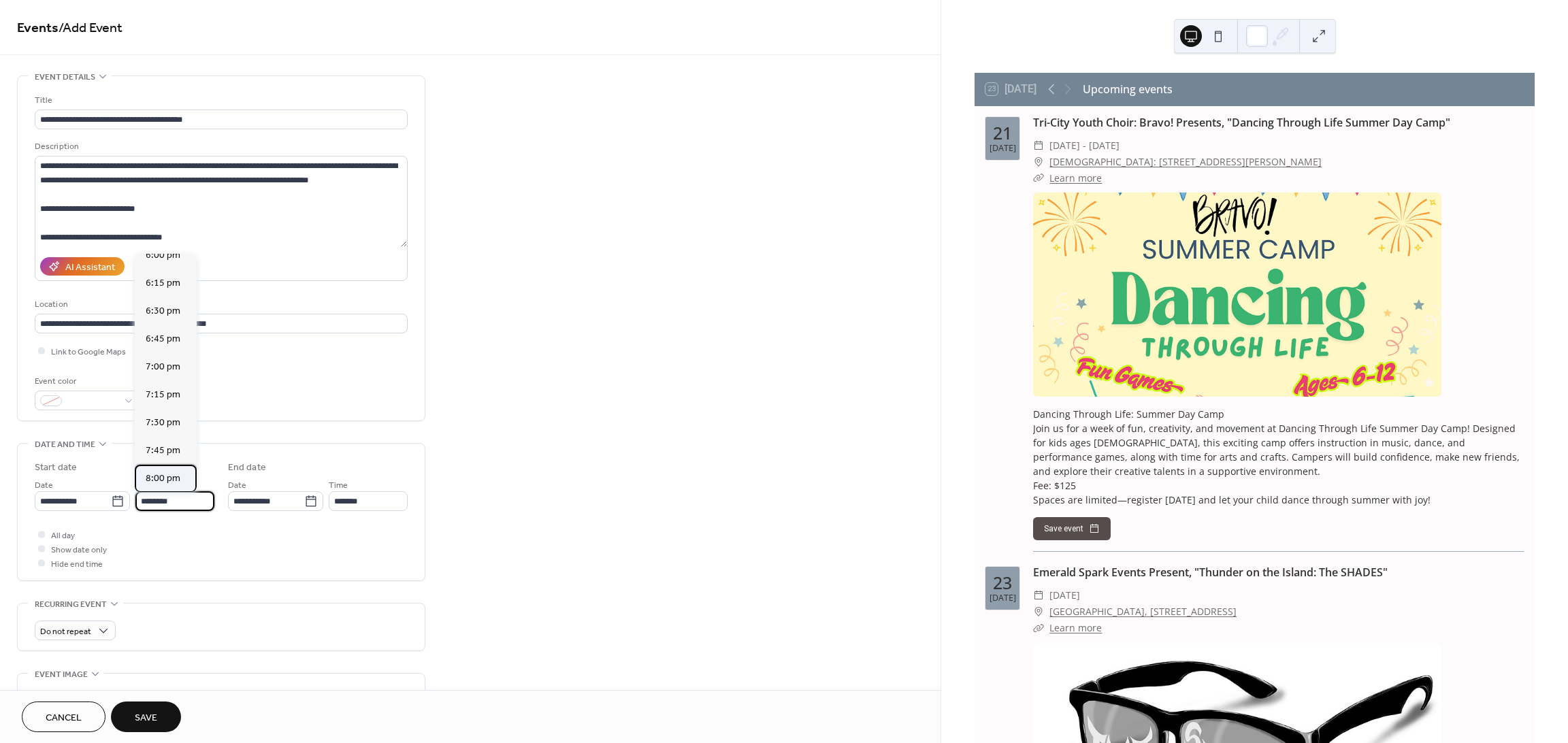 click on "8:00 pm" at bounding box center [163, 478] 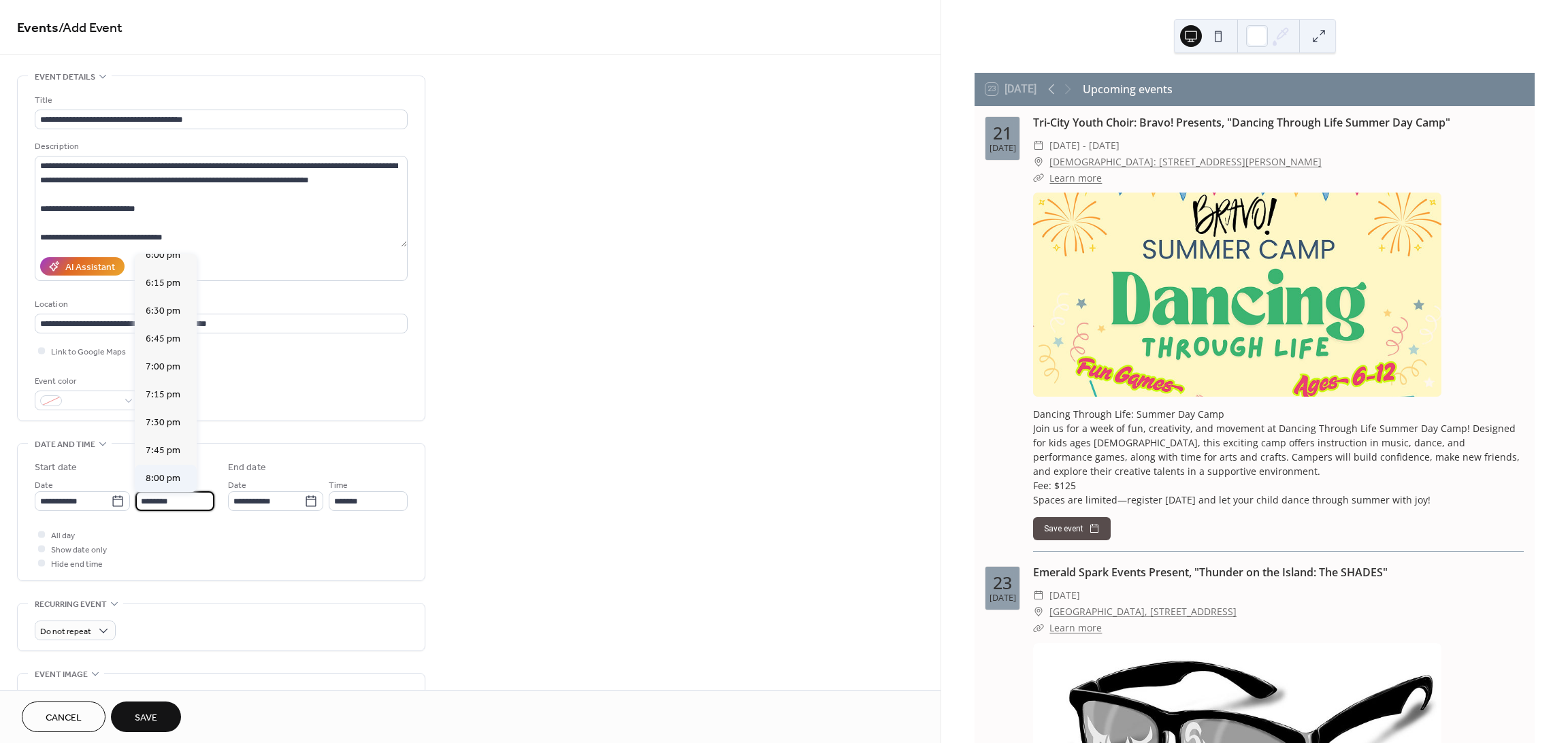 type on "*******" 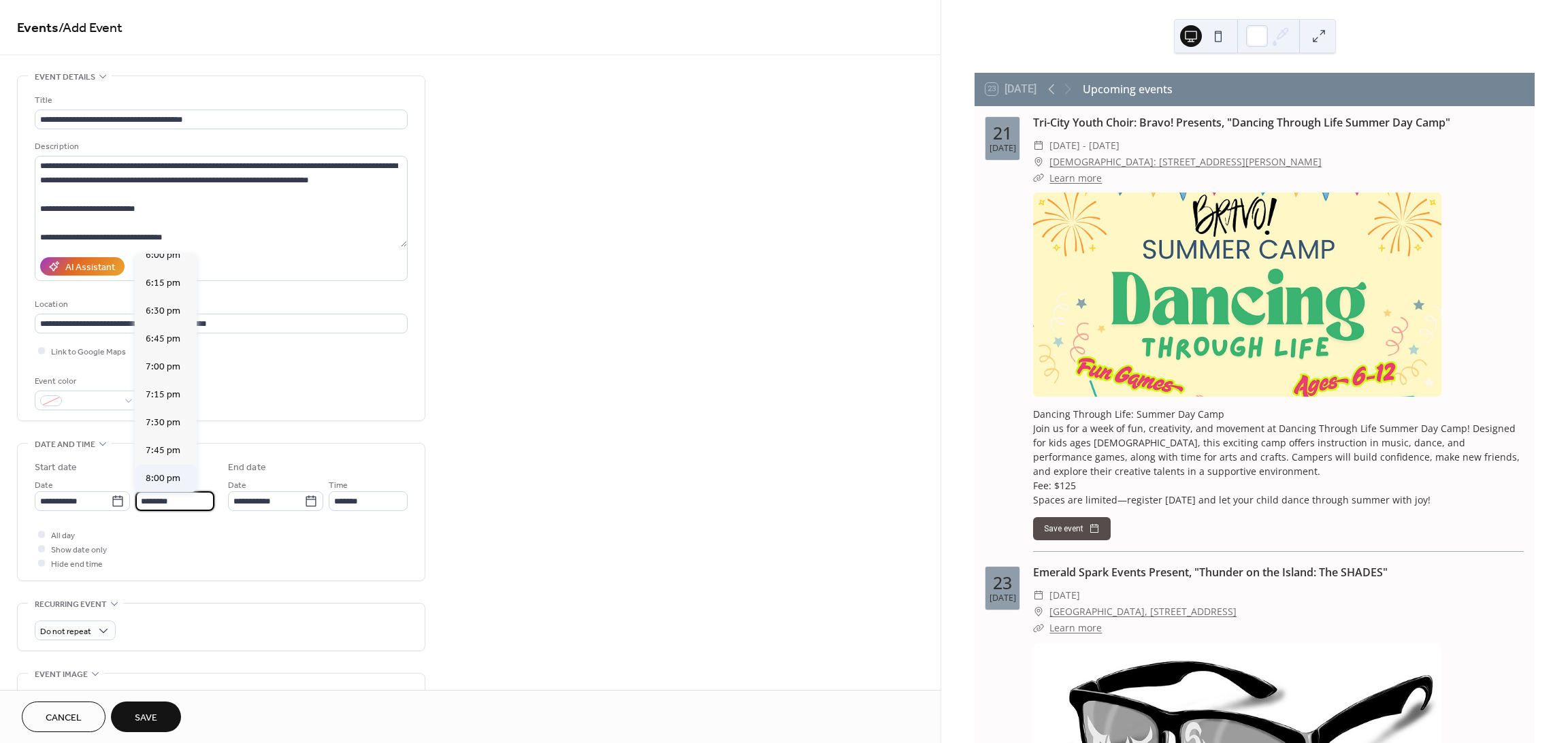 type on "*******" 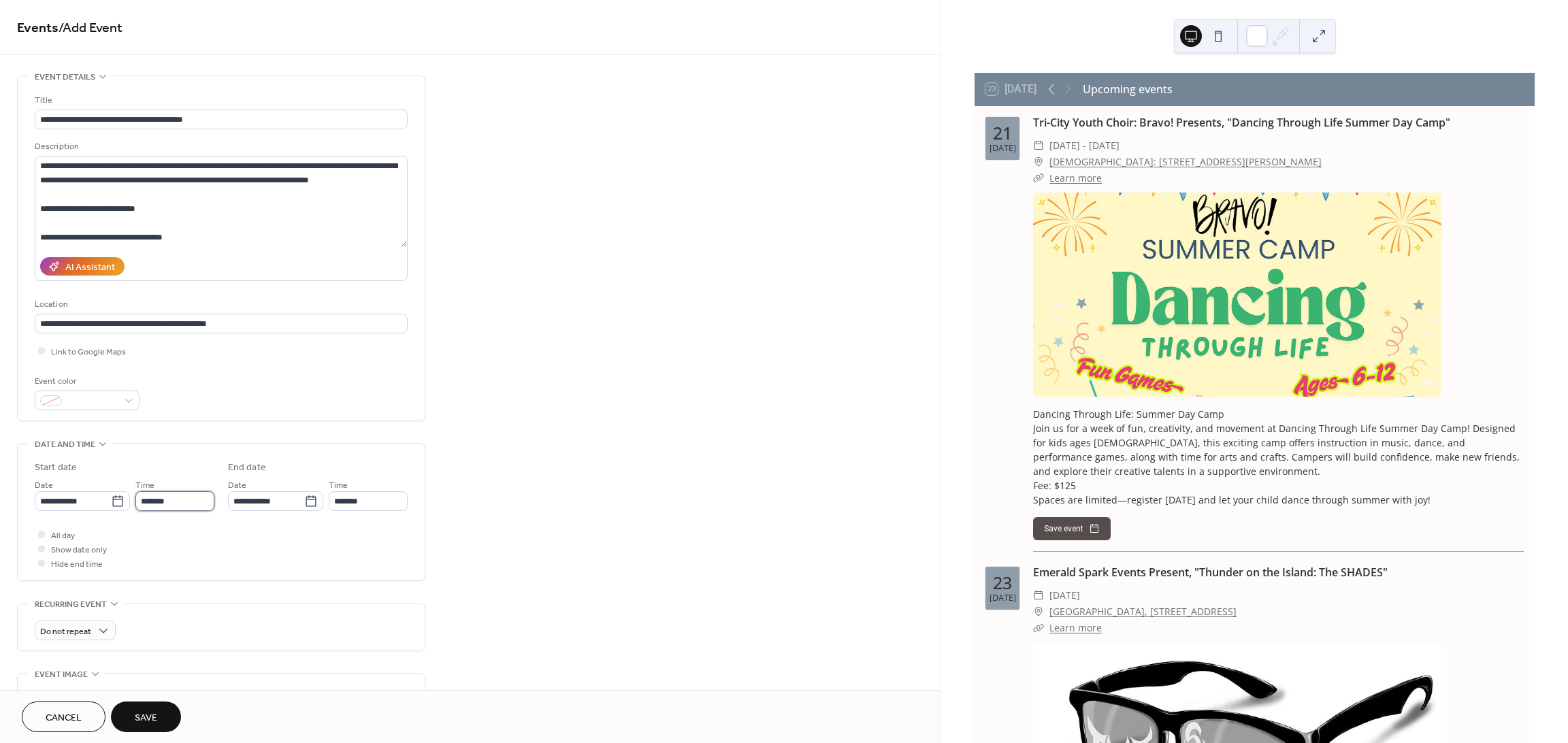 click on "*******" at bounding box center (175, 501) 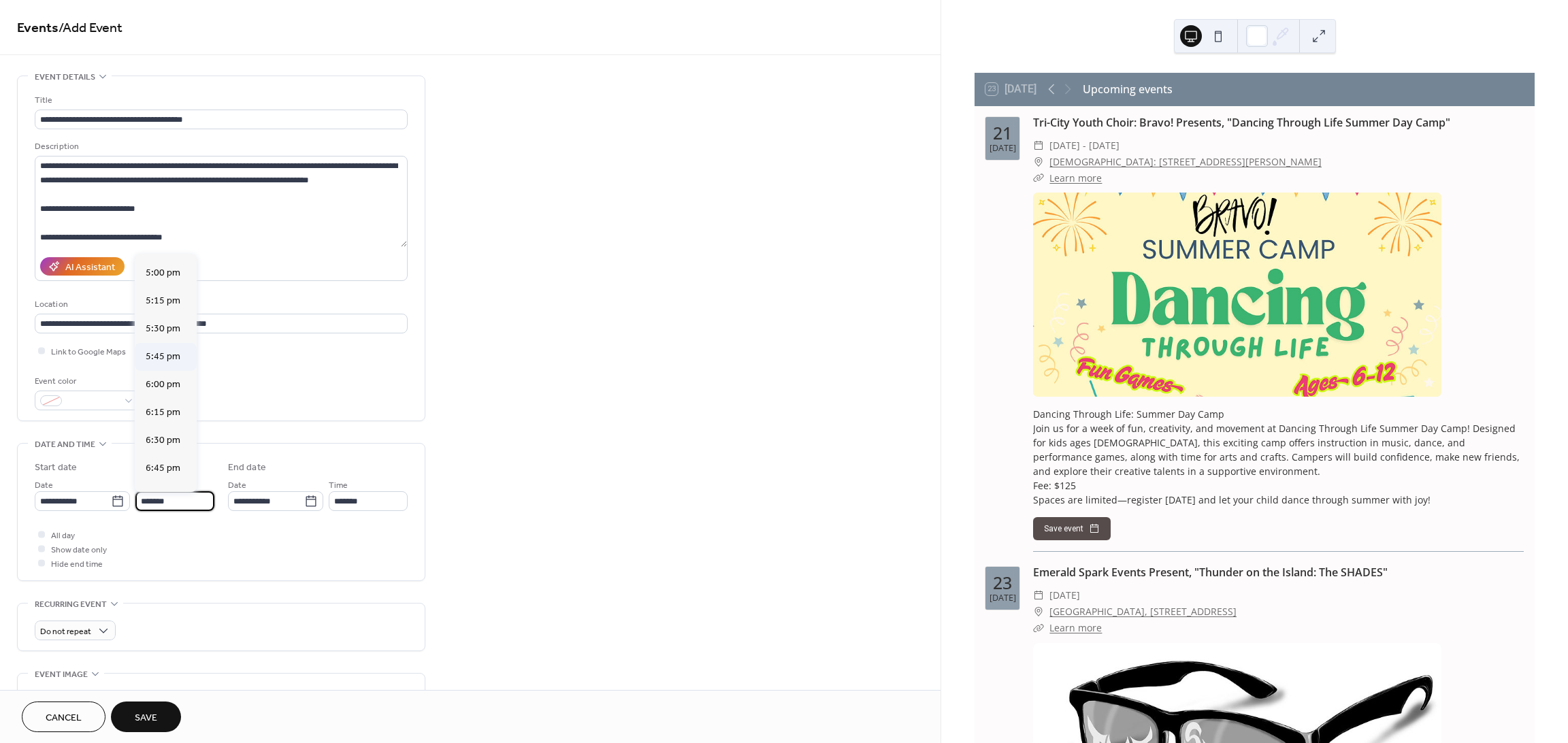 scroll, scrollTop: 1887, scrollLeft: 0, axis: vertical 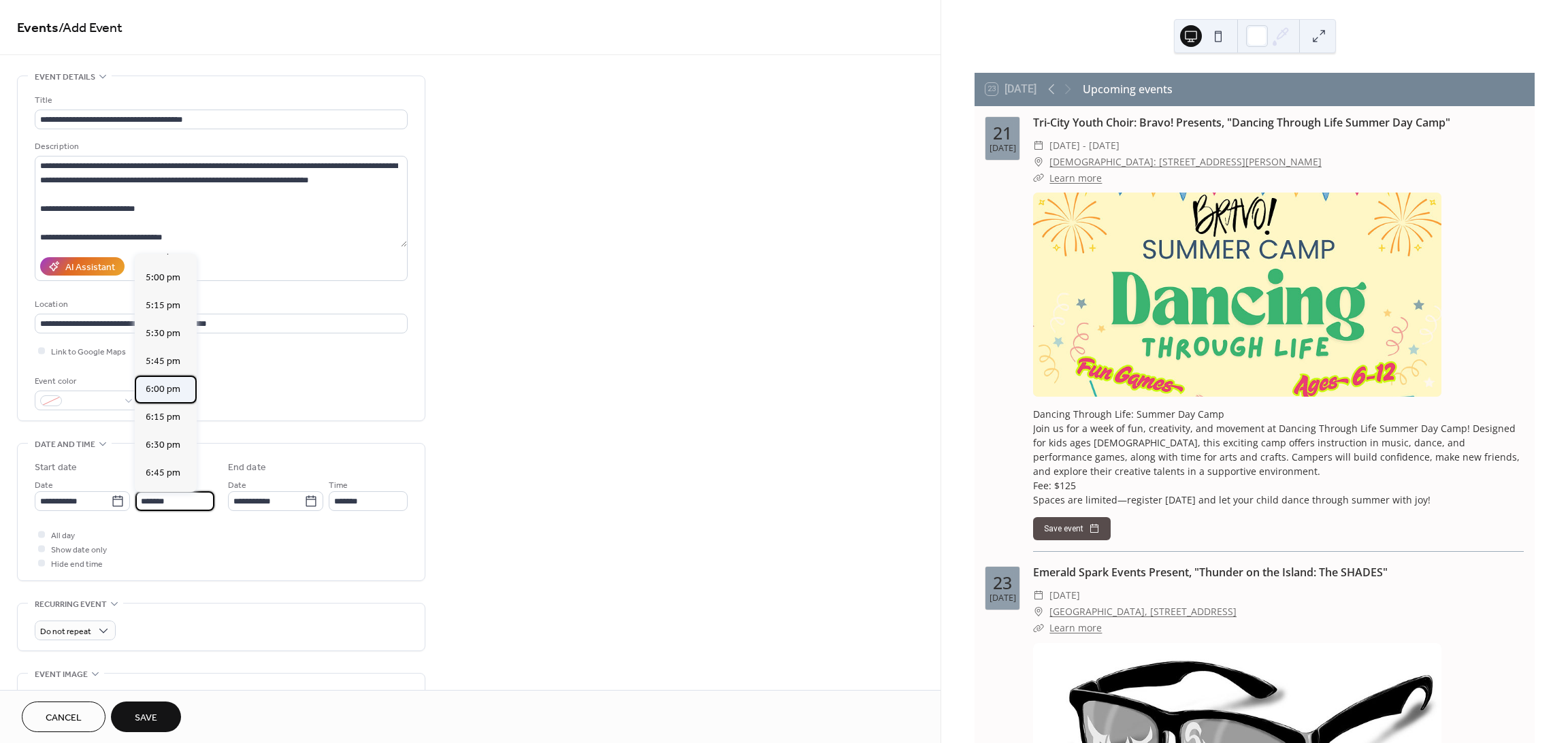 click on "6:00 pm" at bounding box center (163, 389) 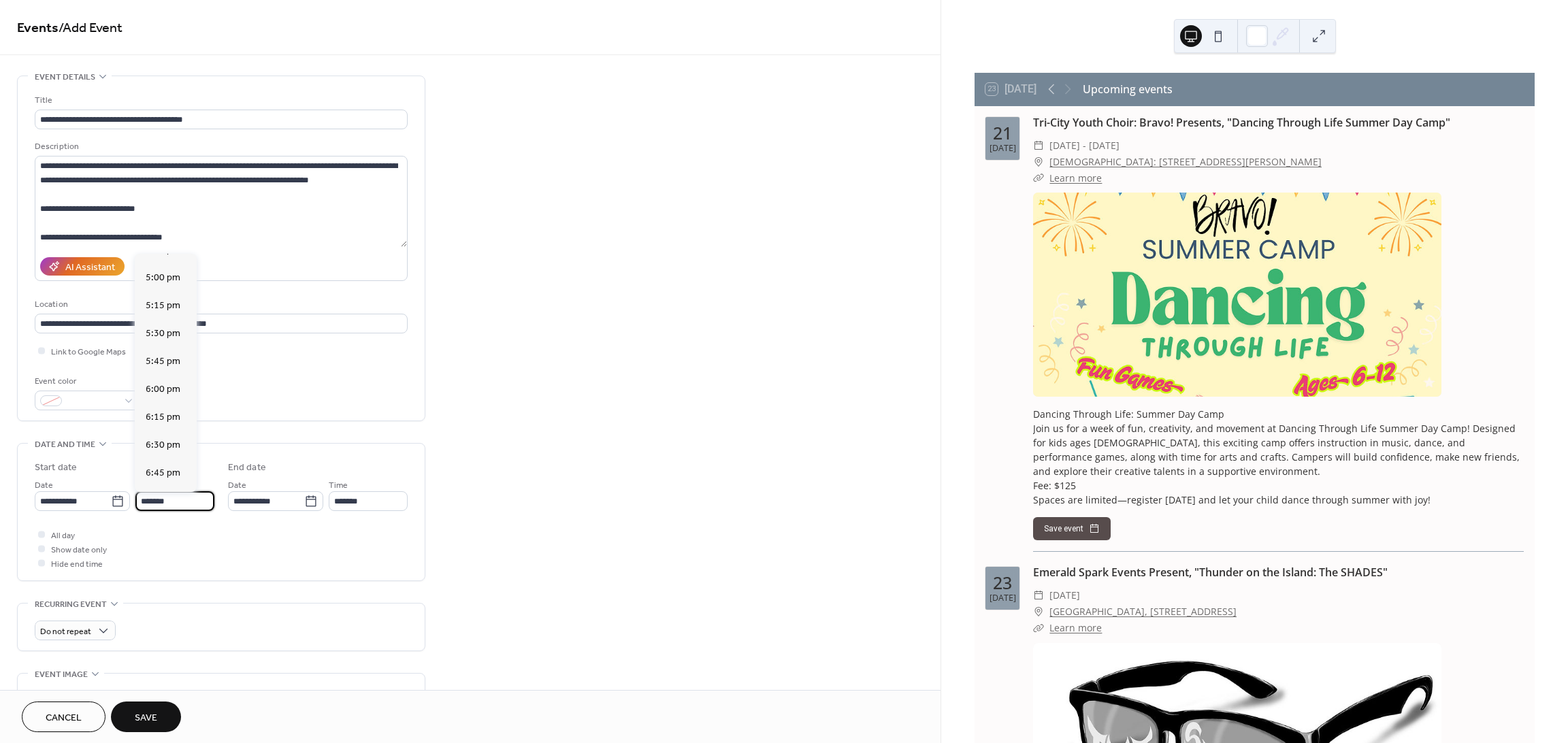 type on "*******" 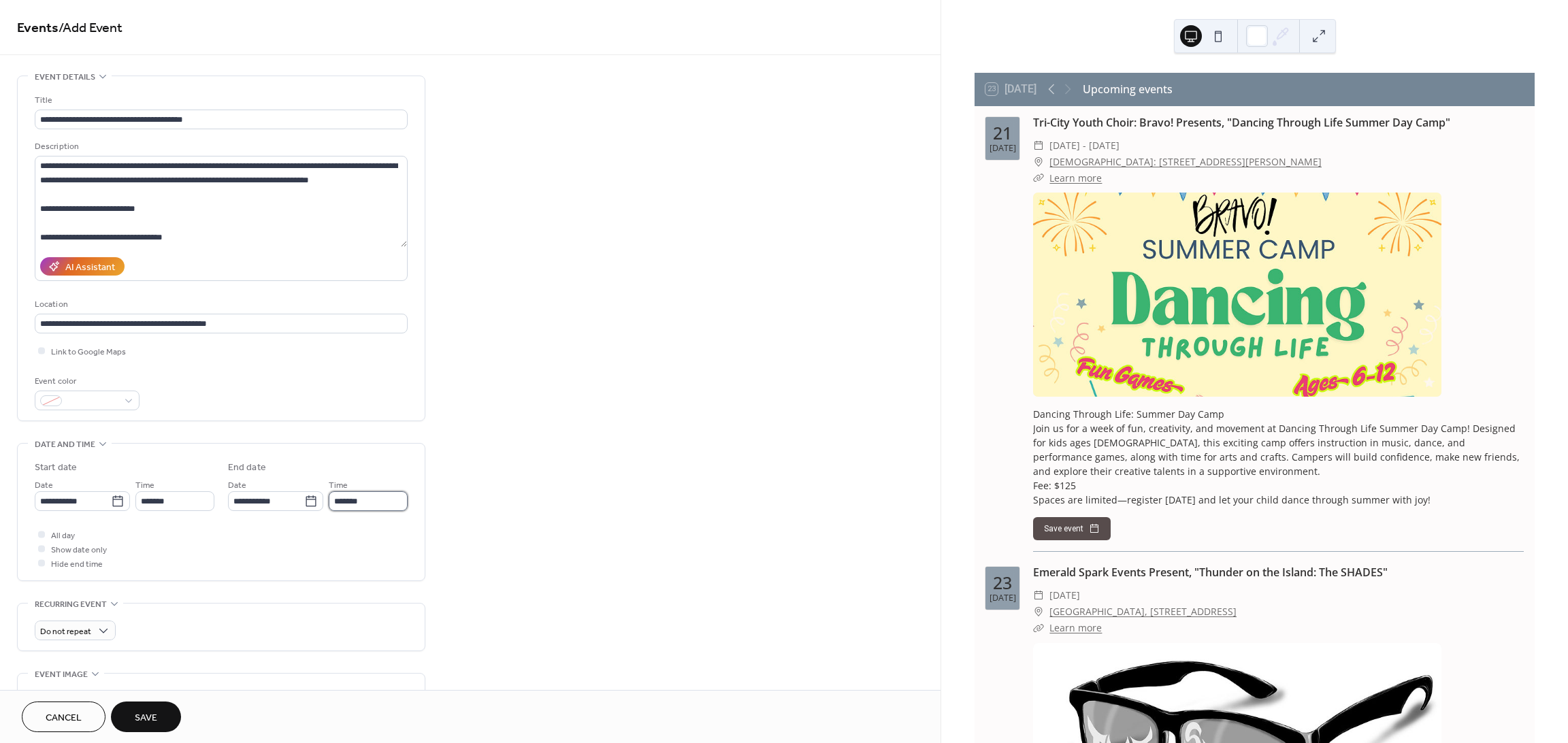 click on "*******" at bounding box center (368, 501) 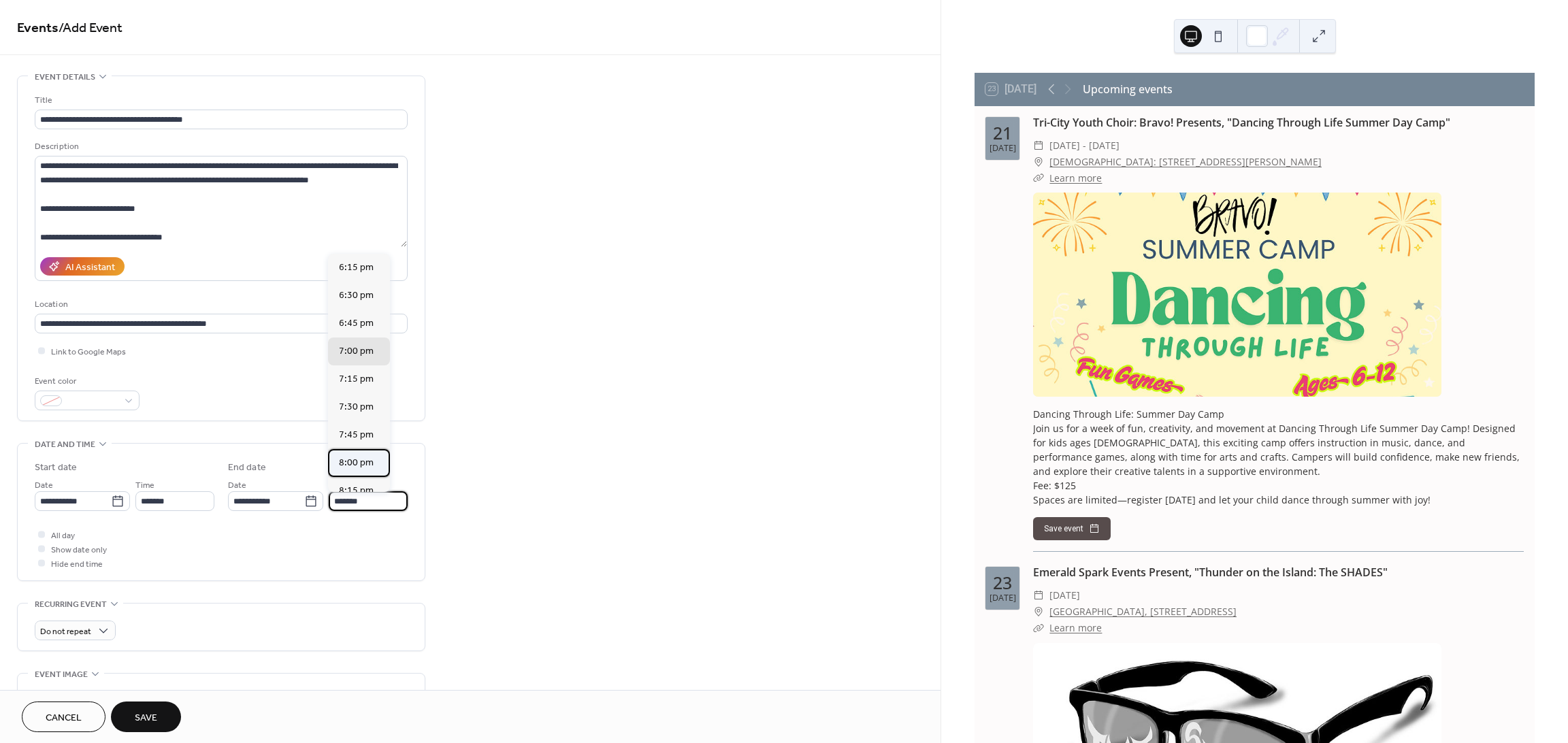 click on "8:00 pm" at bounding box center (356, 463) 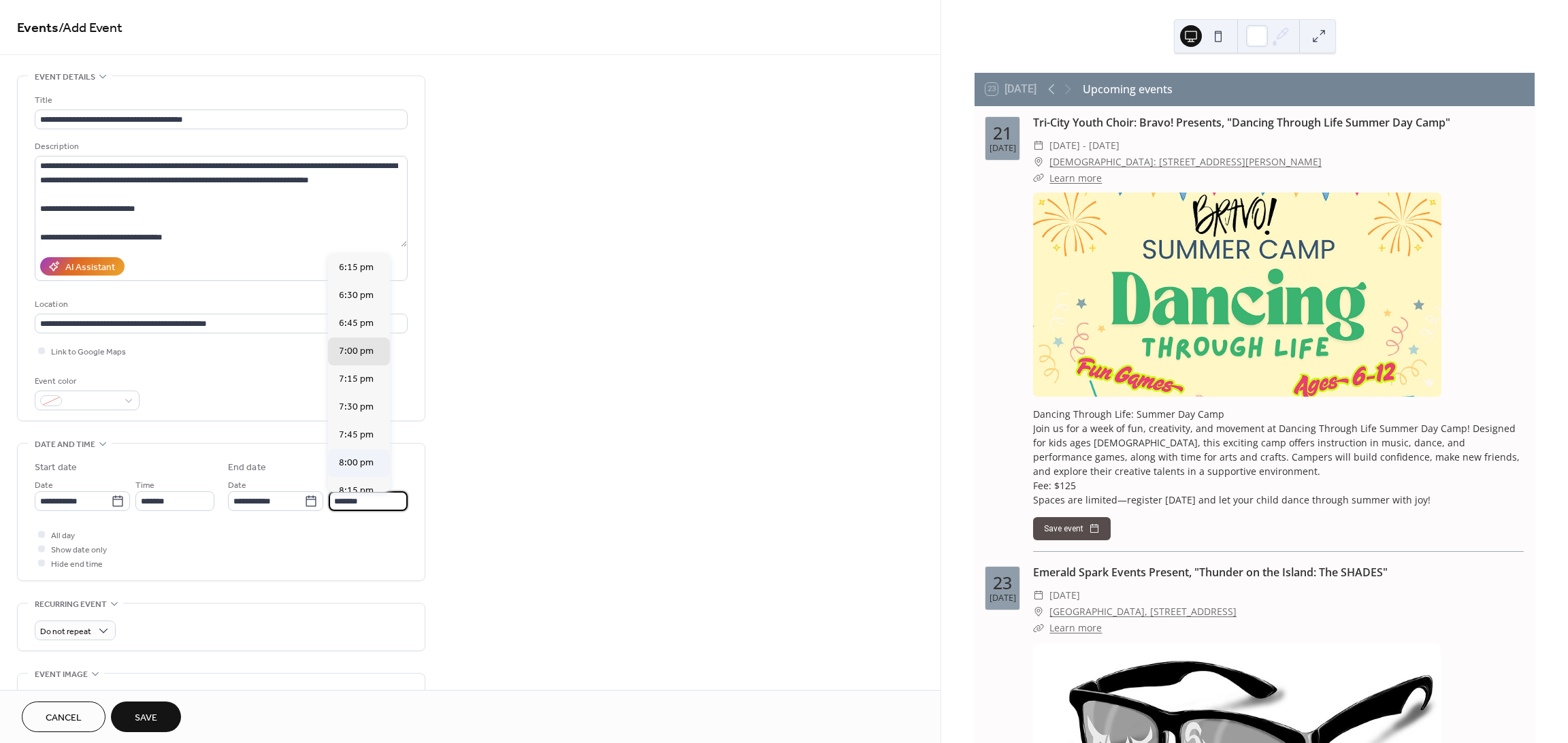 type on "*******" 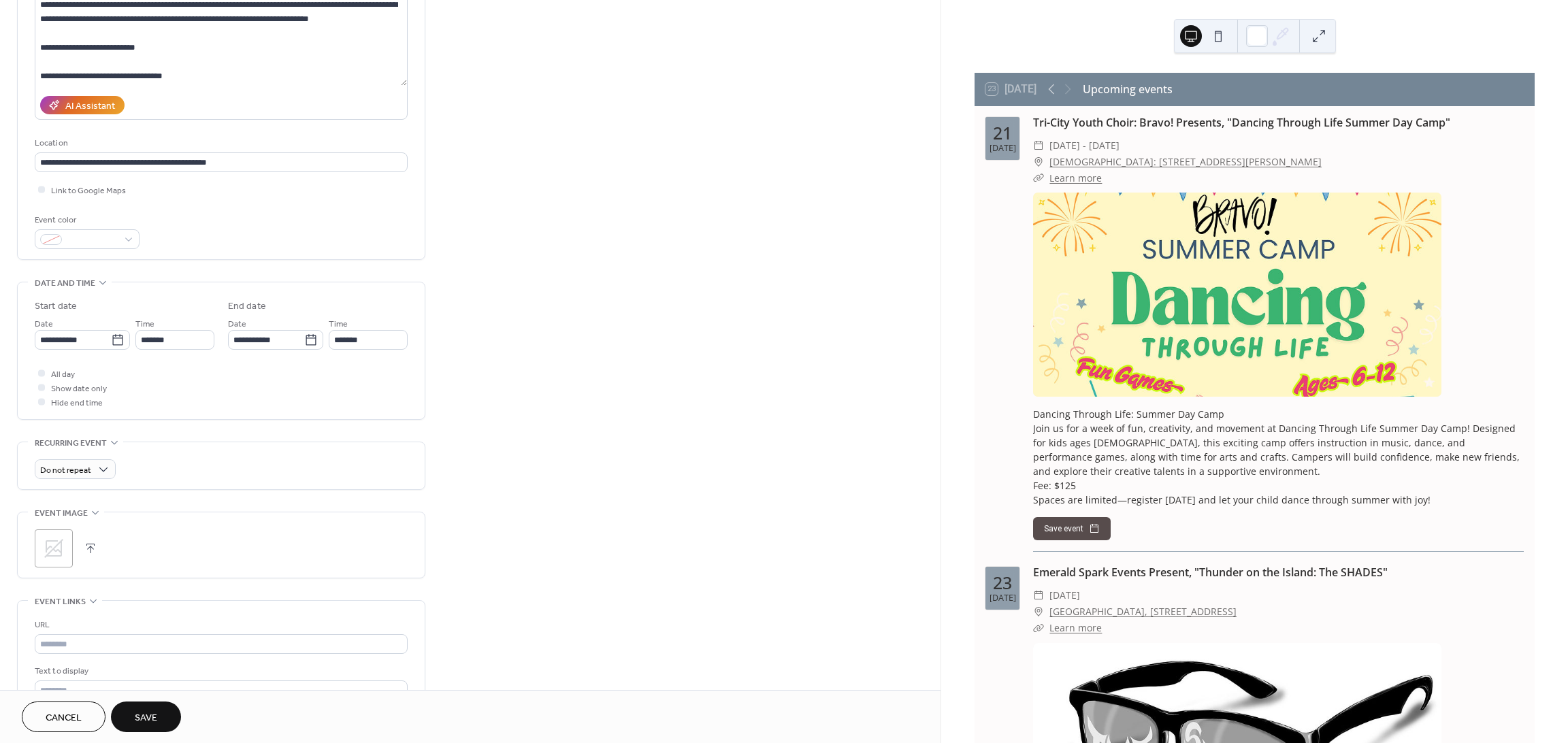scroll, scrollTop: 272, scrollLeft: 0, axis: vertical 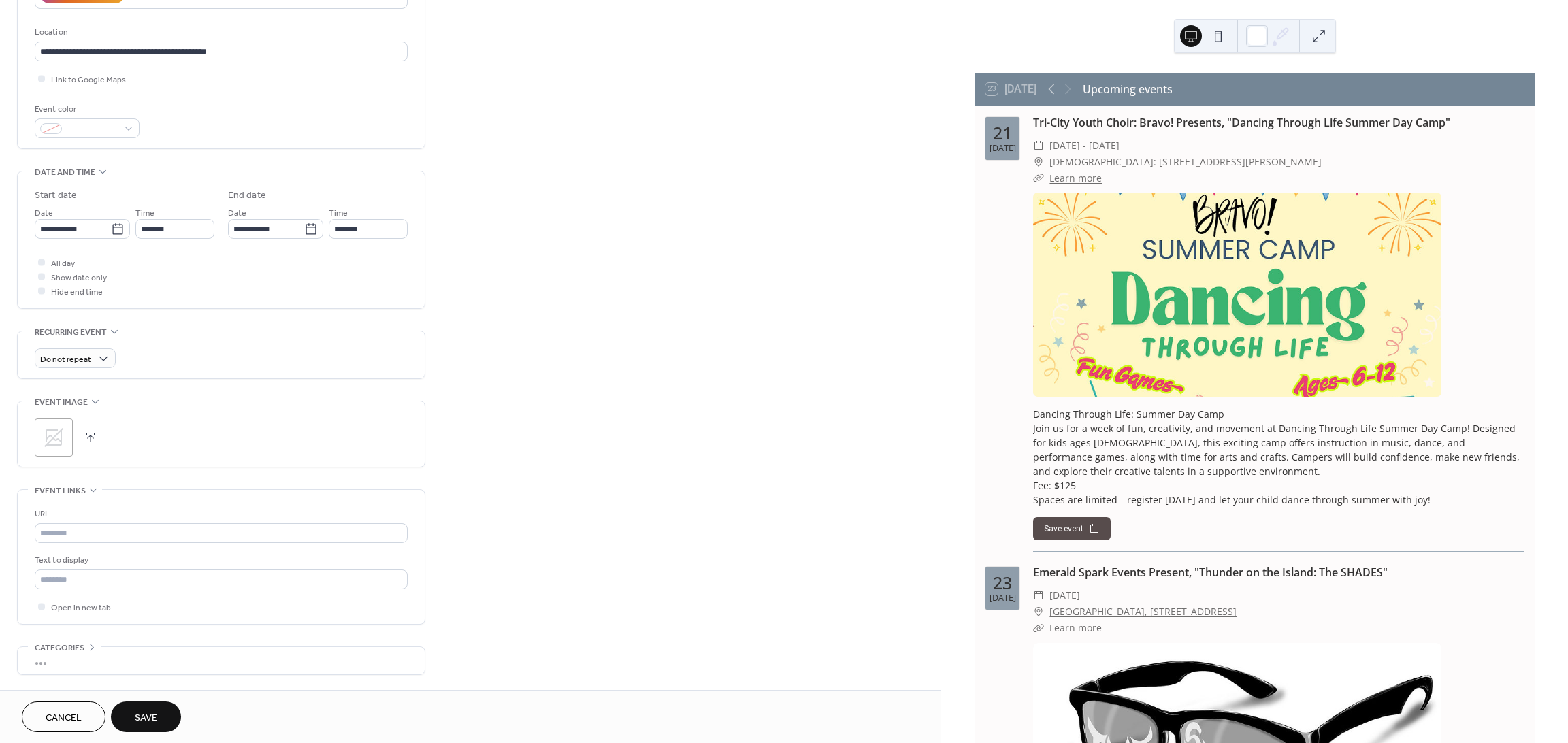 click 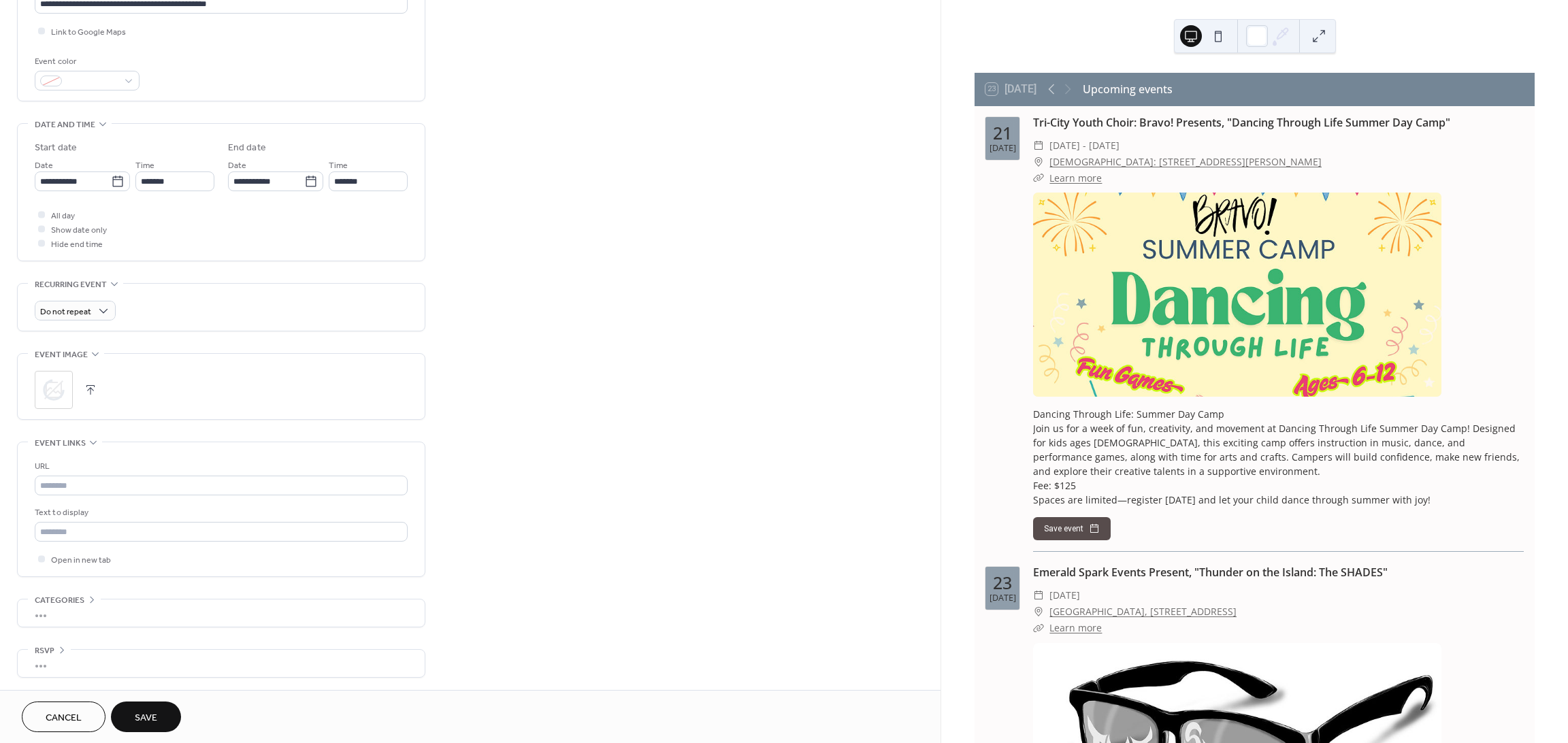 scroll, scrollTop: 325, scrollLeft: 0, axis: vertical 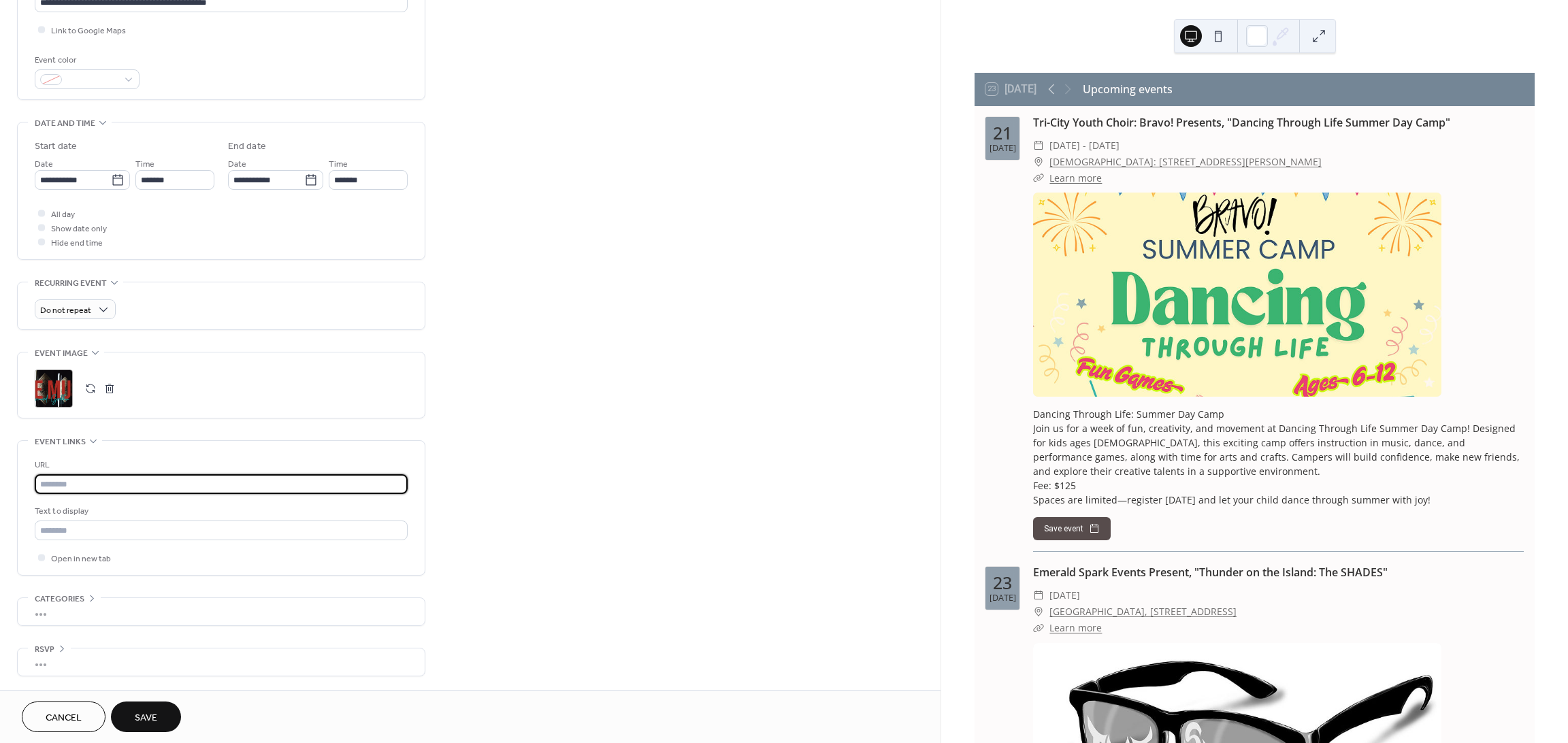 click at bounding box center [221, 484] 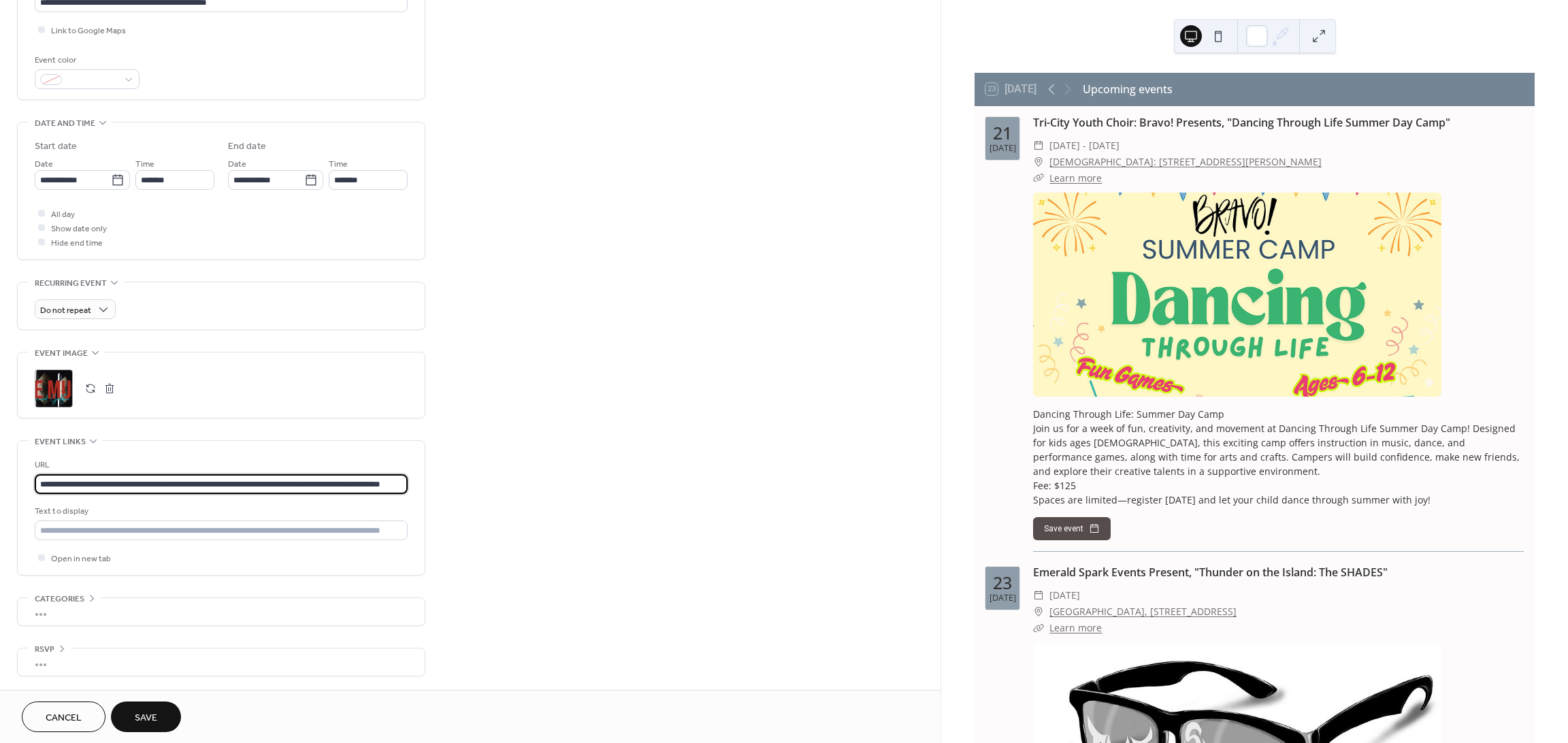 scroll, scrollTop: 0, scrollLeft: 18, axis: horizontal 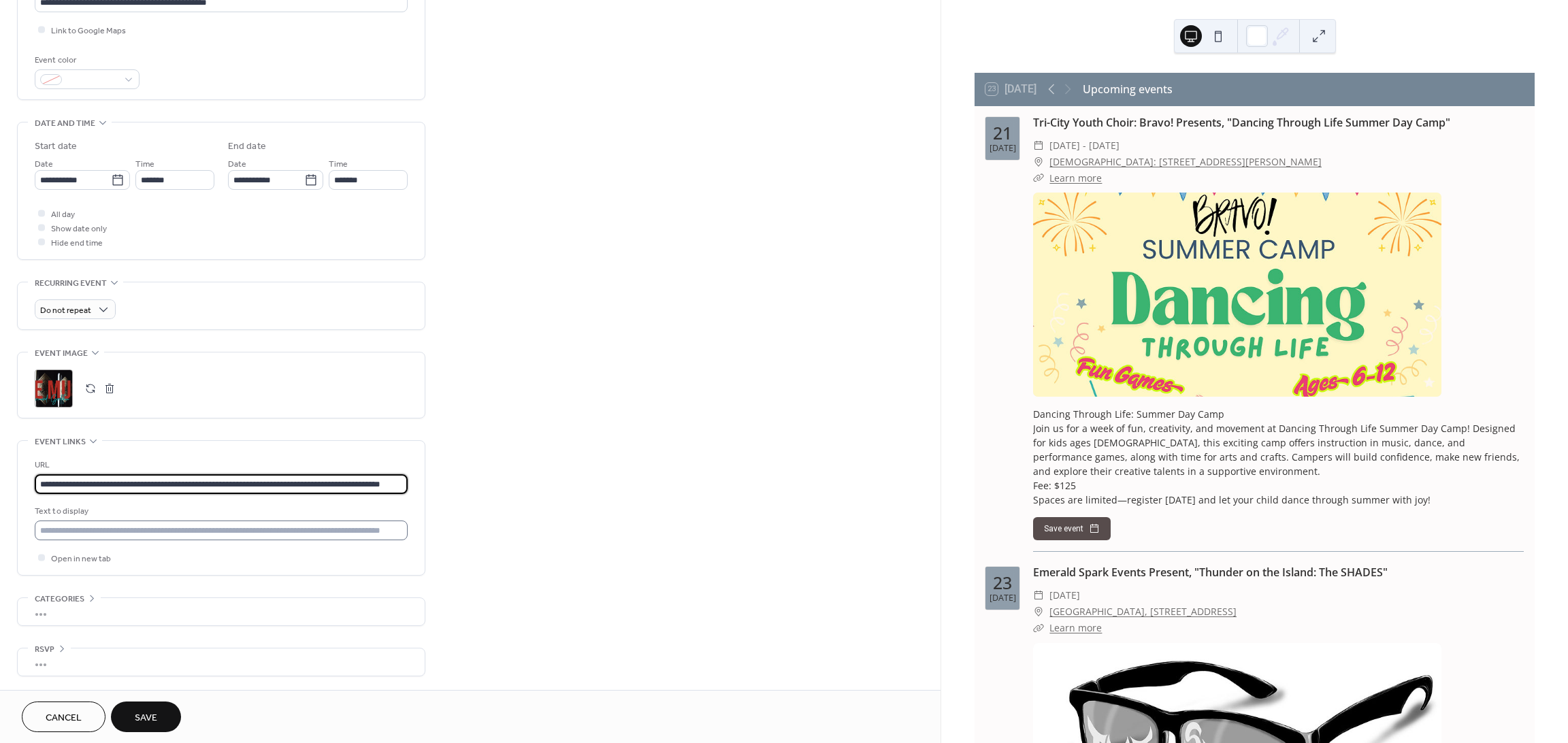 type on "**********" 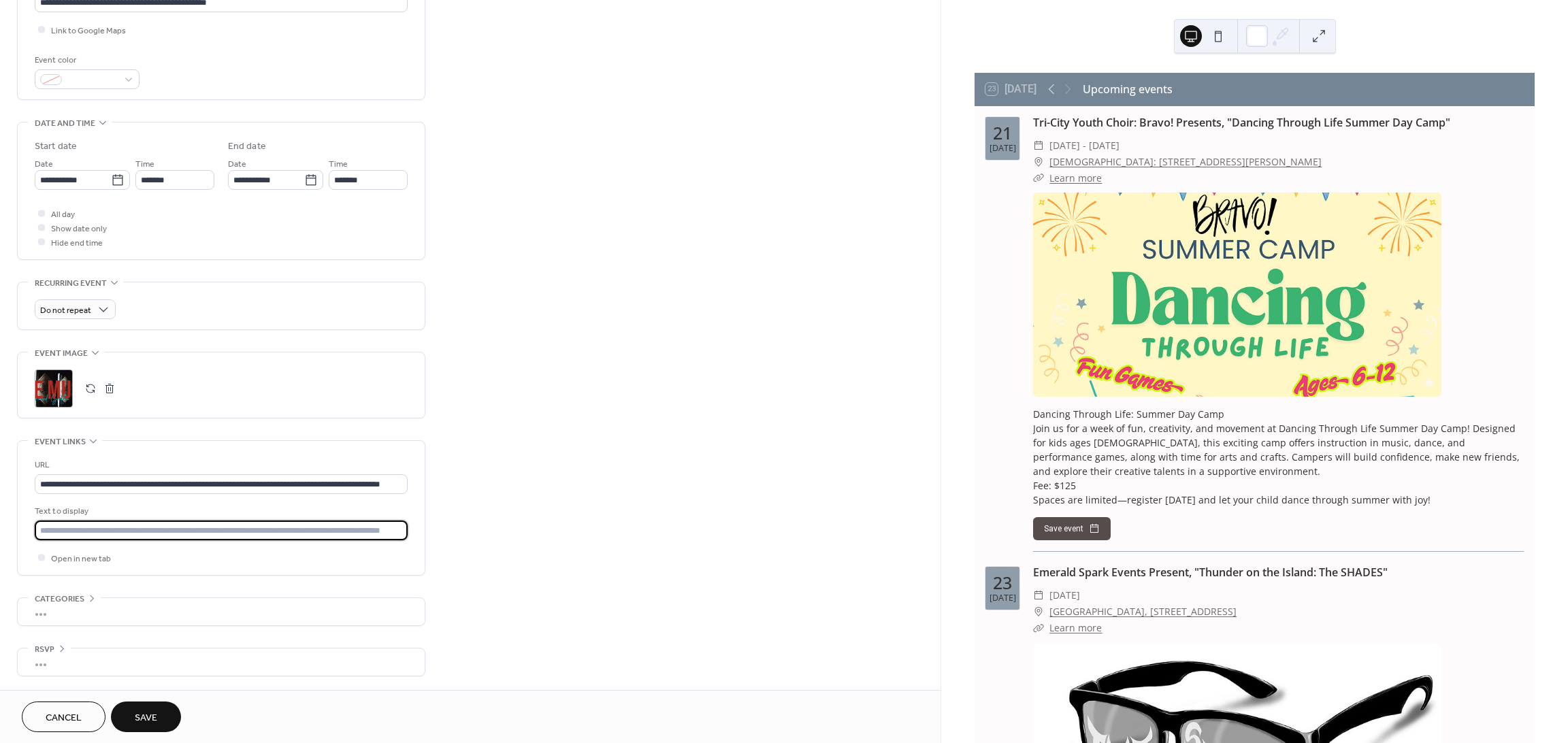 click at bounding box center (221, 530) 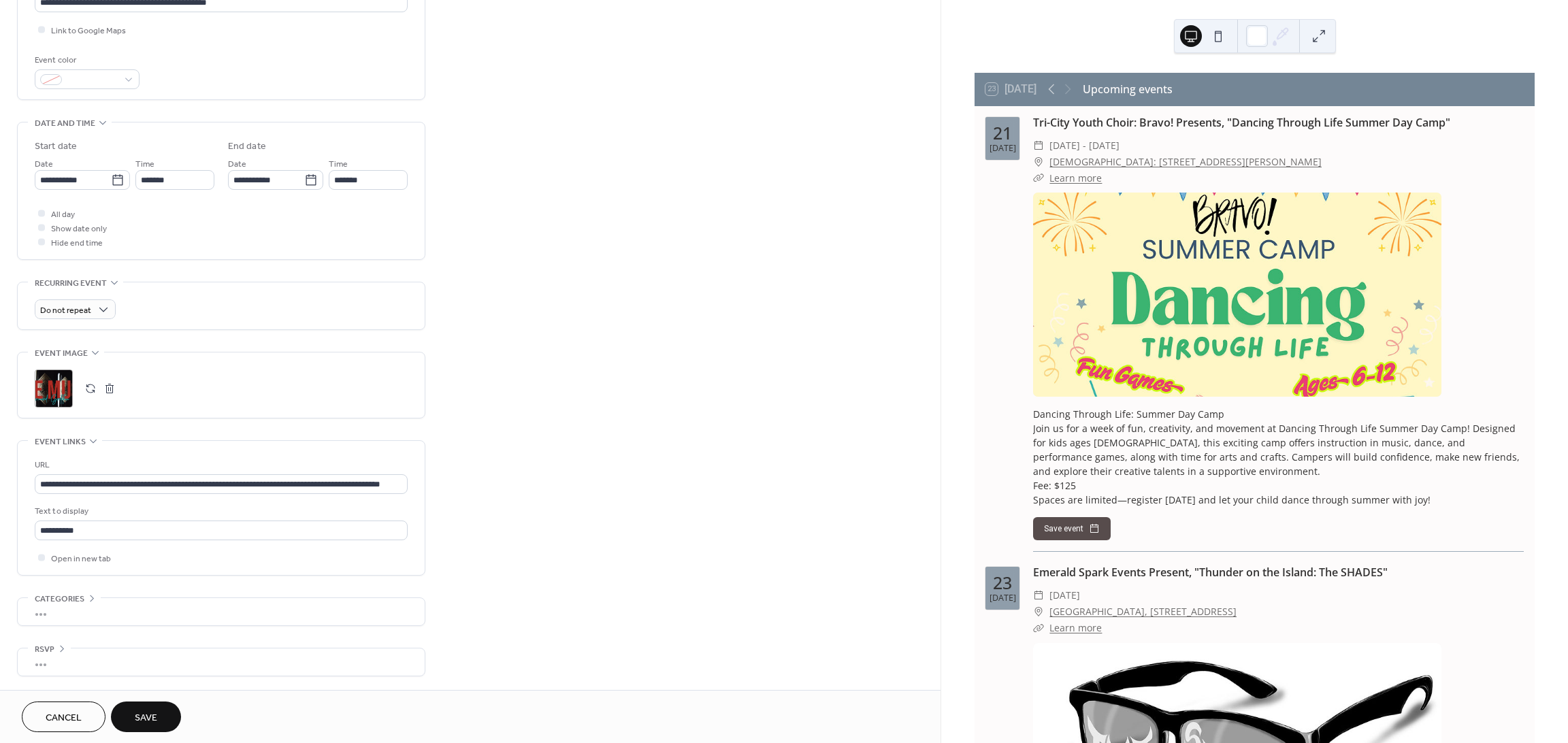 click on "Save" at bounding box center [146, 718] 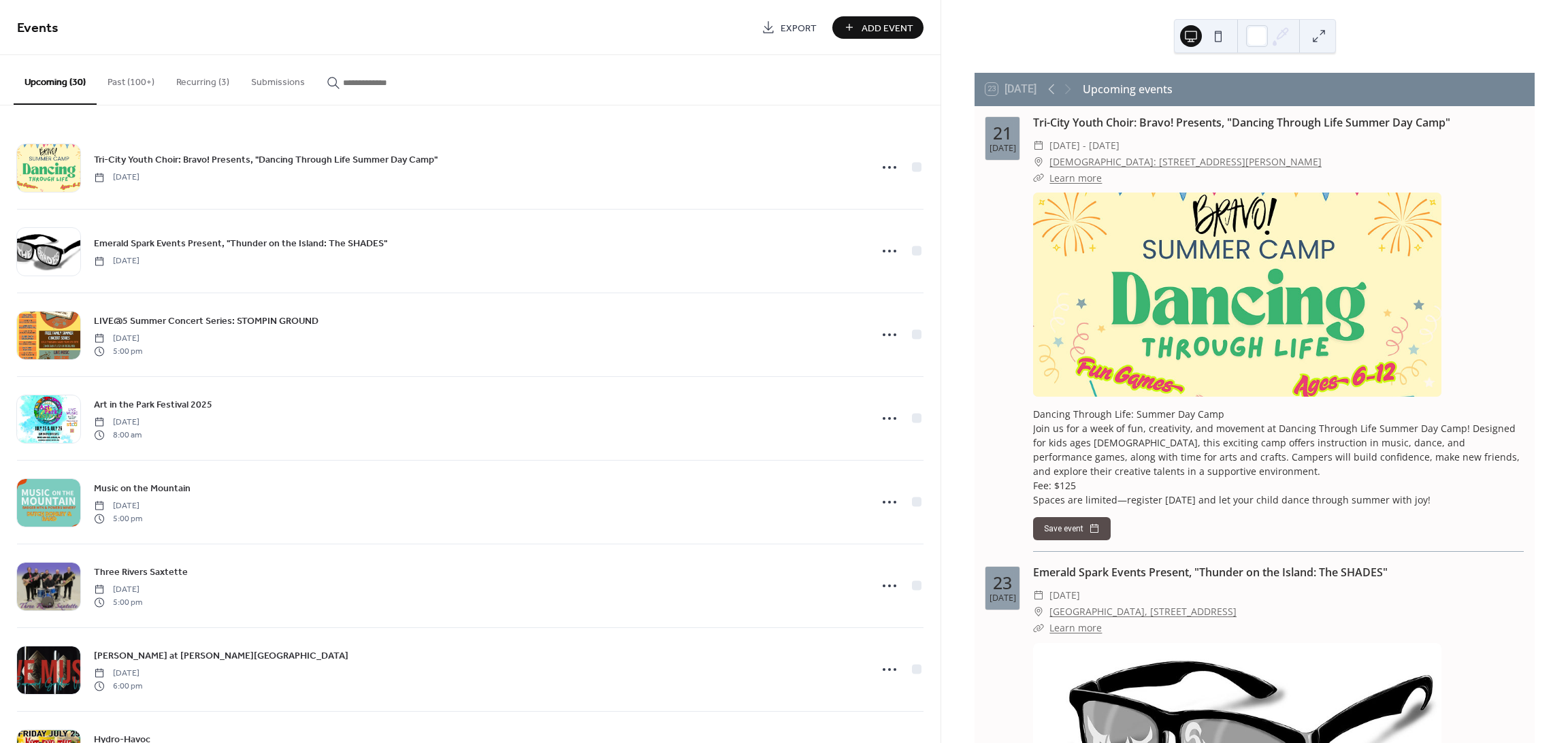 click on "Add Event" at bounding box center [887, 28] 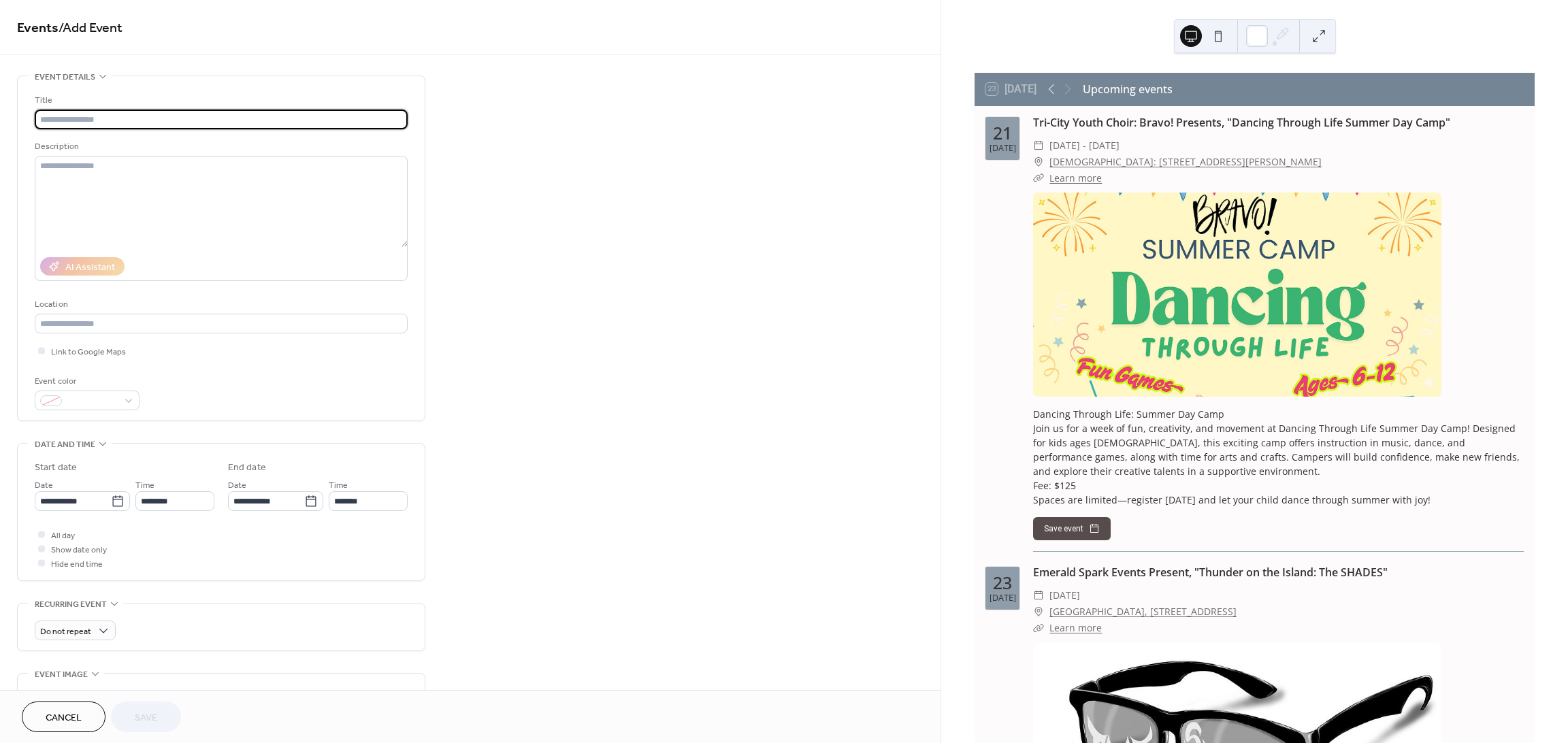click at bounding box center [221, 119] 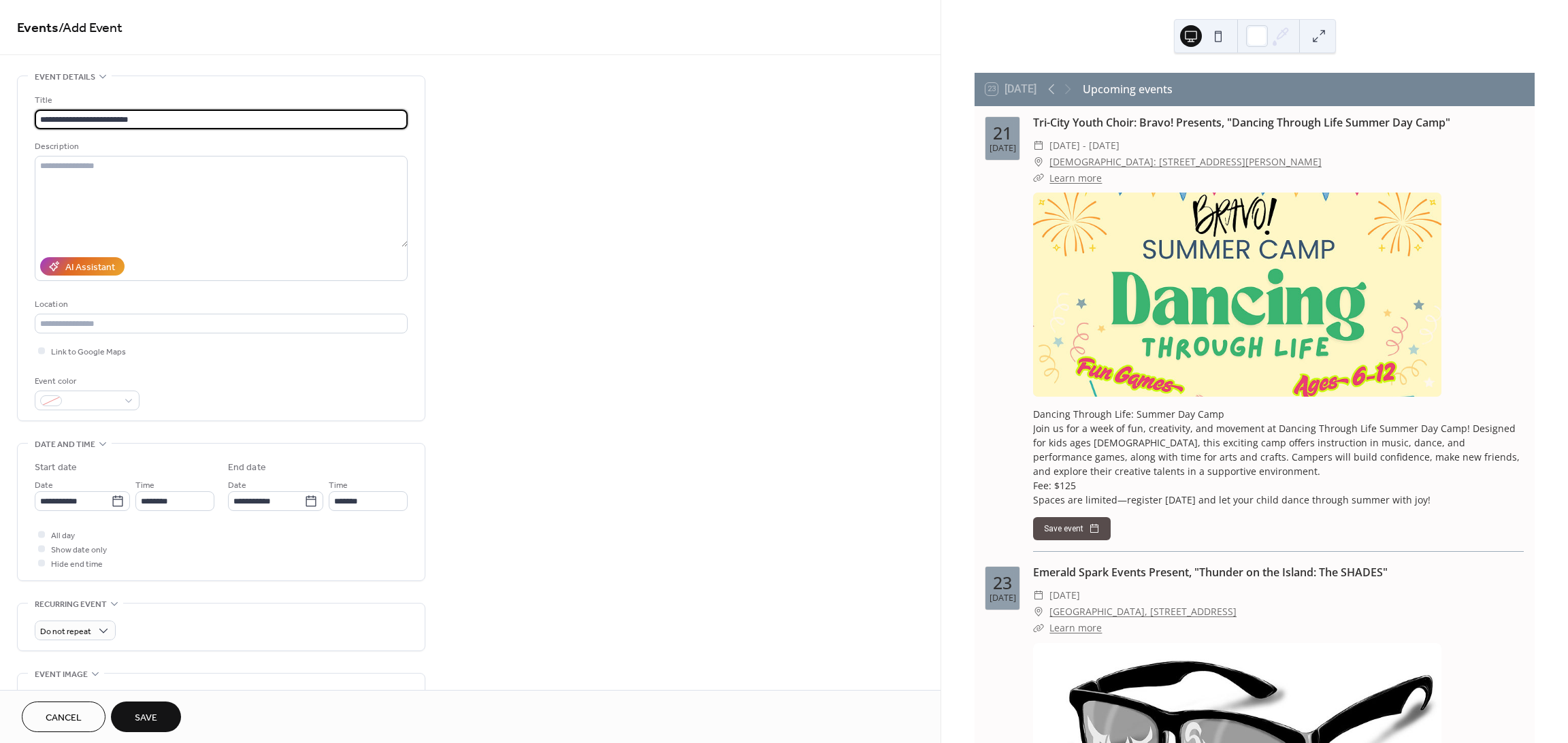 click on "**********" at bounding box center [221, 119] 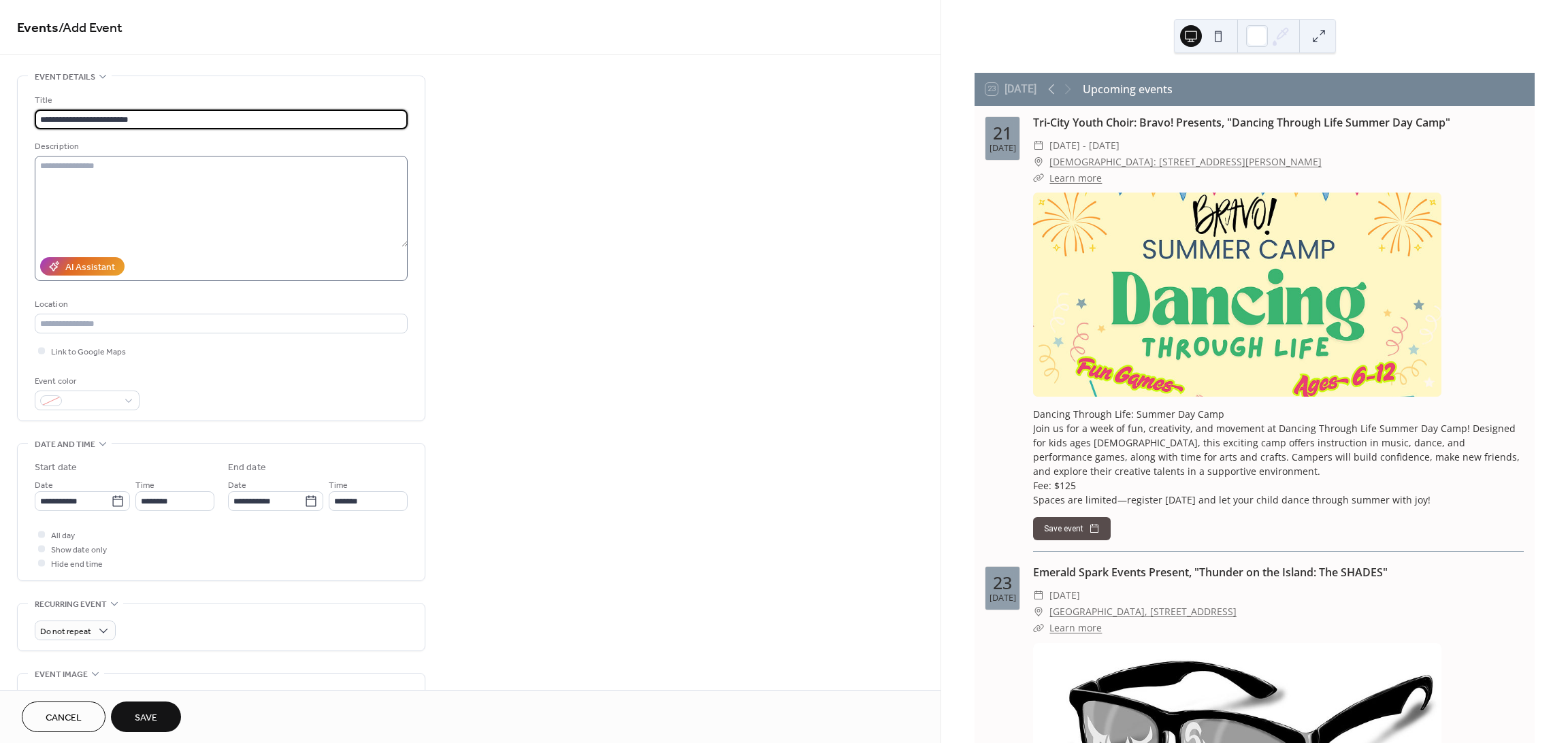type on "**********" 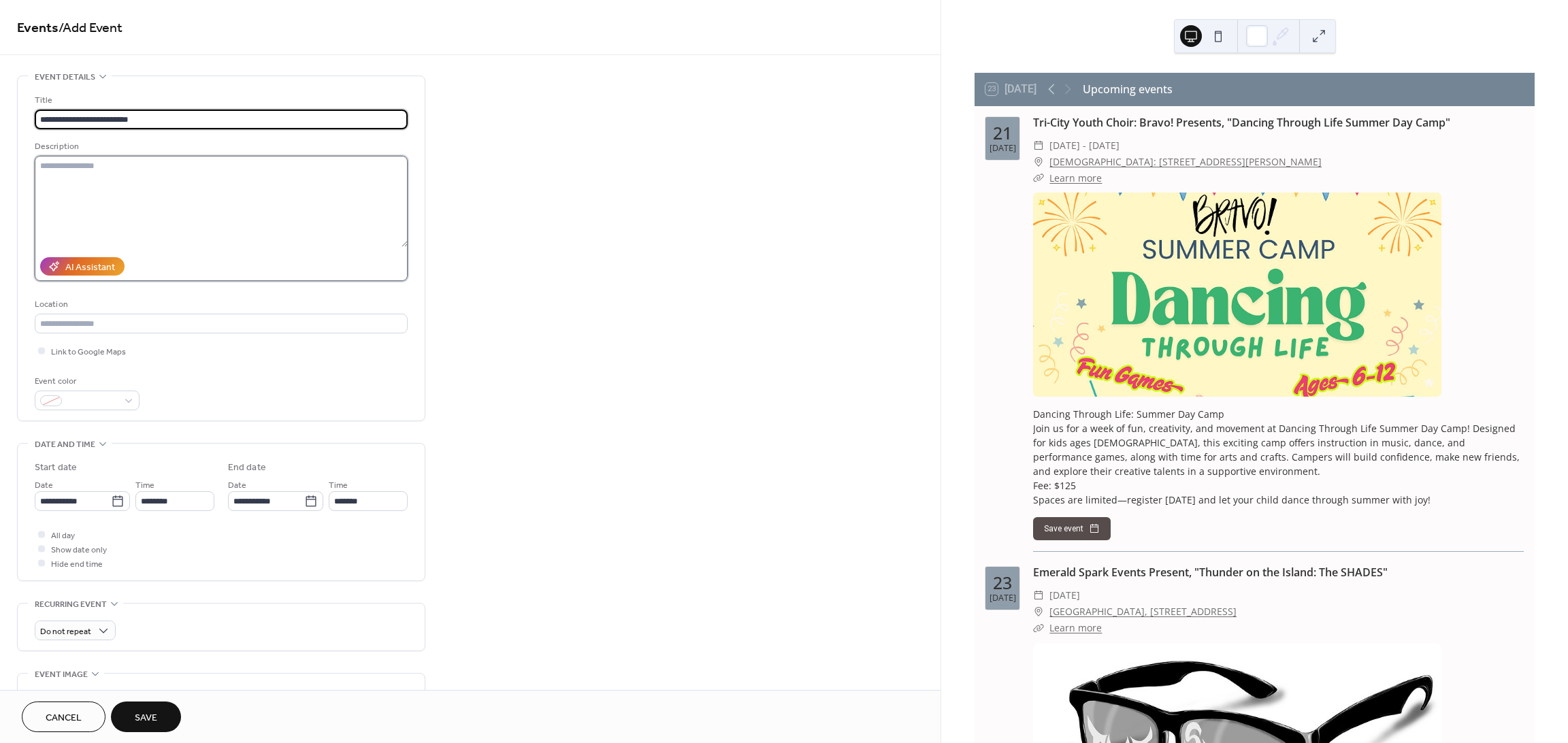 click at bounding box center [221, 201] 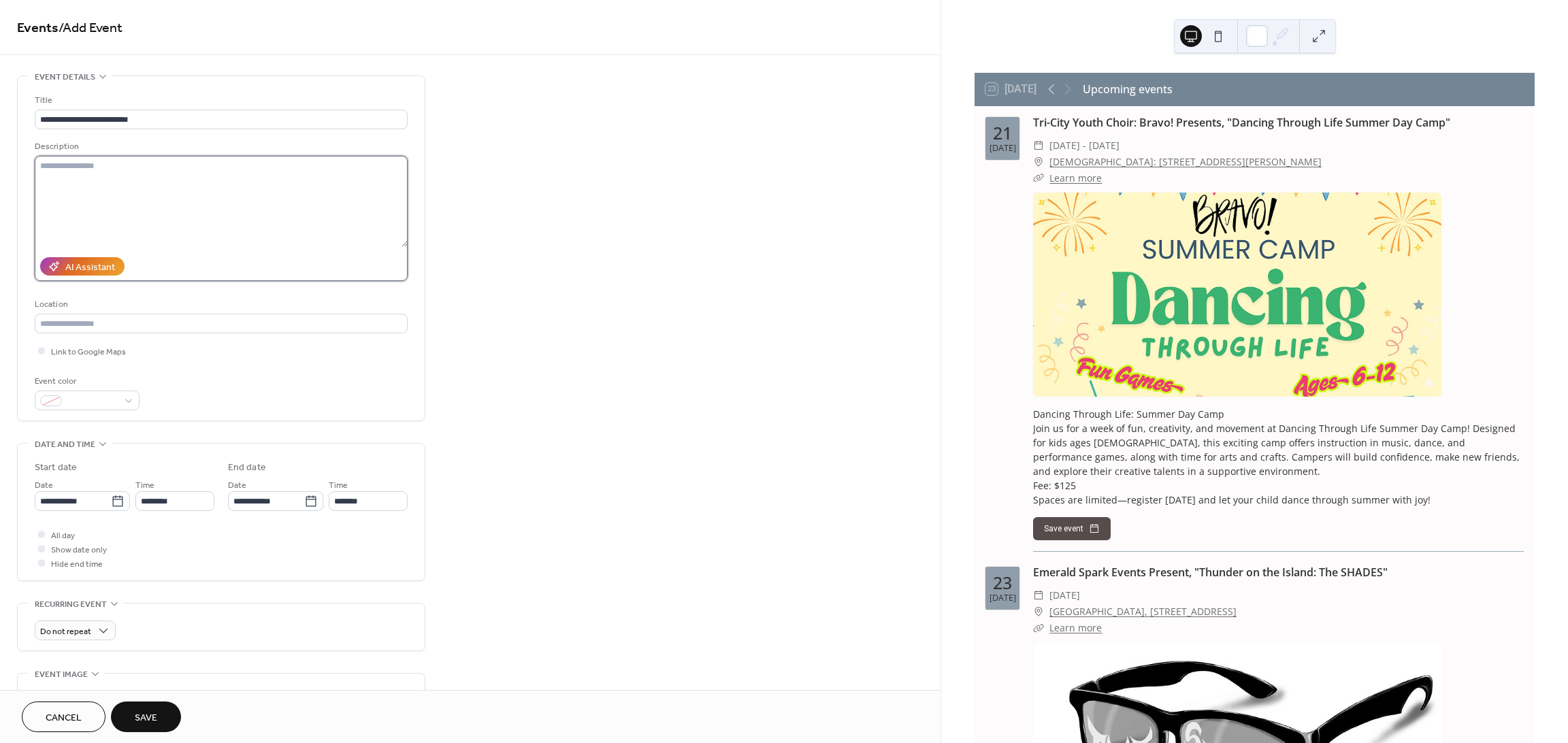 click at bounding box center [221, 201] 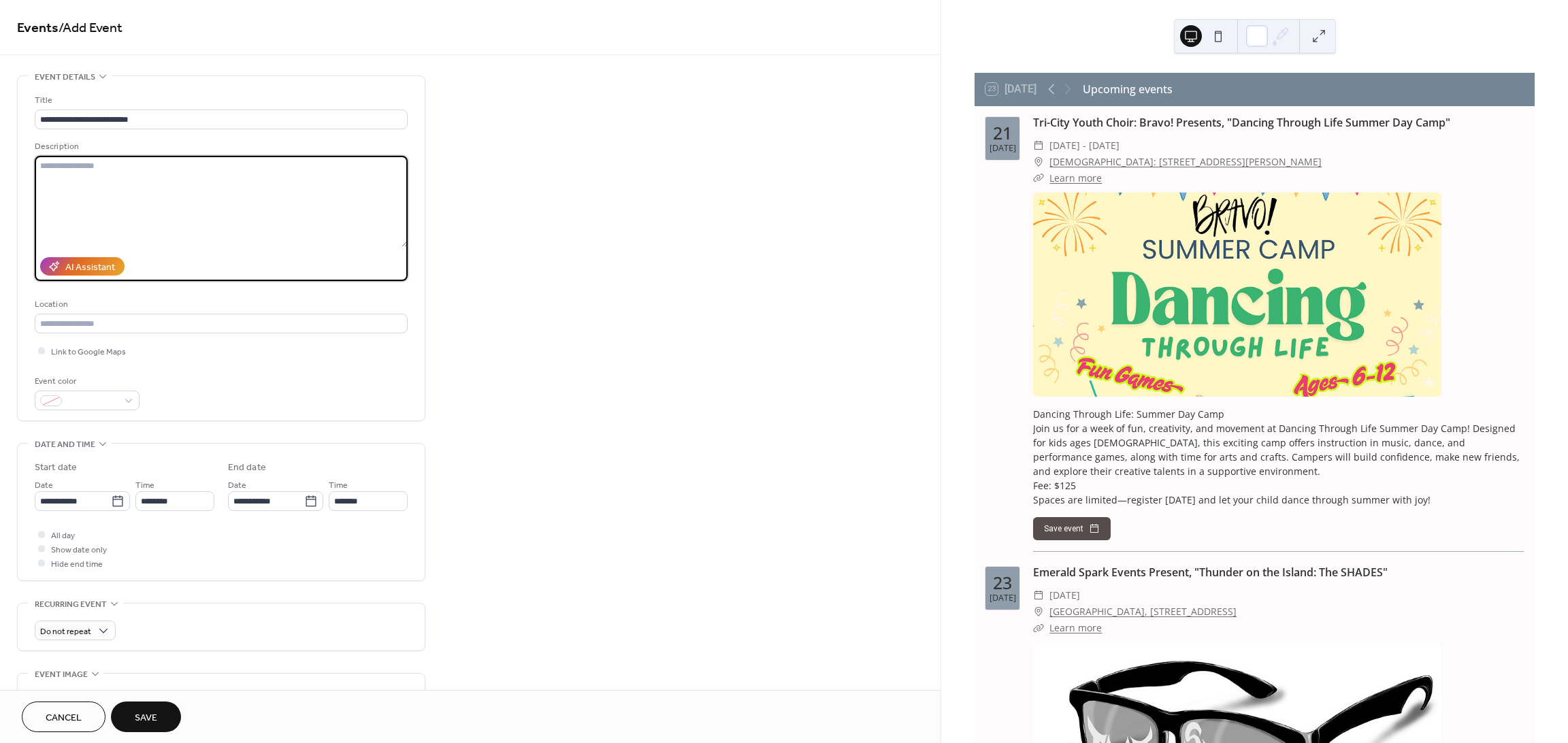 paste on "**********" 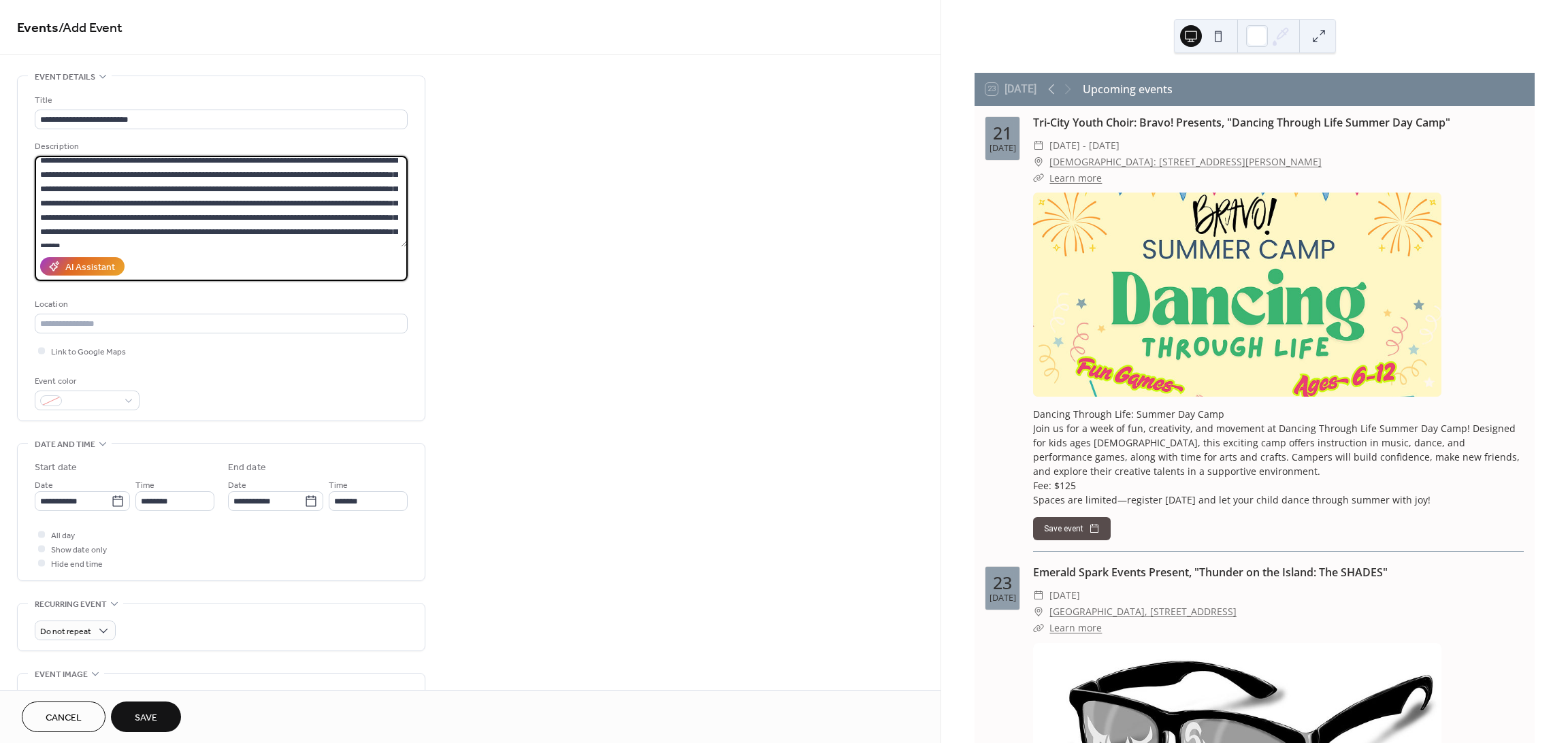 scroll, scrollTop: 0, scrollLeft: 0, axis: both 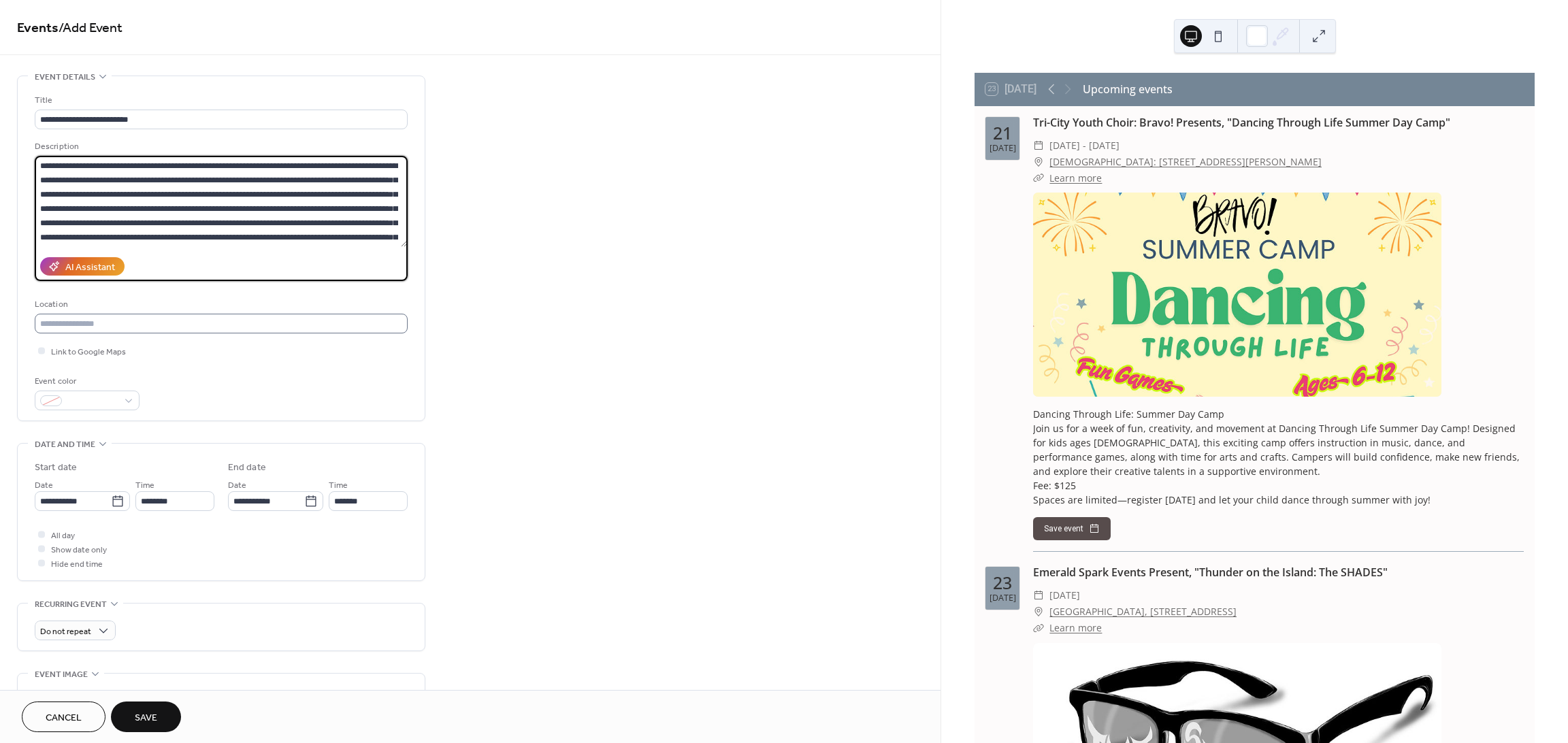 type on "**********" 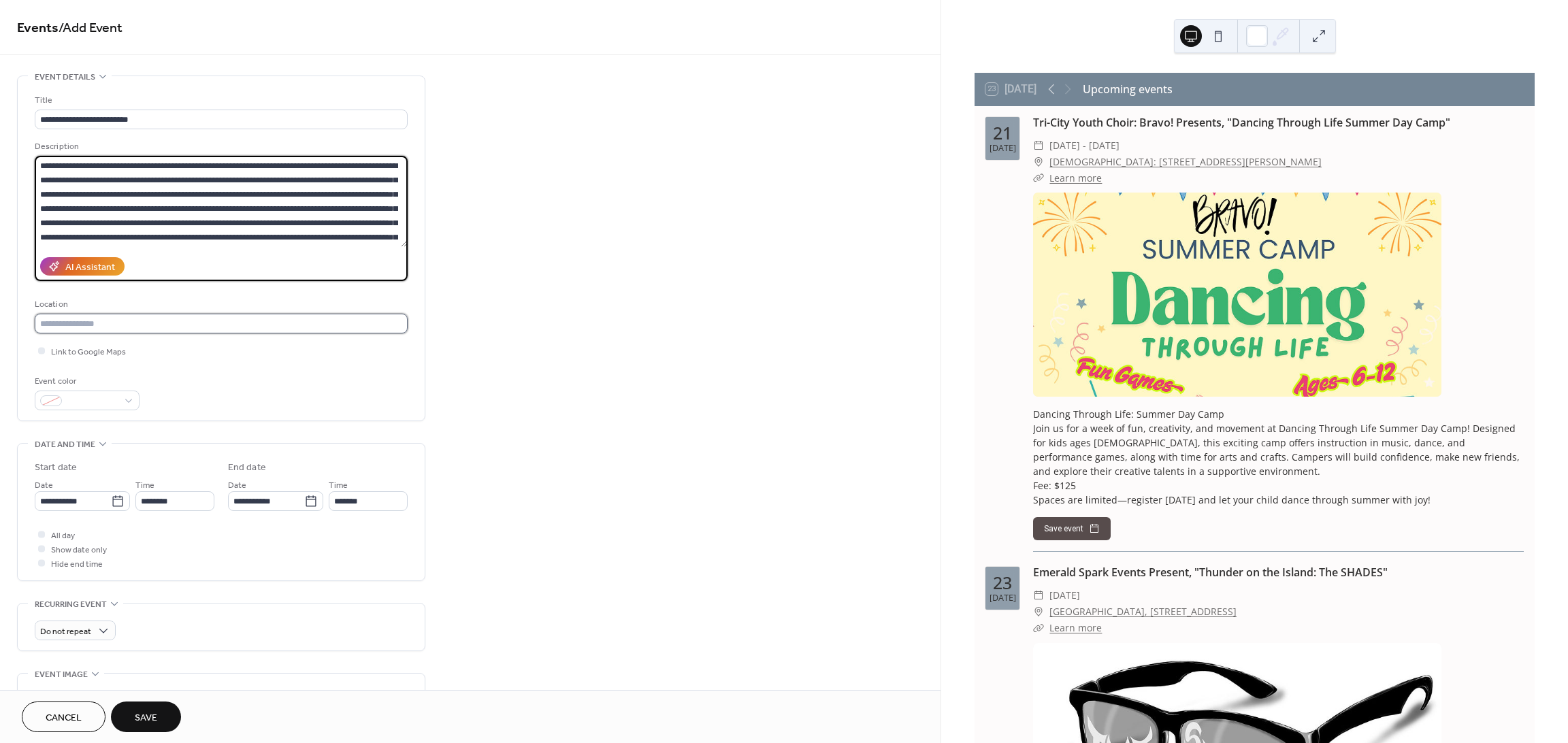 click at bounding box center [221, 323] 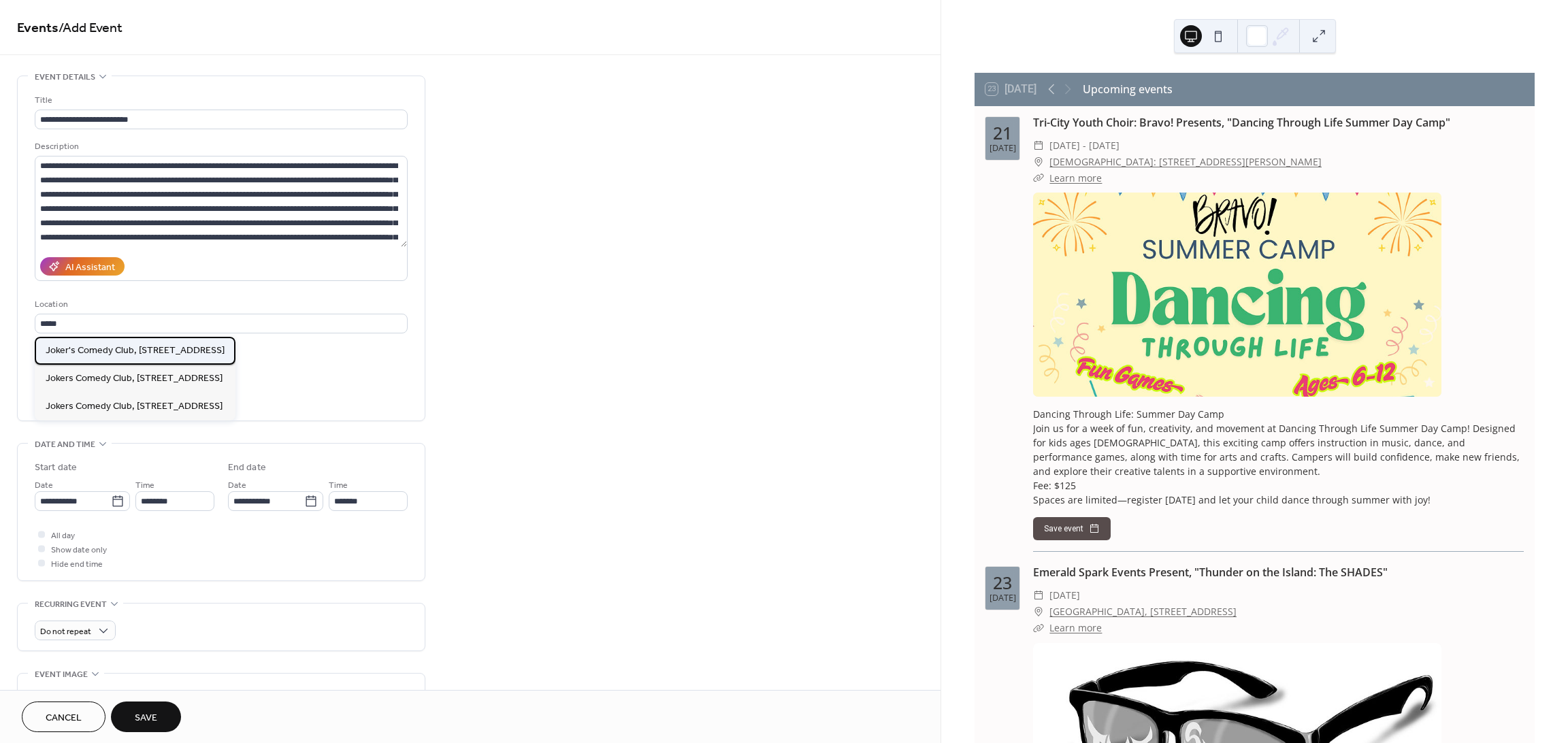 click on "Joker's Comedy Club, [STREET_ADDRESS]" at bounding box center [135, 350] 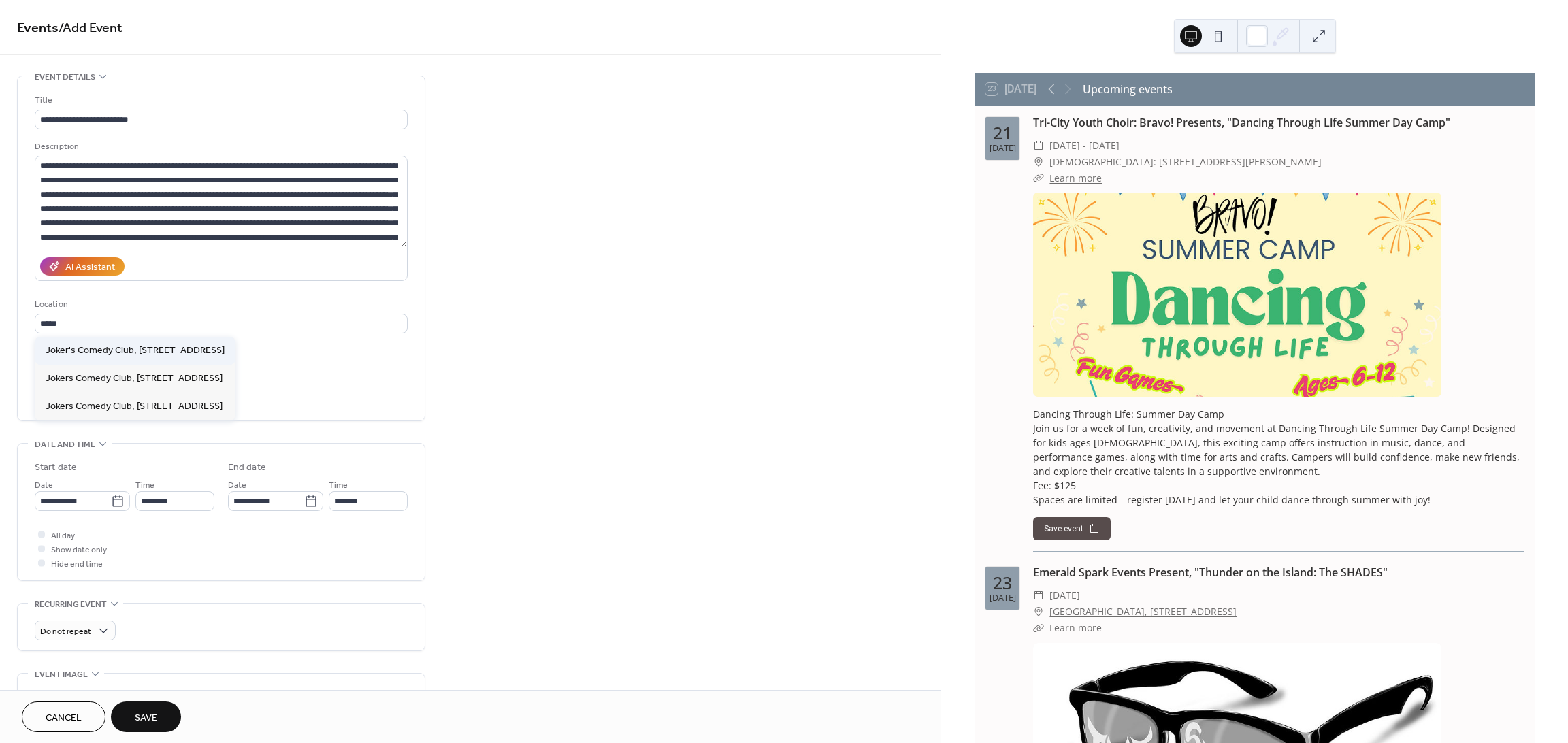 type on "**********" 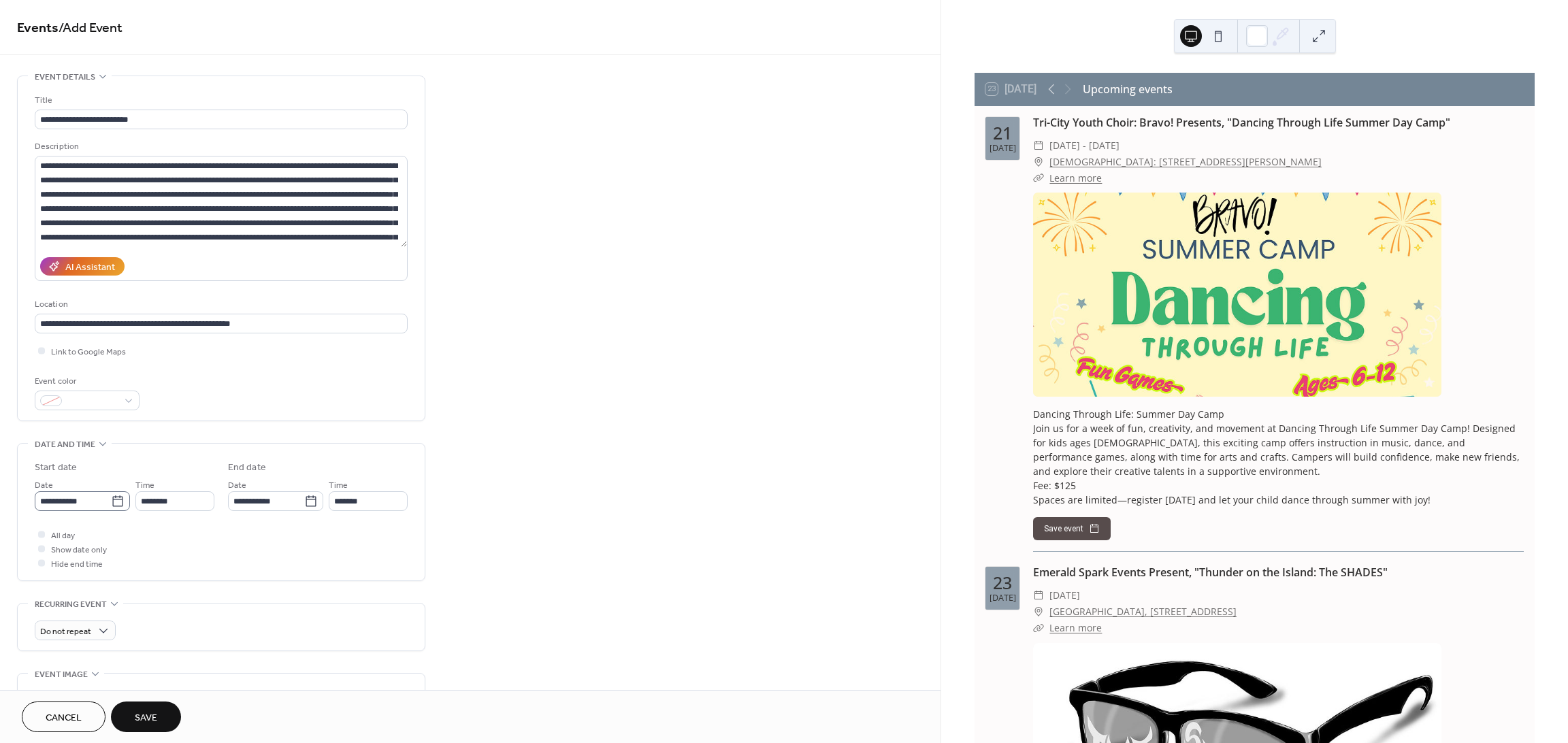 click 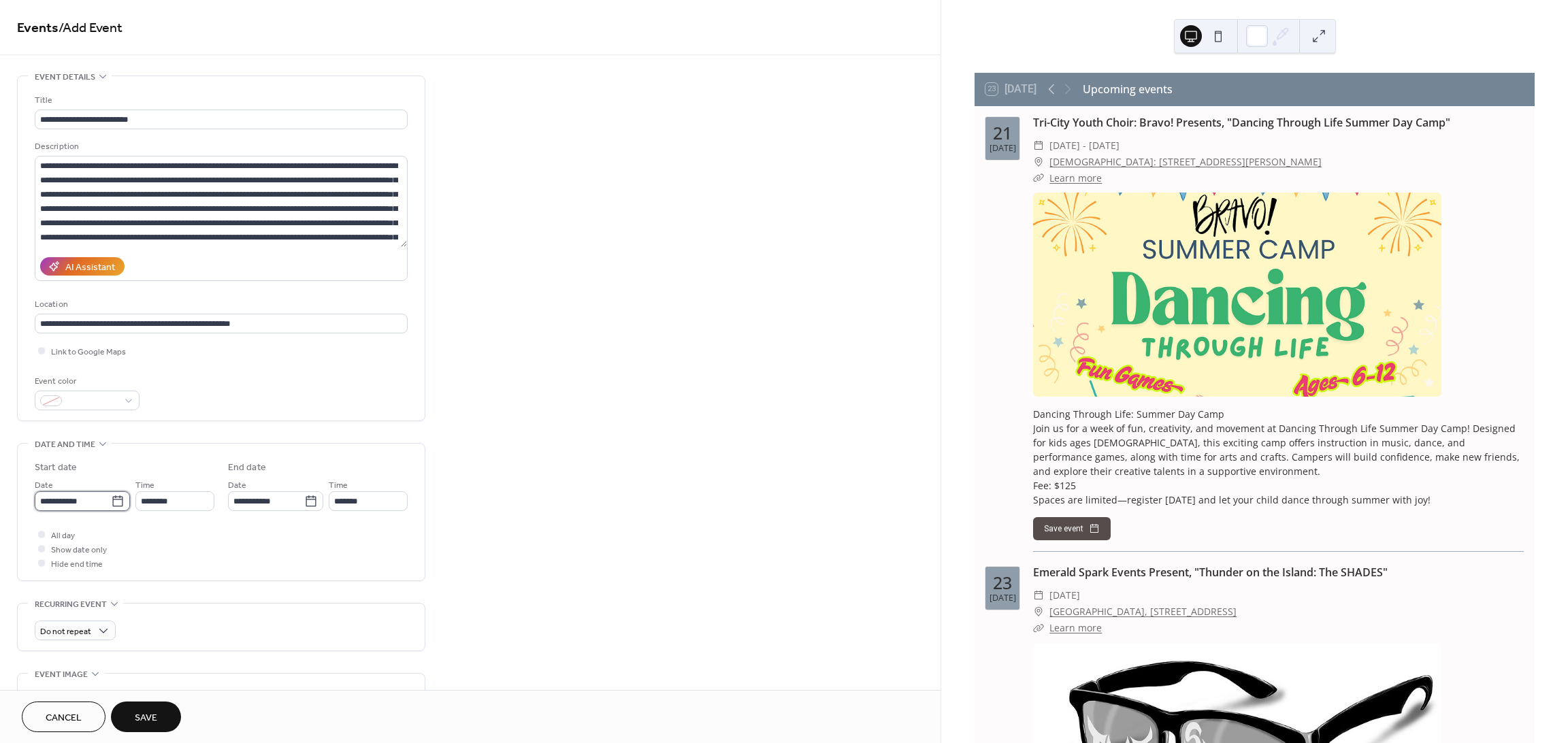 click on "**********" at bounding box center [73, 501] 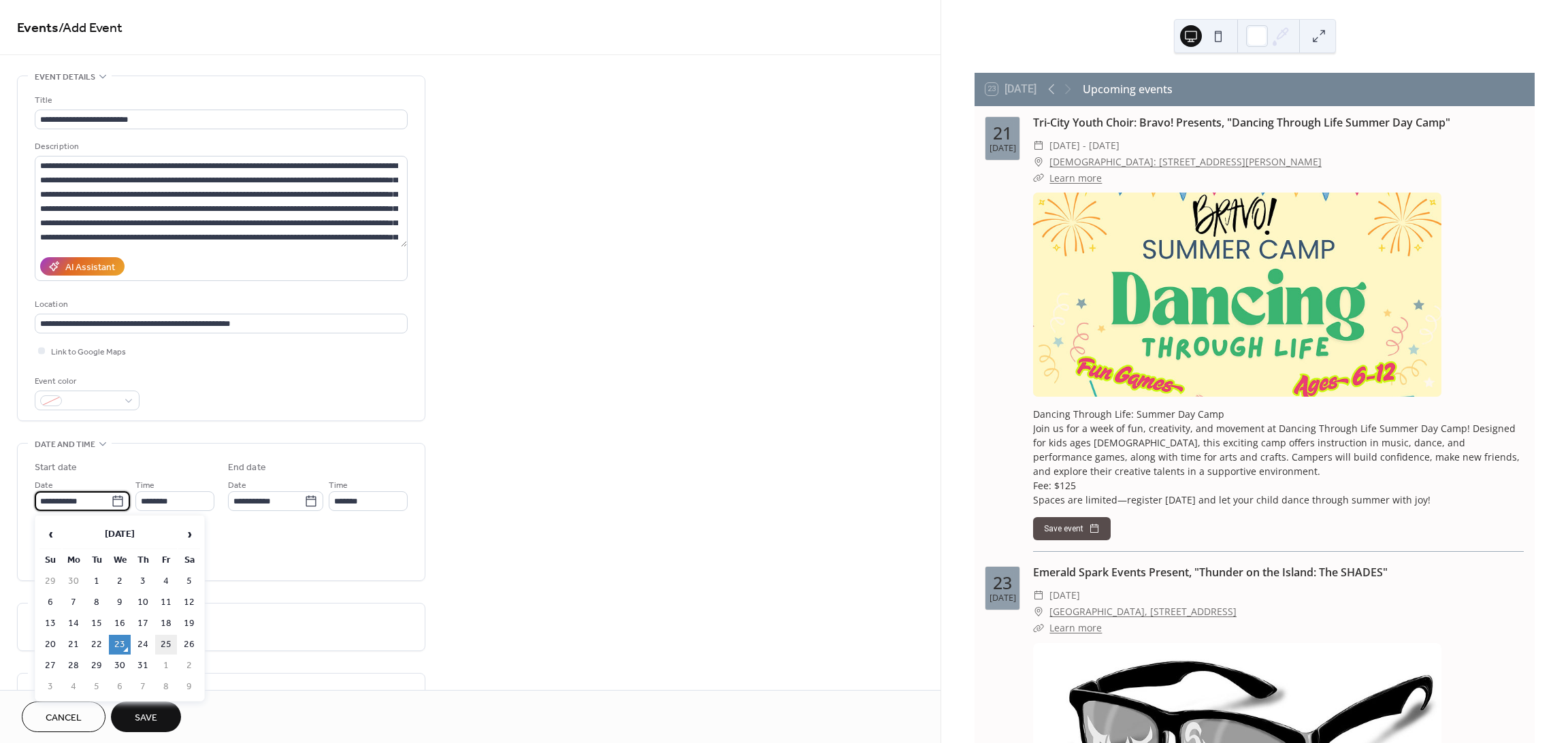 click on "25" at bounding box center [166, 644] 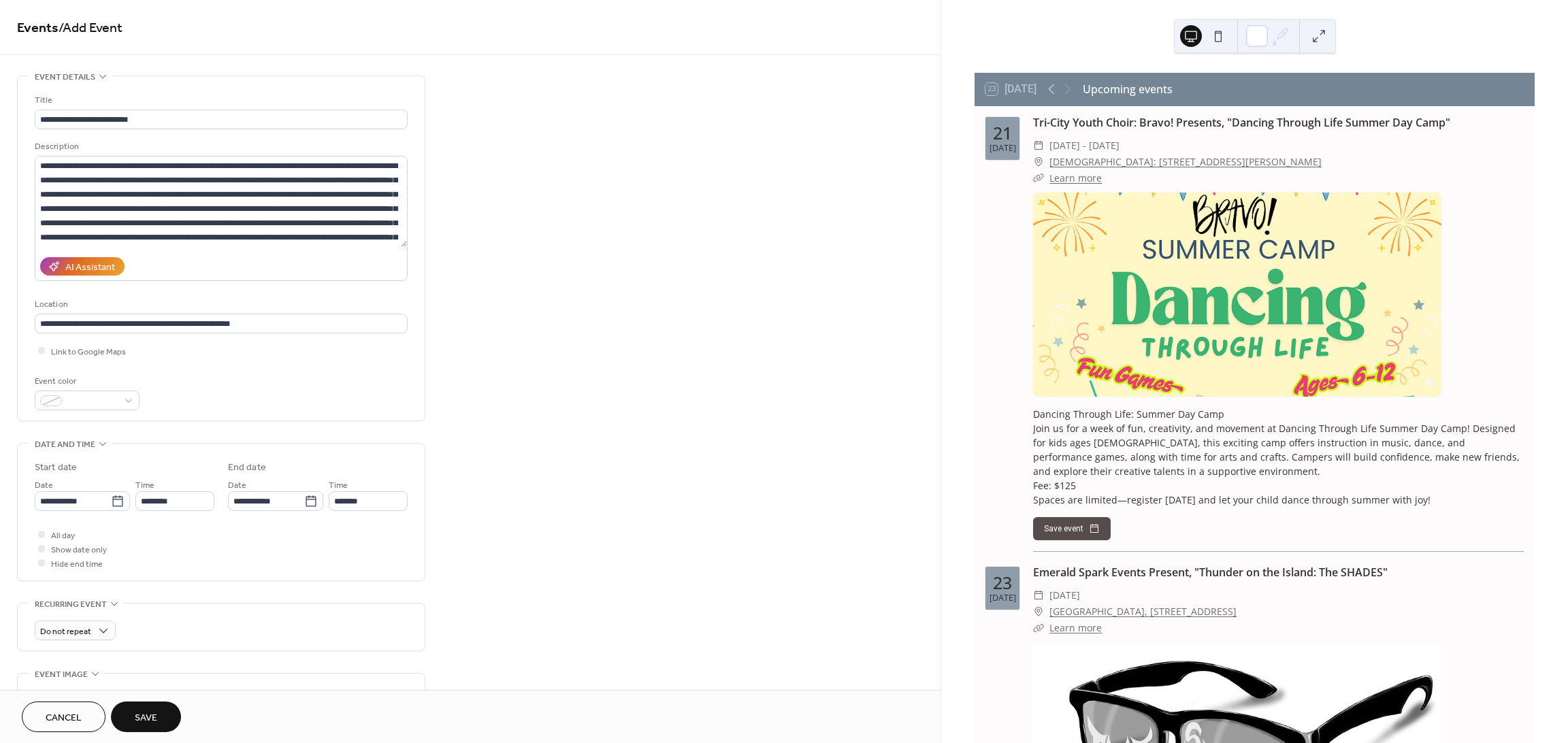 type on "**********" 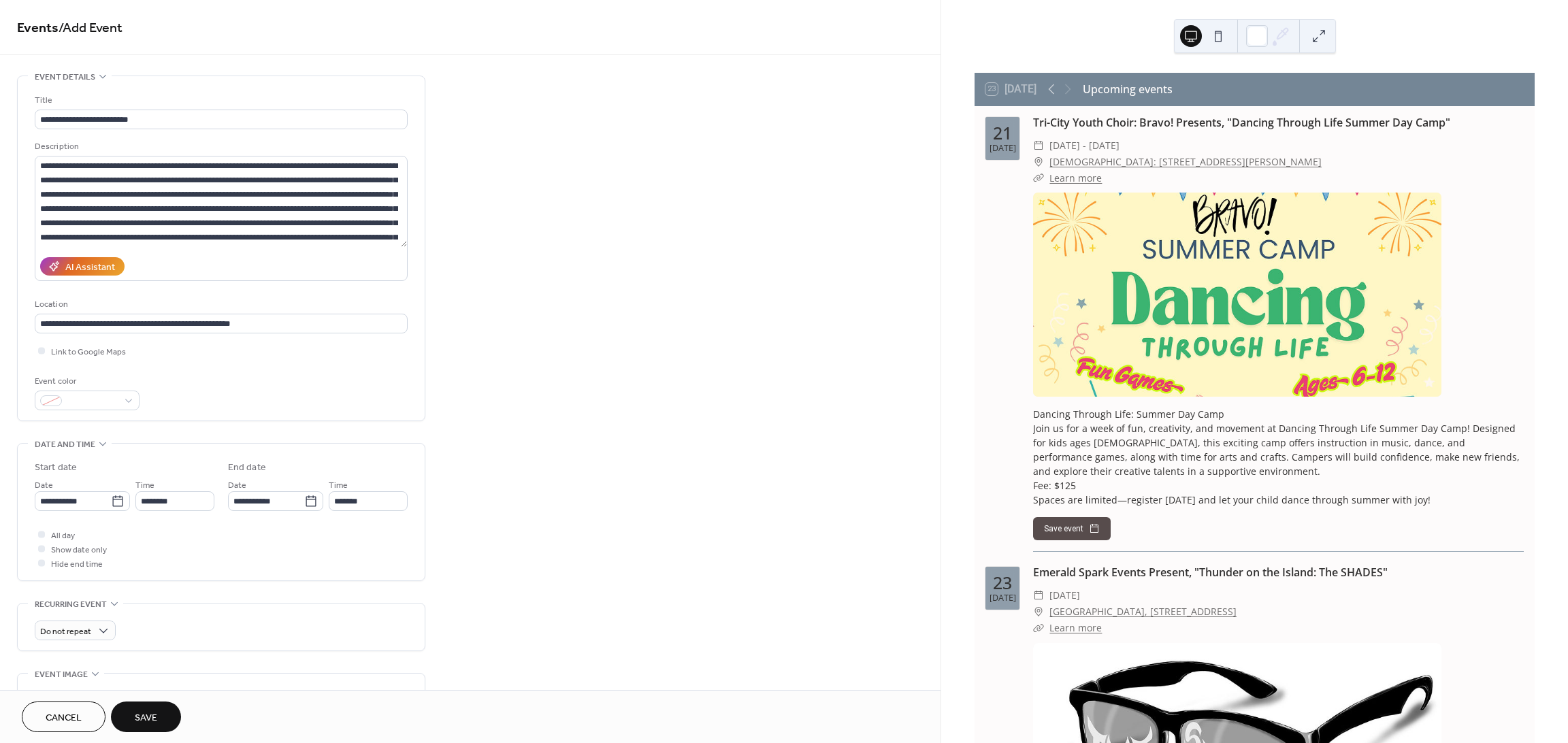 type on "**********" 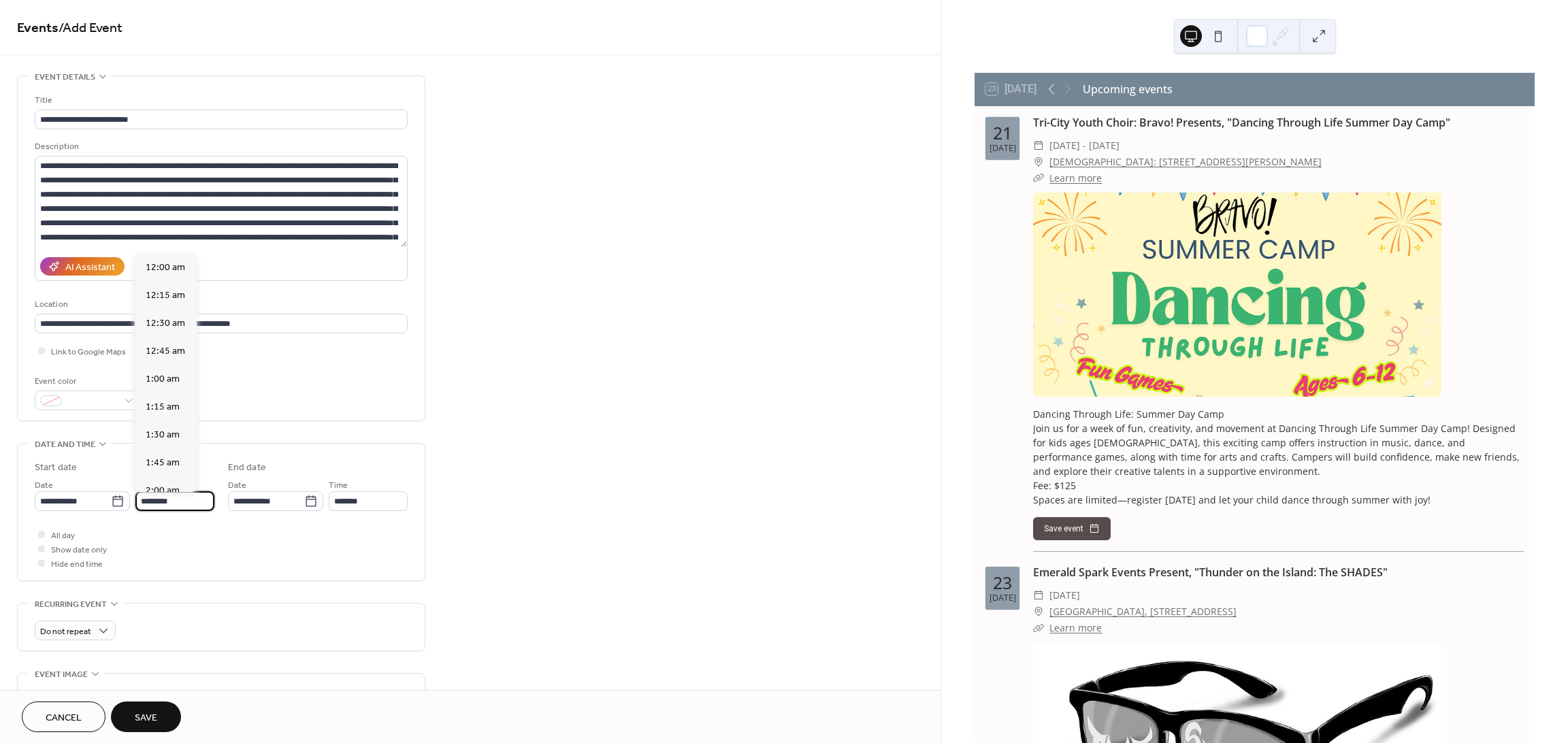 click on "********" at bounding box center [175, 501] 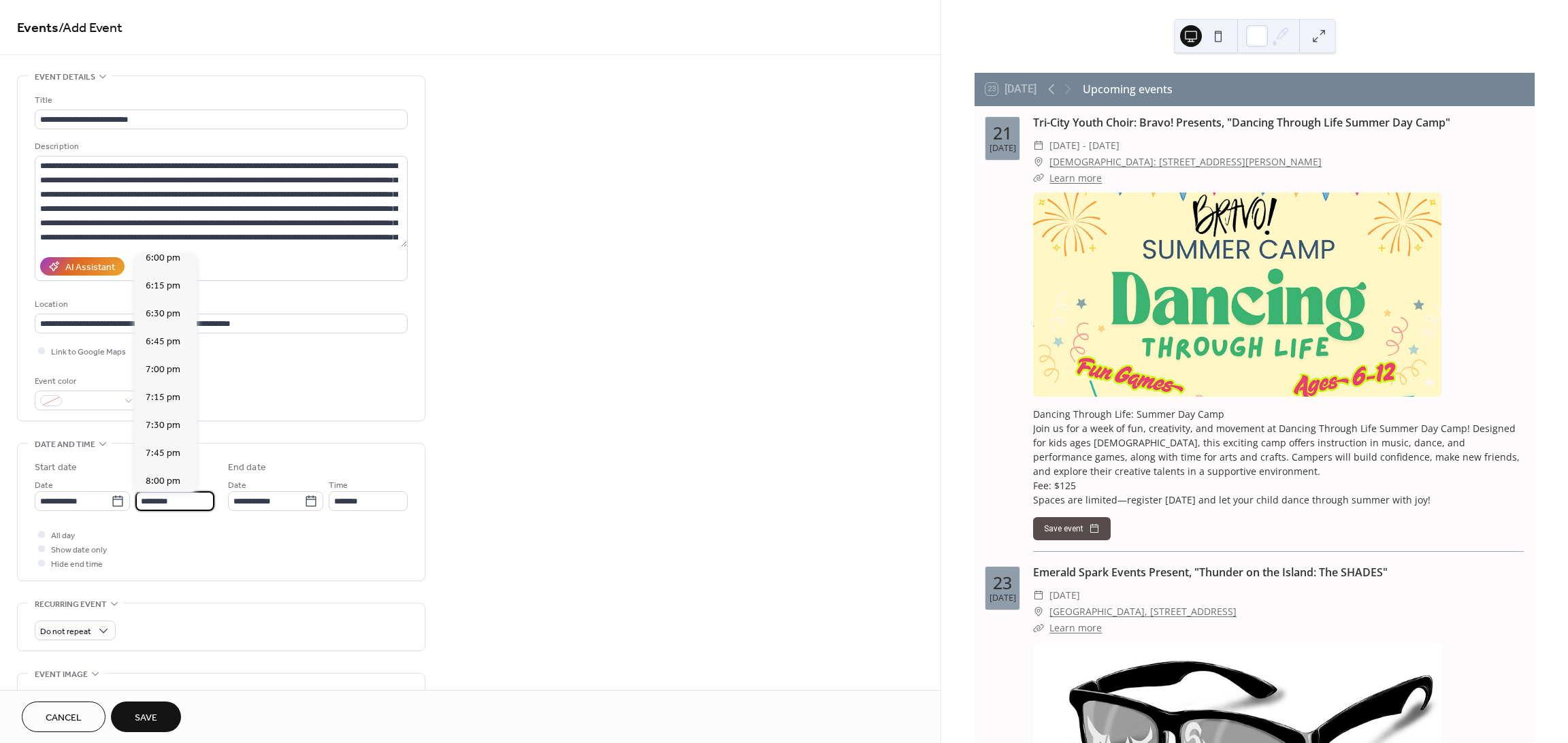 scroll, scrollTop: 2021, scrollLeft: 0, axis: vertical 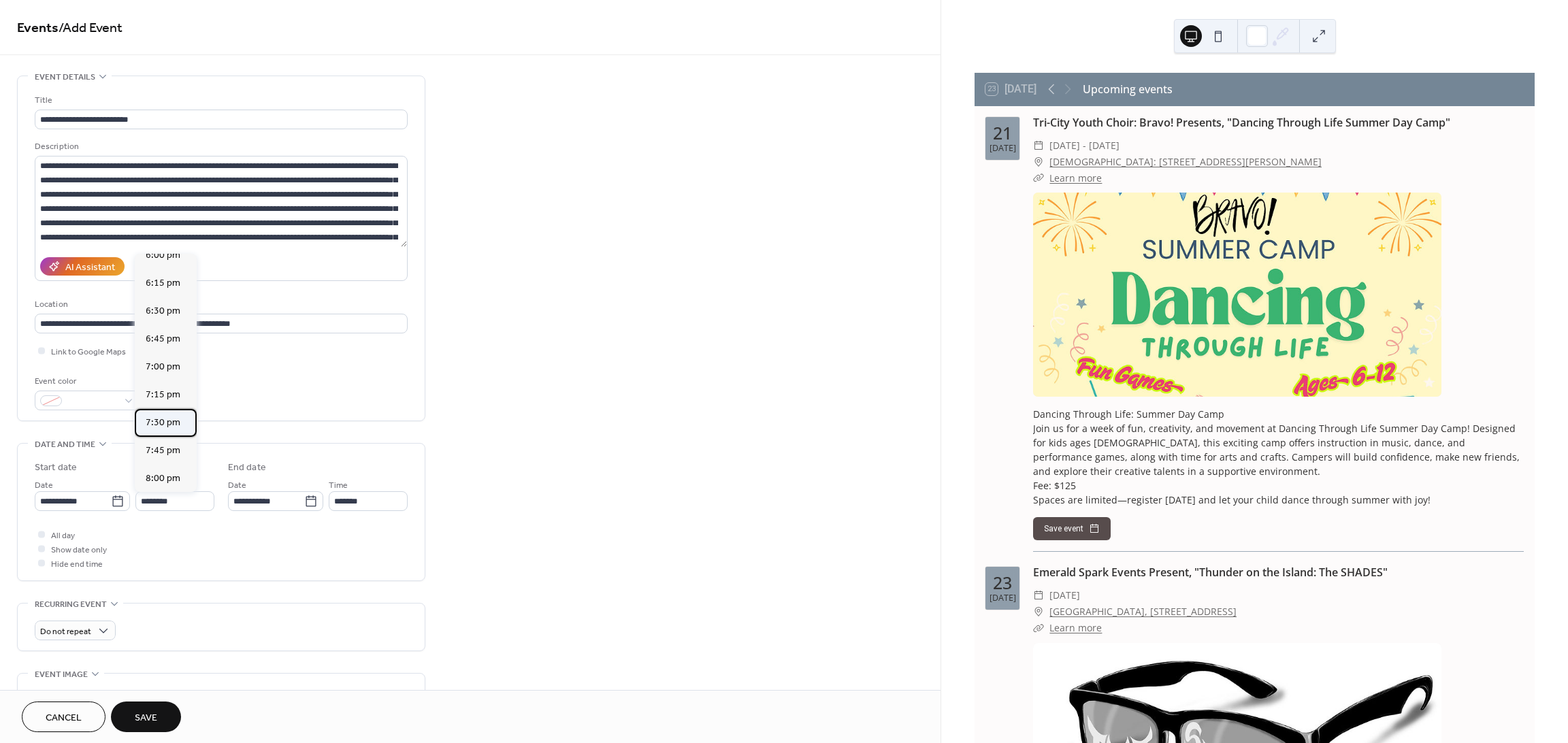 click on "7:30 pm" at bounding box center [163, 423] 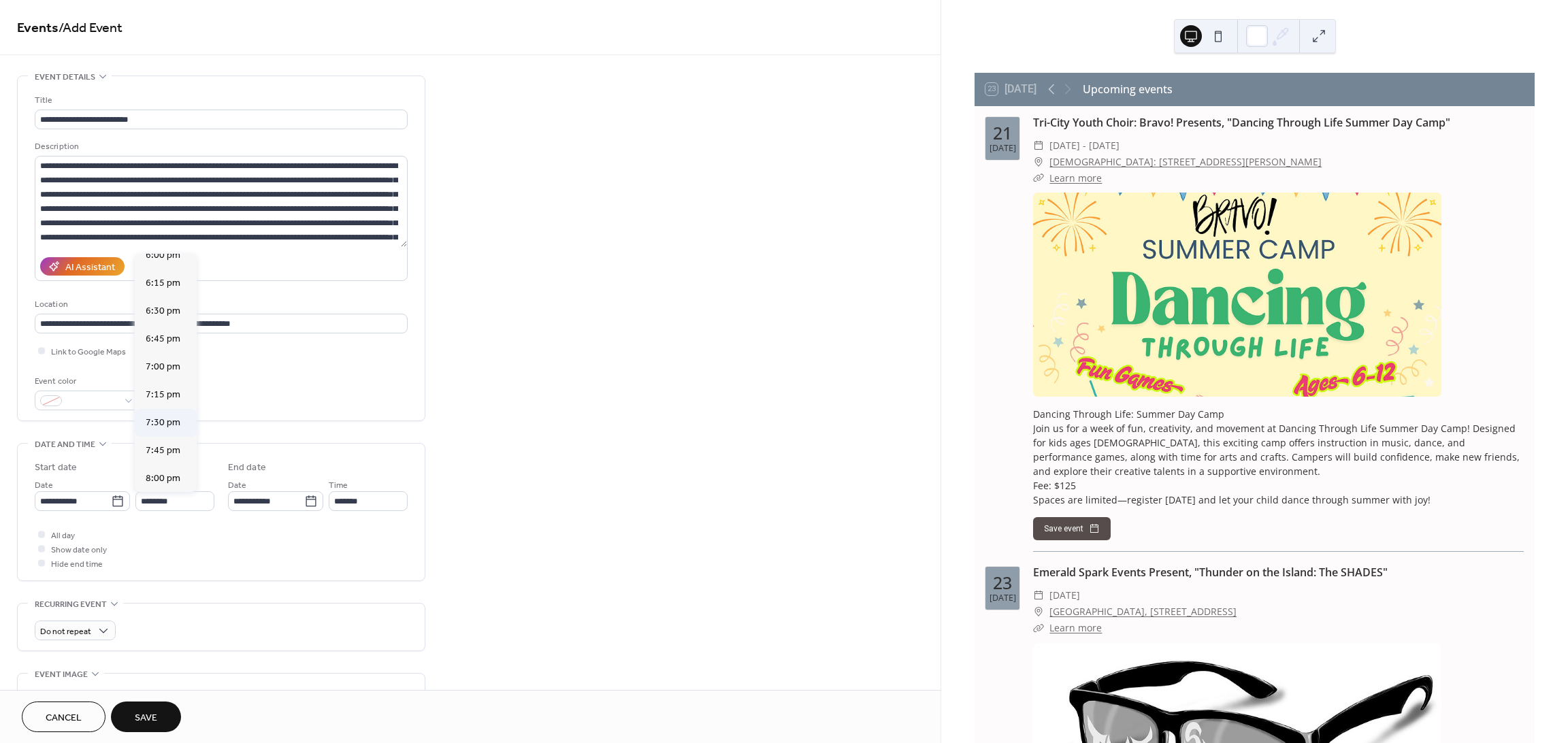 type on "*******" 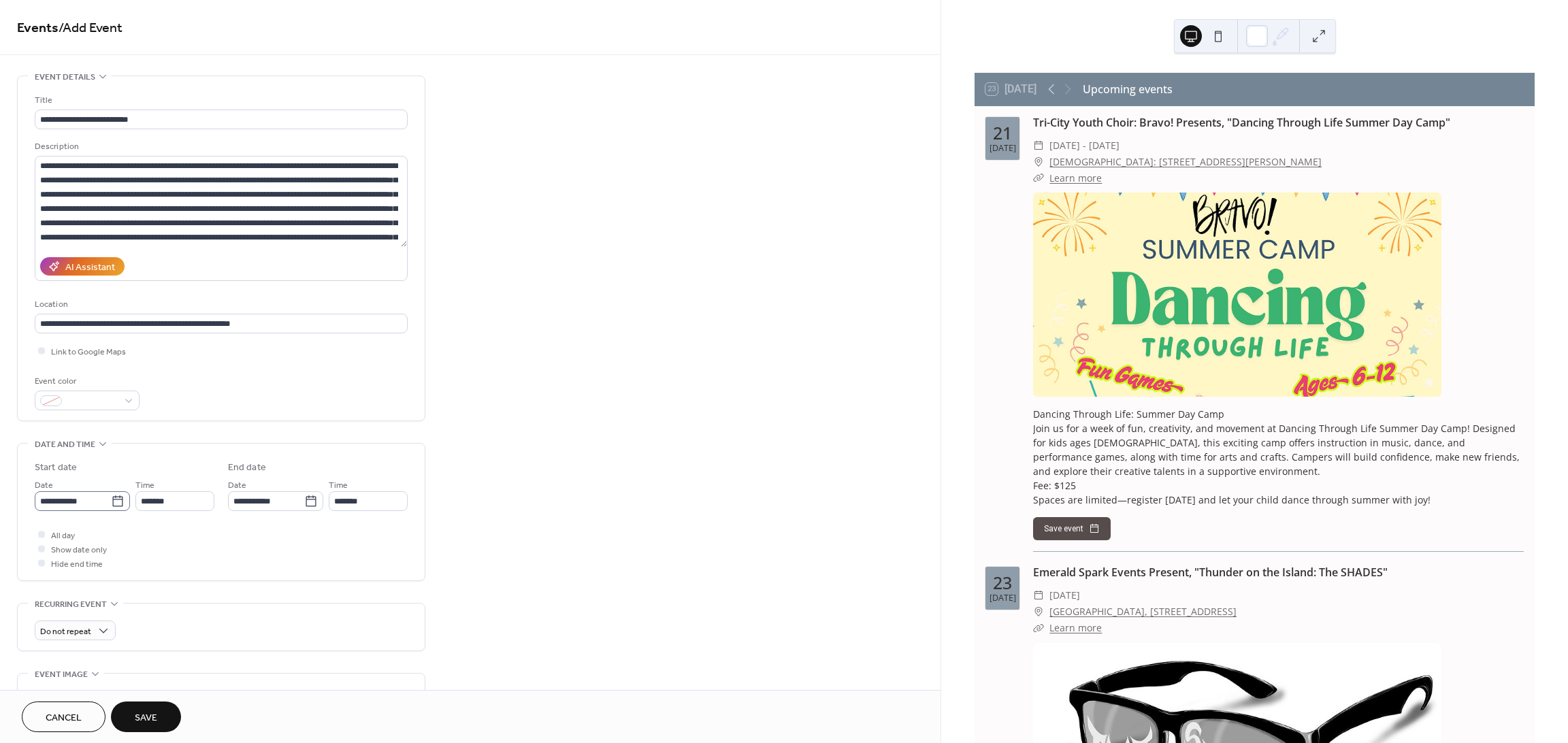 click 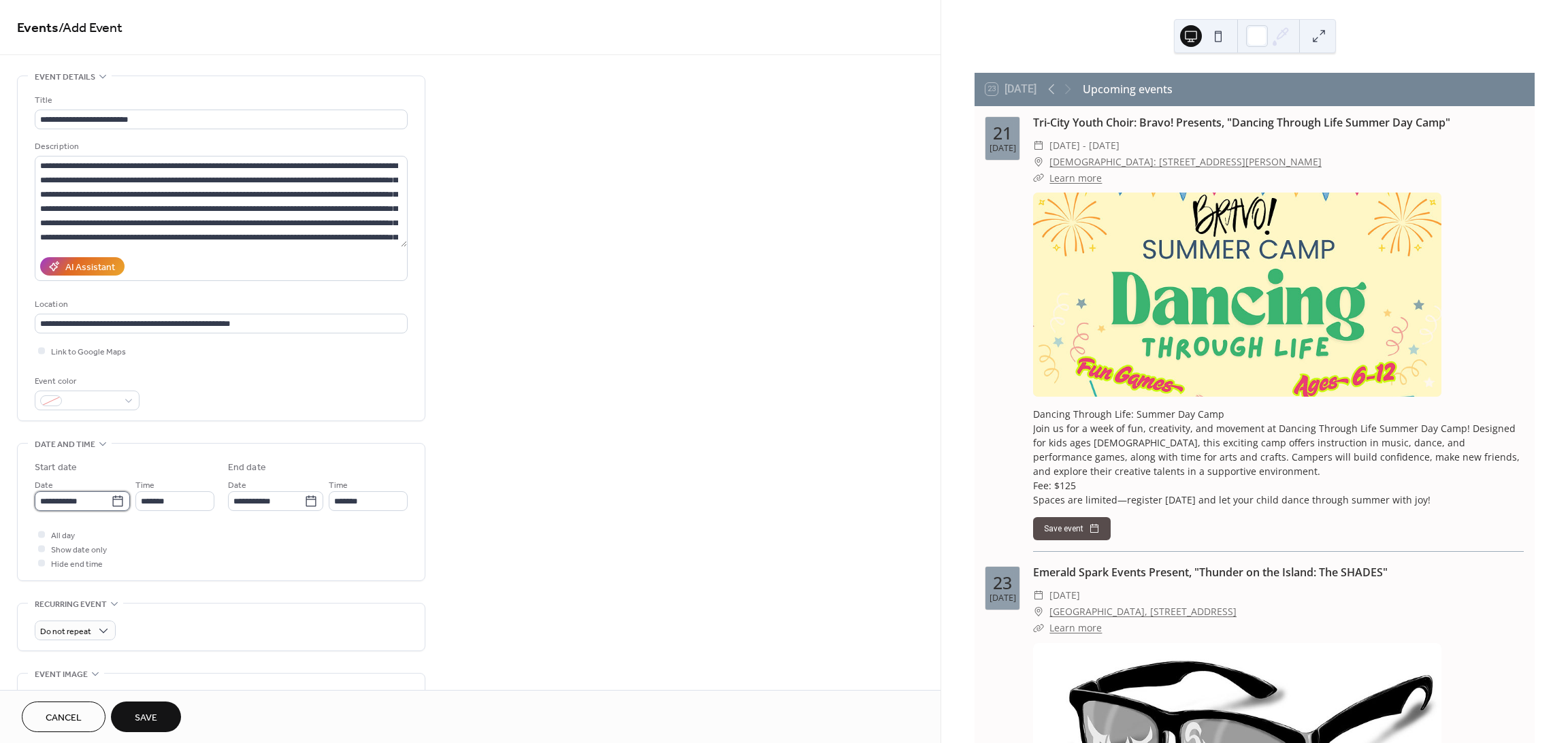click on "**********" at bounding box center [73, 501] 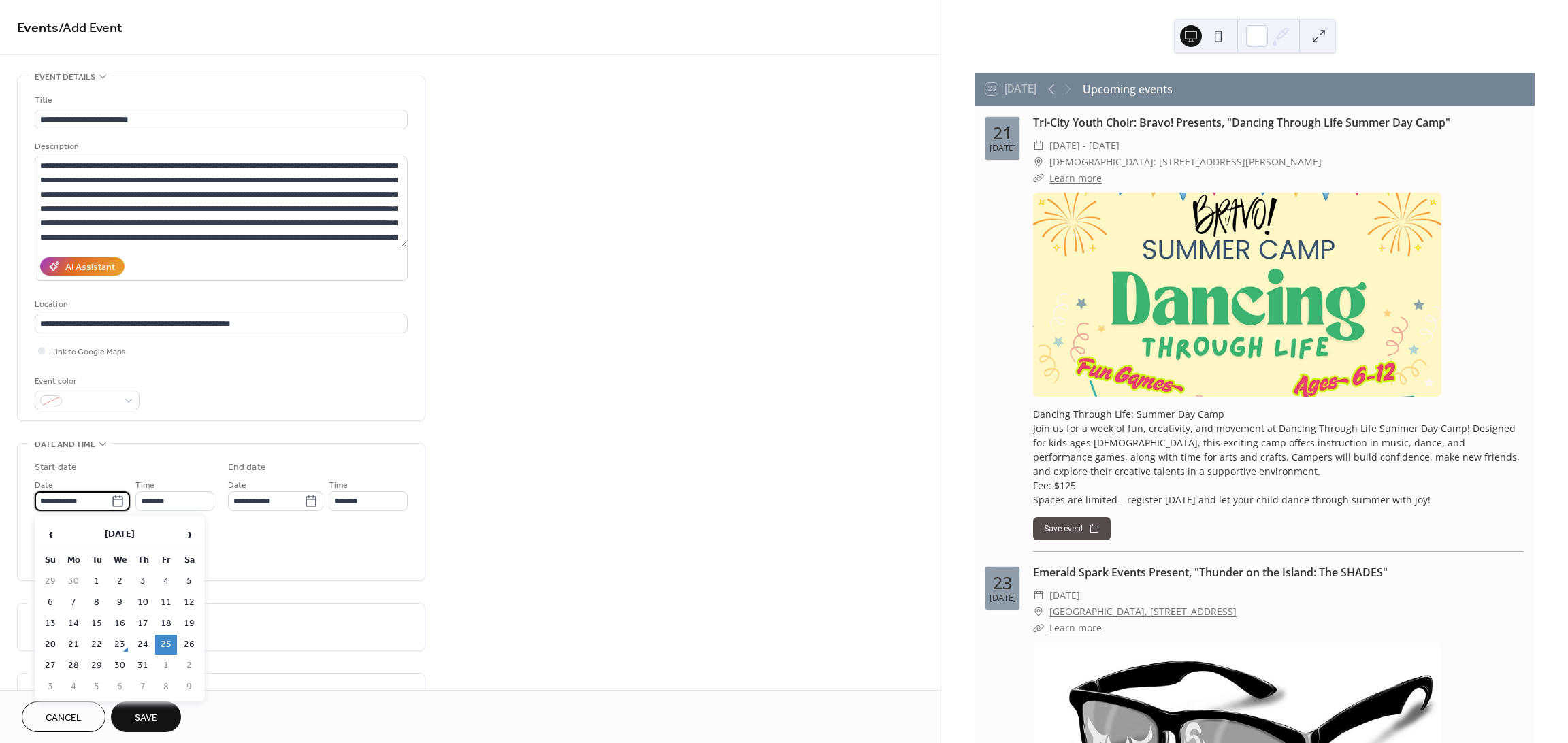 click on "26" at bounding box center [189, 644] 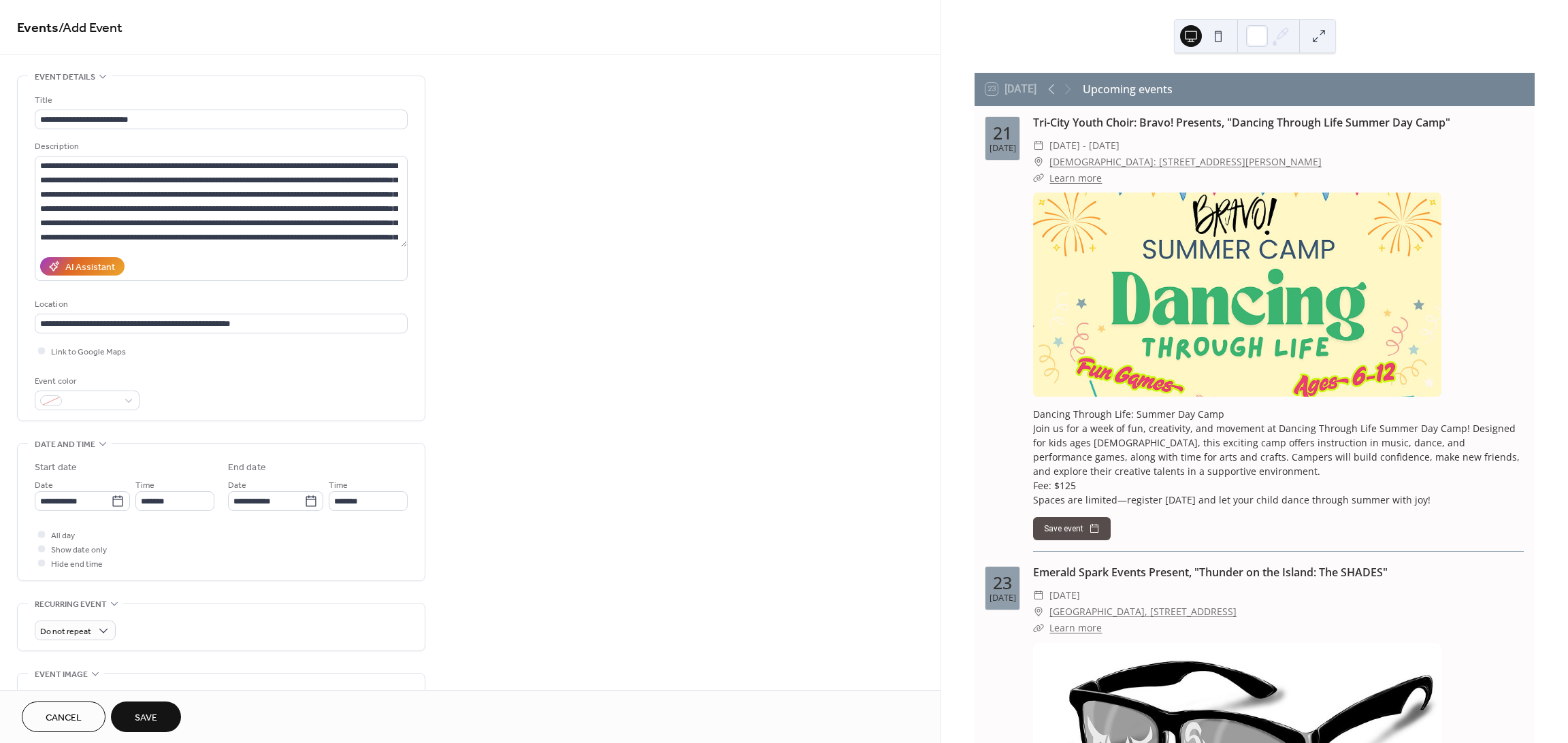 click on "All day Show date only Hide end time" at bounding box center (221, 548) 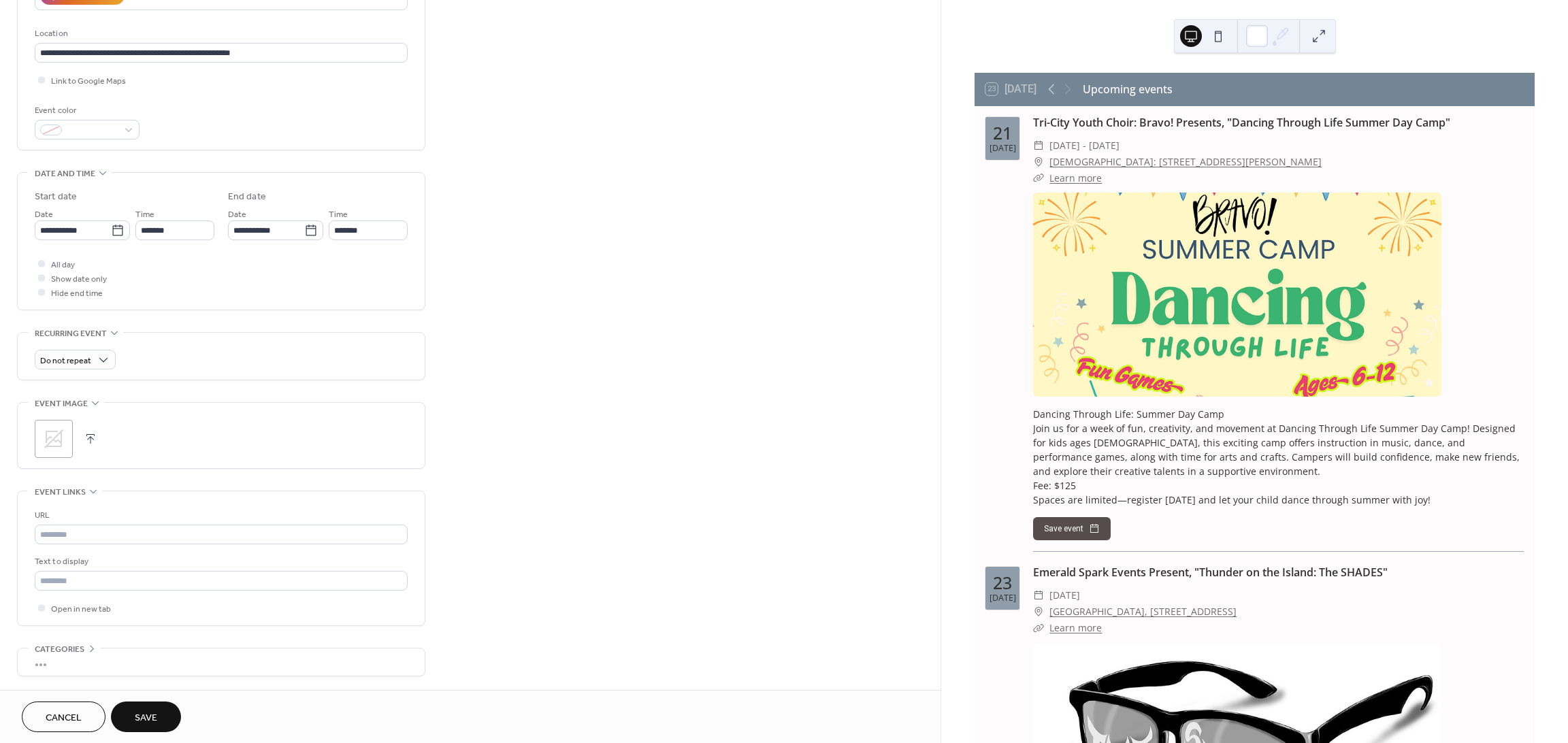 scroll, scrollTop: 272, scrollLeft: 0, axis: vertical 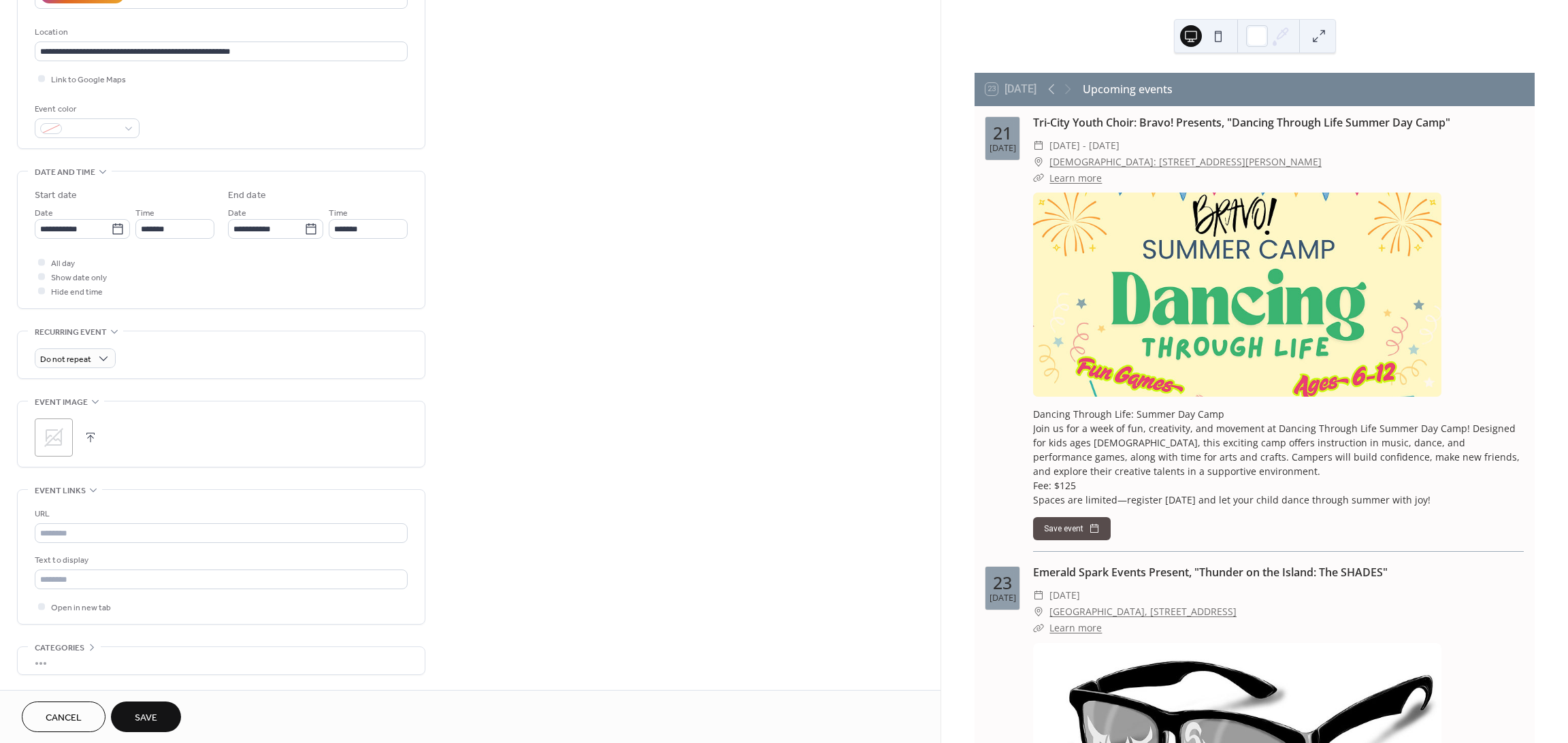 click 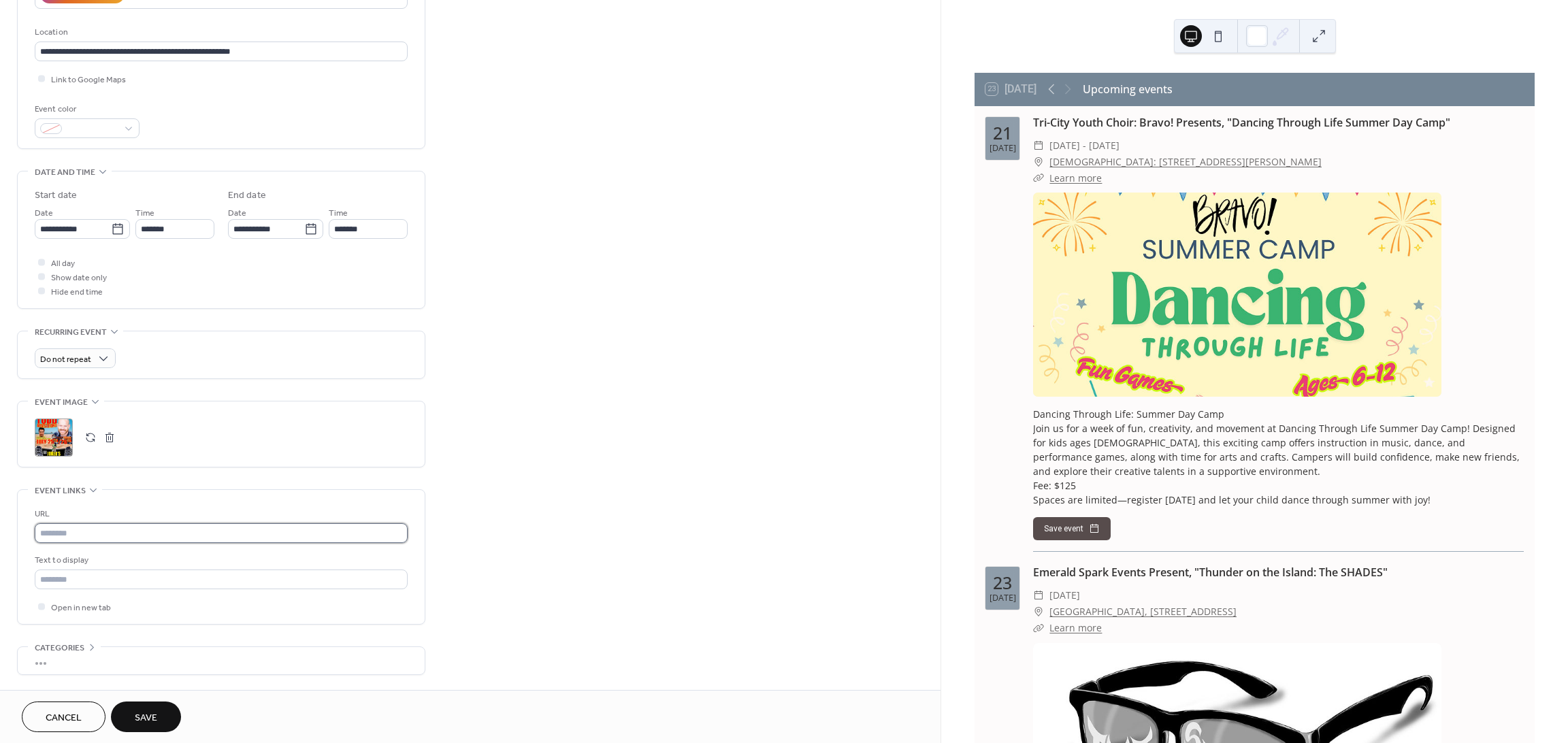 click at bounding box center (221, 533) 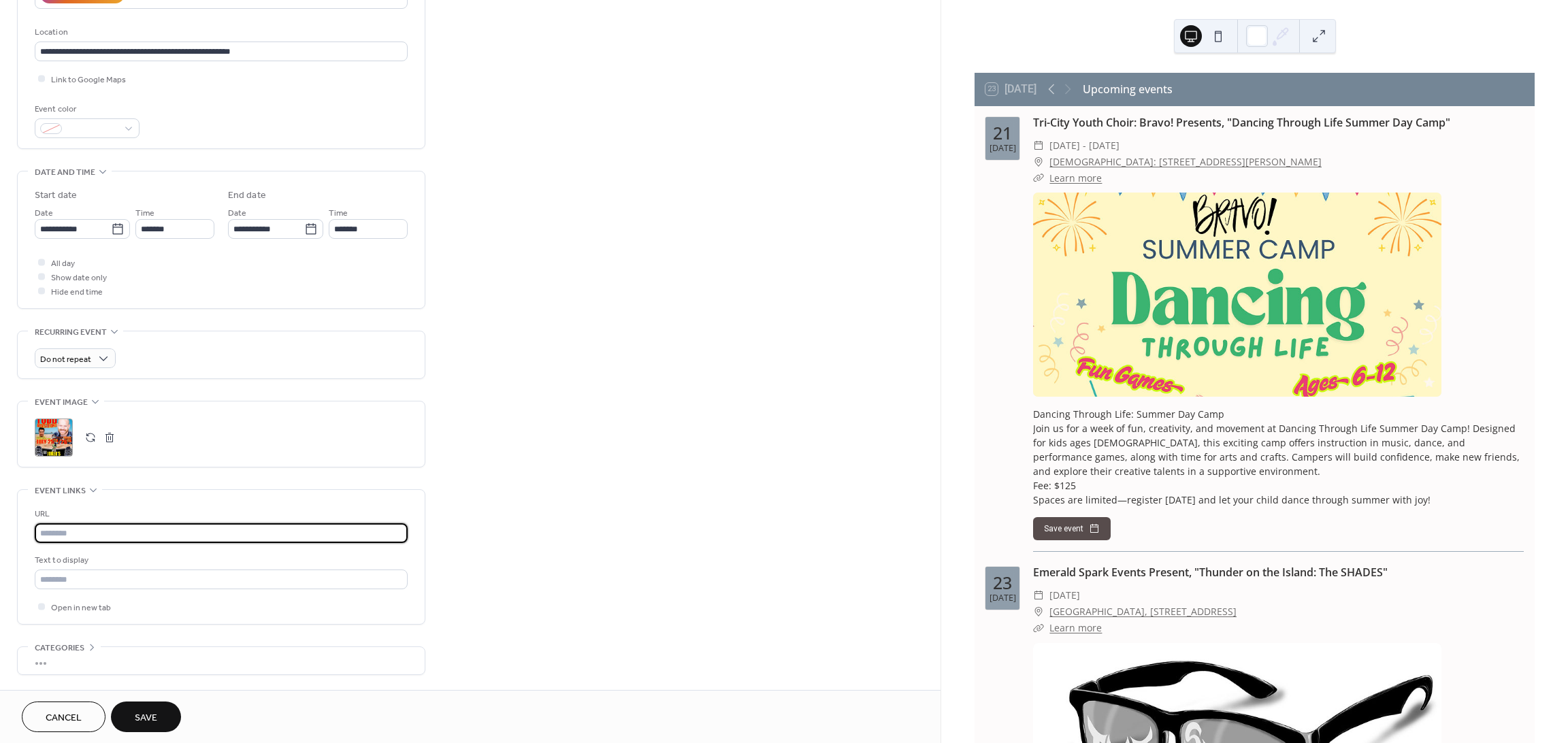 paste on "**********" 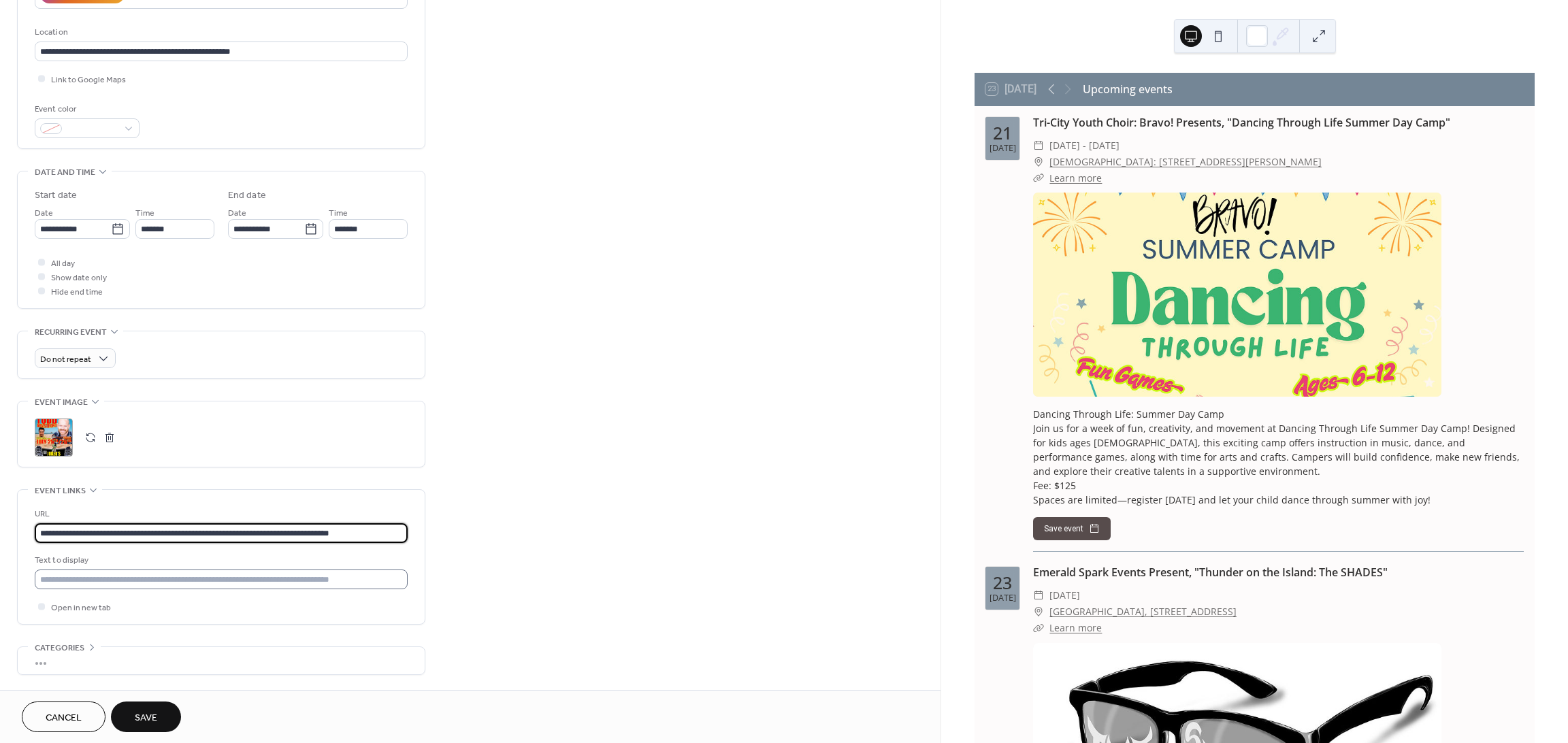 type on "**********" 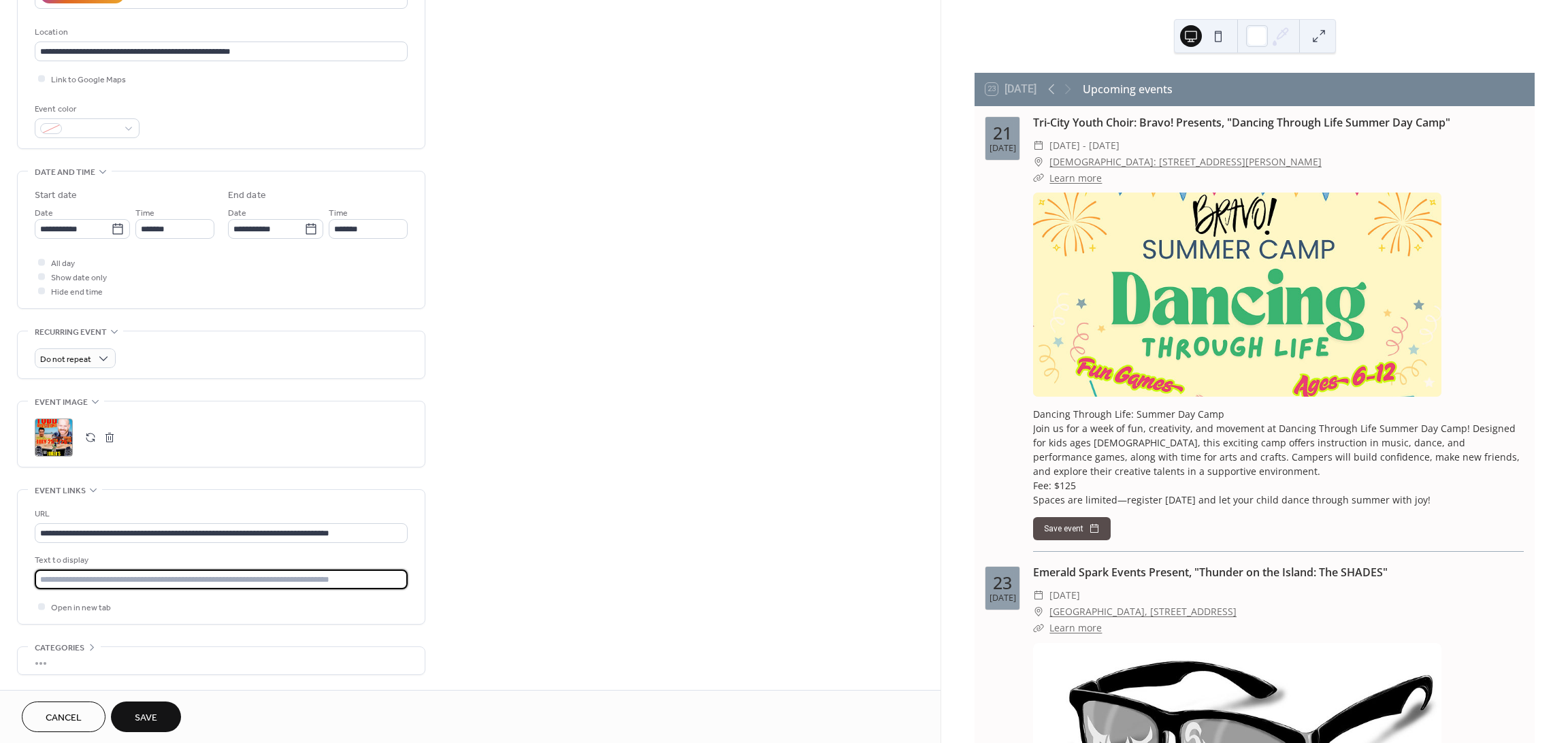 click at bounding box center [221, 579] 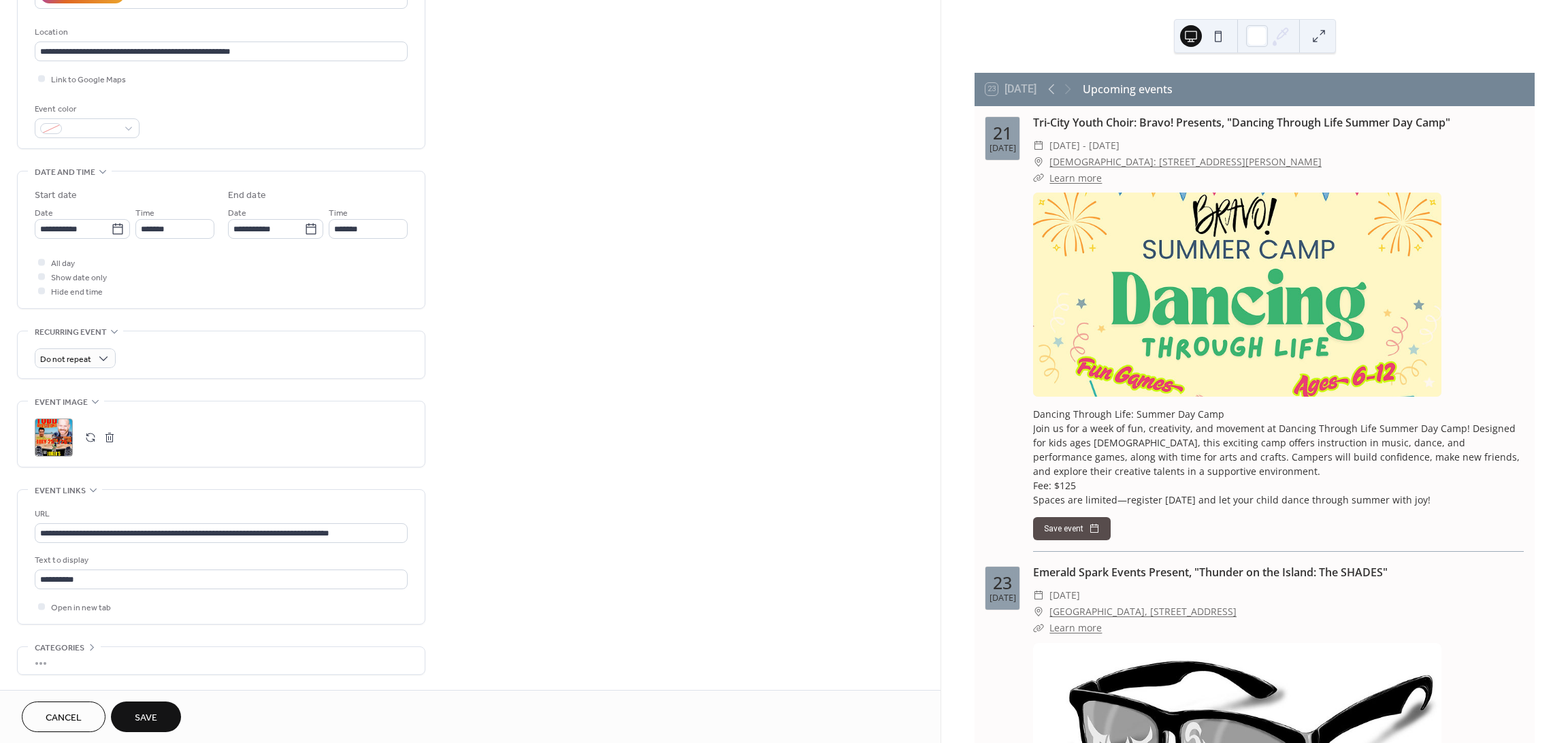 click on "Save" at bounding box center [146, 718] 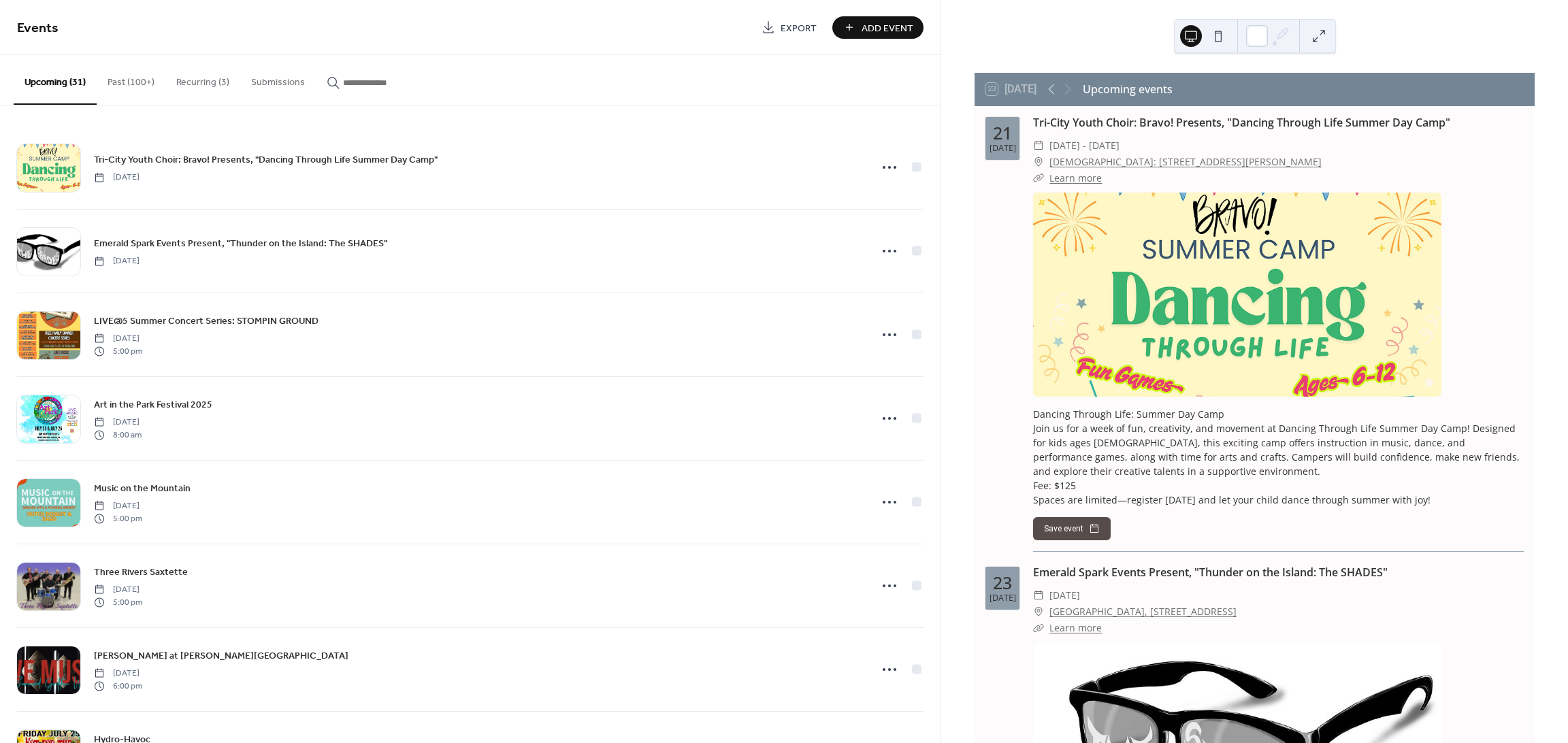 click on "Add Event" at bounding box center [887, 28] 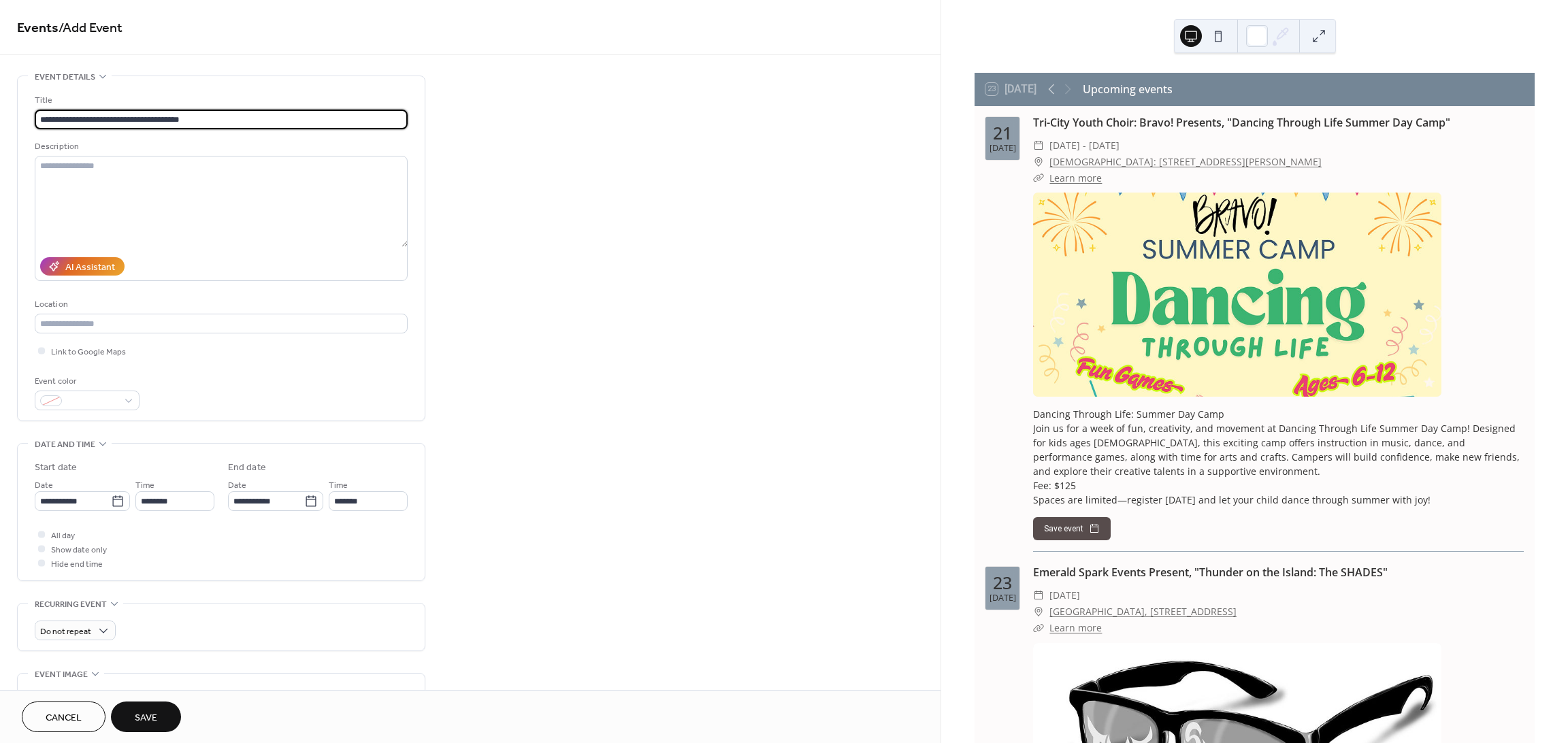 click on "**********" at bounding box center (221, 119) 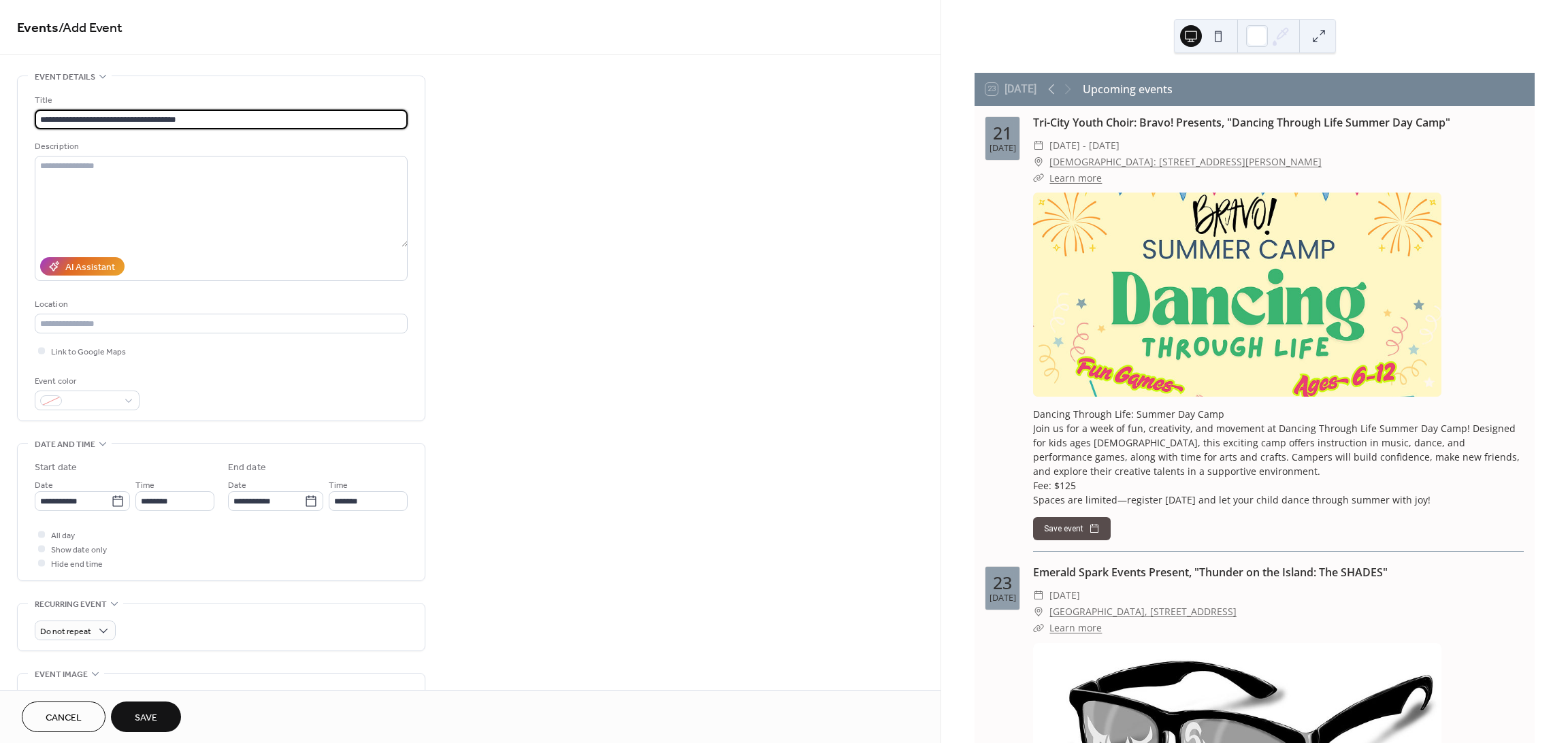 type on "**********" 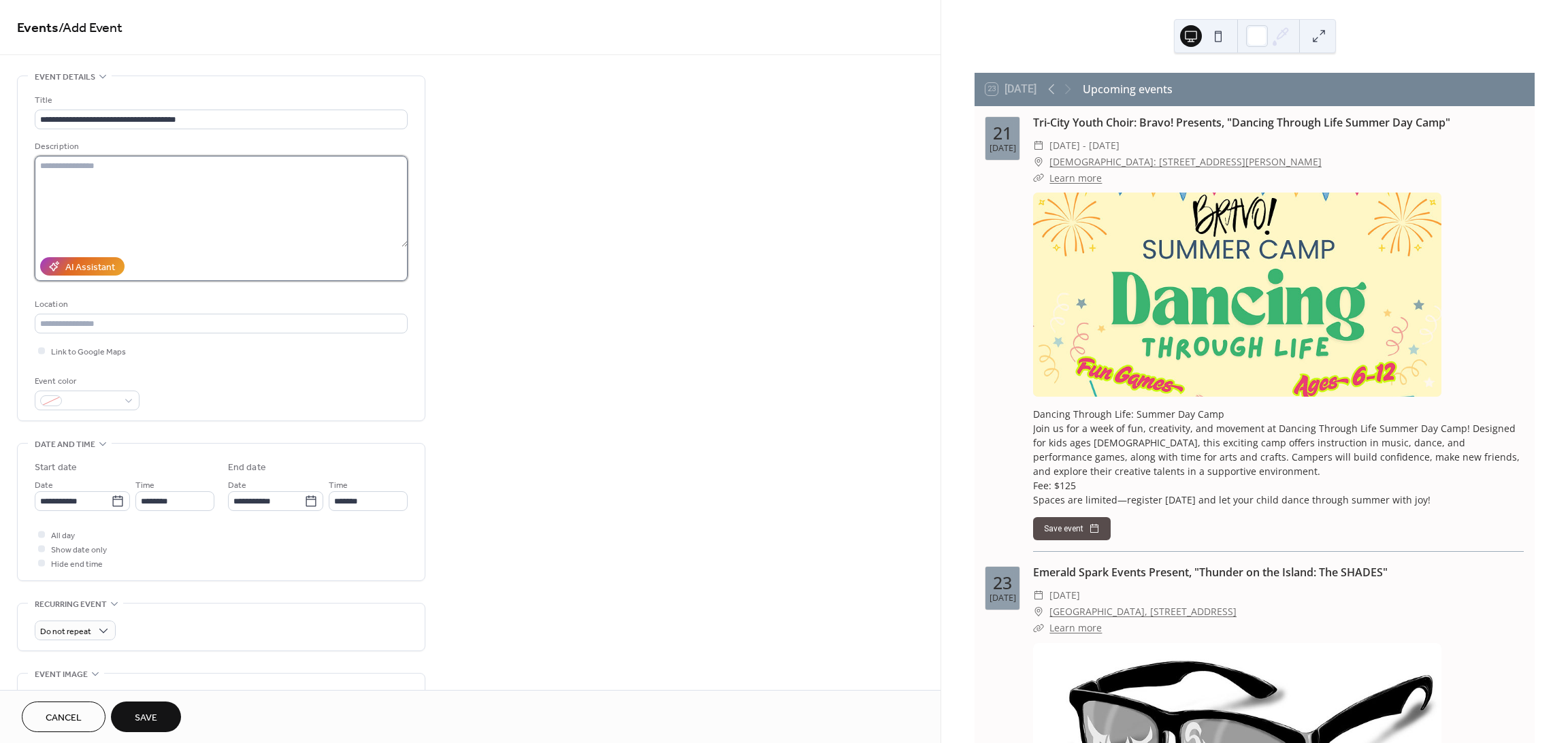 click at bounding box center [221, 201] 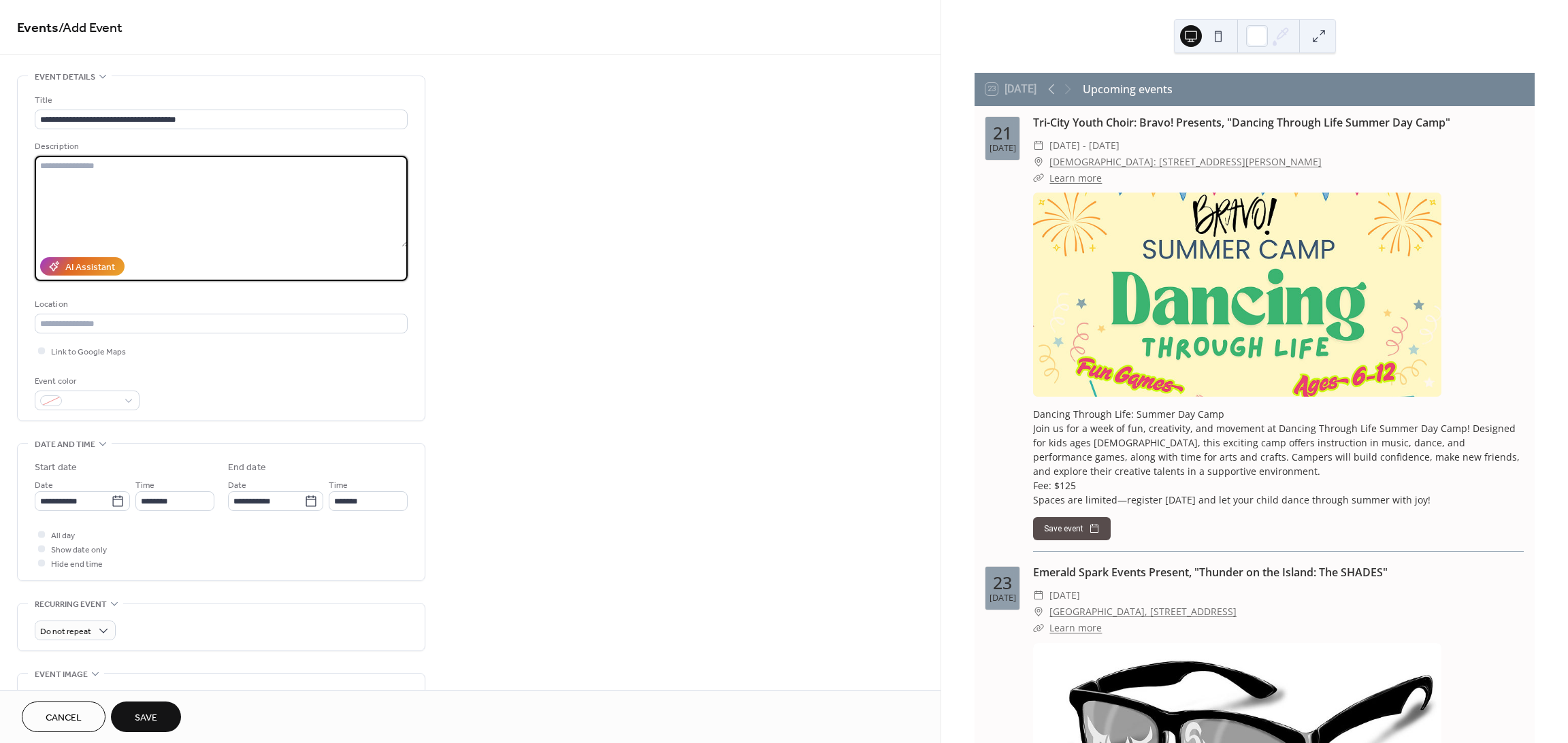 paste on "**********" 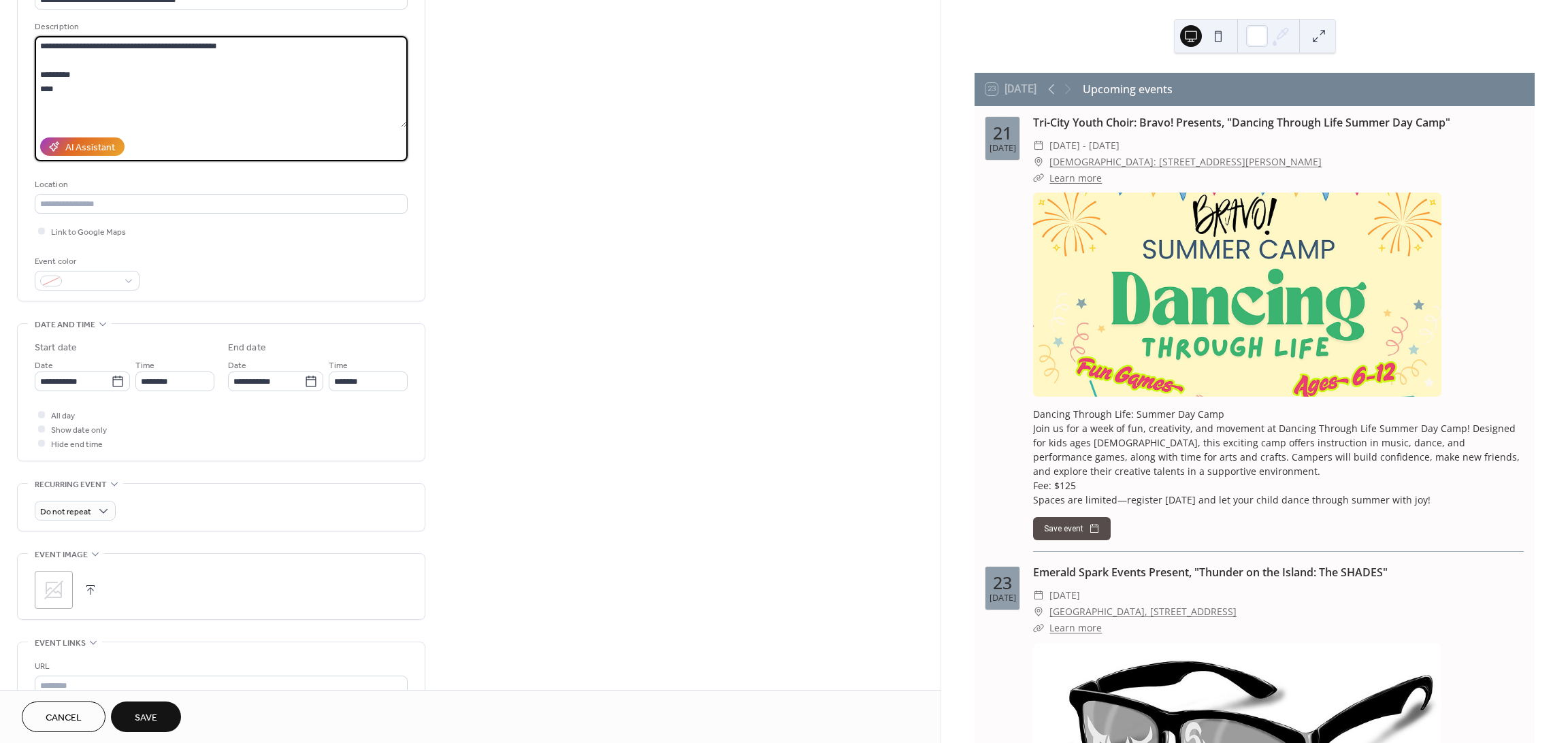 scroll, scrollTop: 181, scrollLeft: 0, axis: vertical 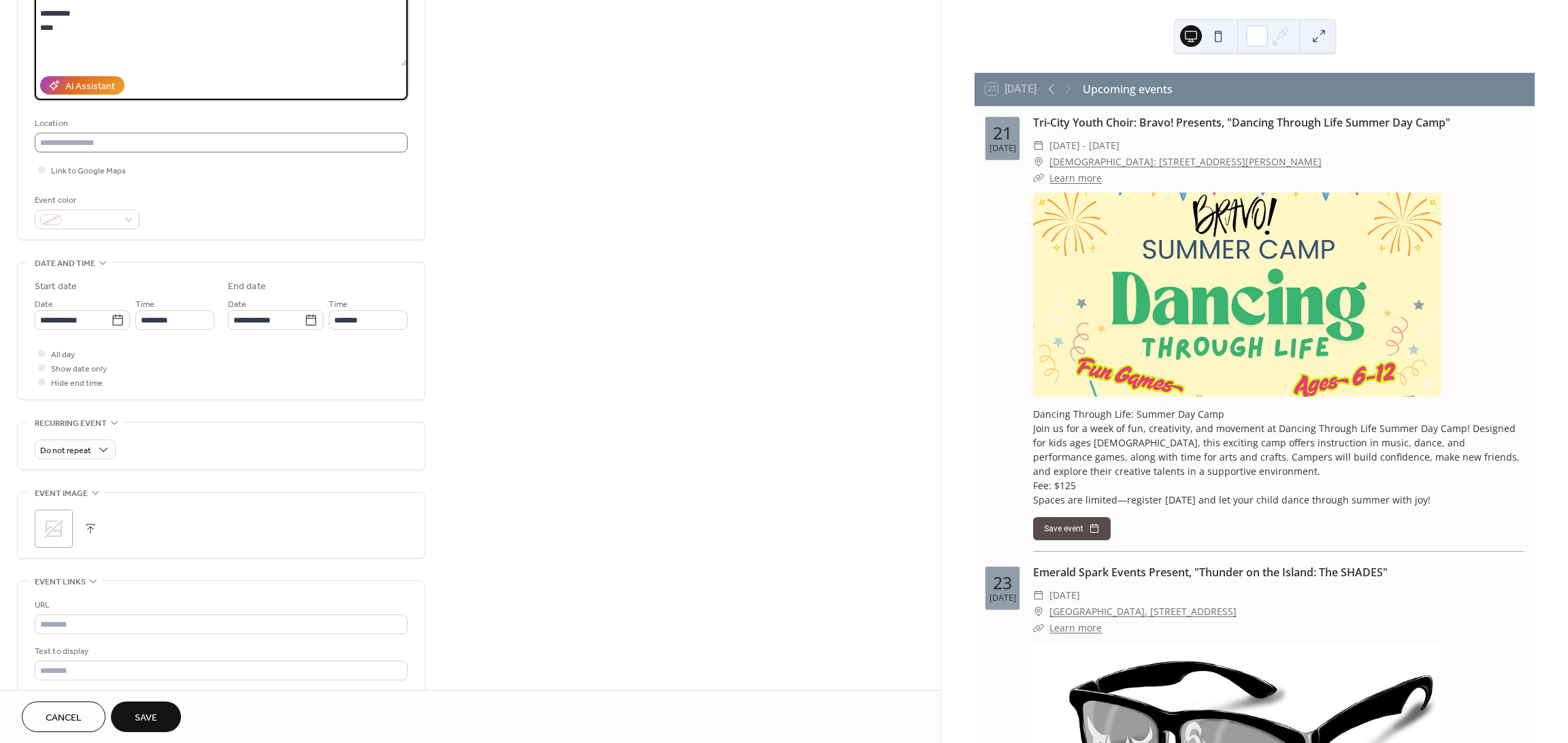 type on "**********" 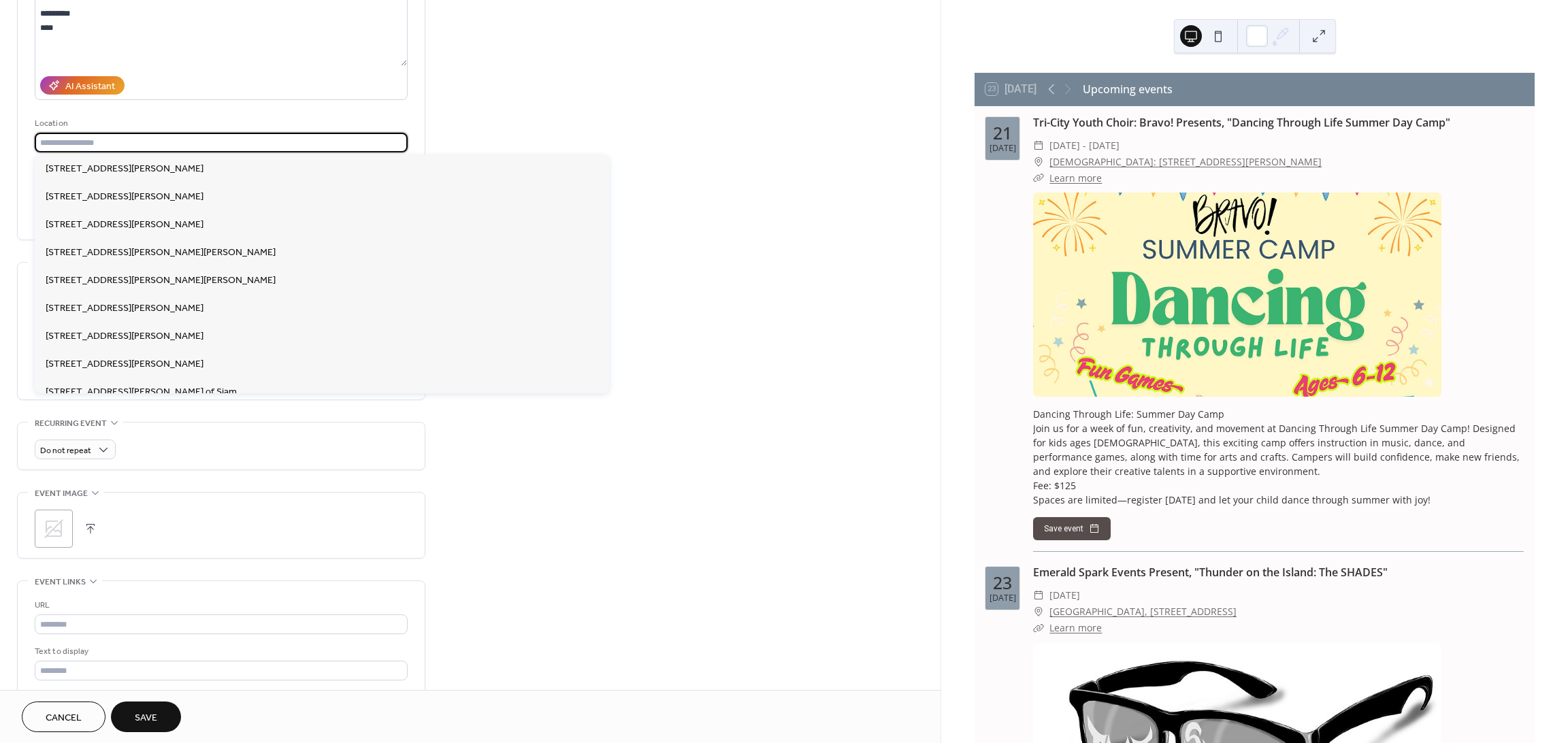 click at bounding box center (221, 142) 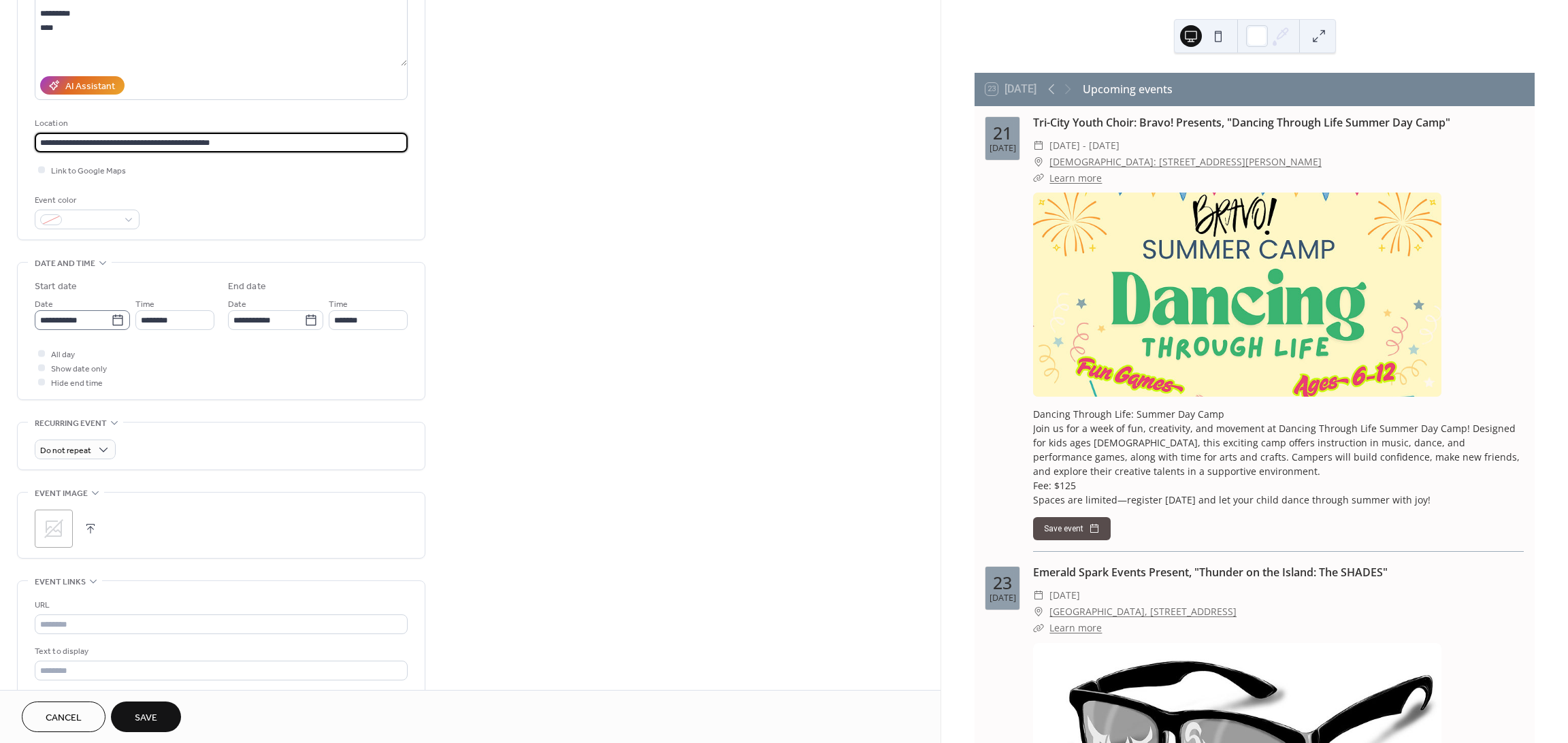 type on "**********" 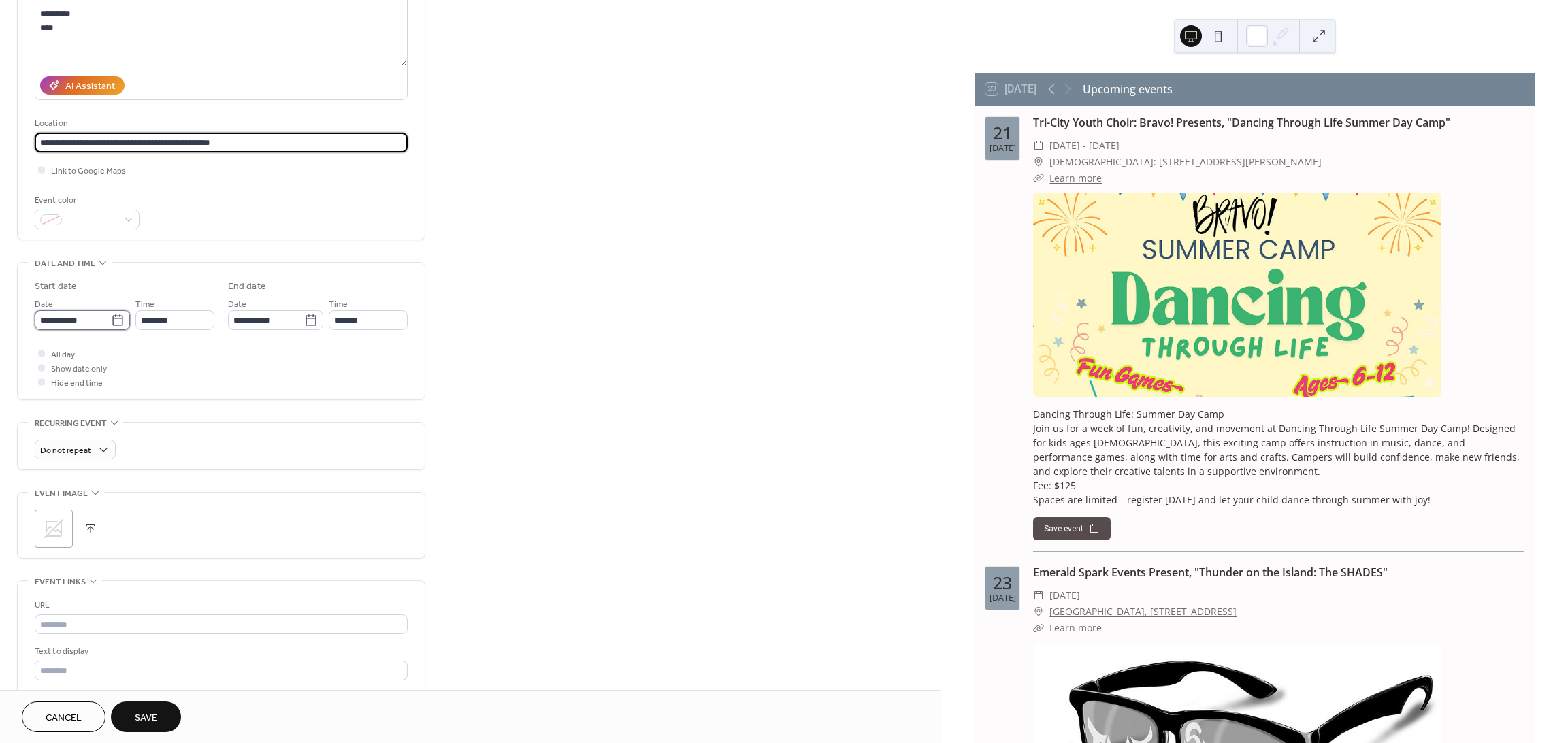 click on "**********" at bounding box center [73, 320] 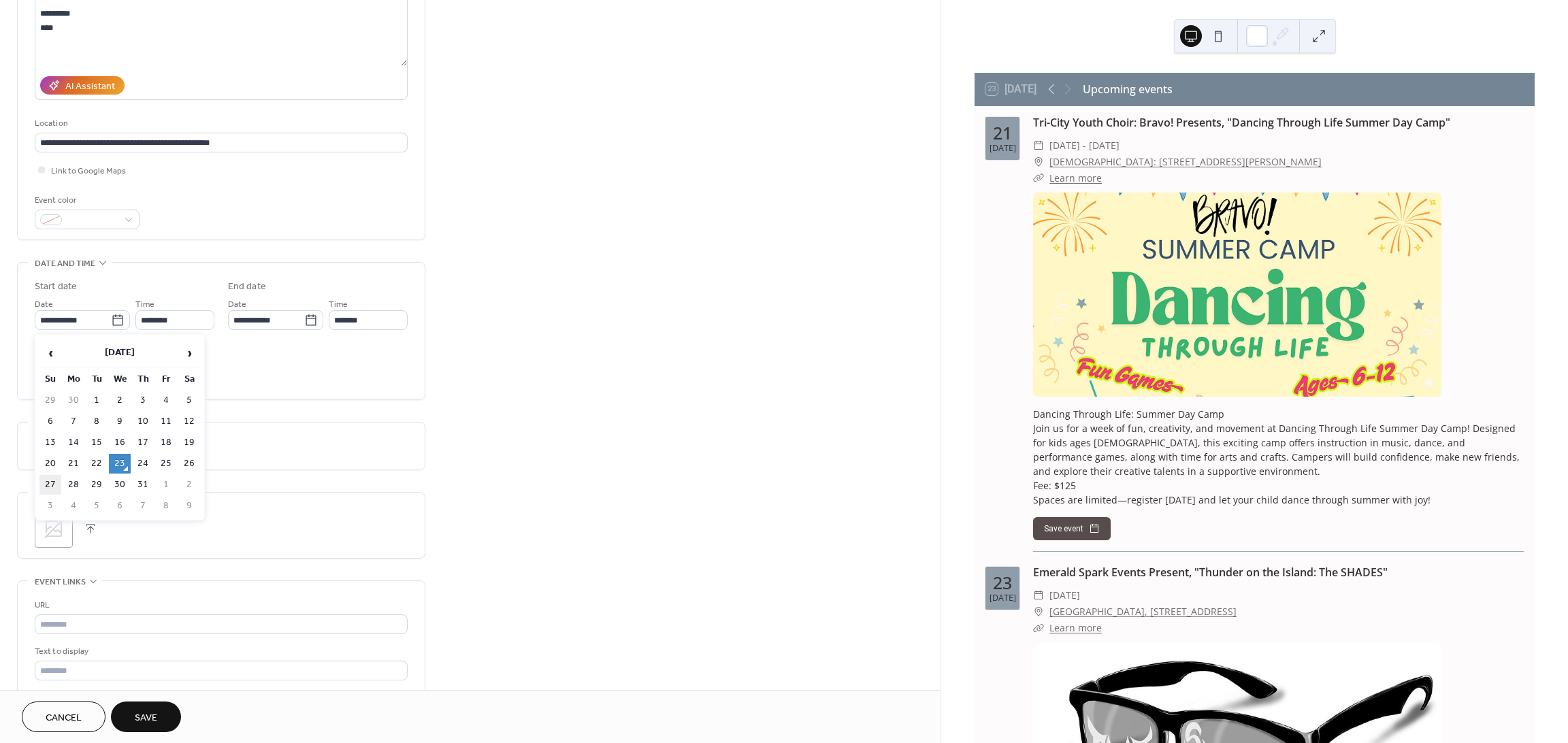 click on "27" at bounding box center [50, 484] 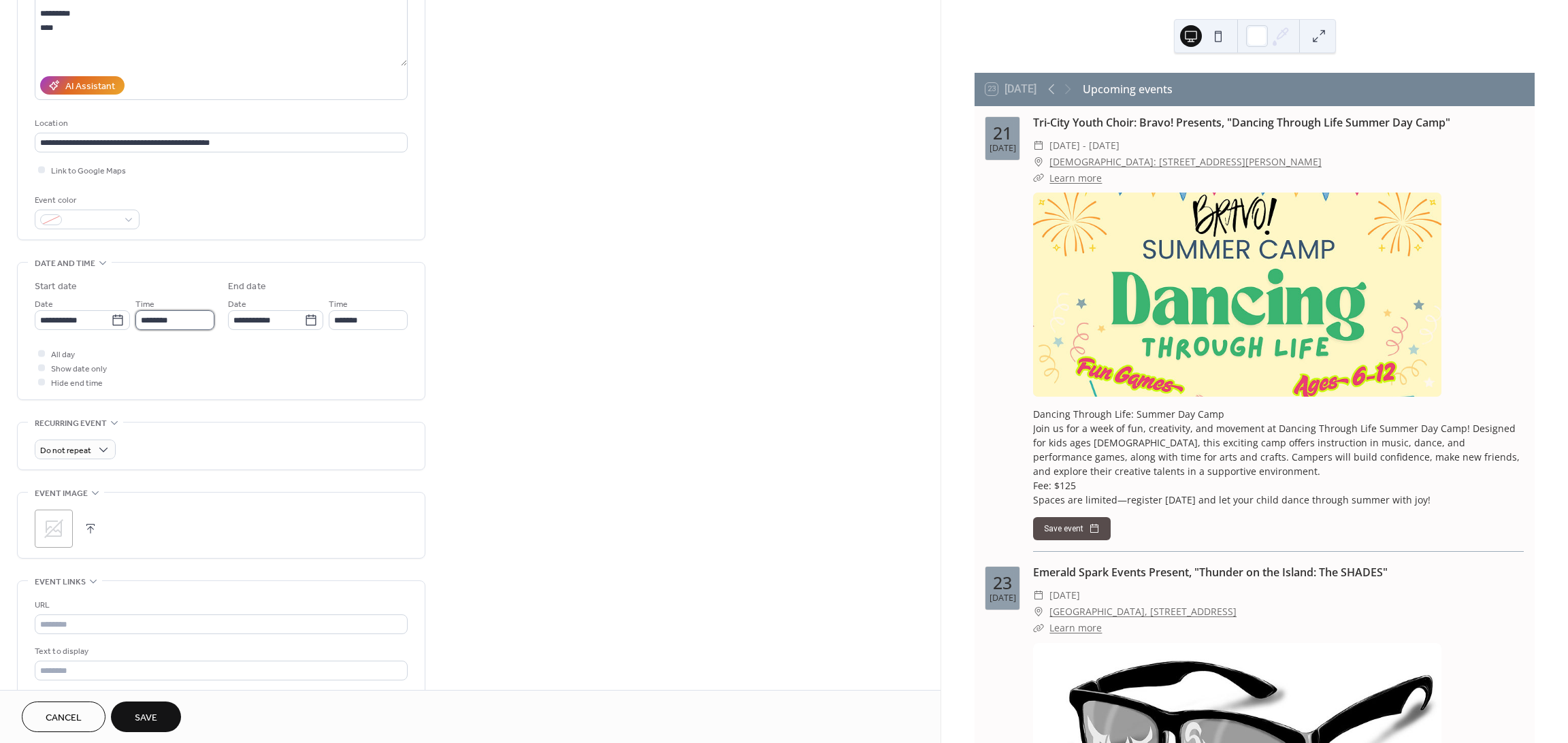 click on "********" at bounding box center (175, 320) 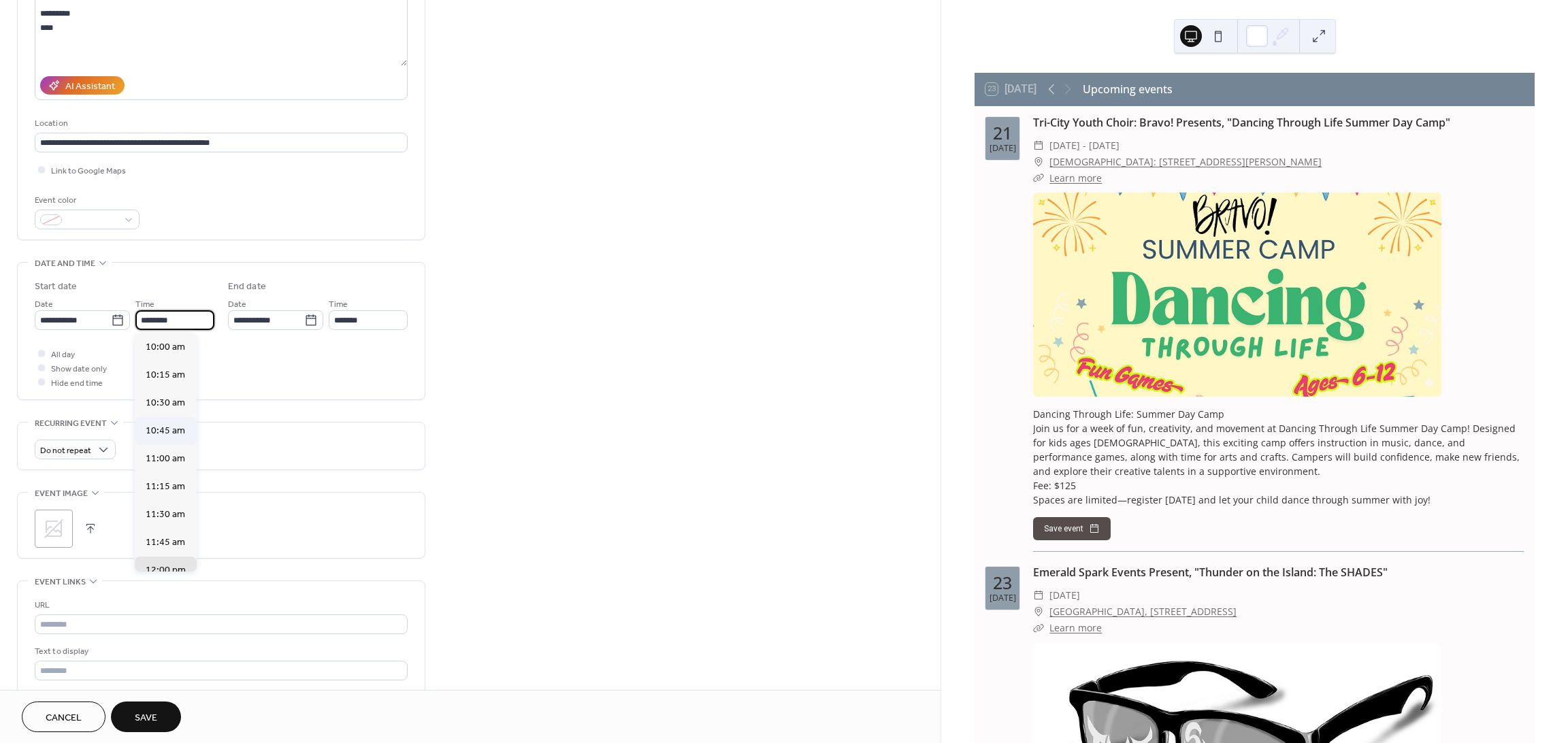 scroll, scrollTop: 1114, scrollLeft: 0, axis: vertical 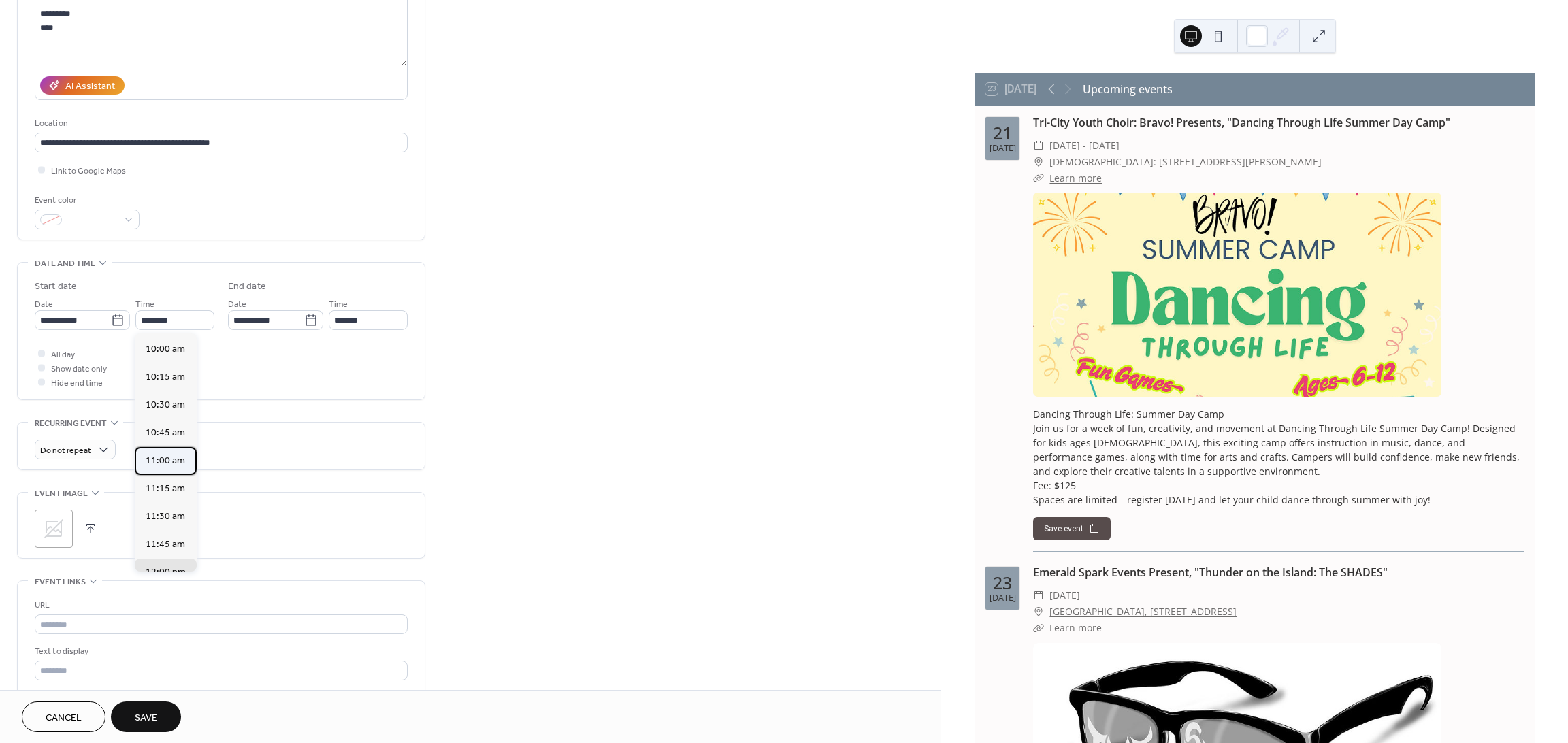 click on "11:00 am" at bounding box center (165, 460) 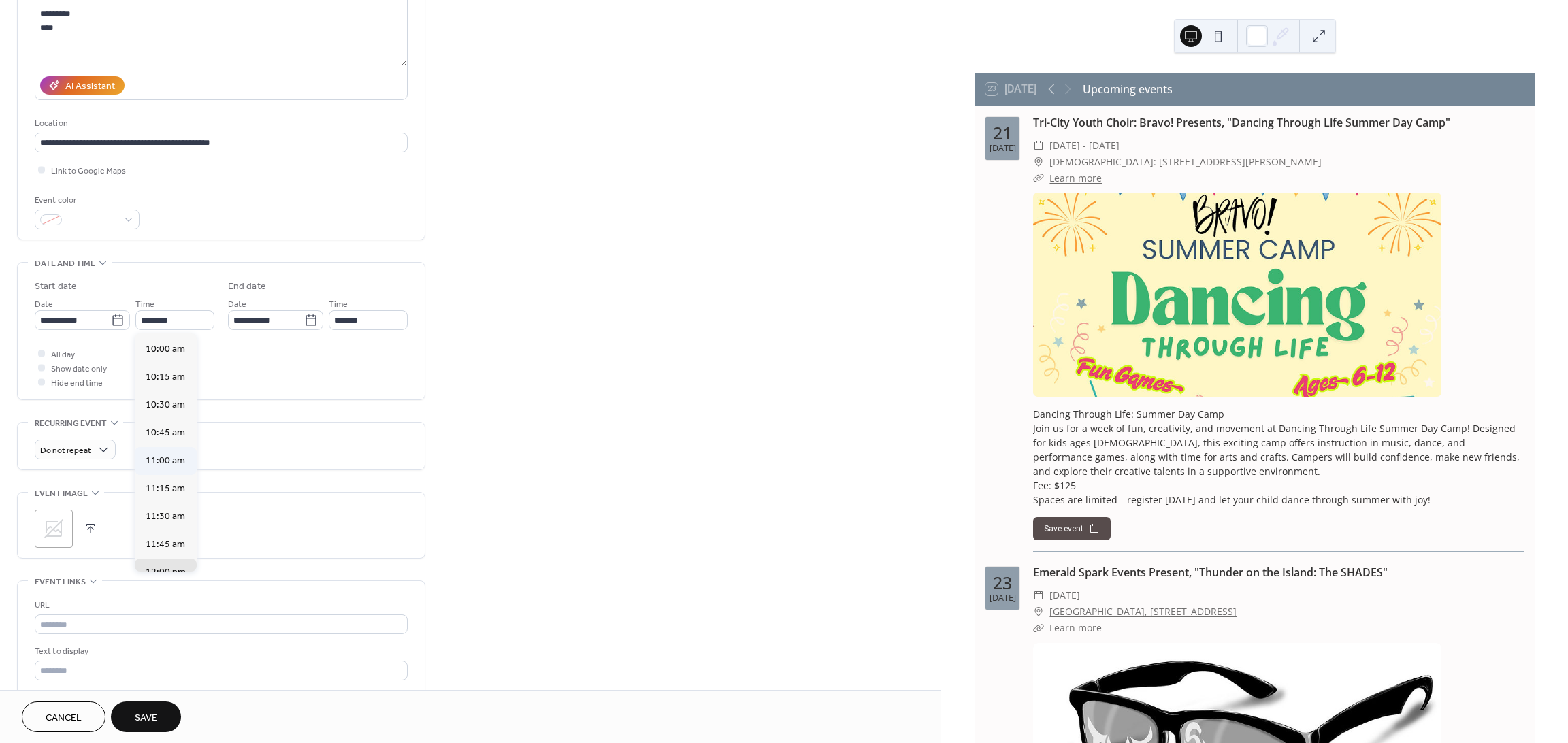 type on "********" 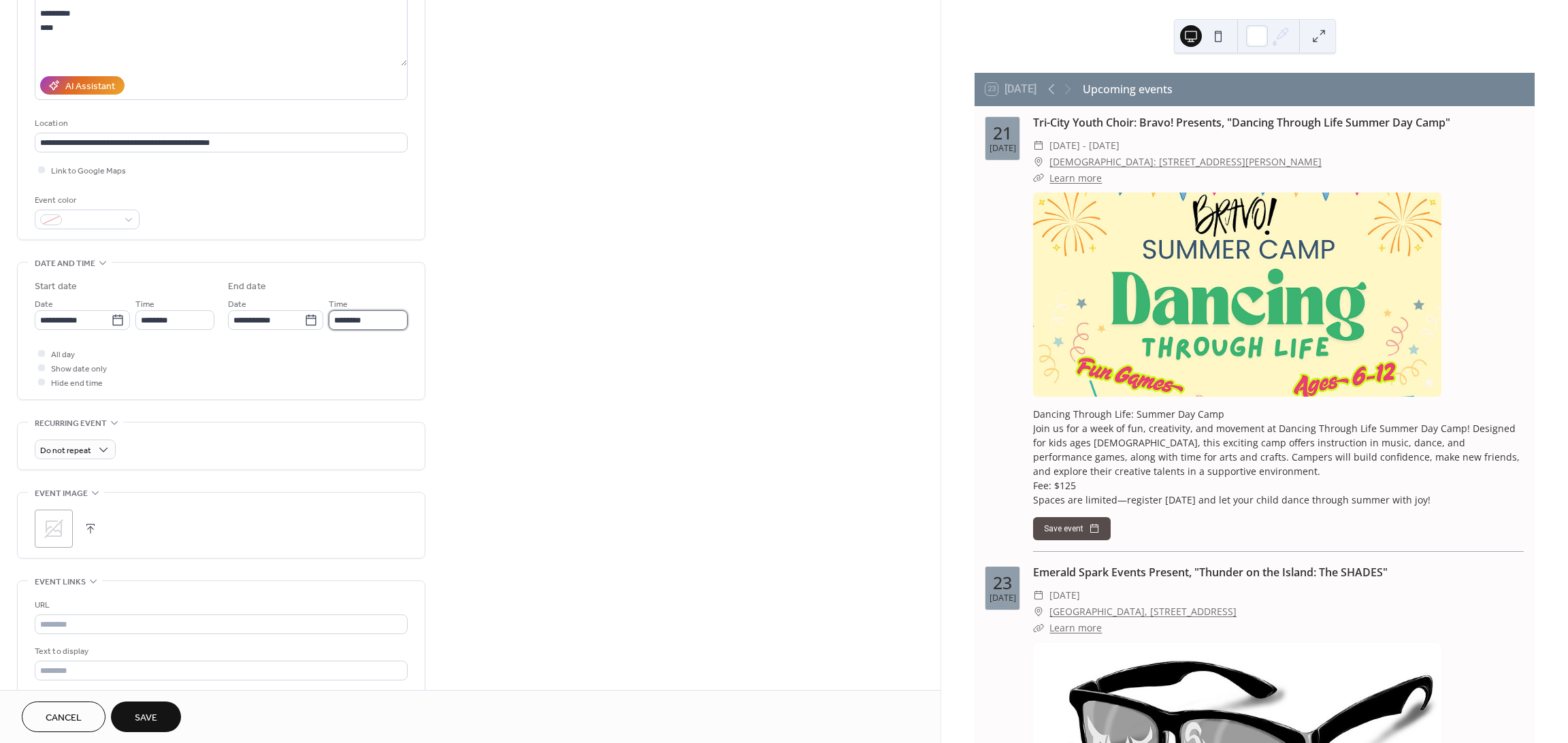 click on "********" at bounding box center (368, 320) 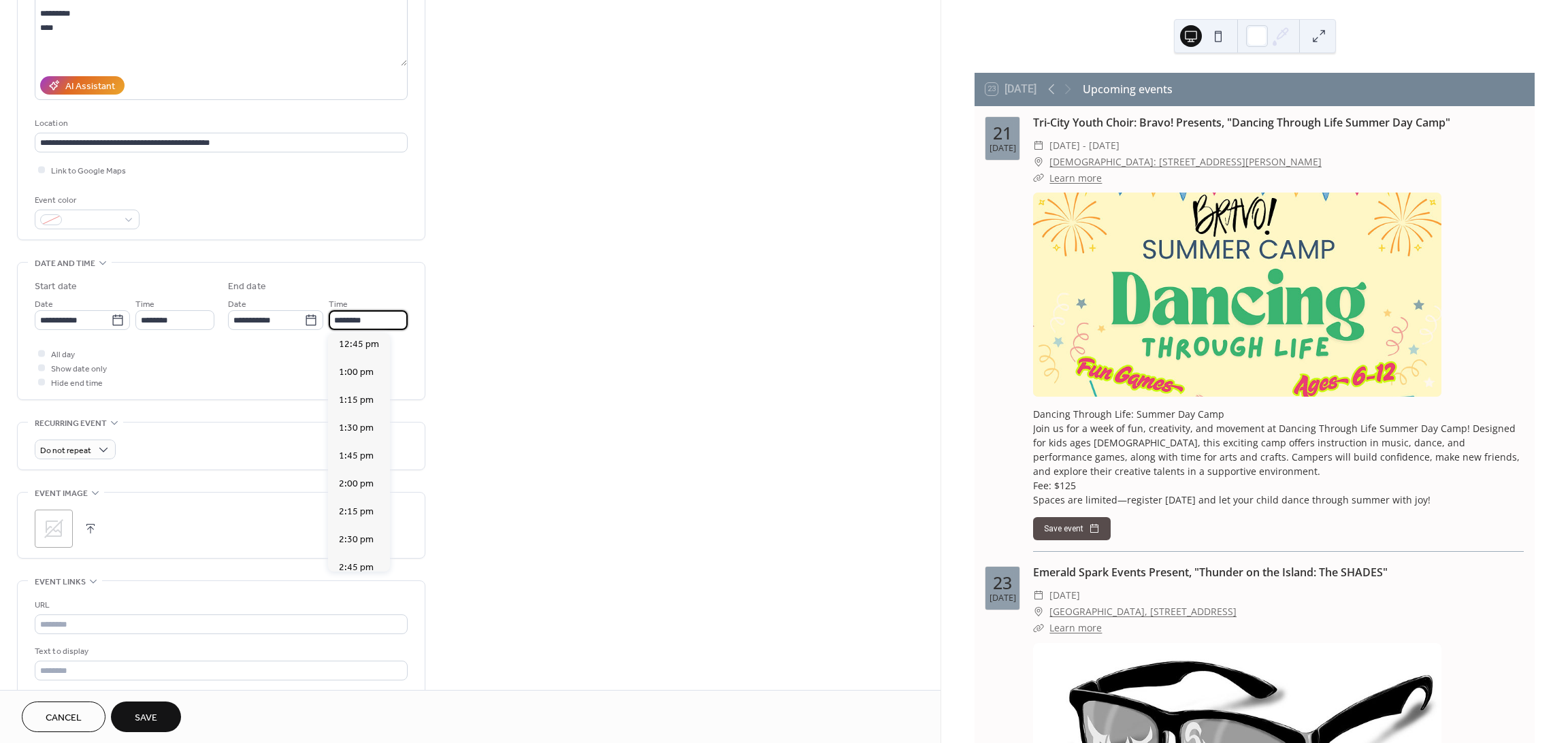 scroll, scrollTop: 181, scrollLeft: 0, axis: vertical 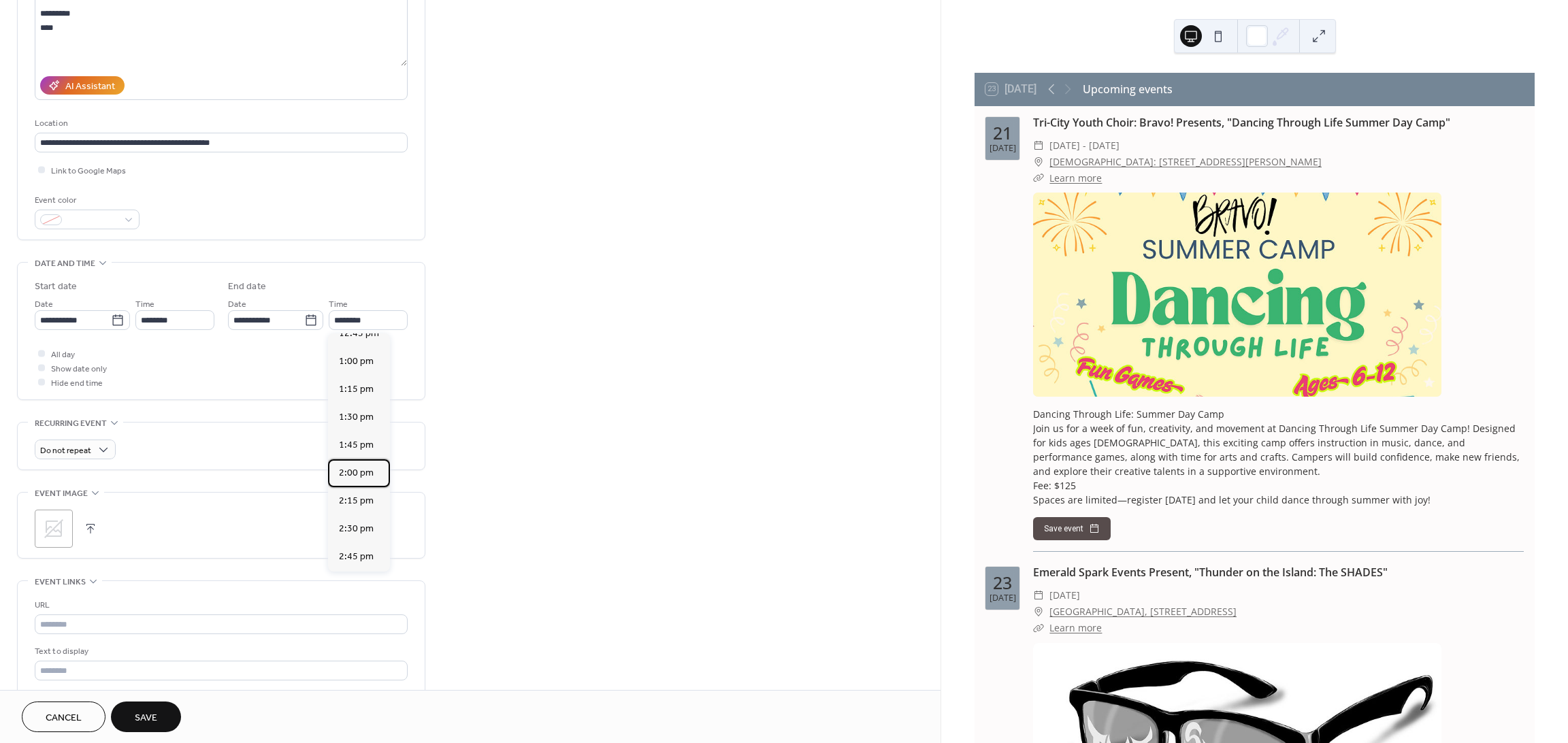 click on "2:00 pm" at bounding box center (356, 472) 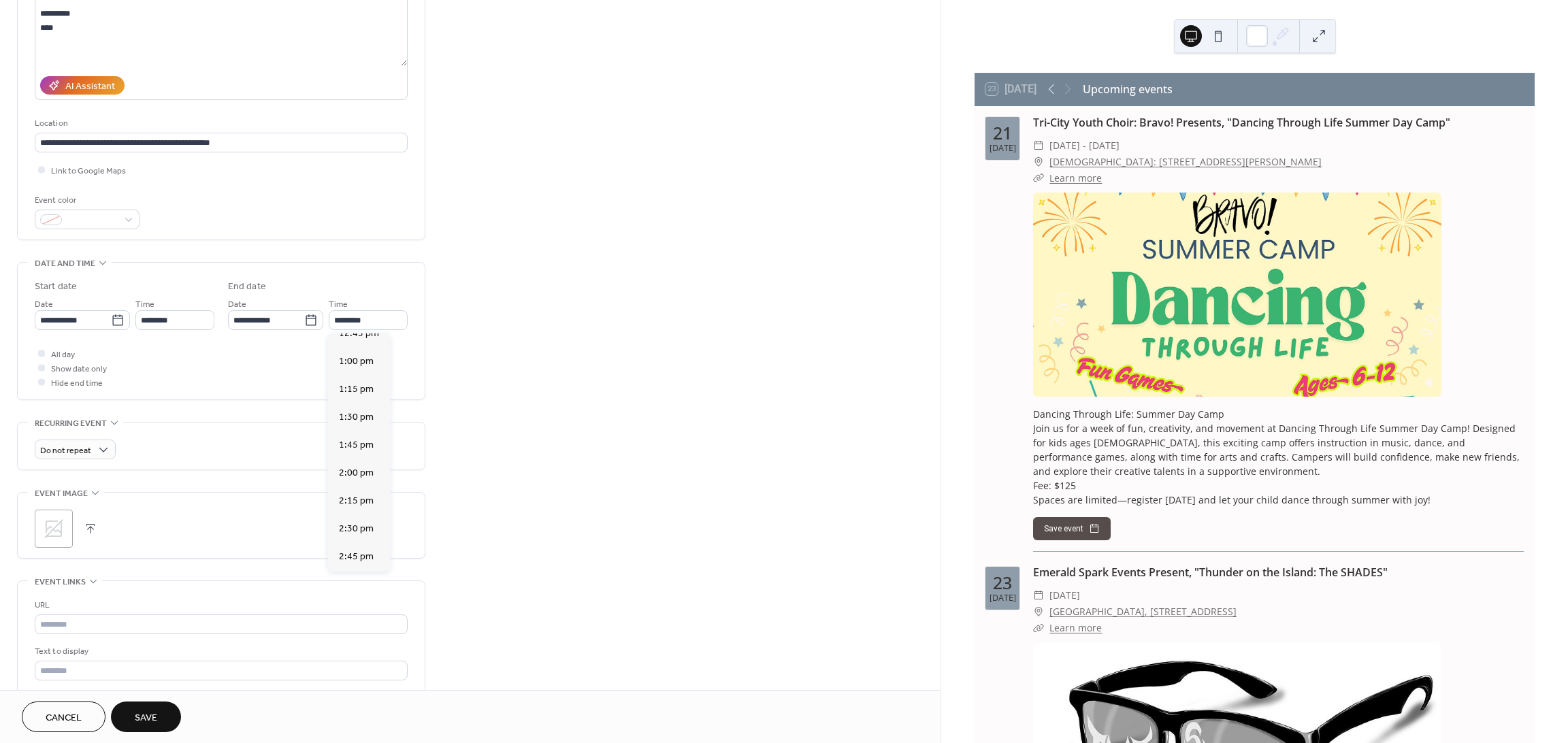 type on "*******" 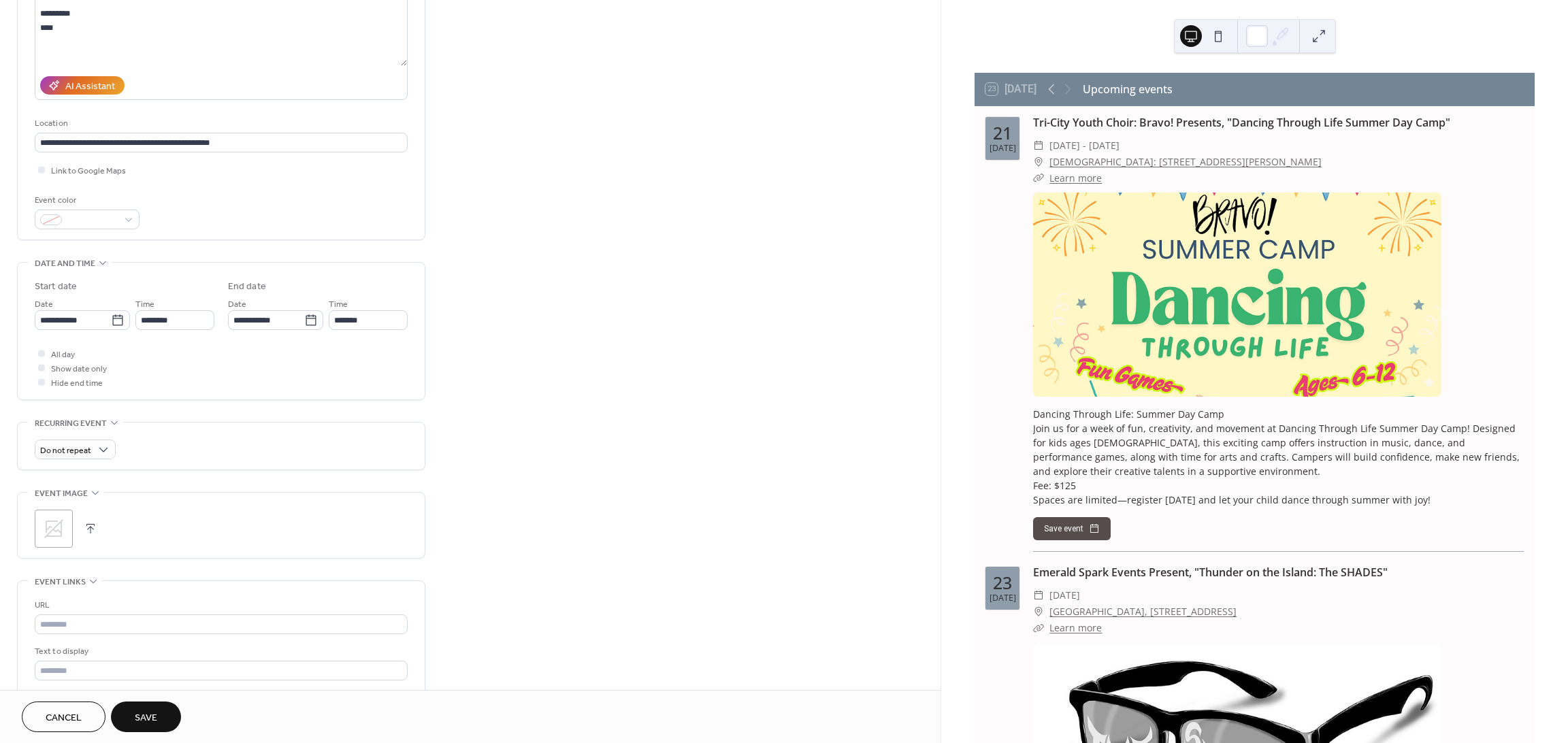 click 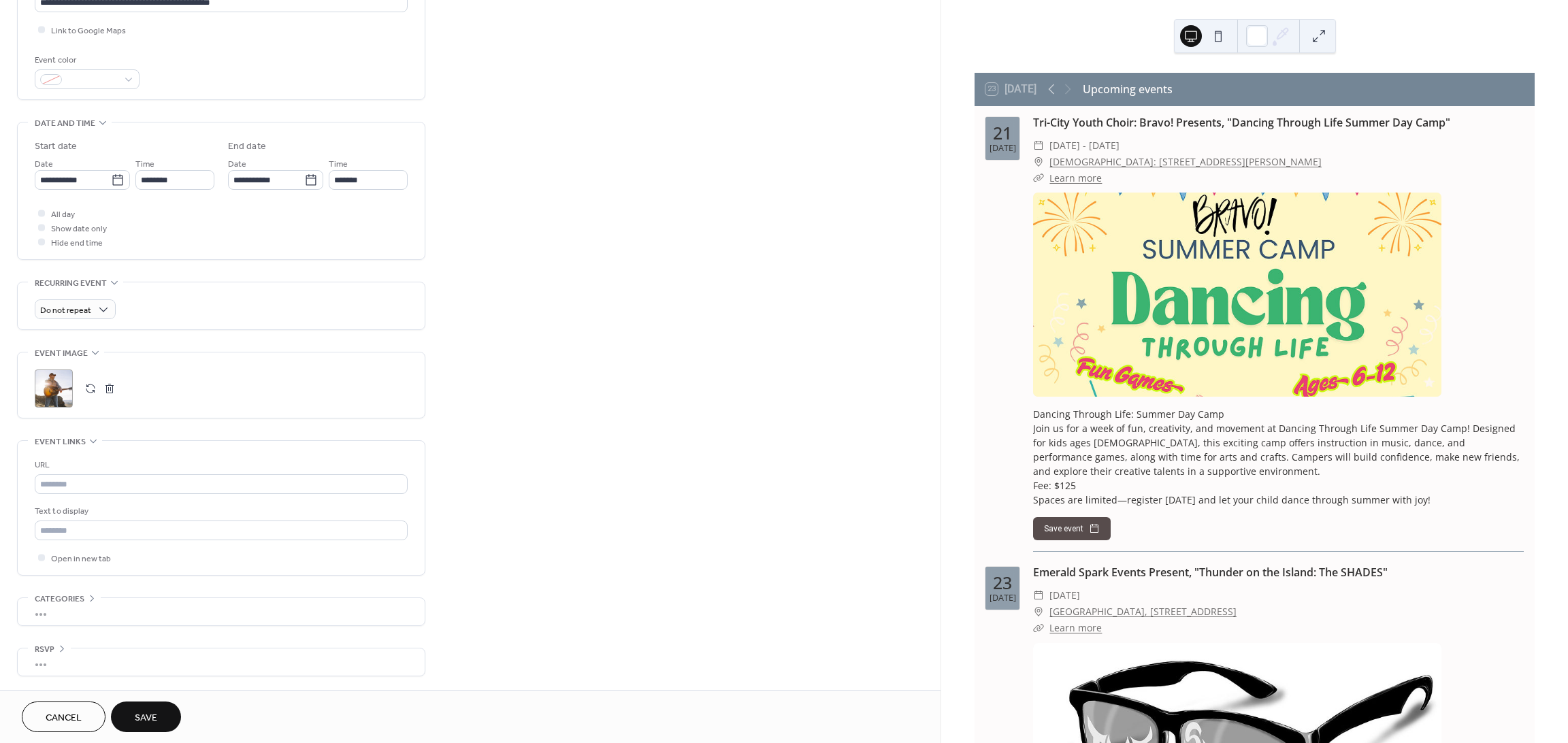 scroll, scrollTop: 325, scrollLeft: 0, axis: vertical 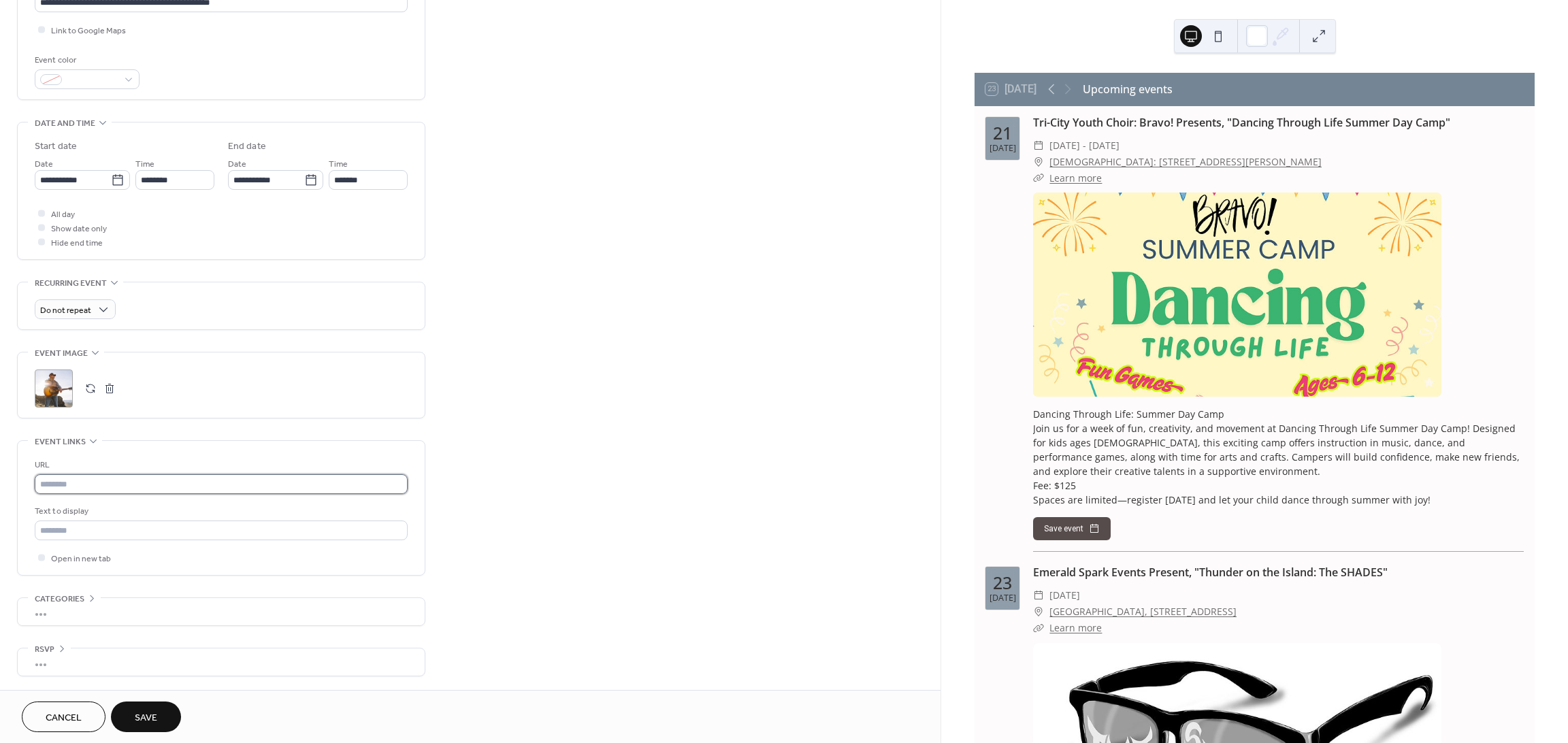 click at bounding box center (221, 484) 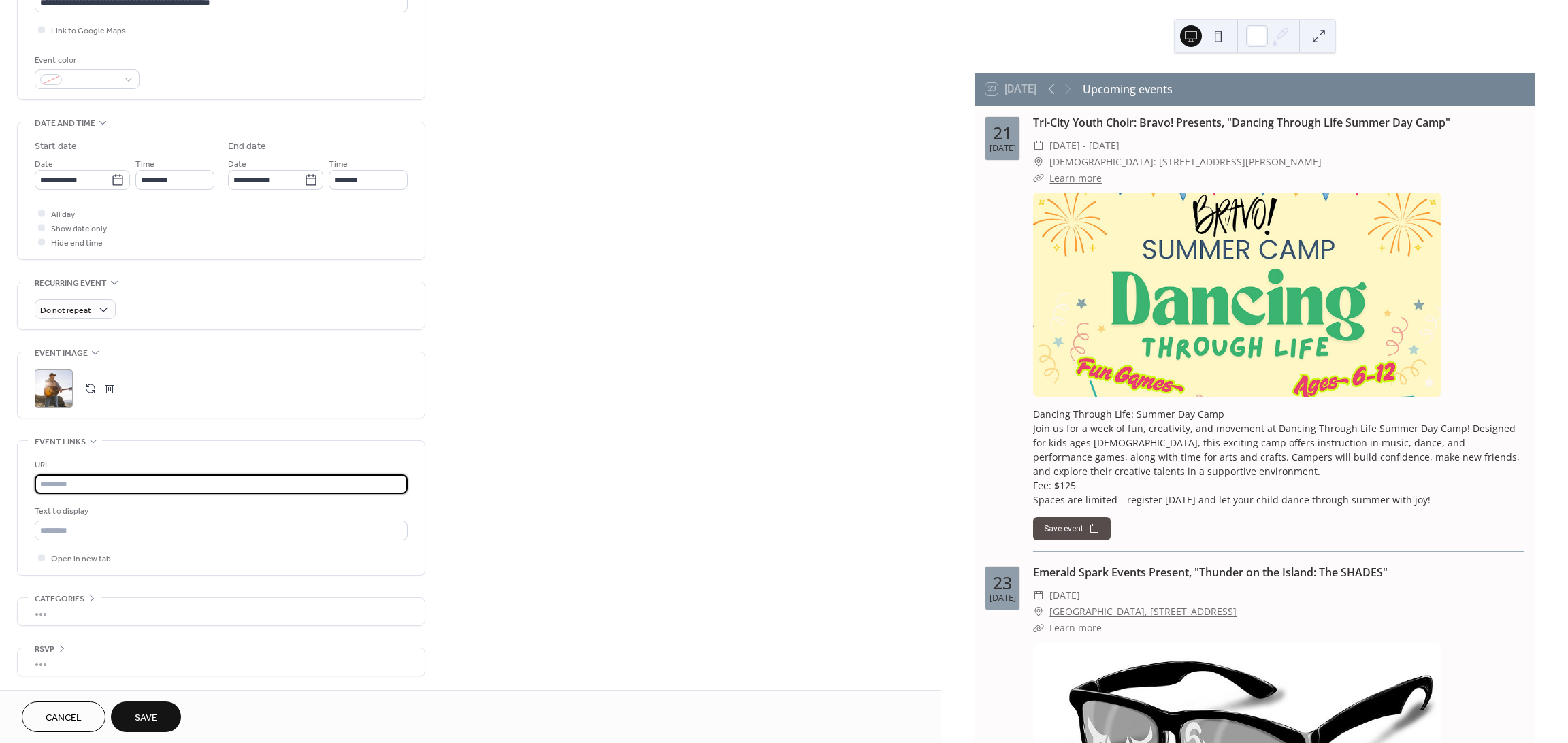 paste on "**********" 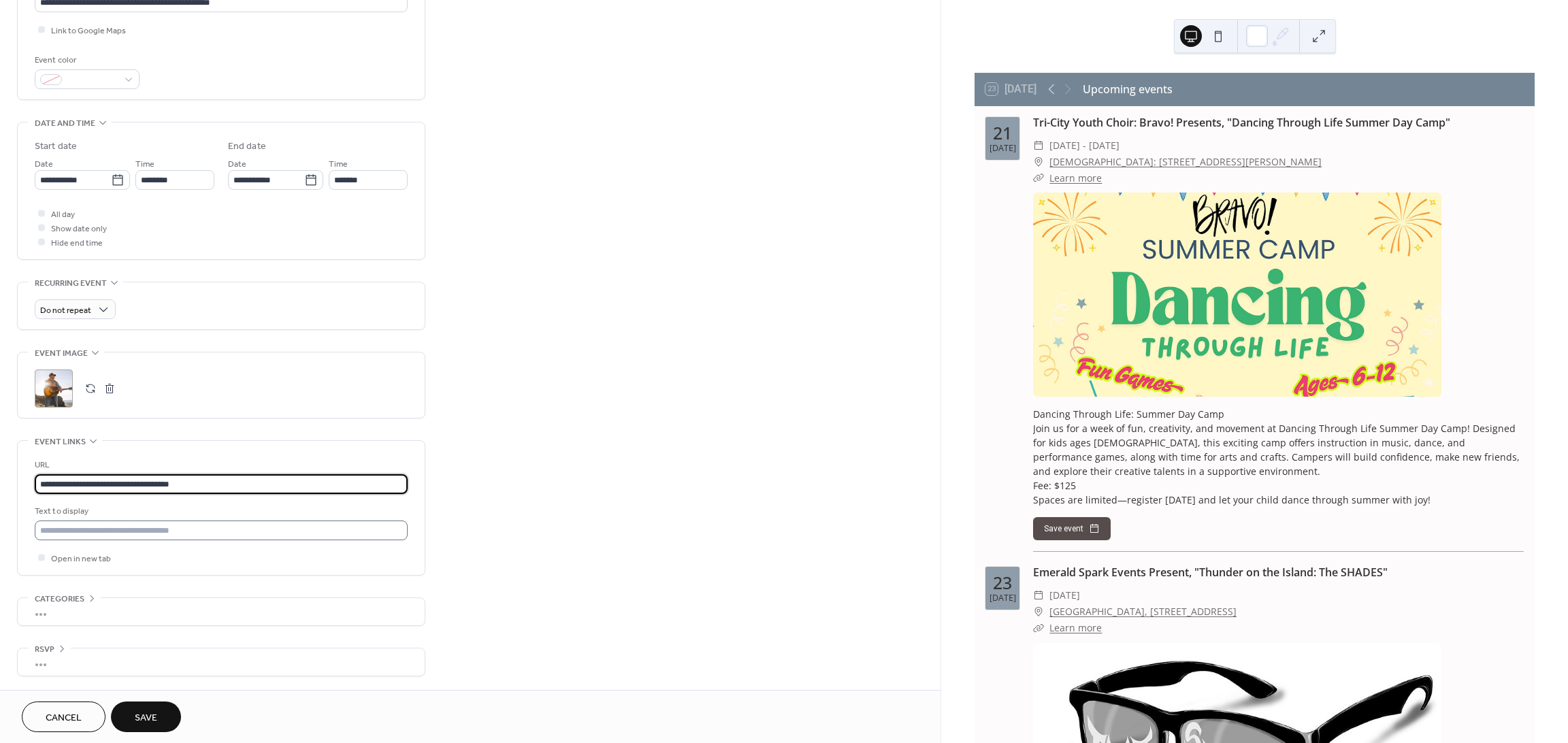 type on "**********" 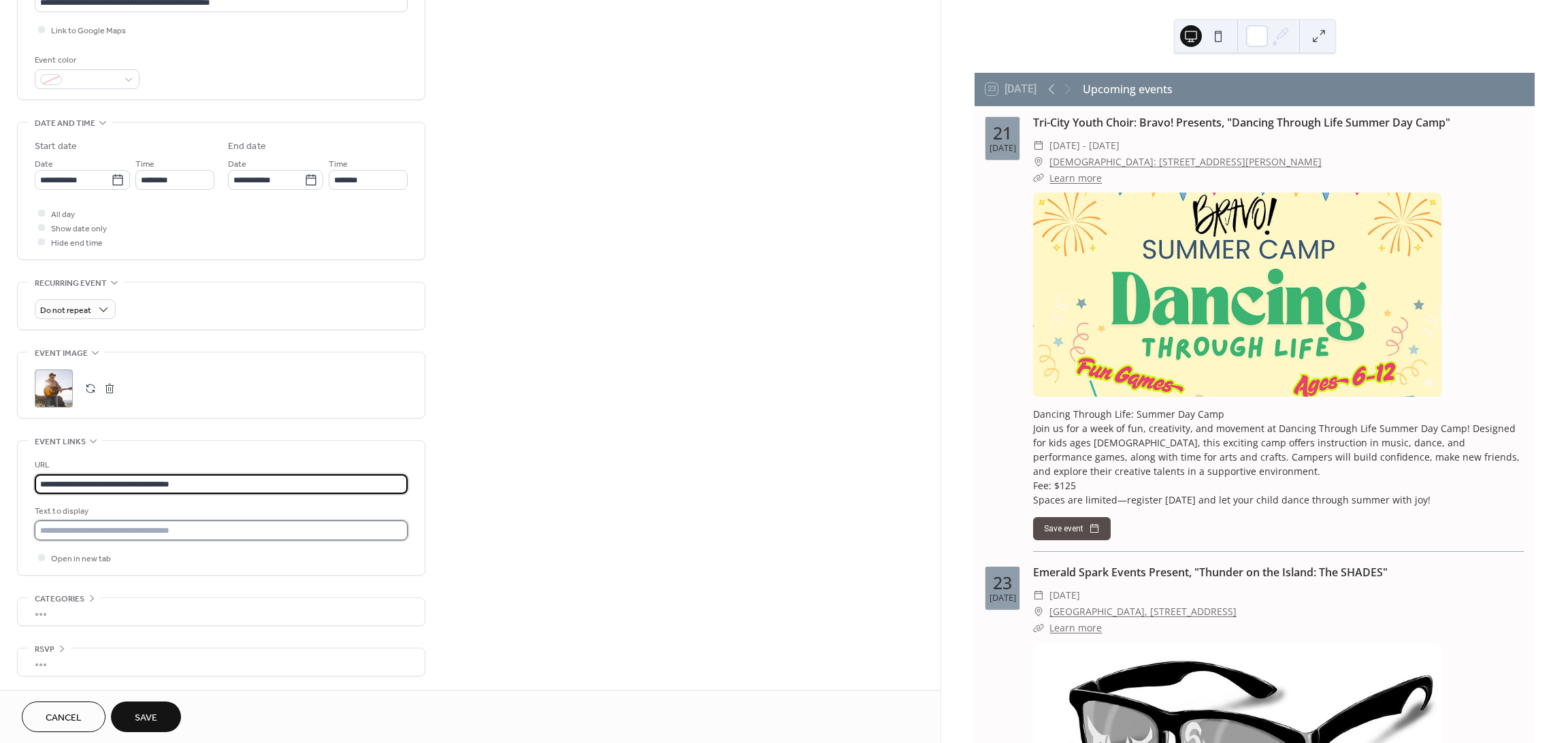 click at bounding box center (221, 530) 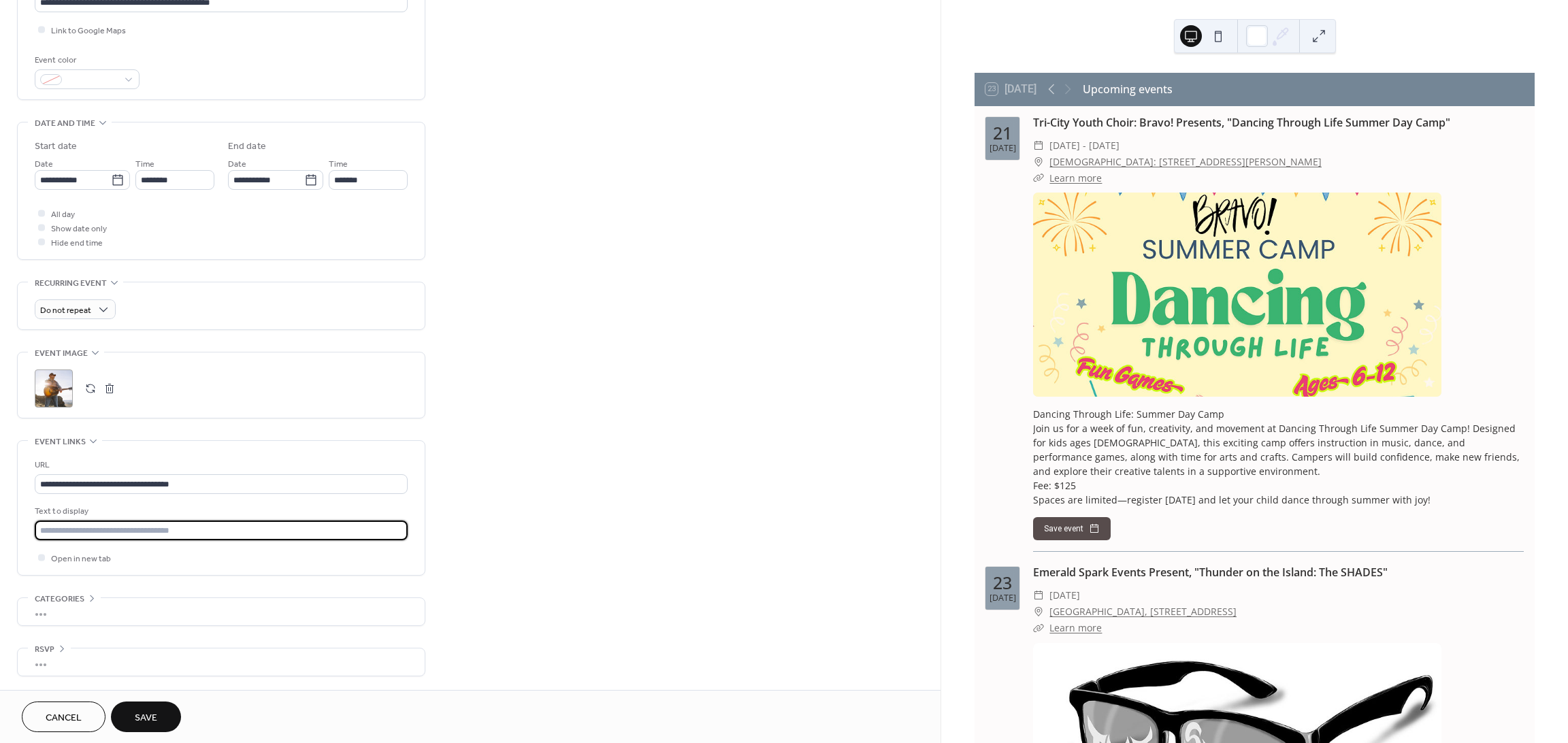 type on "**********" 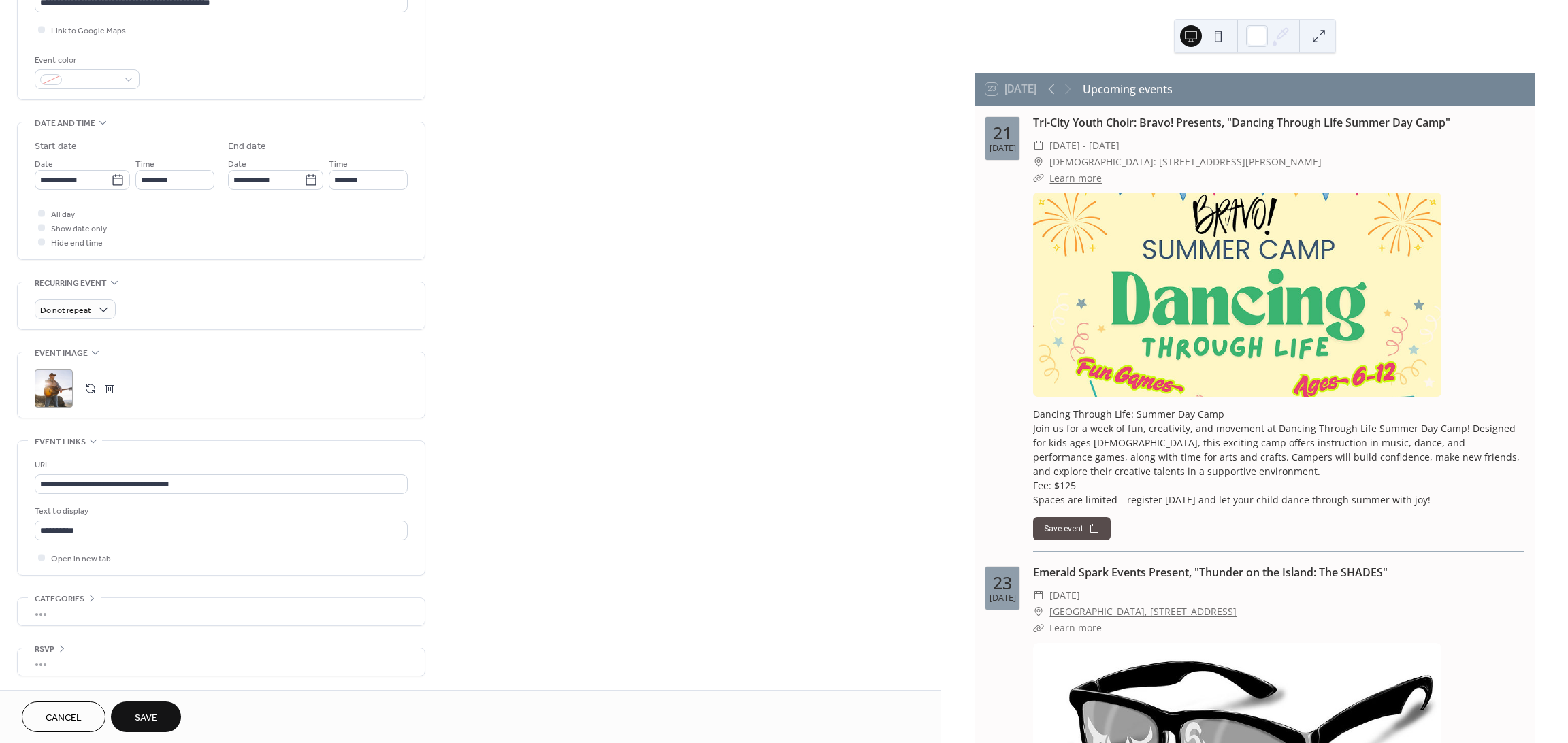 click on "Save" at bounding box center (146, 718) 